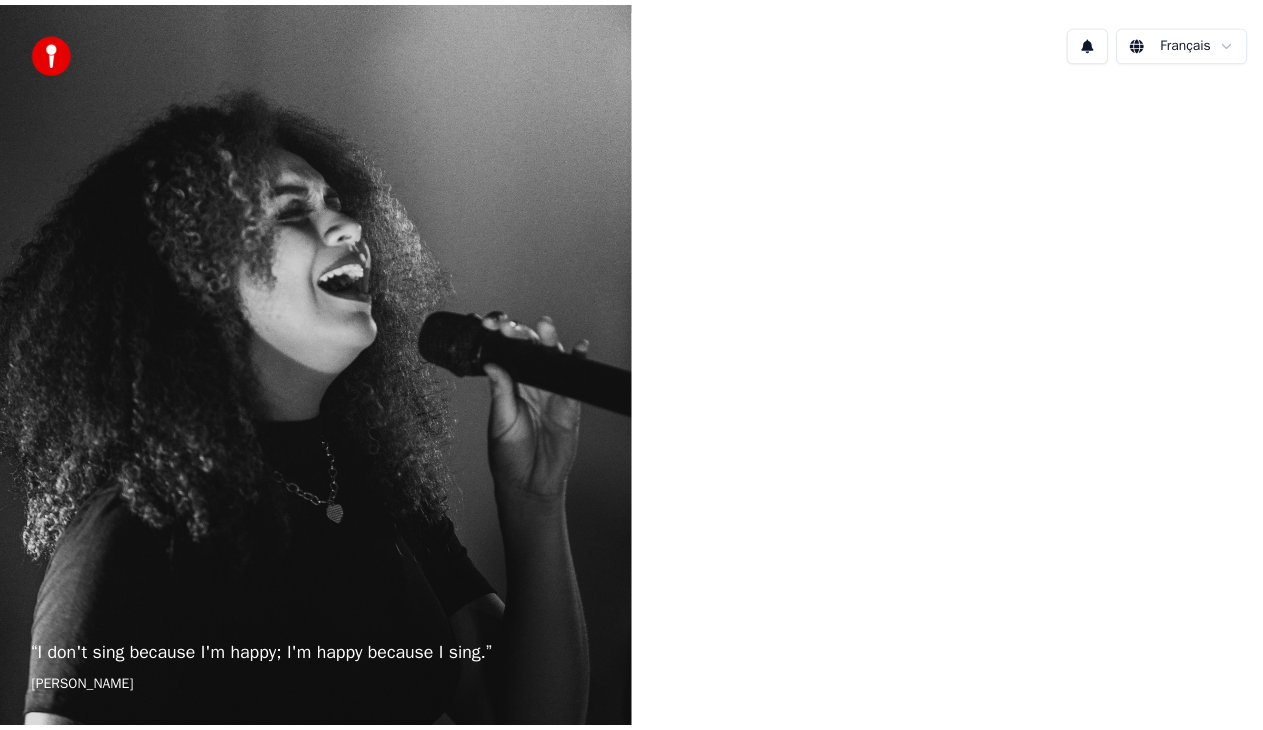 scroll, scrollTop: 0, scrollLeft: 0, axis: both 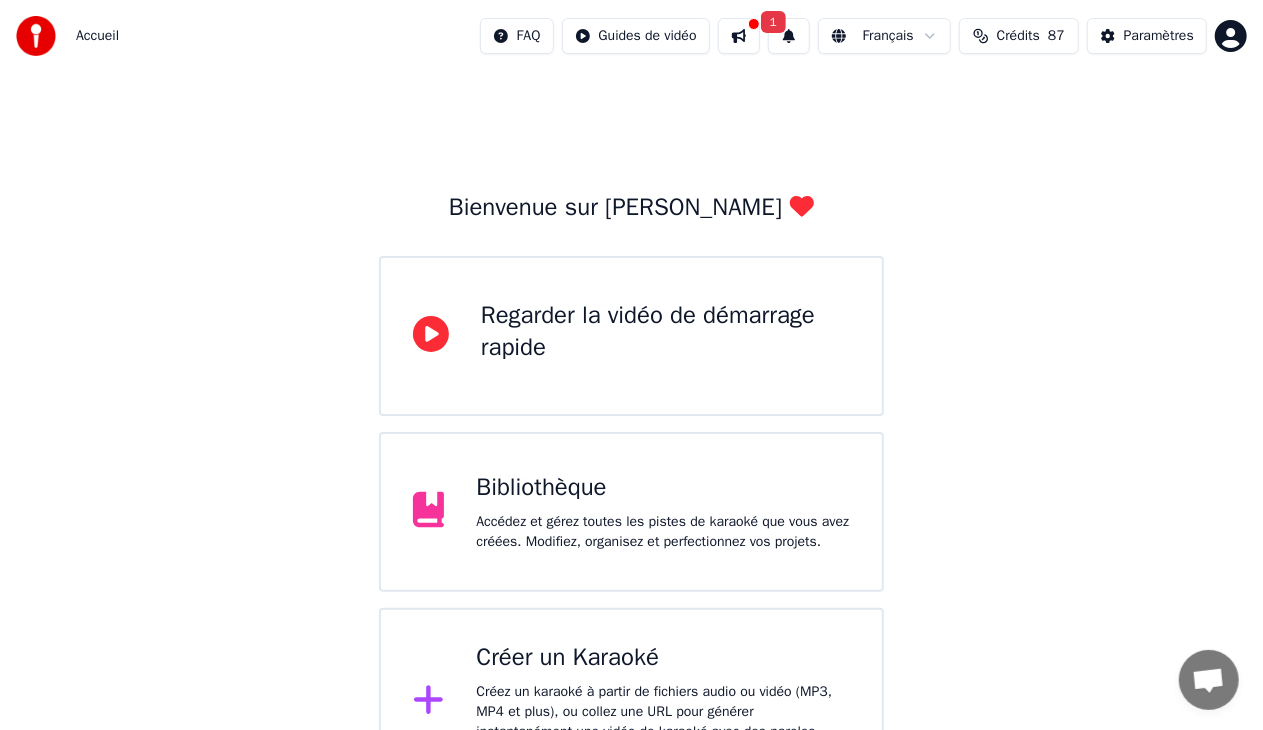 click on "Créez un karaoké à partir de fichiers audio ou vidéo (MP3, MP4 et plus), ou collez une URL pour générer instantanément une vidéo de karaoké avec des paroles synchronisées." at bounding box center (663, 722) 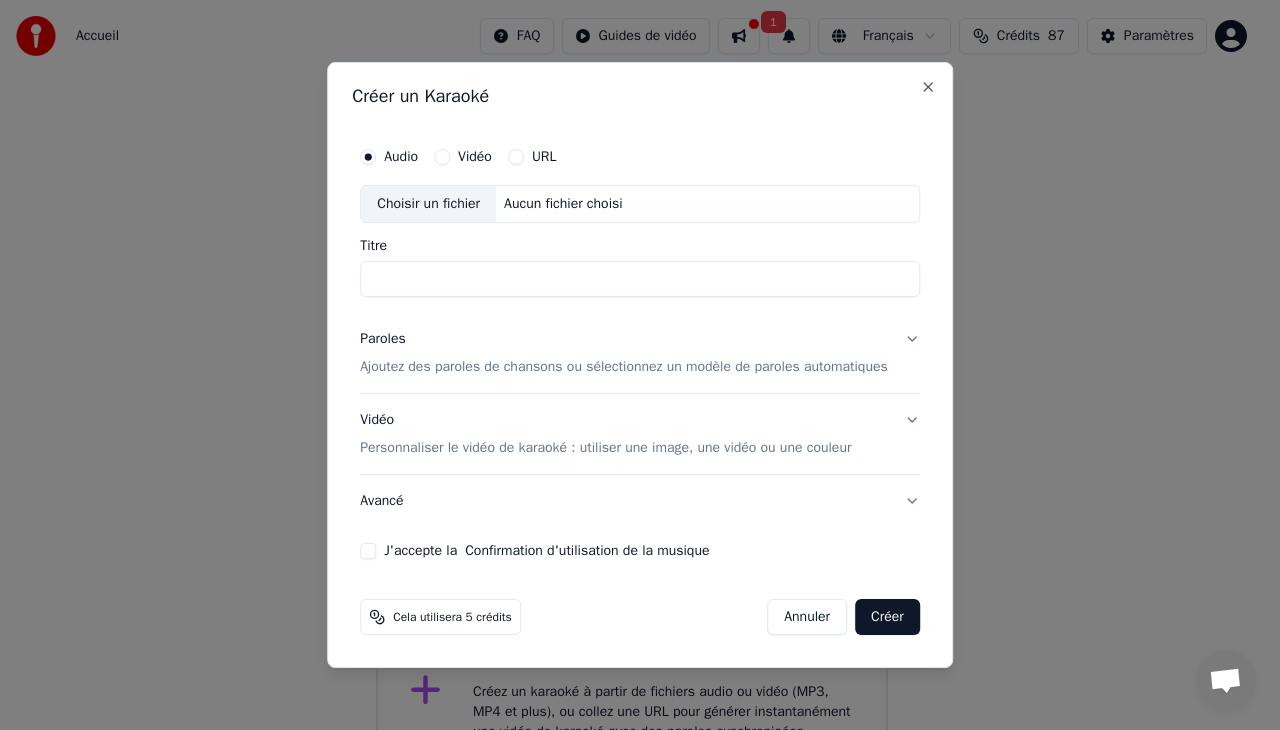 click on "Vidéo" at bounding box center [442, 157] 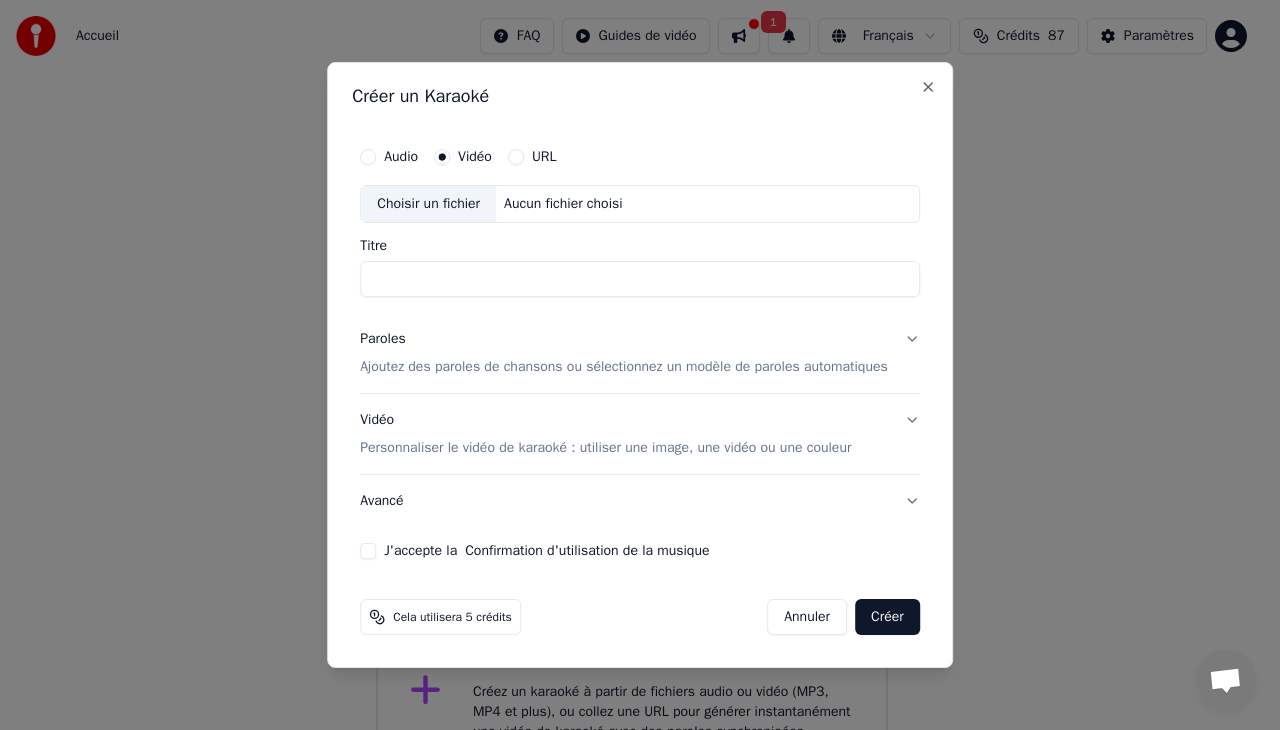 click on "Choisir un fichier" at bounding box center (428, 204) 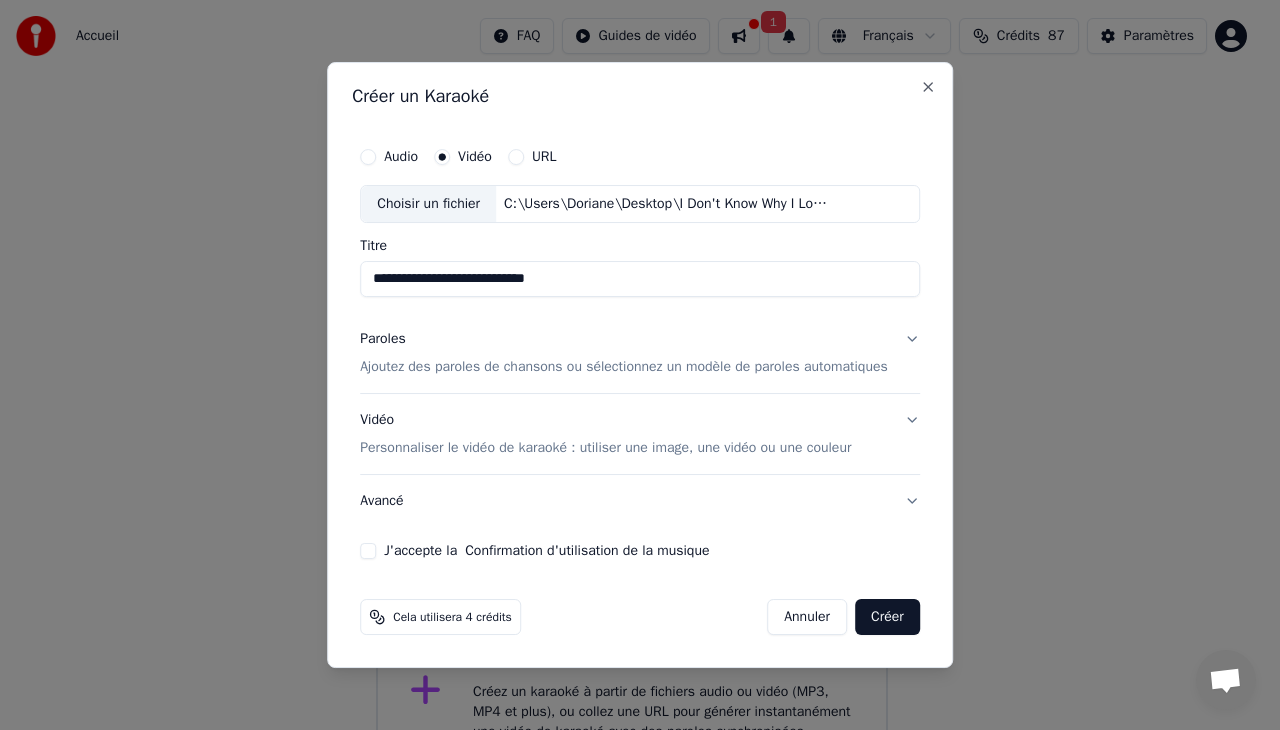 click on "**********" at bounding box center (640, 279) 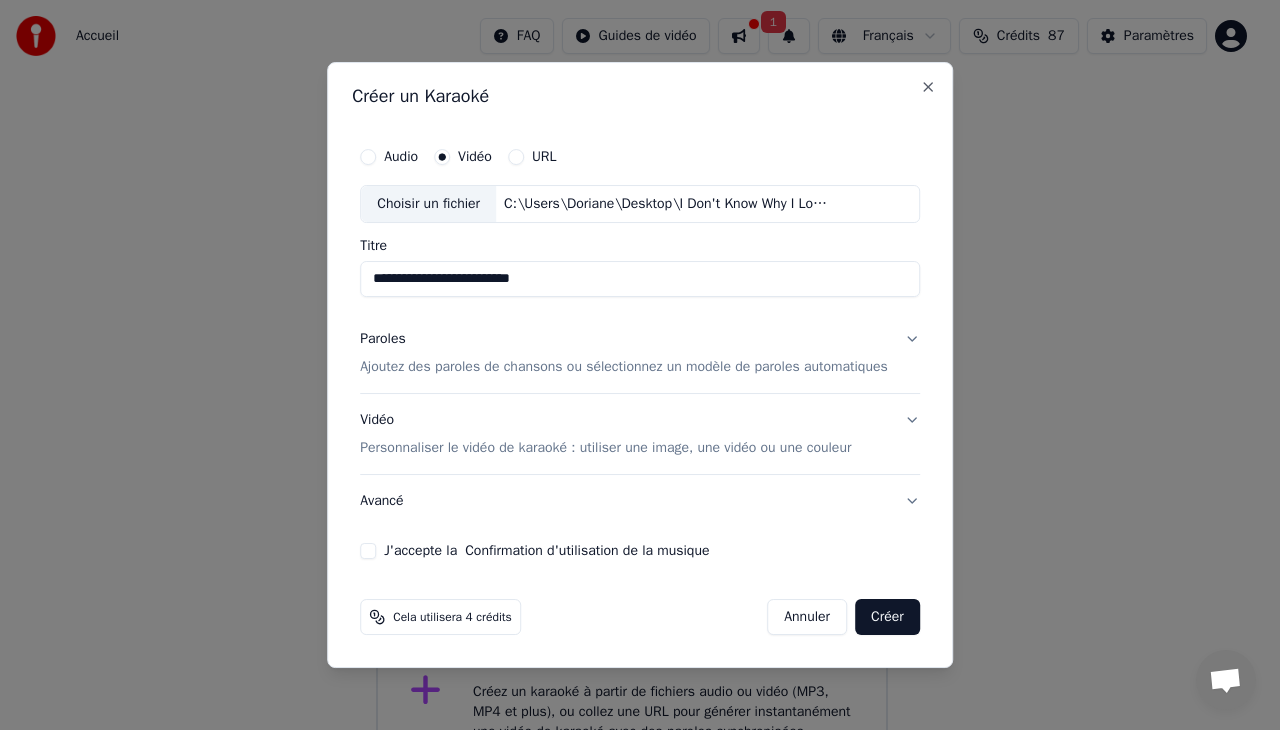 type on "**********" 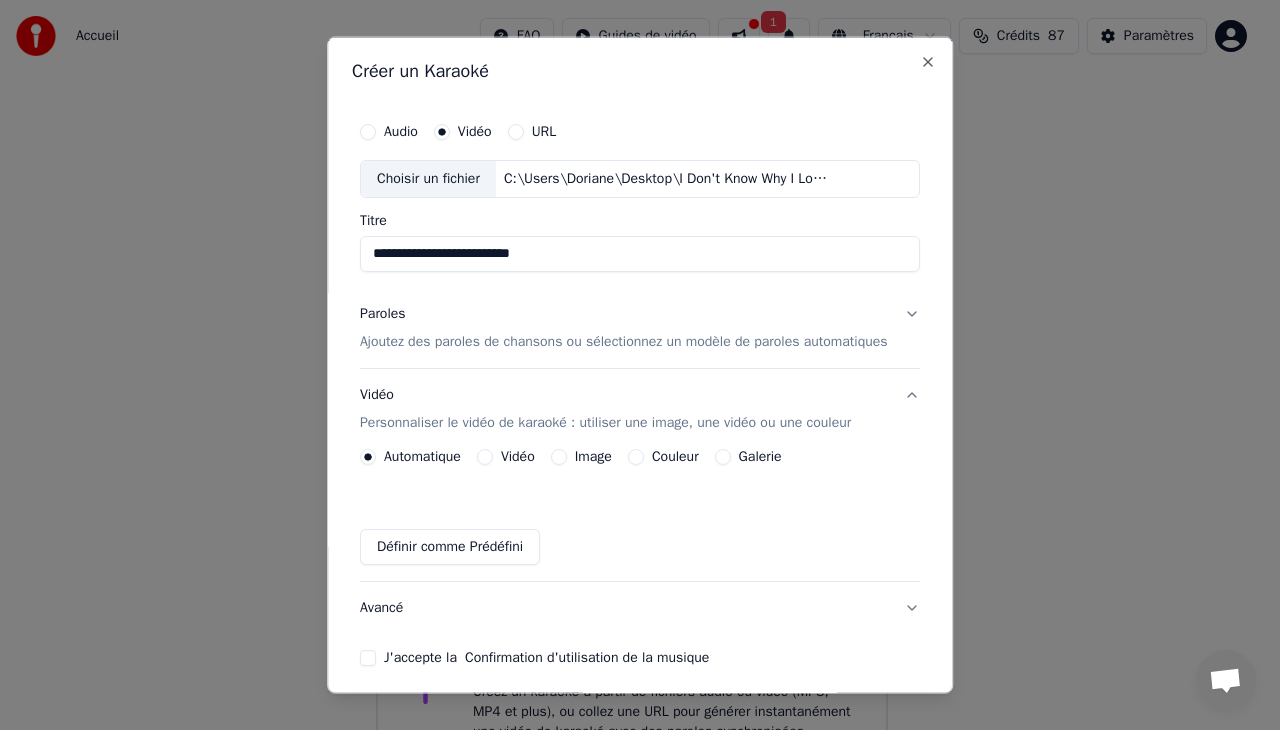 click on "Audio" at bounding box center [368, 132] 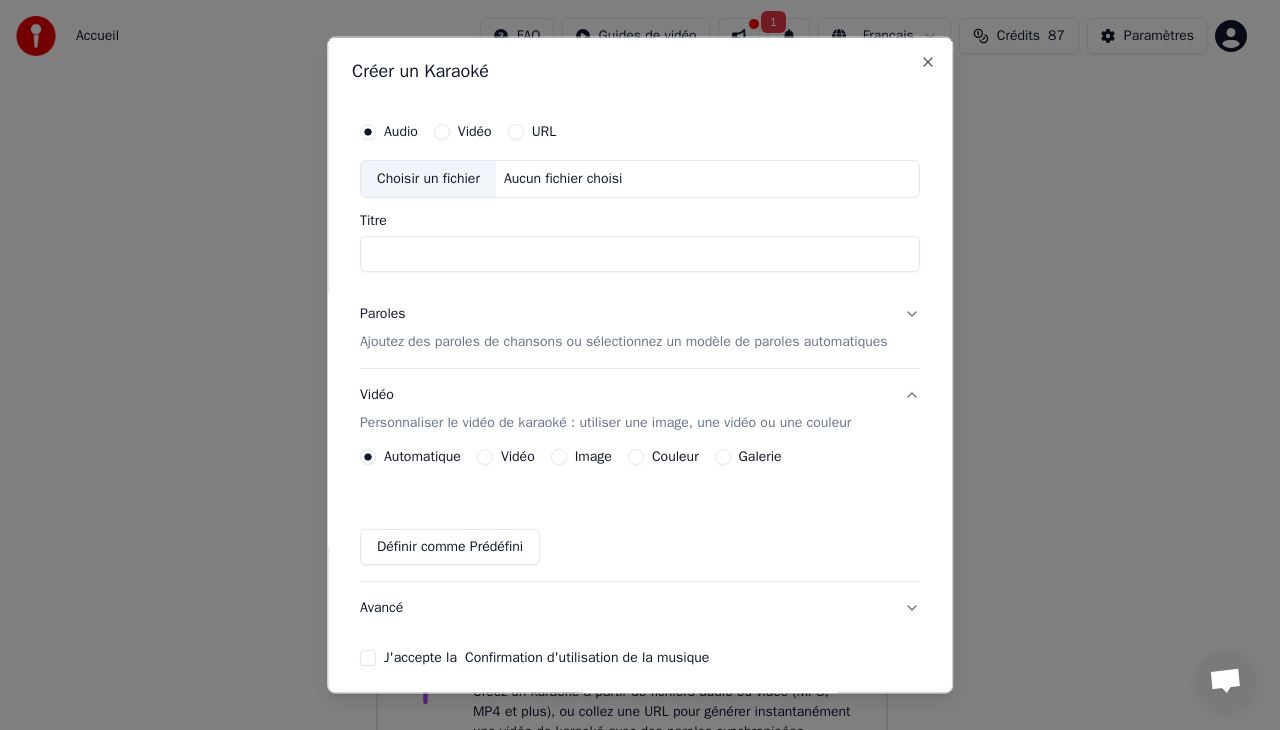 click on "Choisir un fichier" at bounding box center [428, 179] 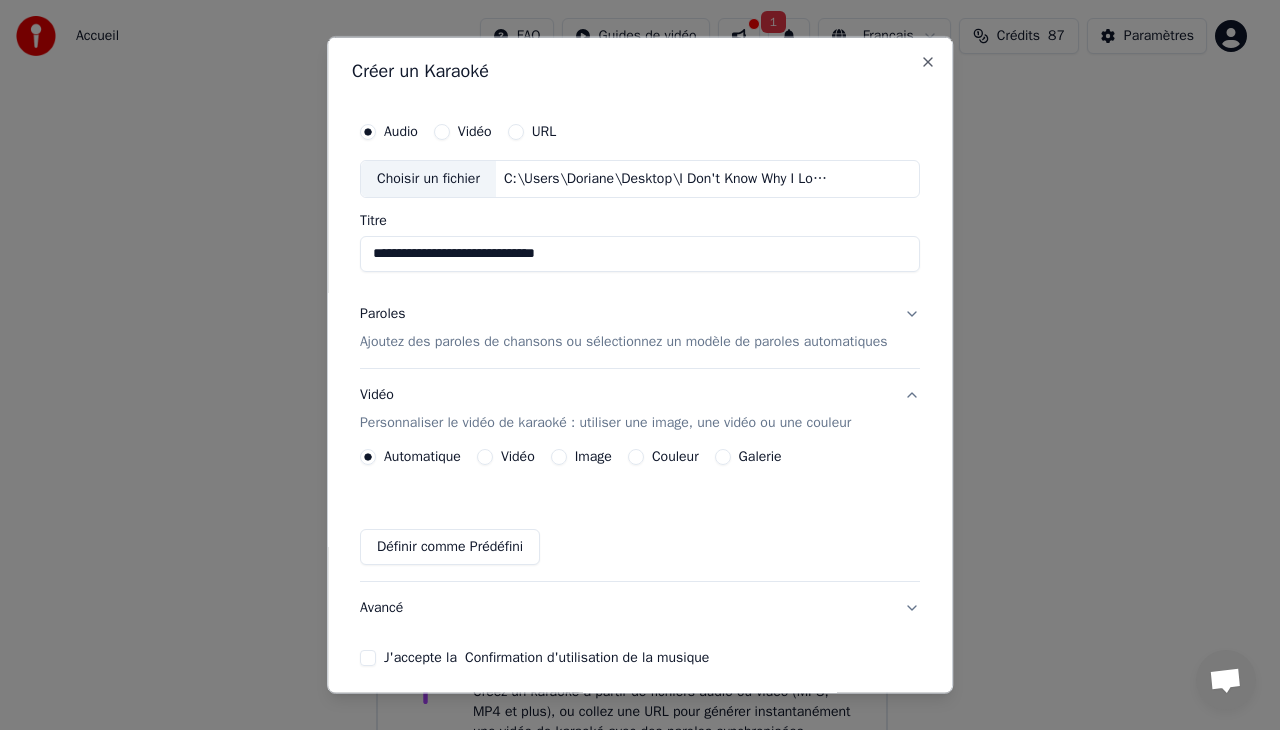 click on "**********" at bounding box center [640, 253] 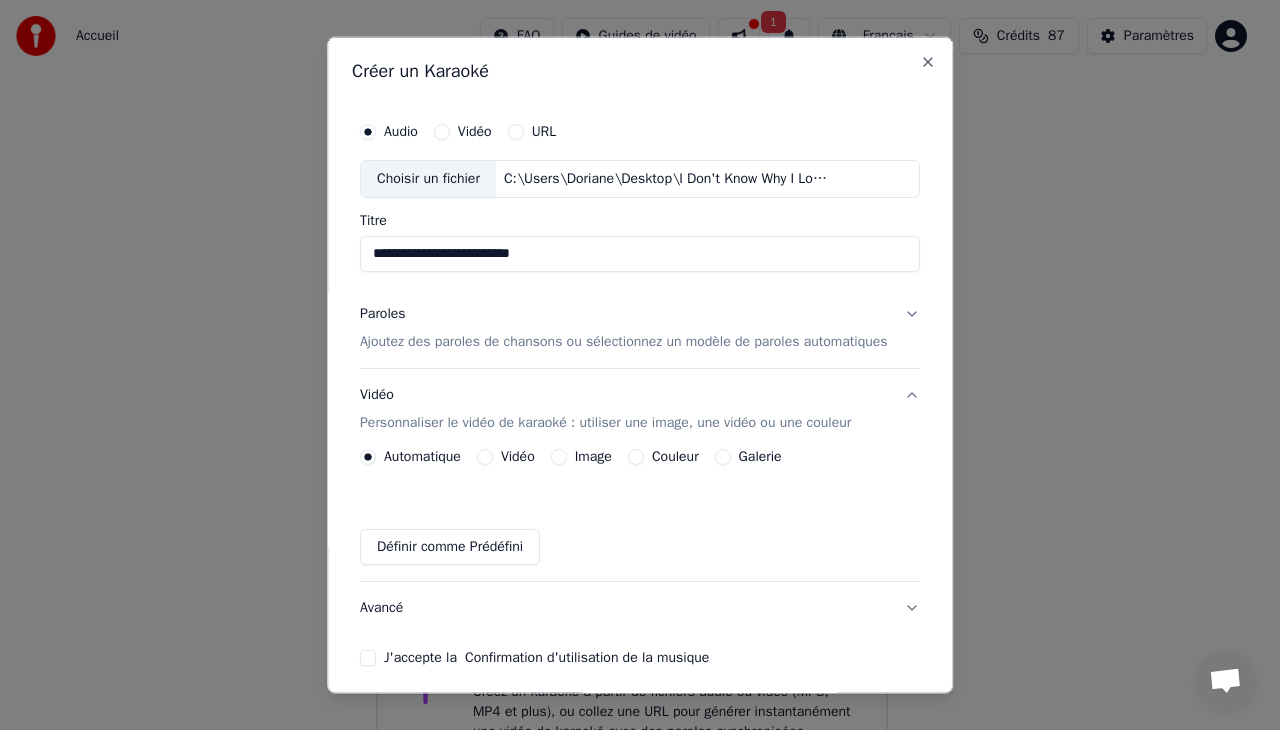 type on "**********" 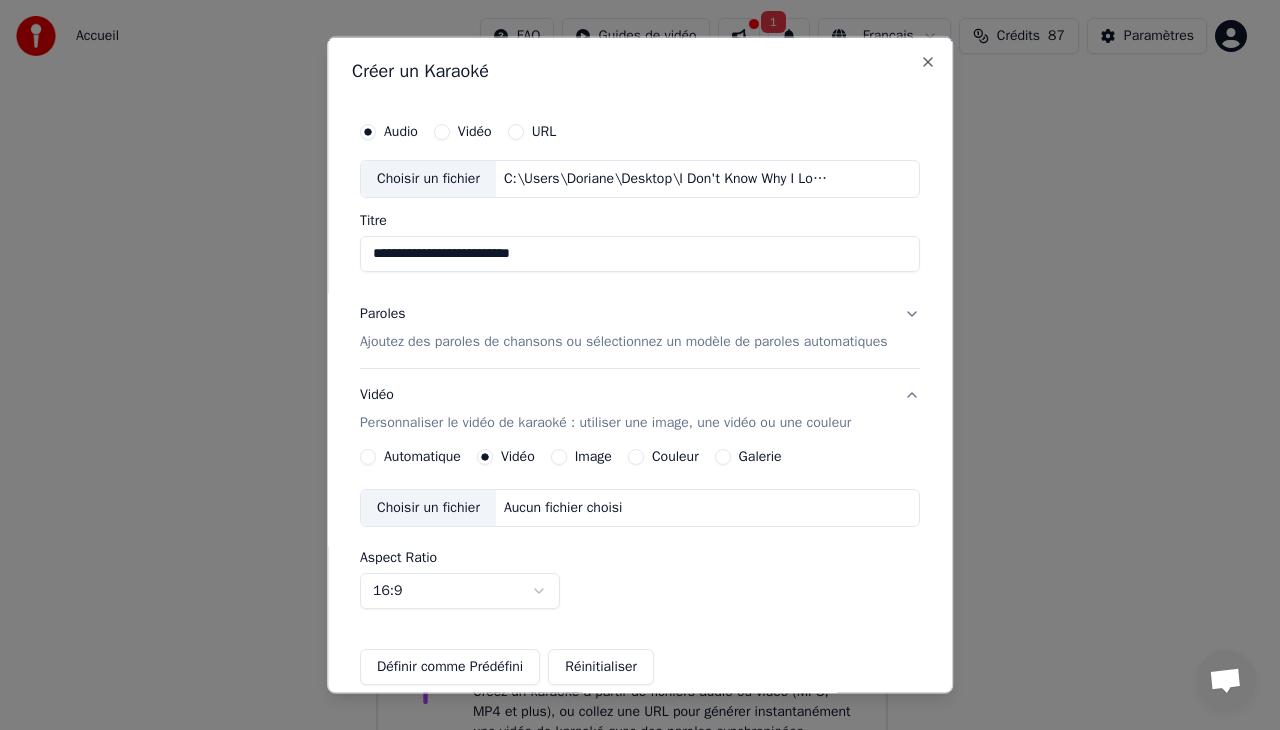 click on "Choisir un fichier" at bounding box center (428, 507) 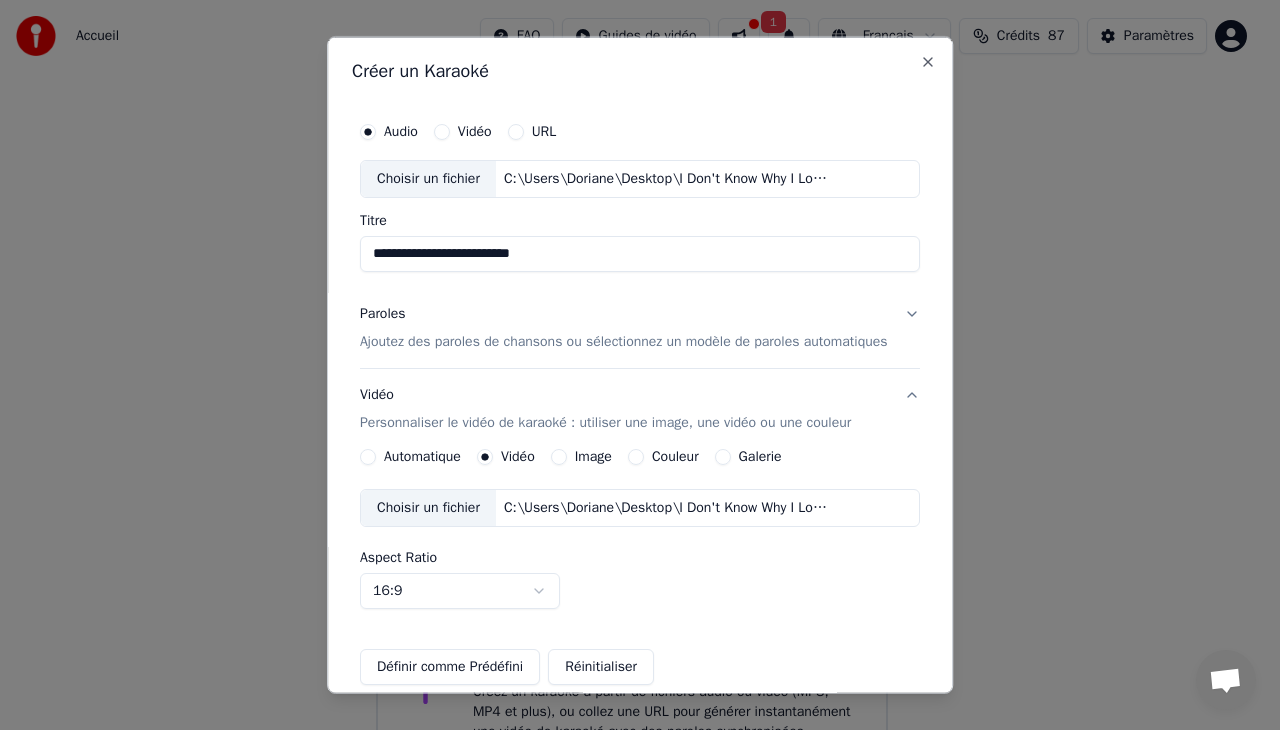 click on "Ajoutez des paroles de chansons ou sélectionnez un modèle de paroles automatiques" at bounding box center [624, 341] 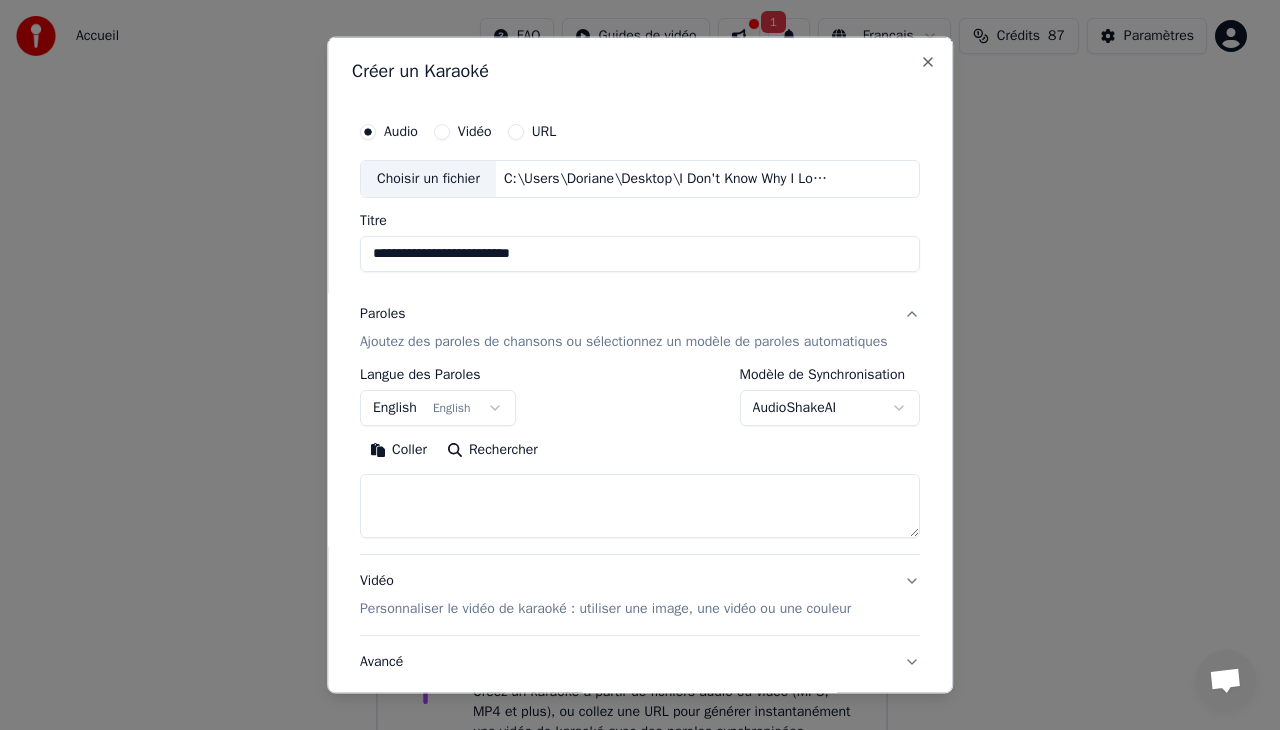 click on "Coller" at bounding box center (398, 449) 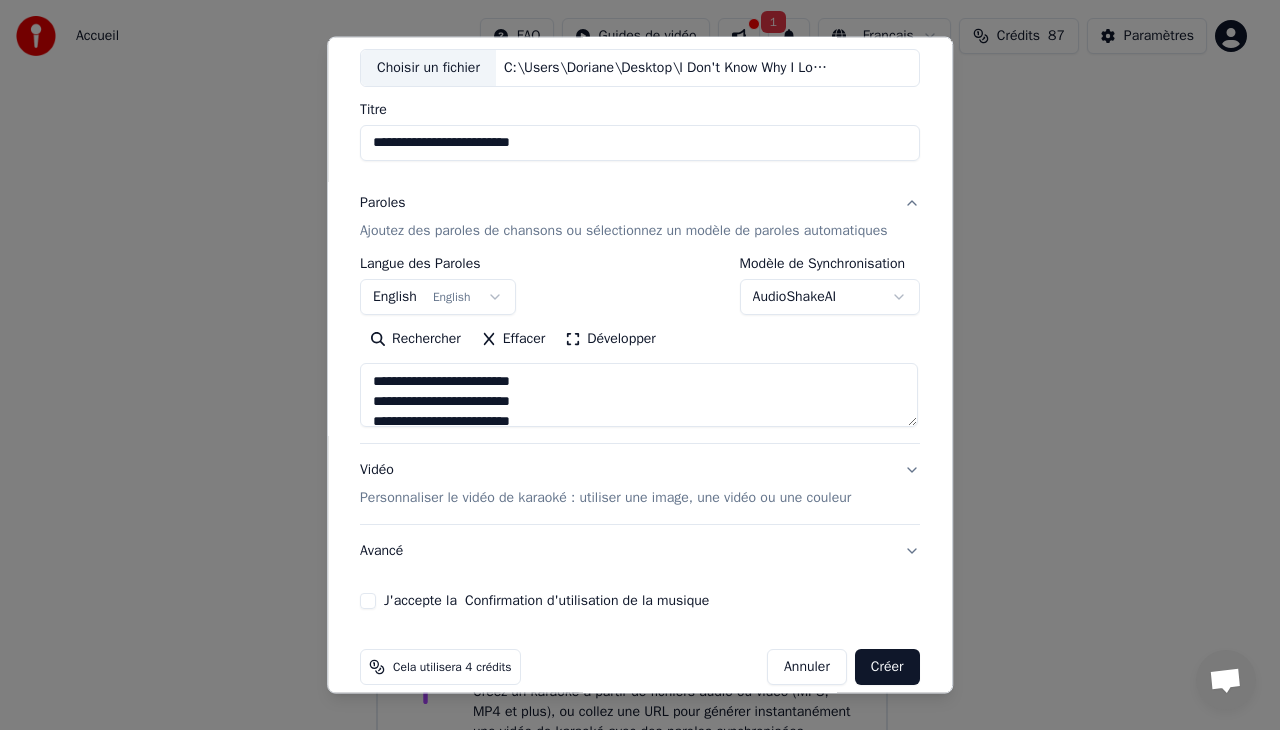 scroll, scrollTop: 120, scrollLeft: 0, axis: vertical 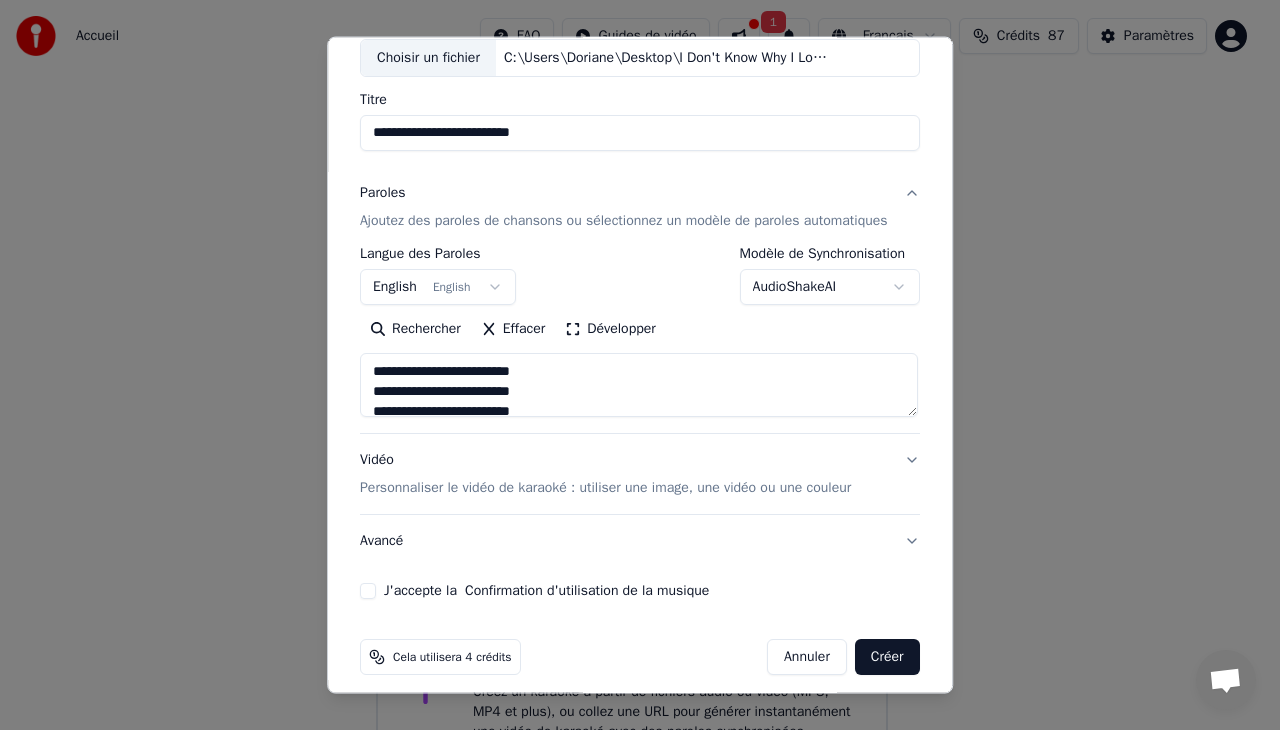 click on "Vidéo Personnaliser le vidéo de karaoké : utiliser une image, une vidéo ou une couleur" at bounding box center (605, 474) 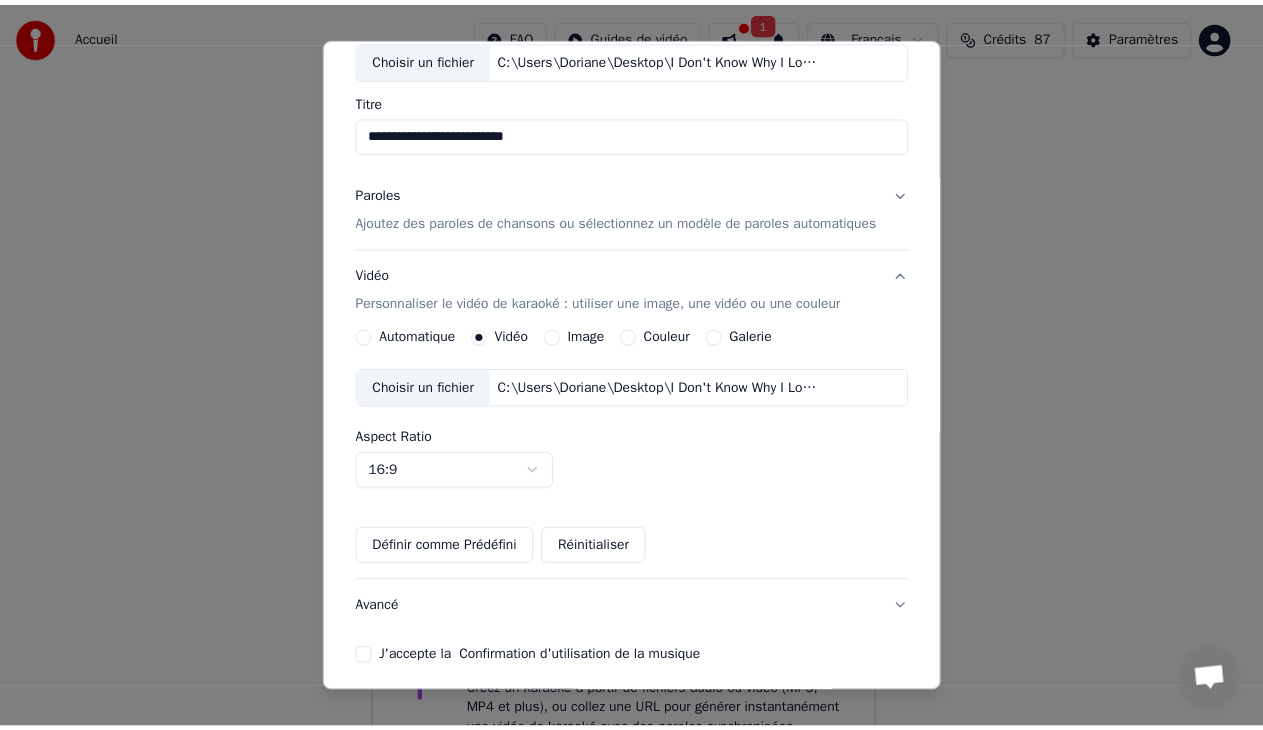 scroll, scrollTop: 218, scrollLeft: 0, axis: vertical 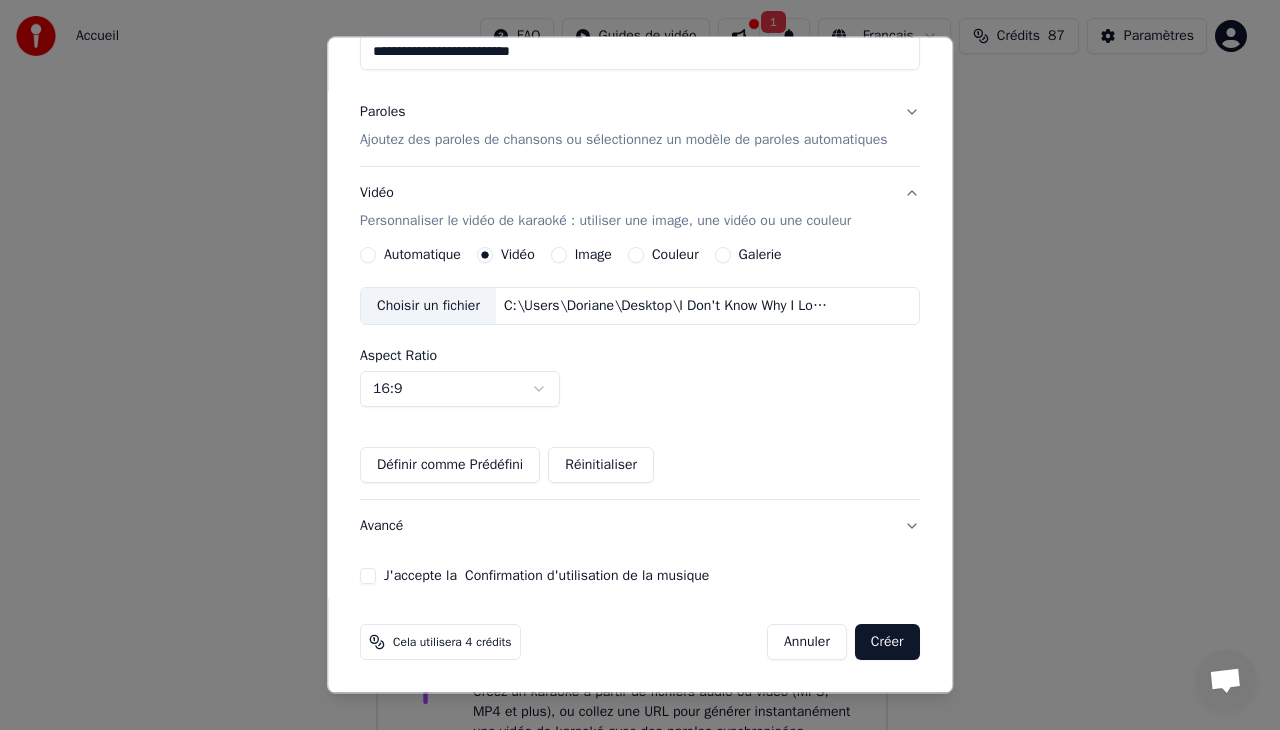 click on "J'accepte la   Confirmation d'utilisation de la musique" at bounding box center (368, 576) 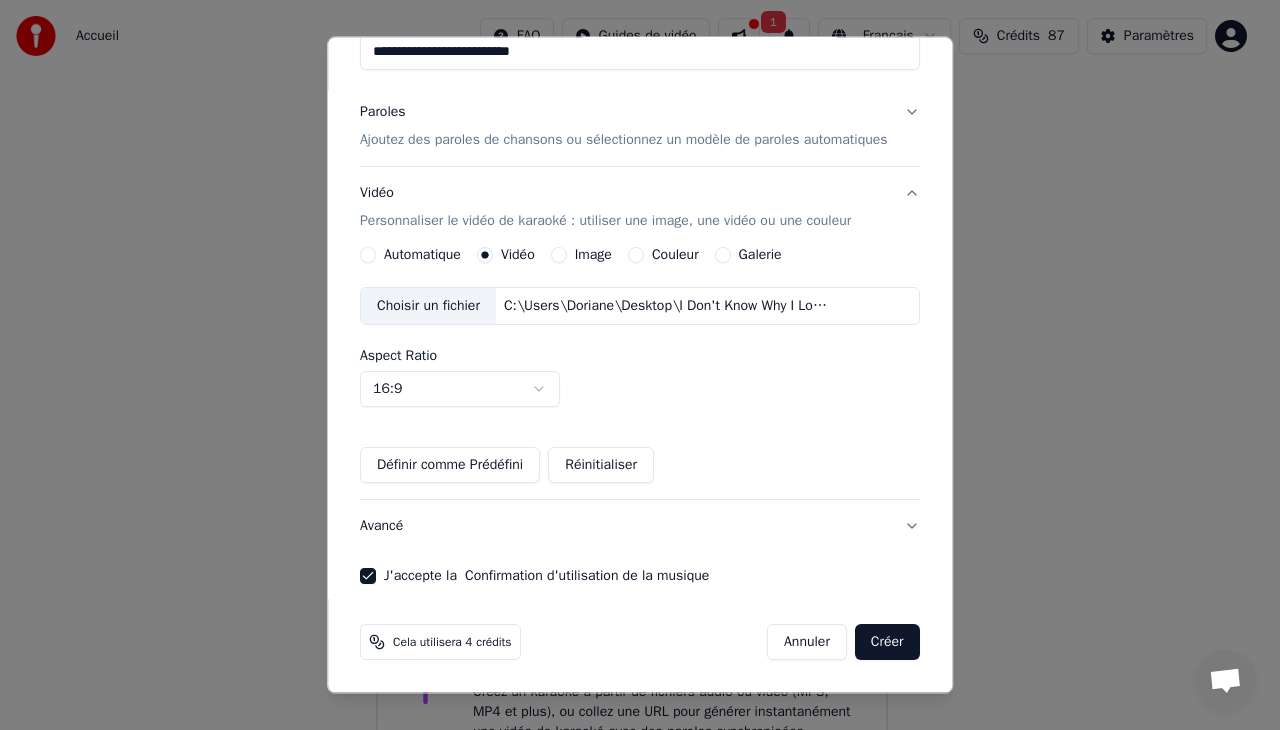 click on "Créer" at bounding box center (887, 642) 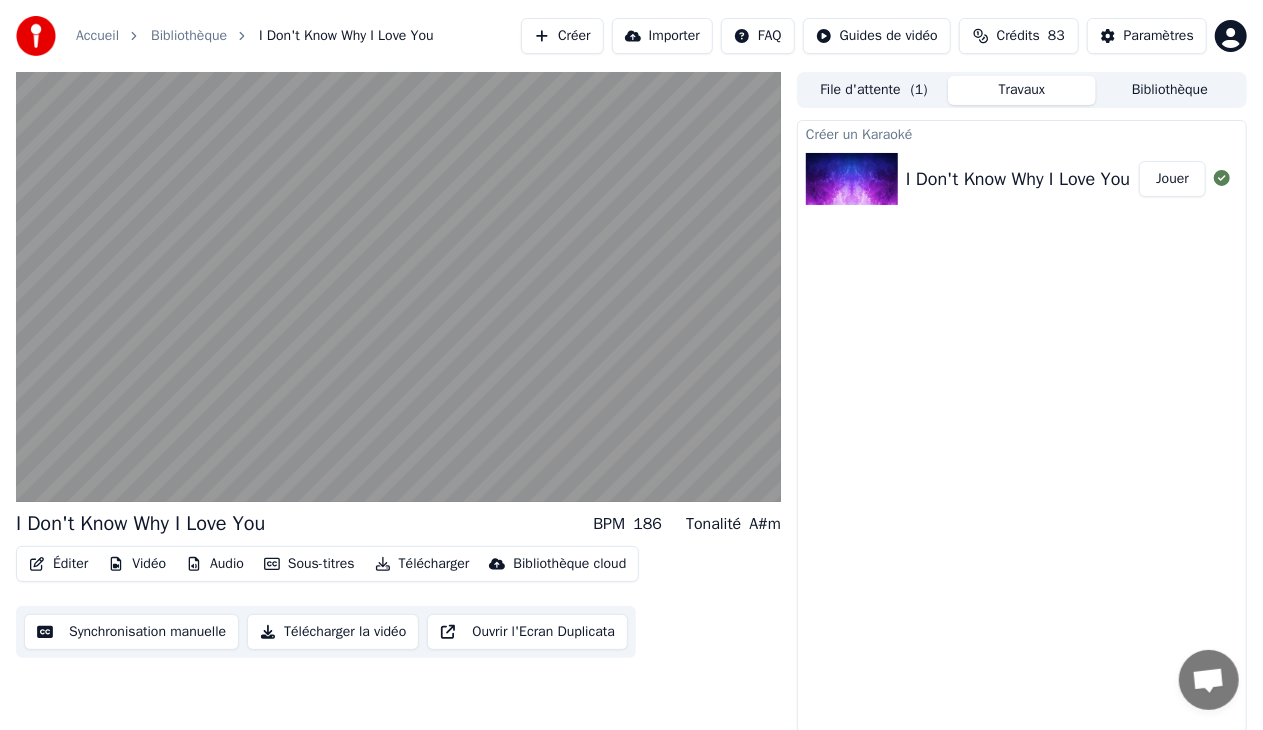 click on "Jouer" at bounding box center (1172, 179) 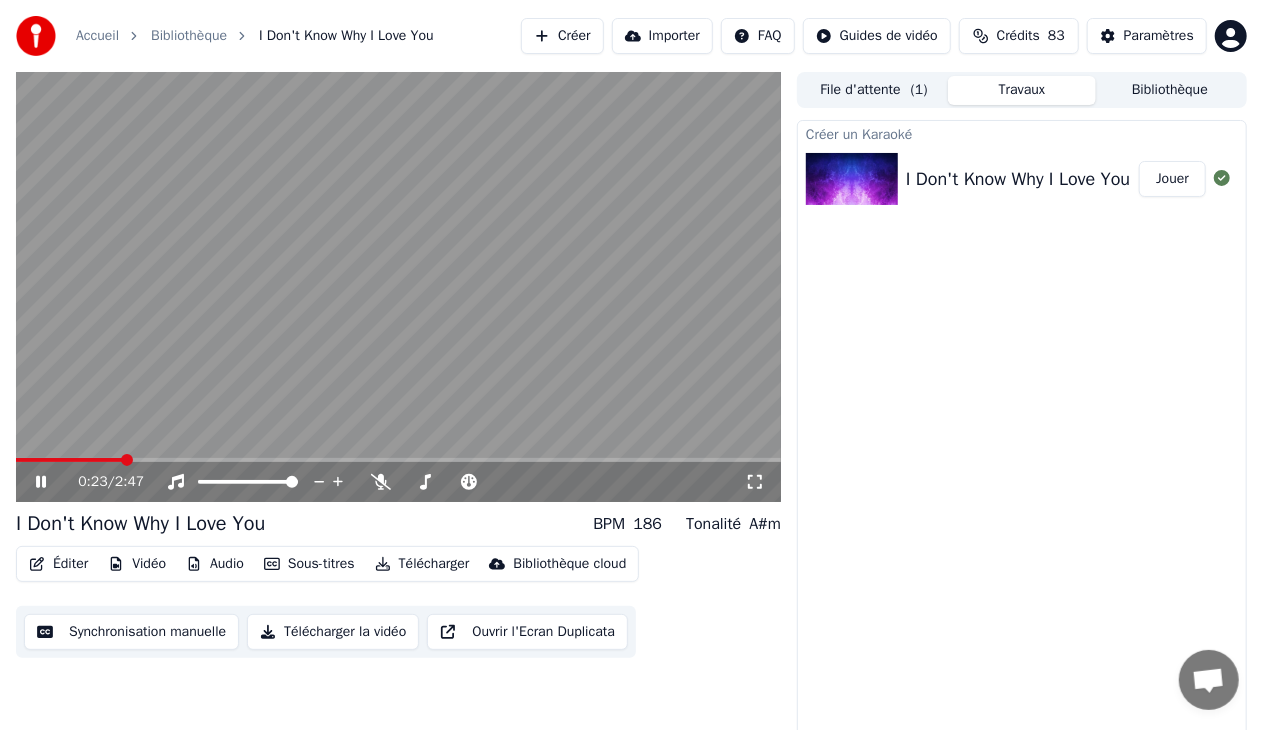 click 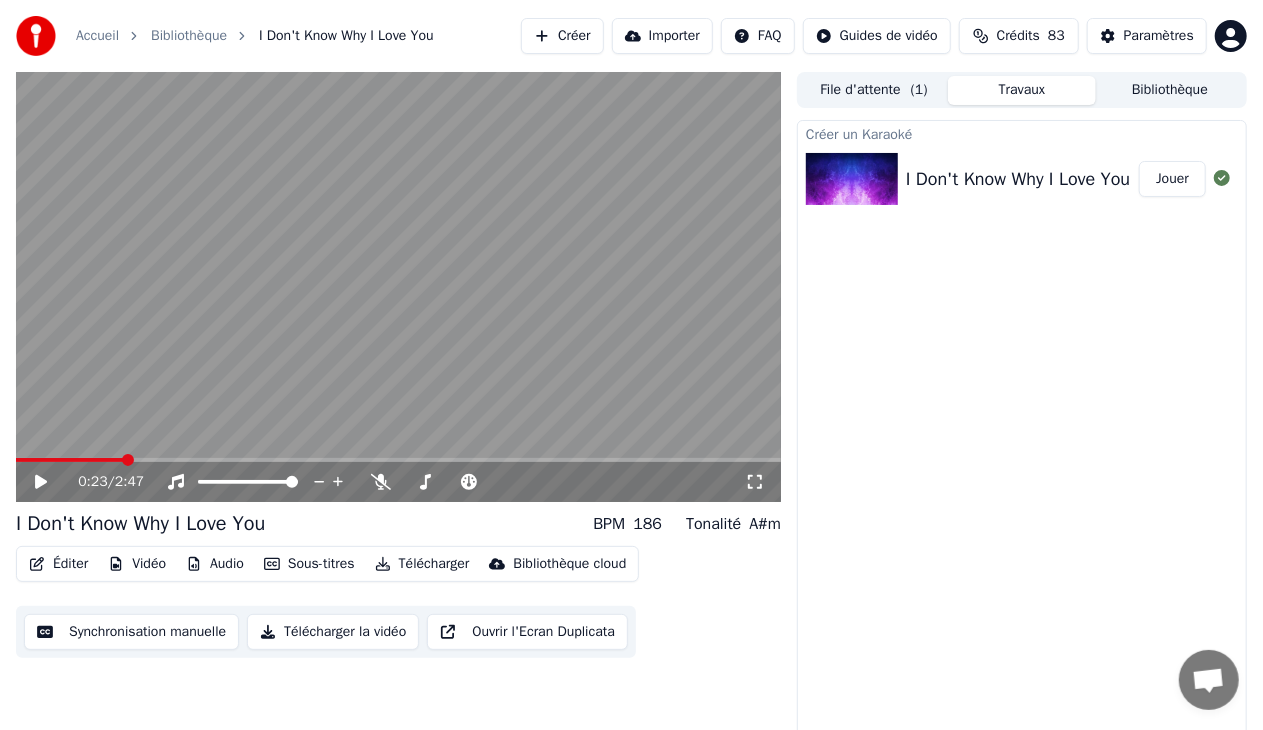 click on "Sous-titres" at bounding box center (309, 564) 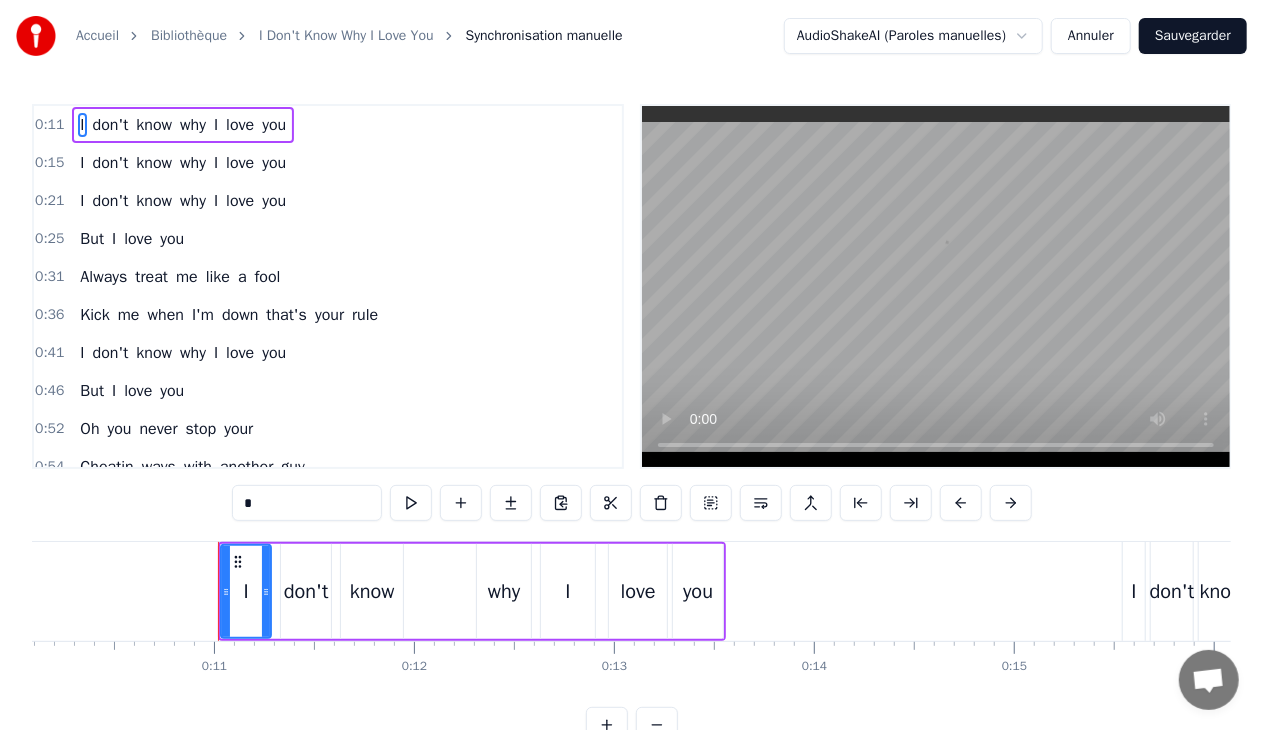 scroll, scrollTop: 0, scrollLeft: 2104, axis: horizontal 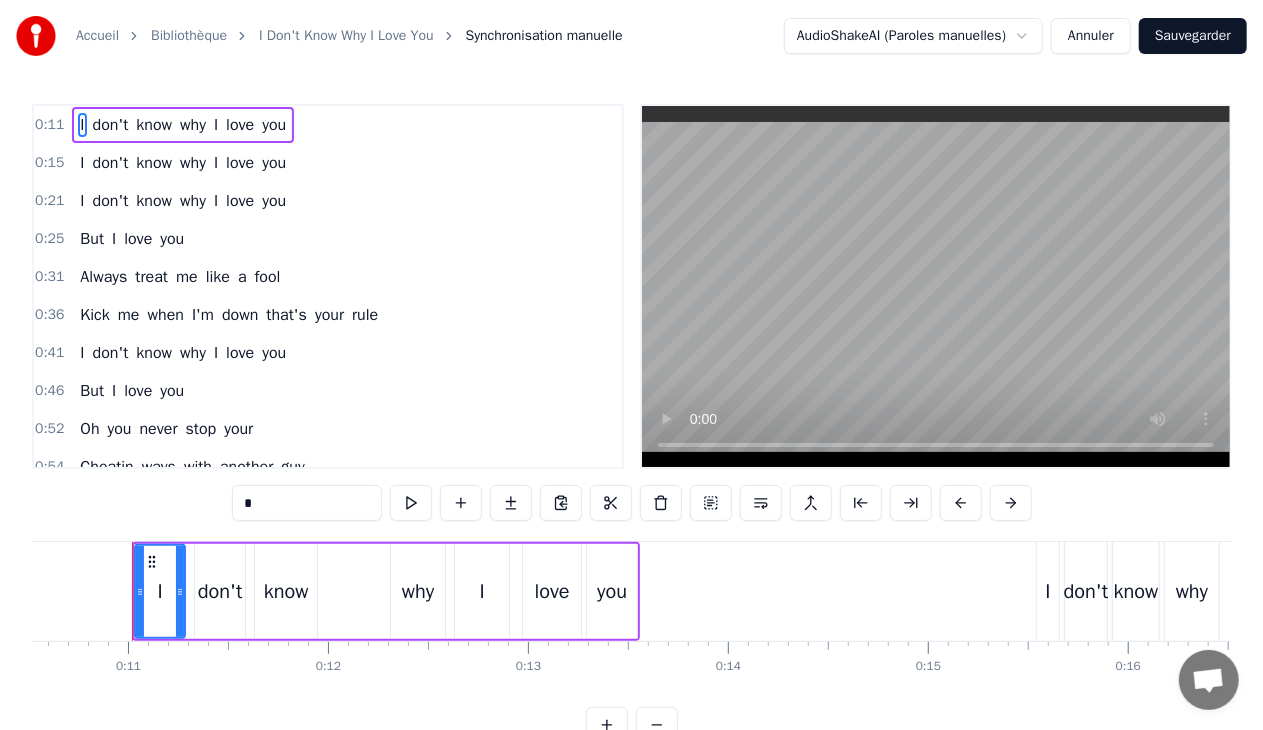 type 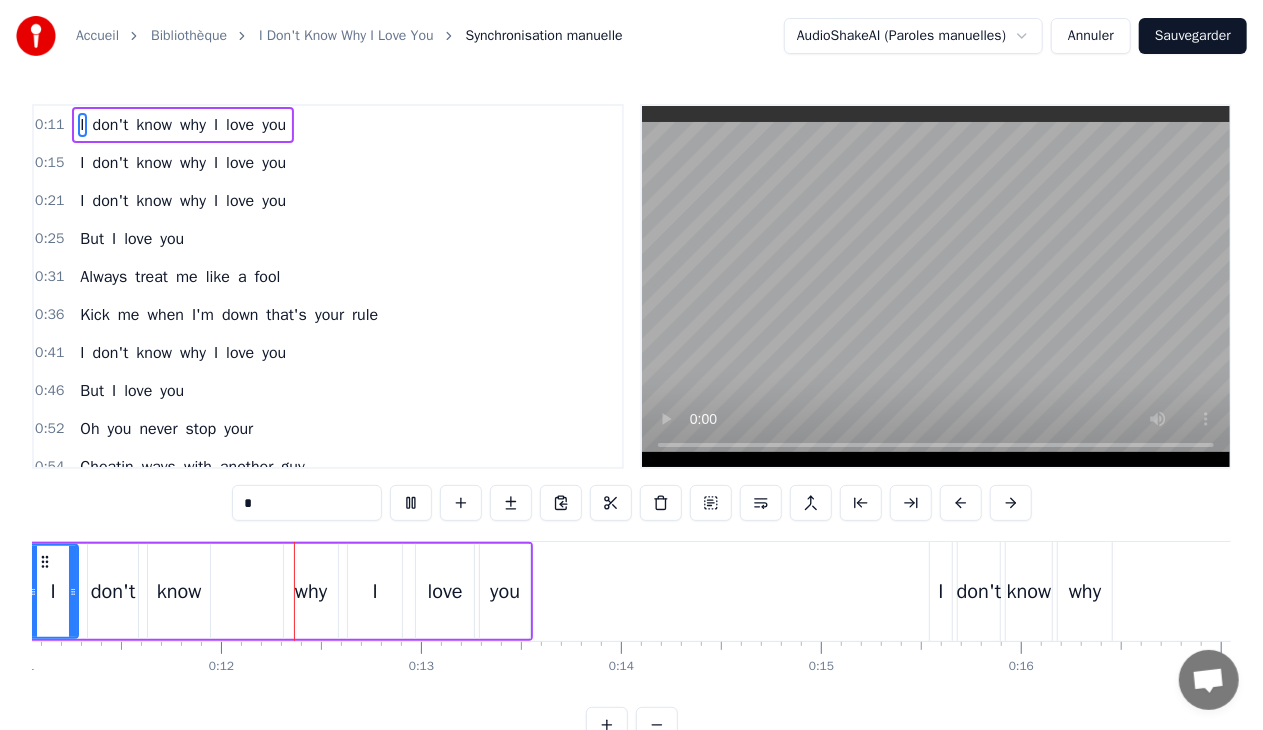 scroll, scrollTop: 0, scrollLeft: 2232, axis: horizontal 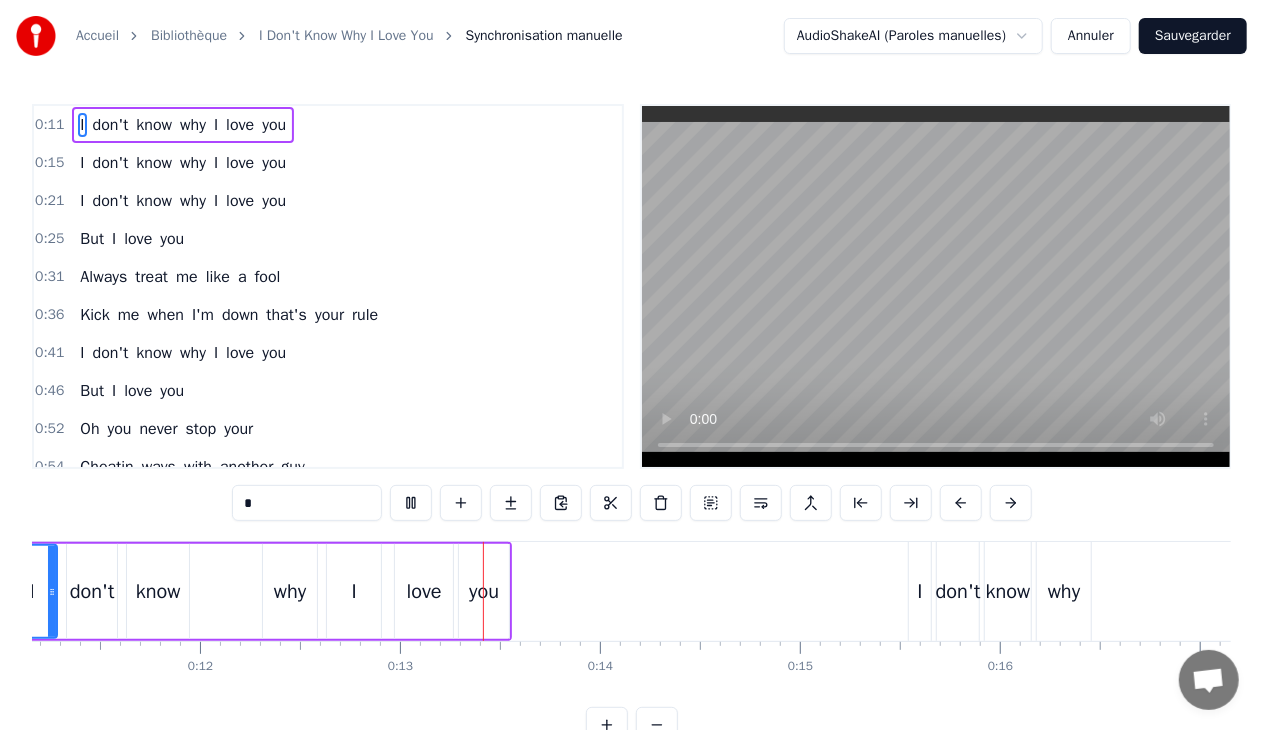 click on "I don't know why I love you I don't know why I love you I don't know why I love you But I love you Always treat me like a fool Kick me when I'm down that's your rule I don't know why I love you But I love you Oh you never stop your Cheatin ways with another guy You laugh in my face Lord how long must I be disgraced Cause I love you Oh baby, baby, baby I don't know why I love you I don't know You and me baby, oh I don't know why I love you baby But I love you baby Oh [PERSON_NAME], [PERSON_NAME], [PERSON_NAME] You throw my heart down in the dirt You made me crawl on This cold black earth, baby No I never, I never knew How much love could hurt Until I loved you baby Till I loved you baby, baby Oh baby, I can't stop I can't stop crying can't you see Here I'm pleadin on my knees I'm on my knees Won't you help me, help me please Cause I love you, I love you baby Sure enough, baby, yeah I don't know, you don't know We don't know none of us Can't do nothing about it I don't know, I don't know Oh baby, I don't know, I don't know Nobody 0" at bounding box center [631, 616] 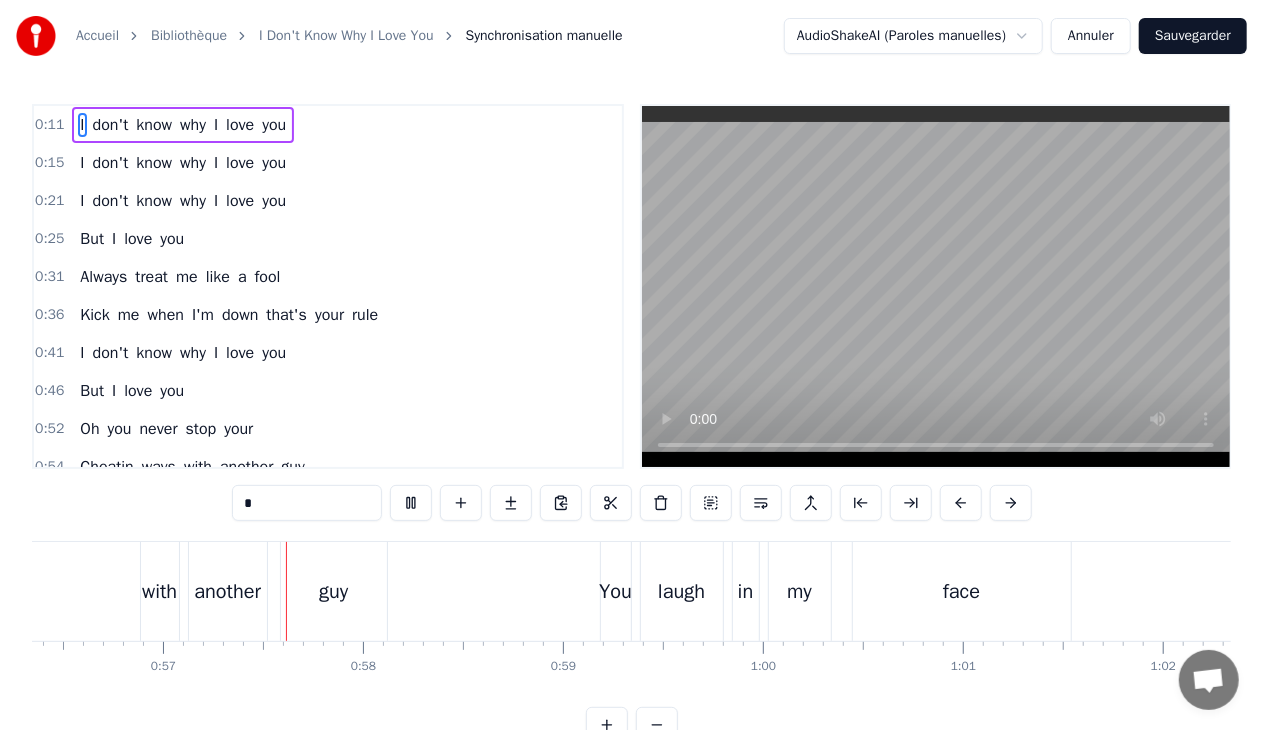 scroll, scrollTop: 0, scrollLeft: 11316, axis: horizontal 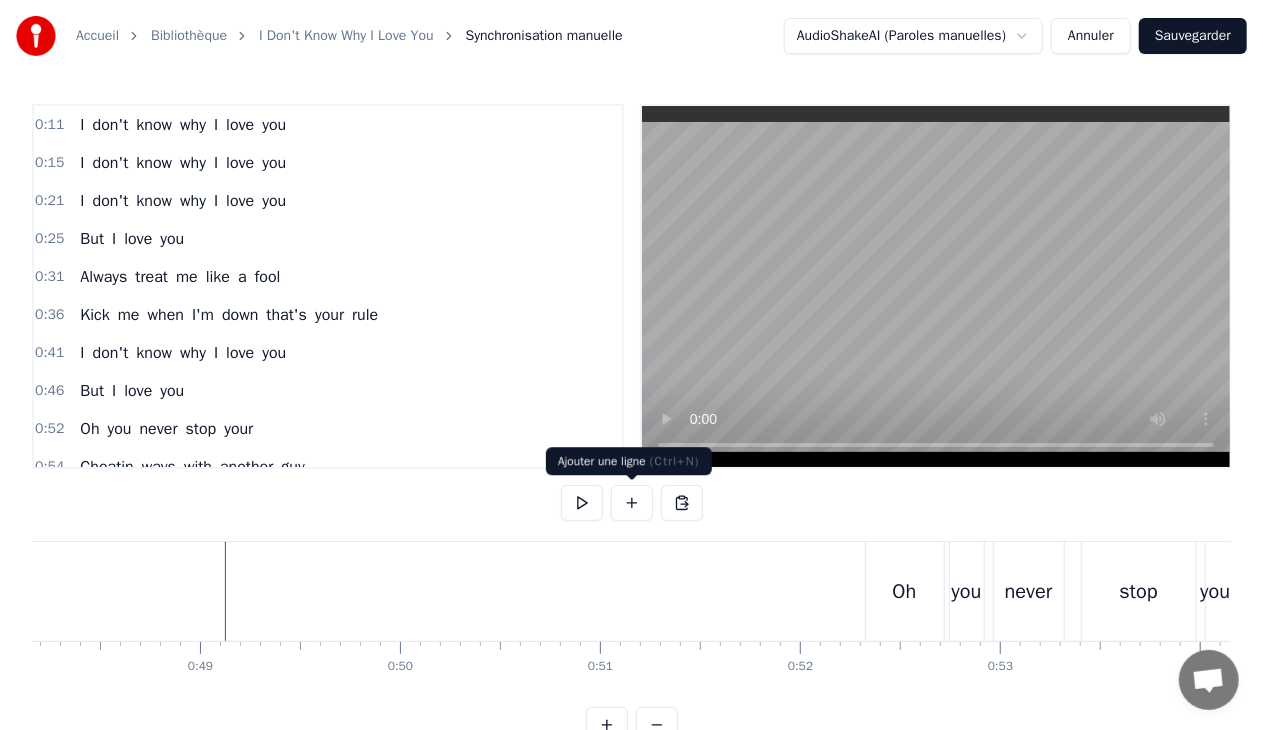 click at bounding box center (632, 503) 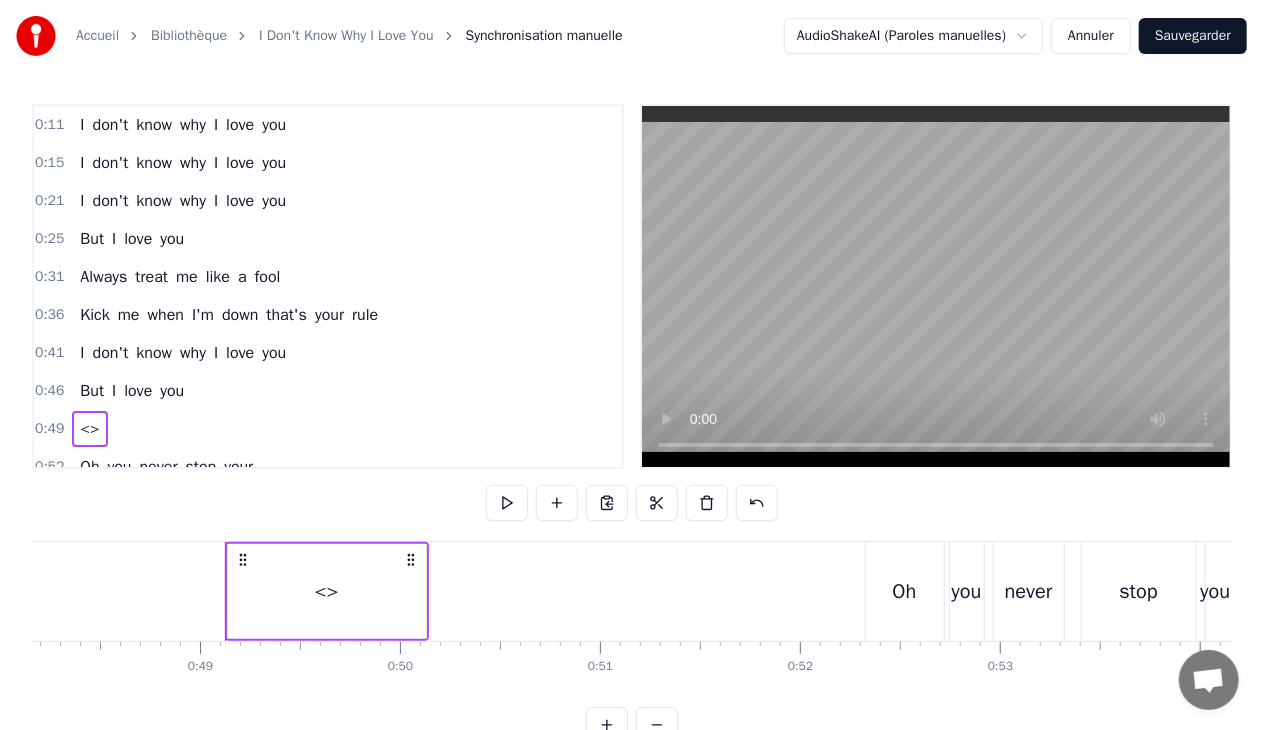 click on "<>" at bounding box center [89, 429] 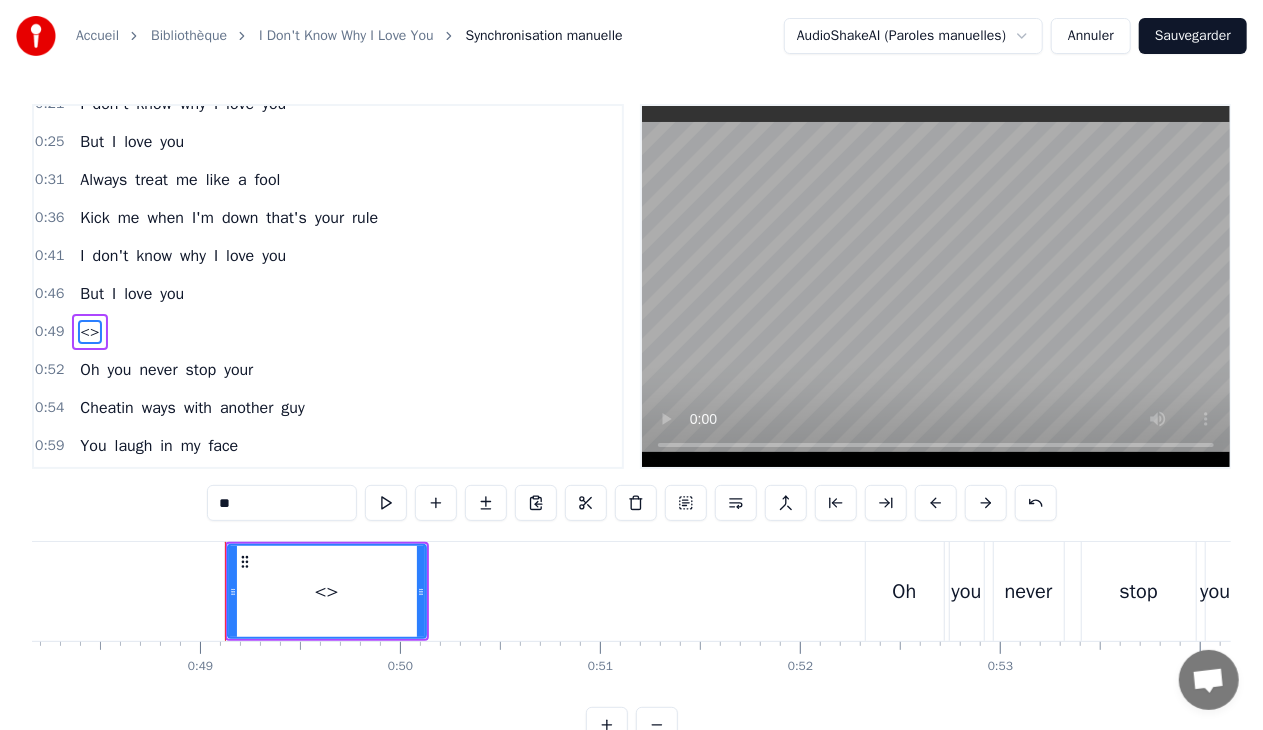 scroll, scrollTop: 136, scrollLeft: 0, axis: vertical 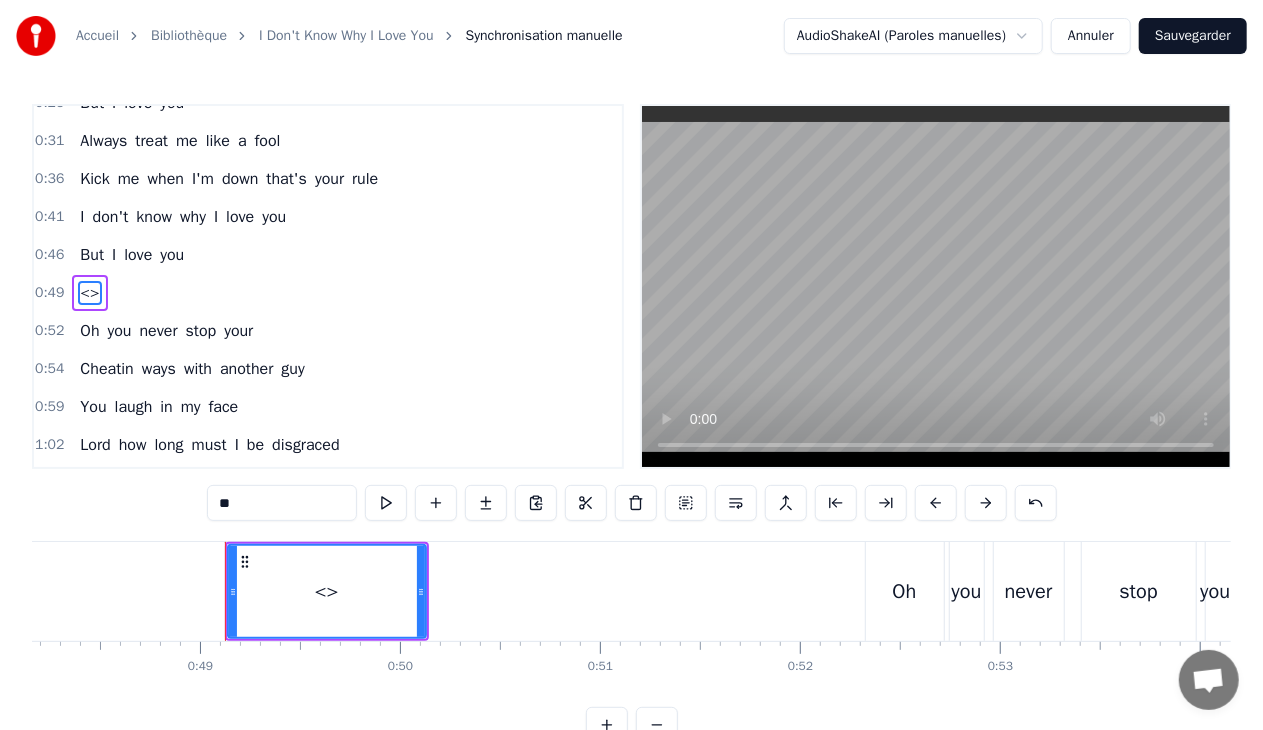 click on "**" at bounding box center (282, 503) 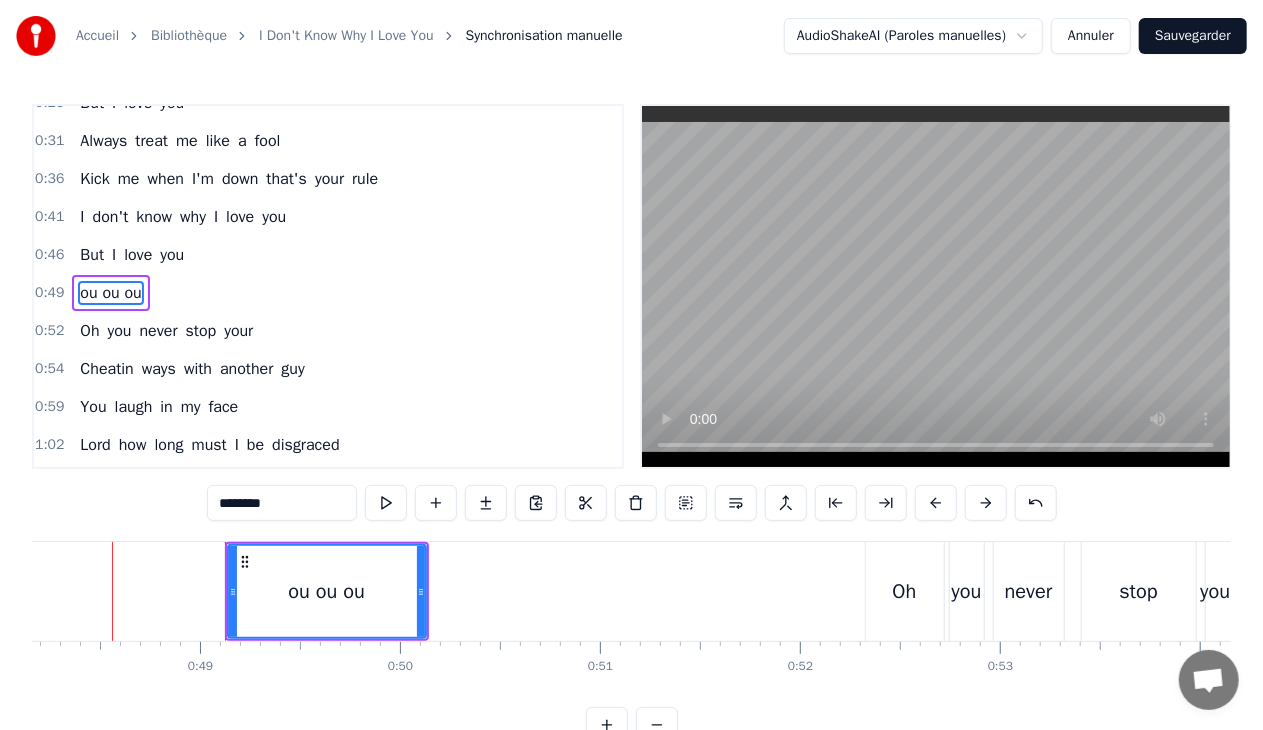 scroll, scrollTop: 0, scrollLeft: 9612, axis: horizontal 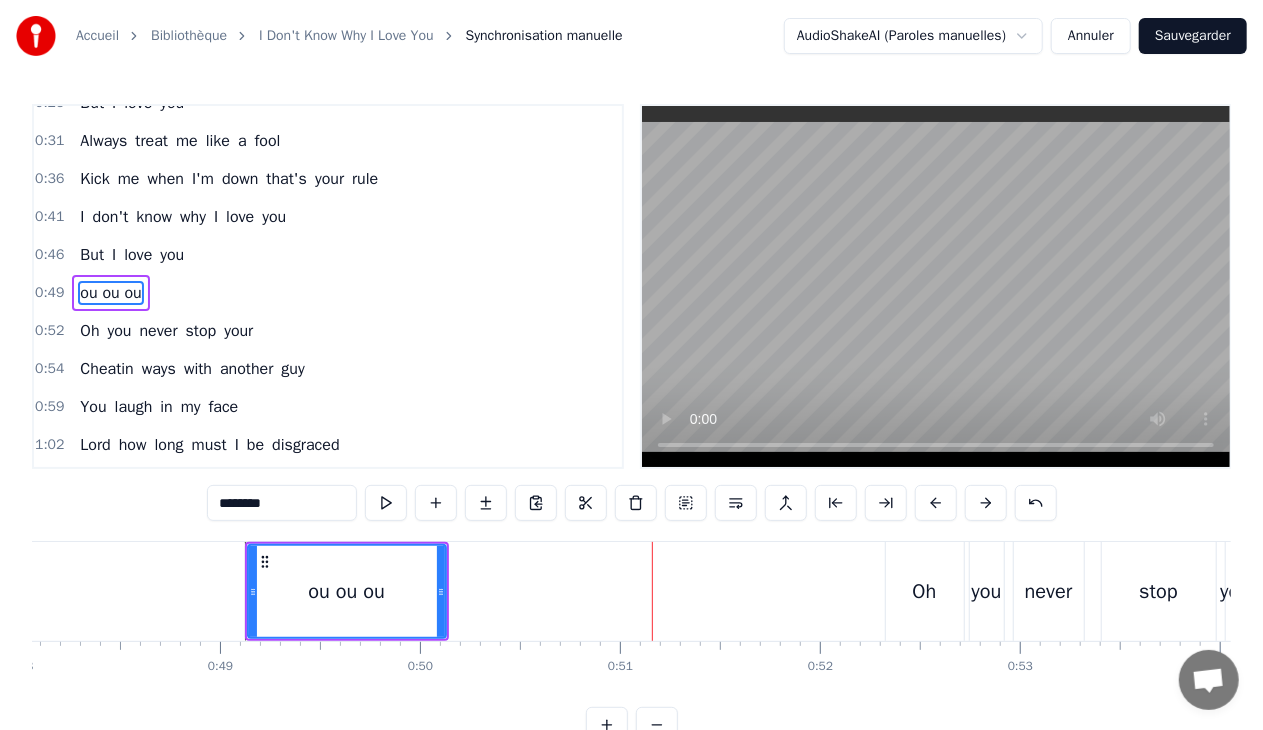 click on "********" at bounding box center [282, 503] 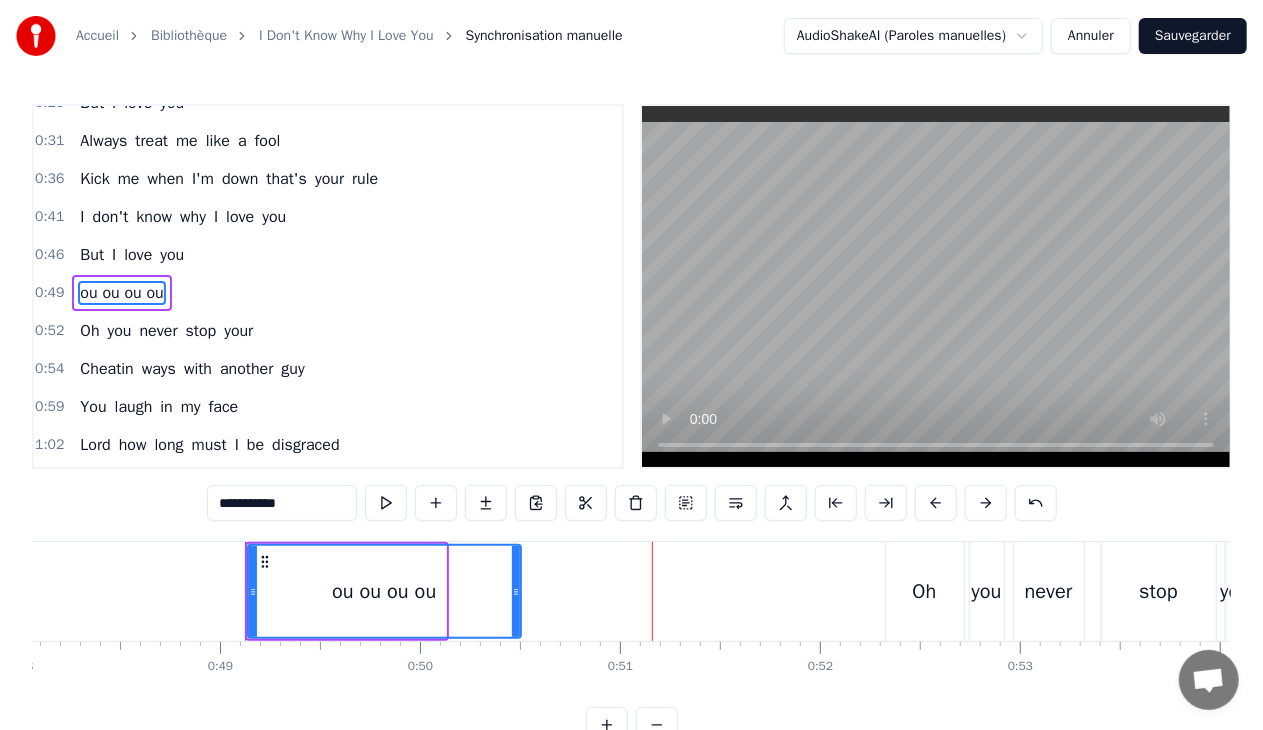 drag, startPoint x: 442, startPoint y: 594, endPoint x: 516, endPoint y: 596, distance: 74.02702 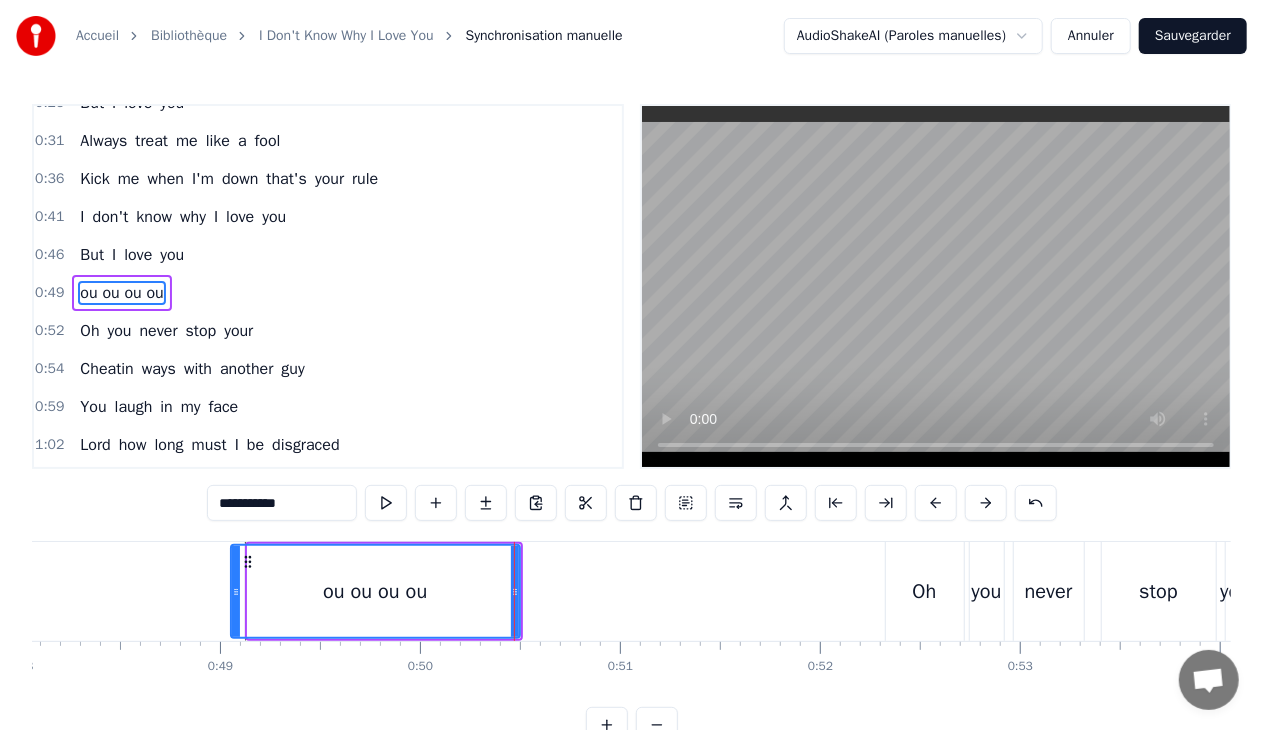 drag, startPoint x: 249, startPoint y: 589, endPoint x: 232, endPoint y: 590, distance: 17.029387 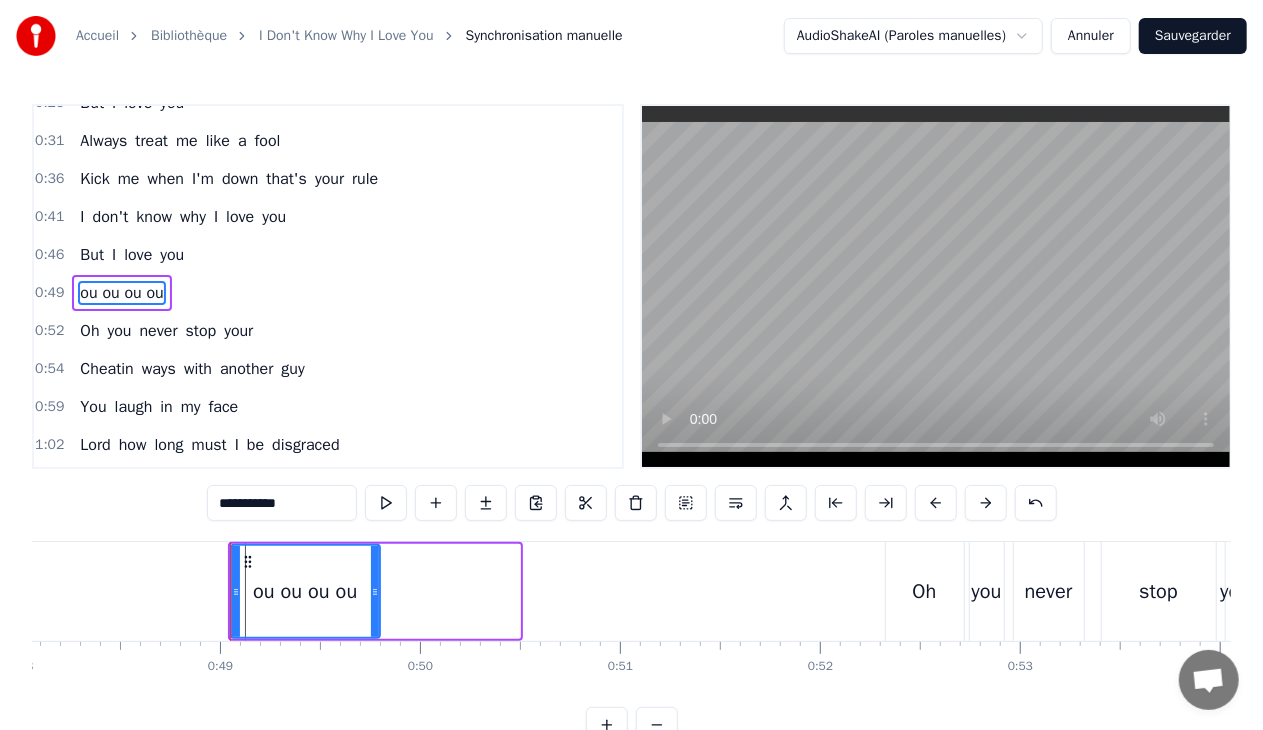 drag, startPoint x: 514, startPoint y: 594, endPoint x: 374, endPoint y: 589, distance: 140.08926 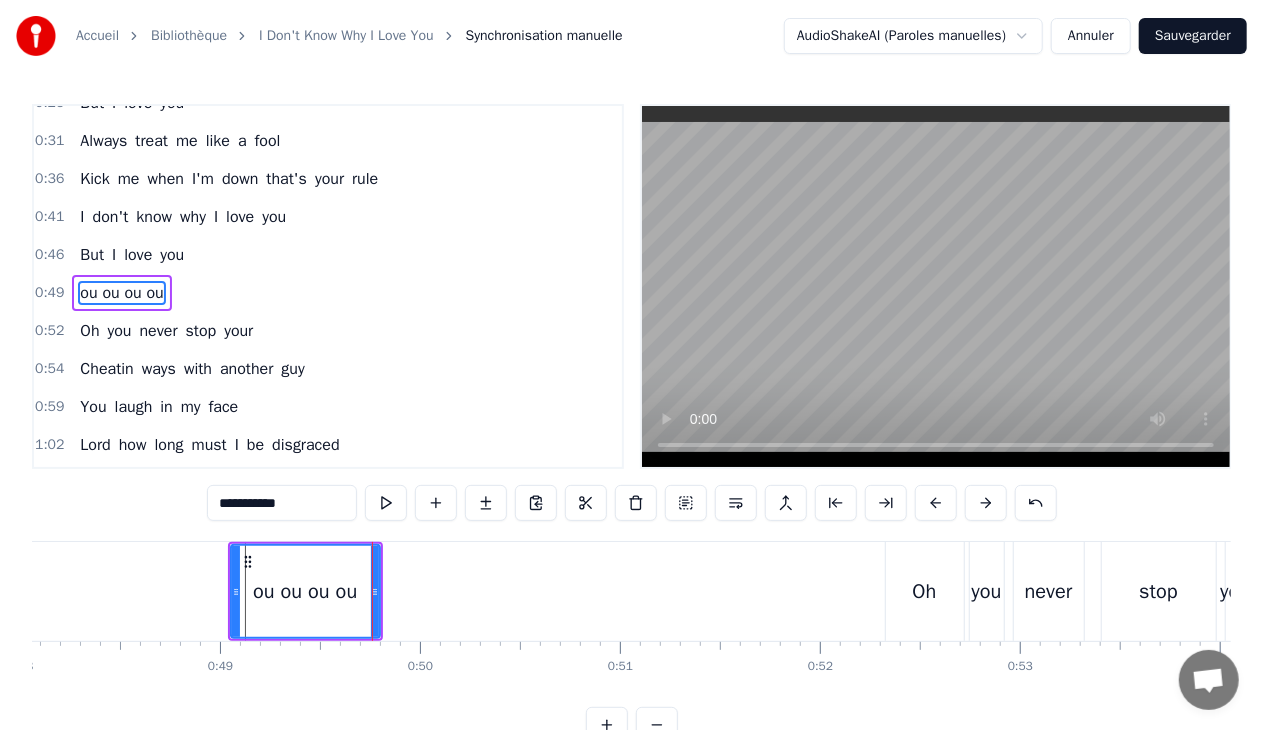click on "**********" at bounding box center [282, 503] 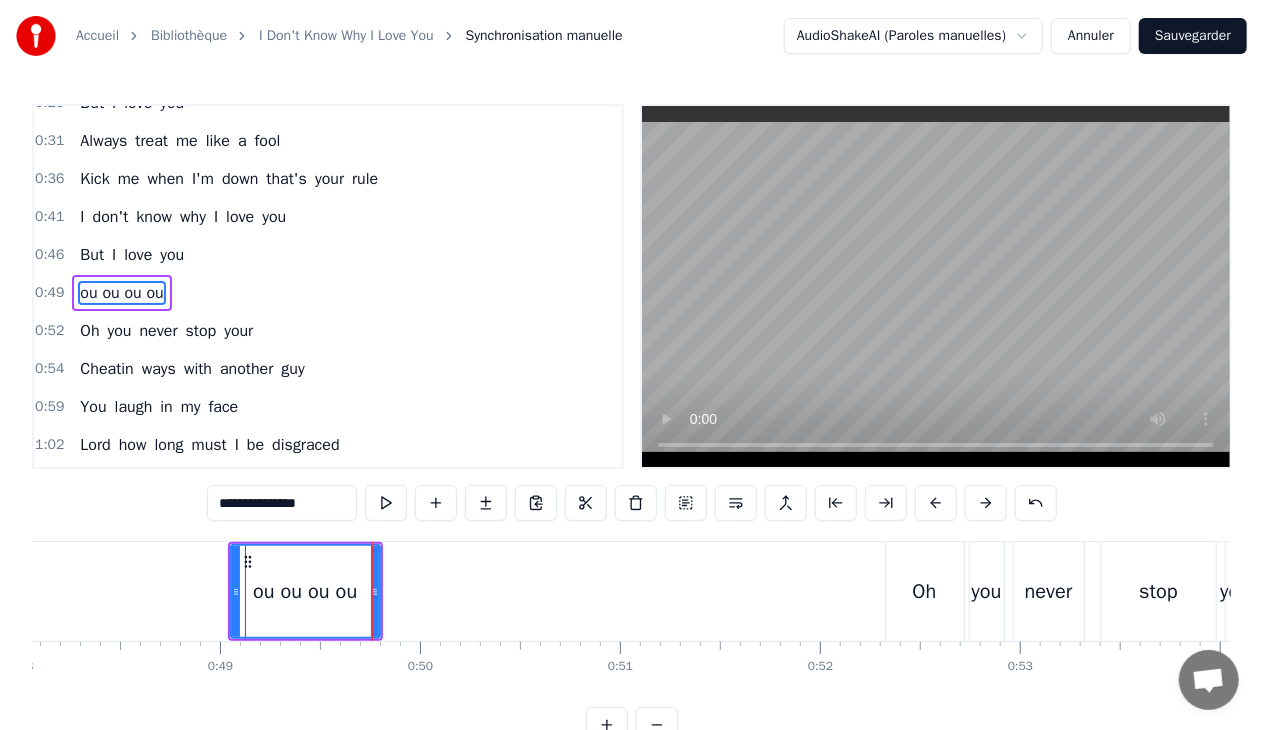click on "**********" at bounding box center (282, 503) 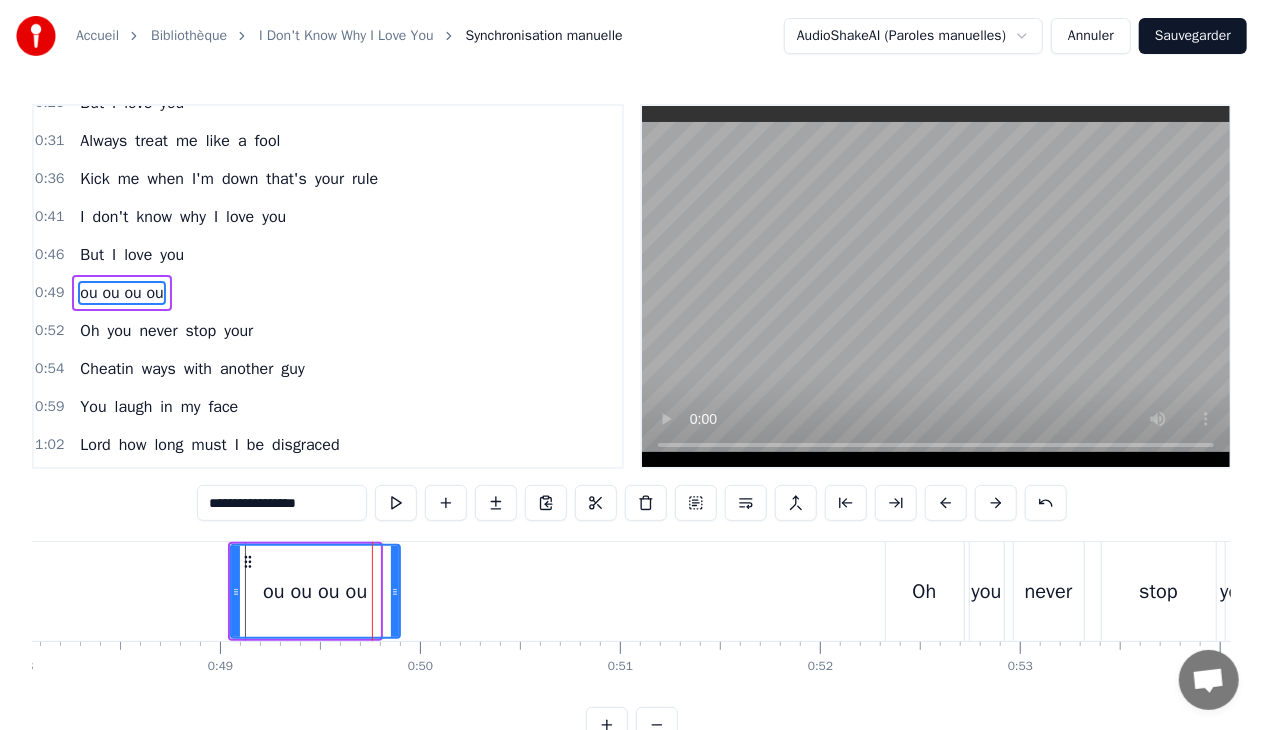 drag, startPoint x: 374, startPoint y: 593, endPoint x: 394, endPoint y: 598, distance: 20.615528 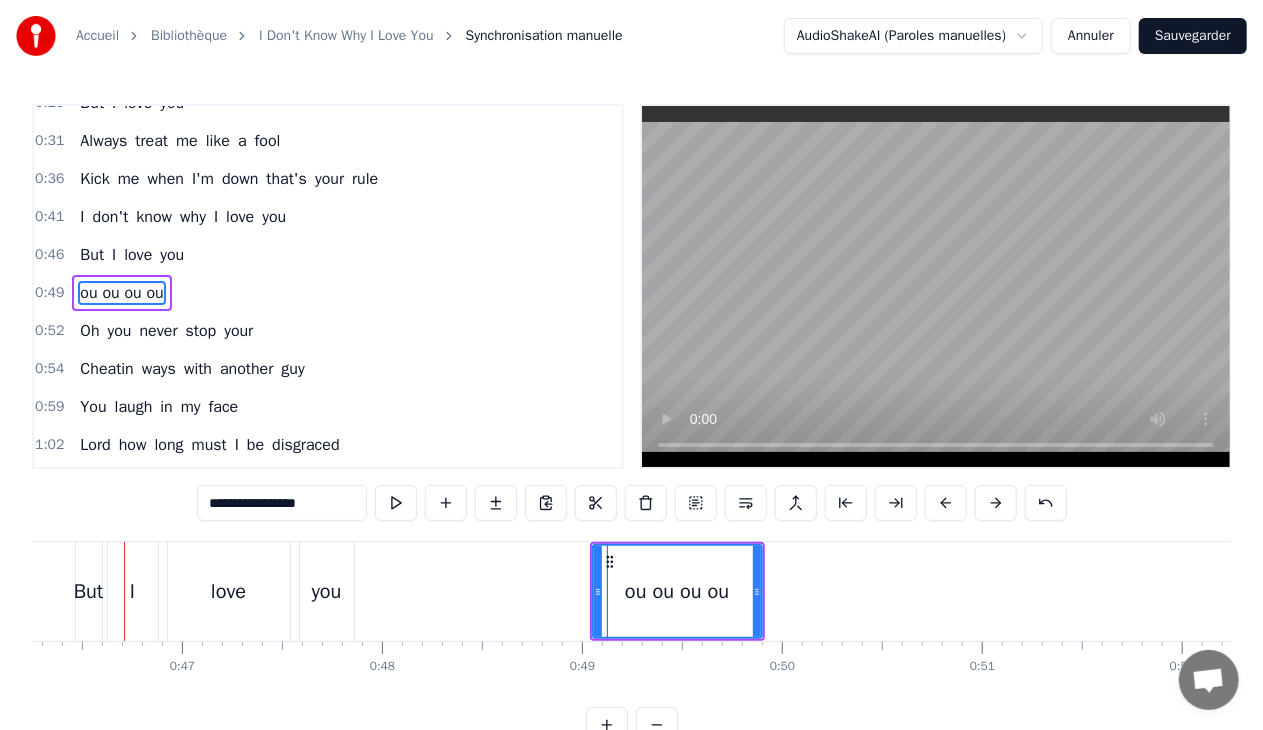 scroll, scrollTop: 0, scrollLeft: 9242, axis: horizontal 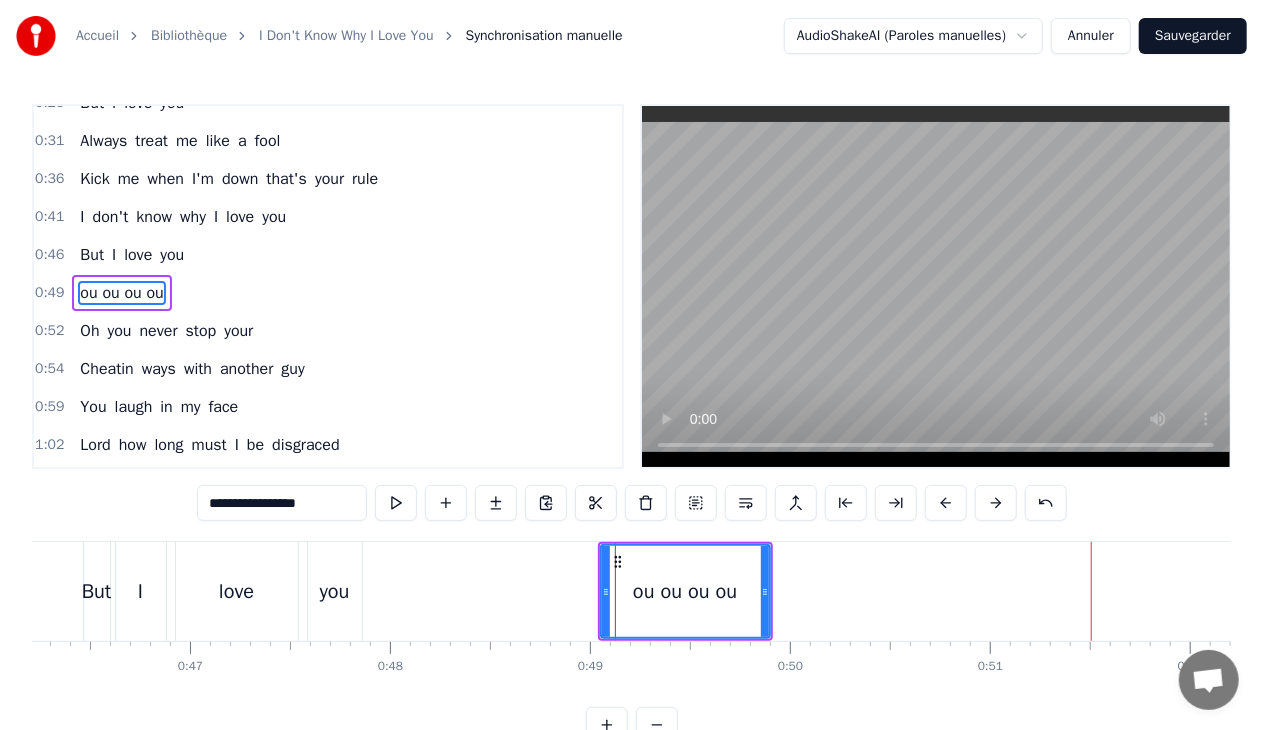 click on "**********" at bounding box center (282, 503) 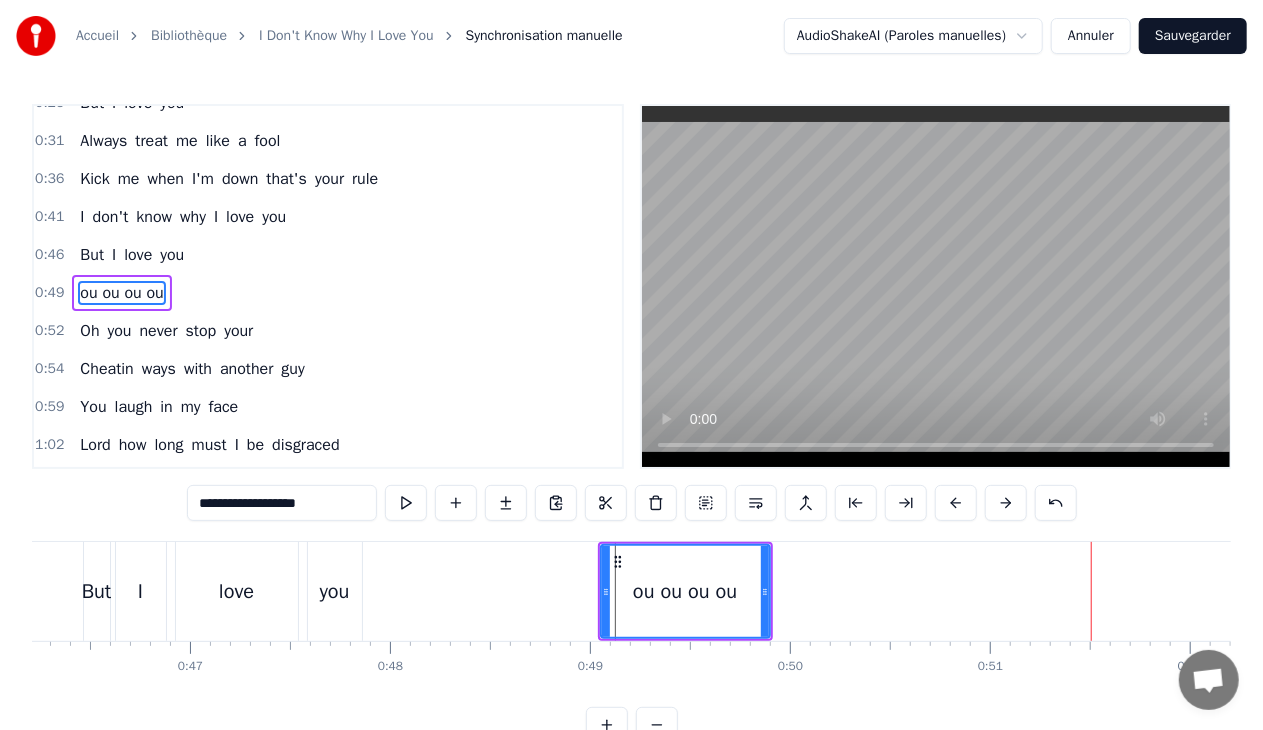 click on "**********" at bounding box center [282, 503] 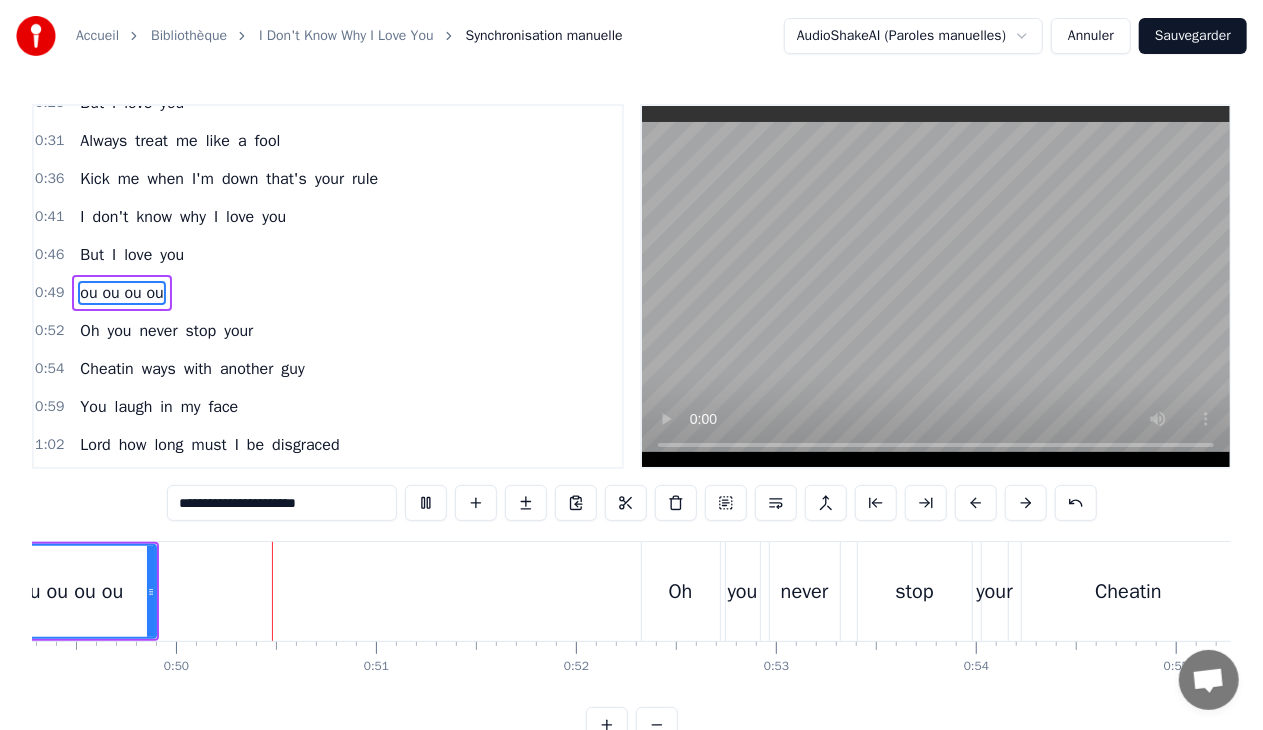 scroll, scrollTop: 0, scrollLeft: 9874, axis: horizontal 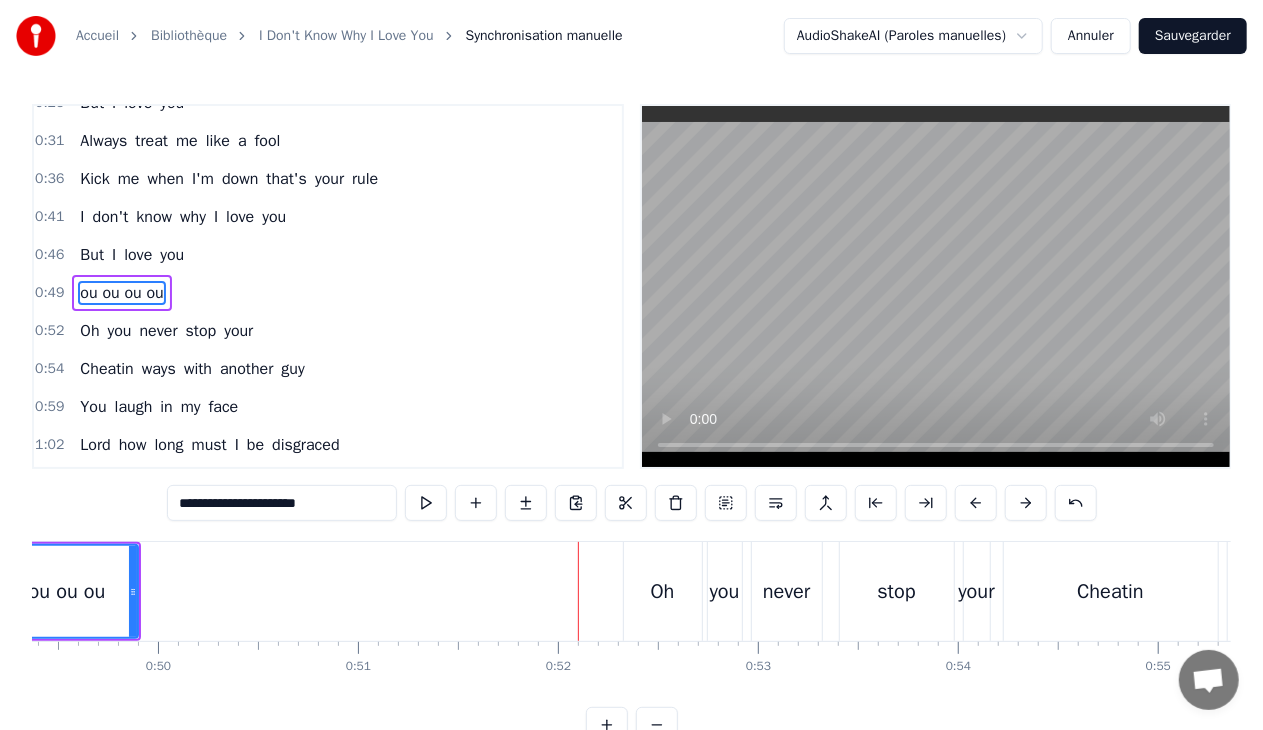 click on "**********" at bounding box center [282, 503] 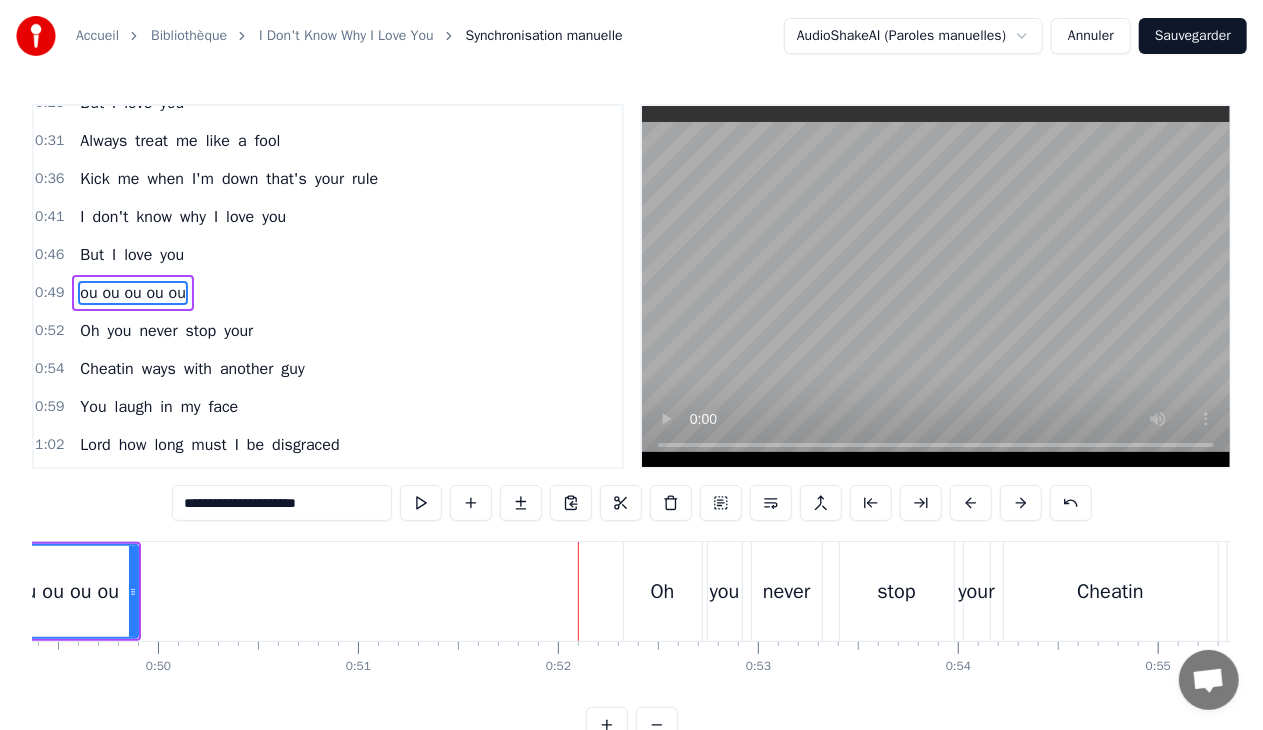 type on "**********" 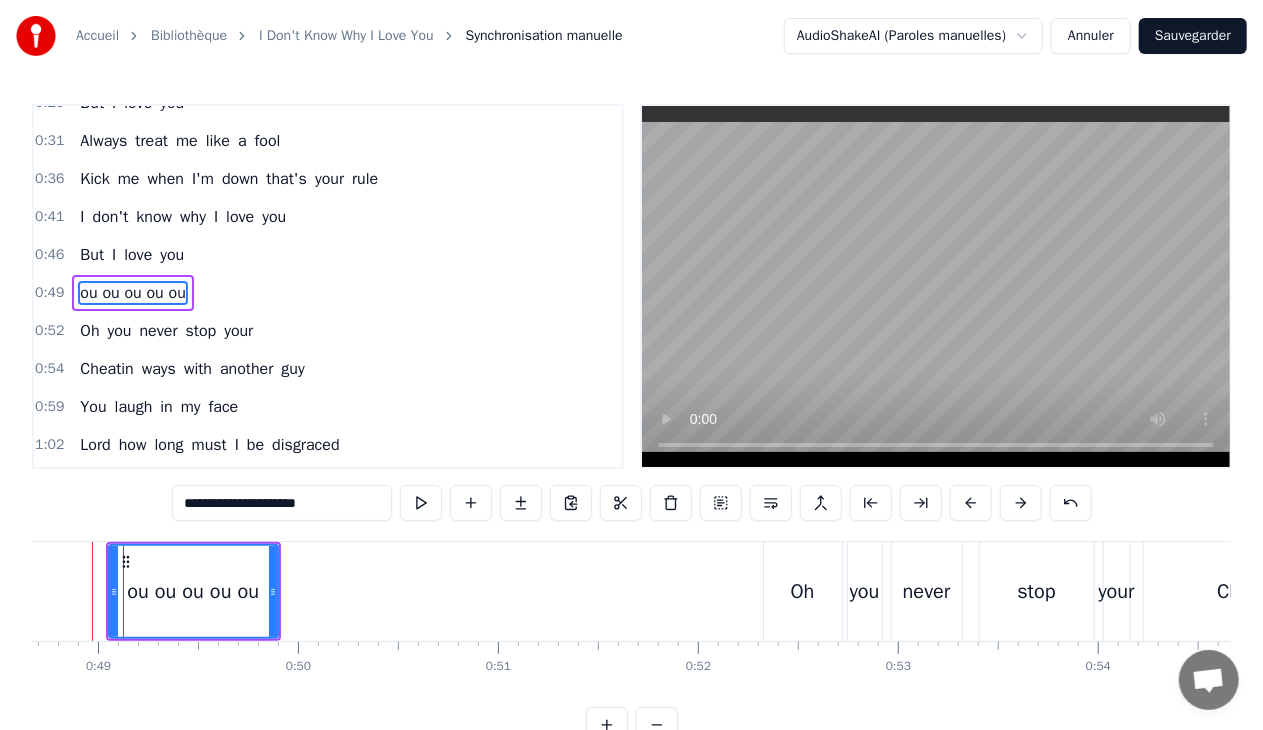 scroll, scrollTop: 0, scrollLeft: 9694, axis: horizontal 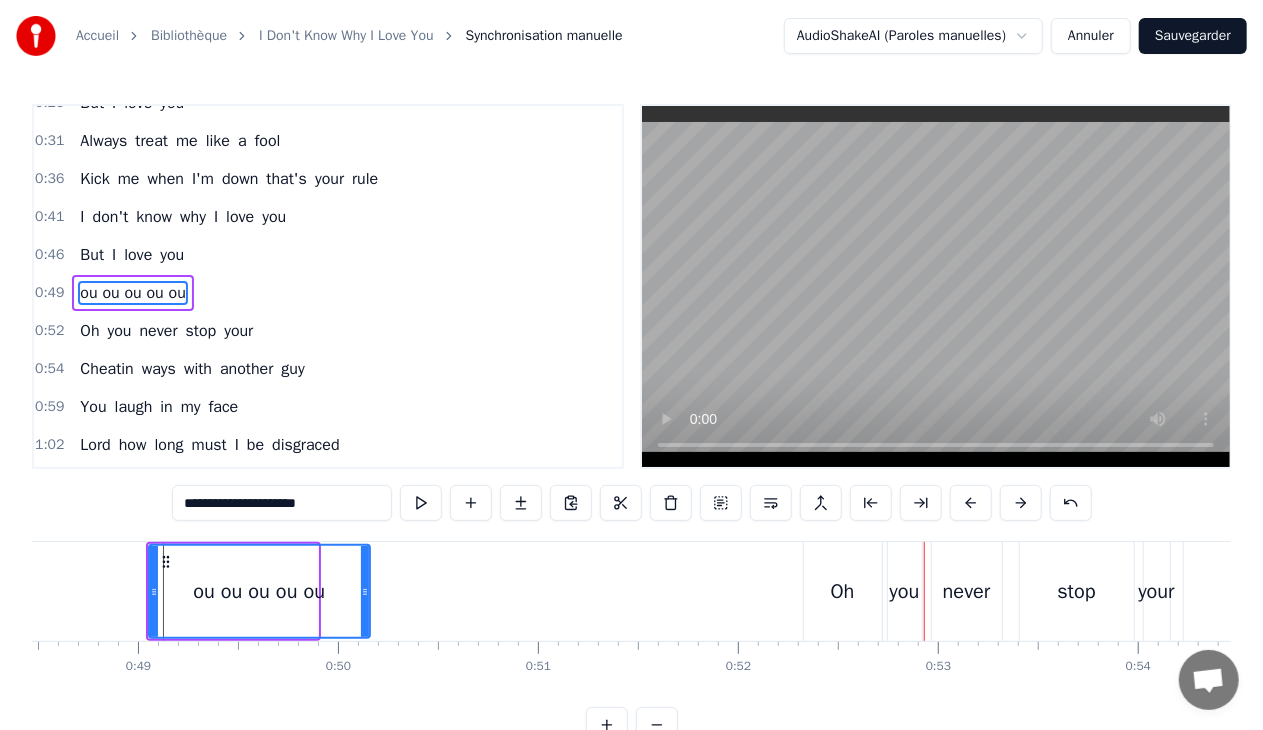 drag, startPoint x: 314, startPoint y: 596, endPoint x: 366, endPoint y: 597, distance: 52.009613 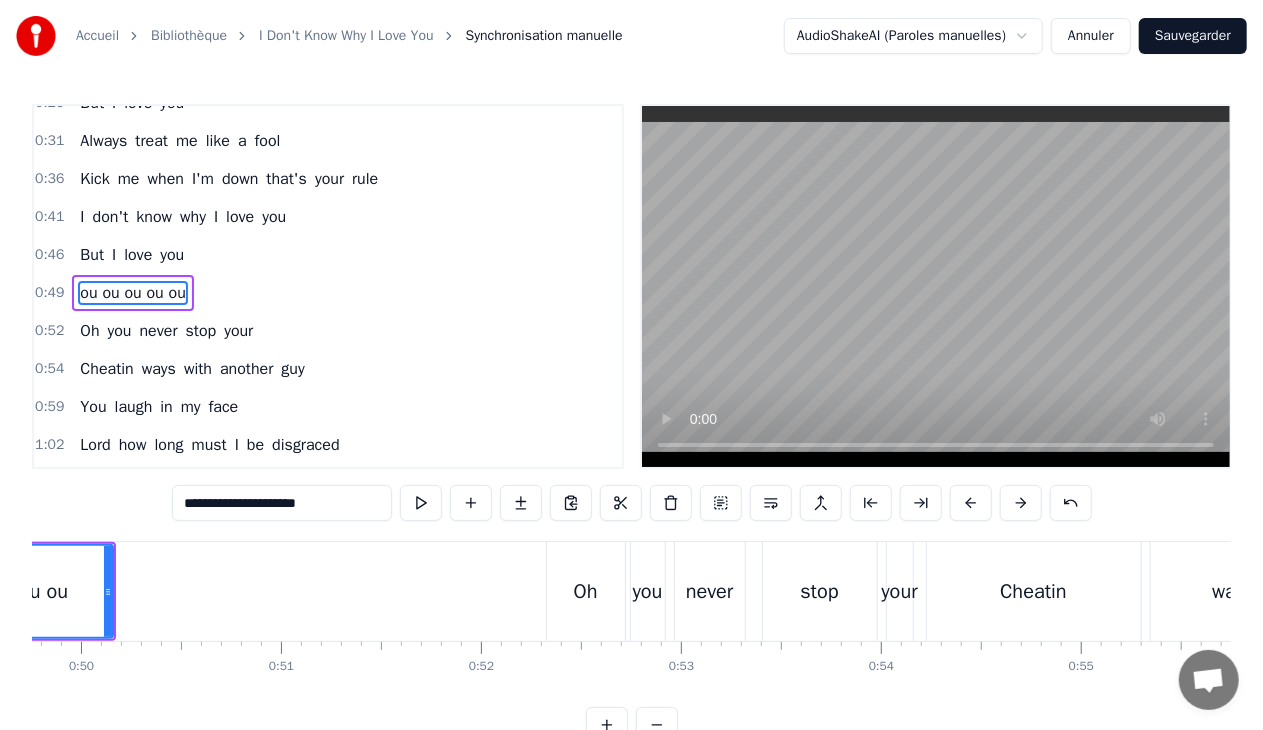 scroll, scrollTop: 0, scrollLeft: 9734, axis: horizontal 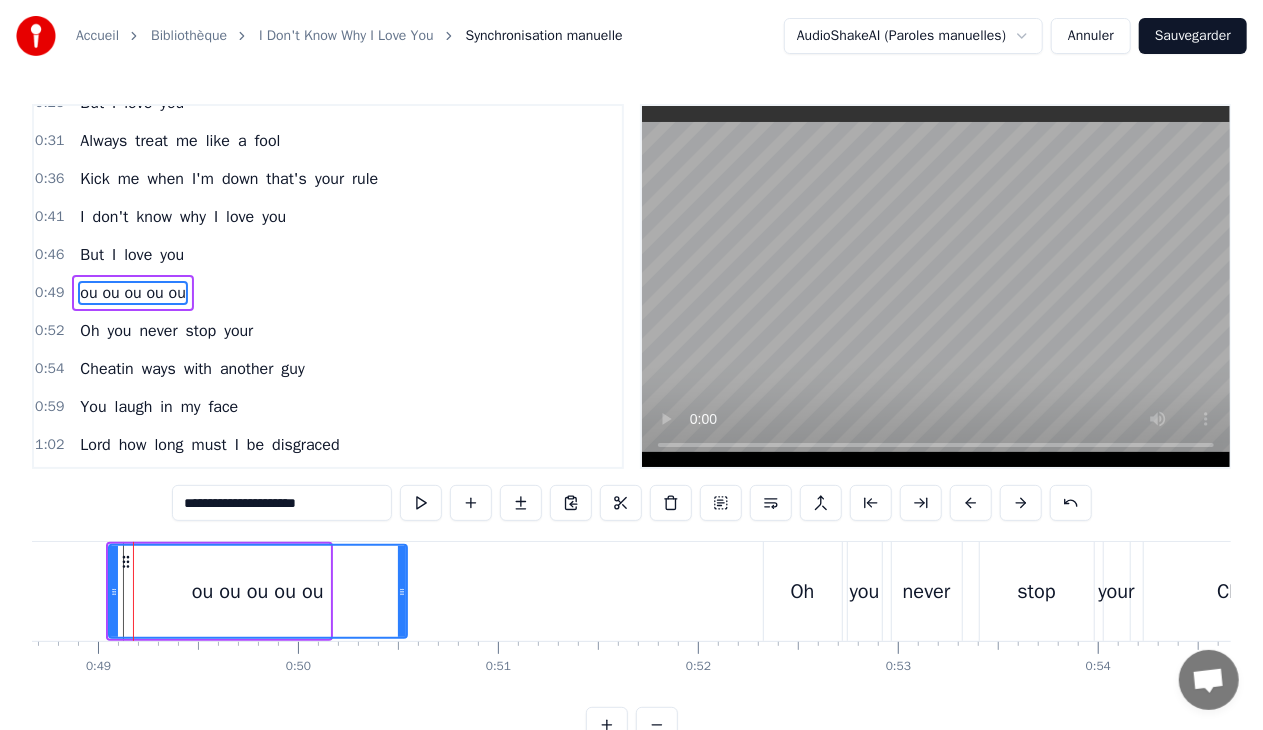 drag, startPoint x: 323, startPoint y: 590, endPoint x: 402, endPoint y: 596, distance: 79.22752 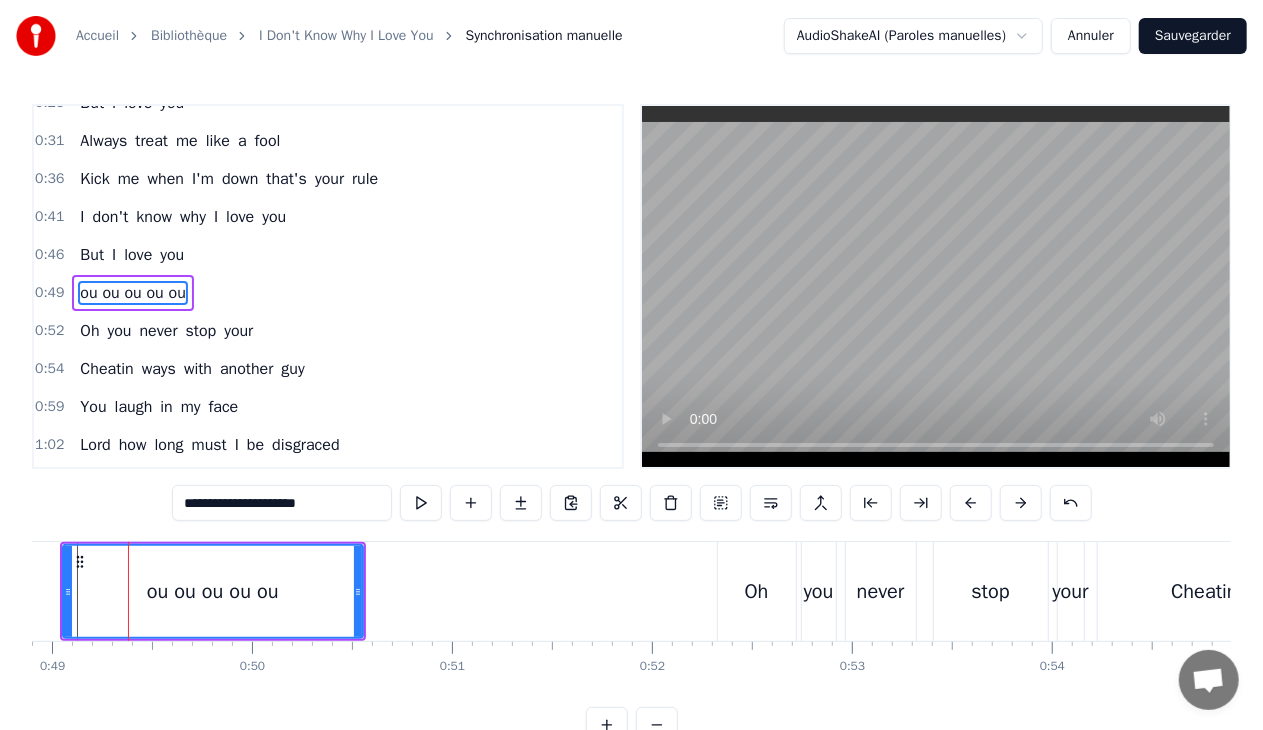 scroll, scrollTop: 0, scrollLeft: 9776, axis: horizontal 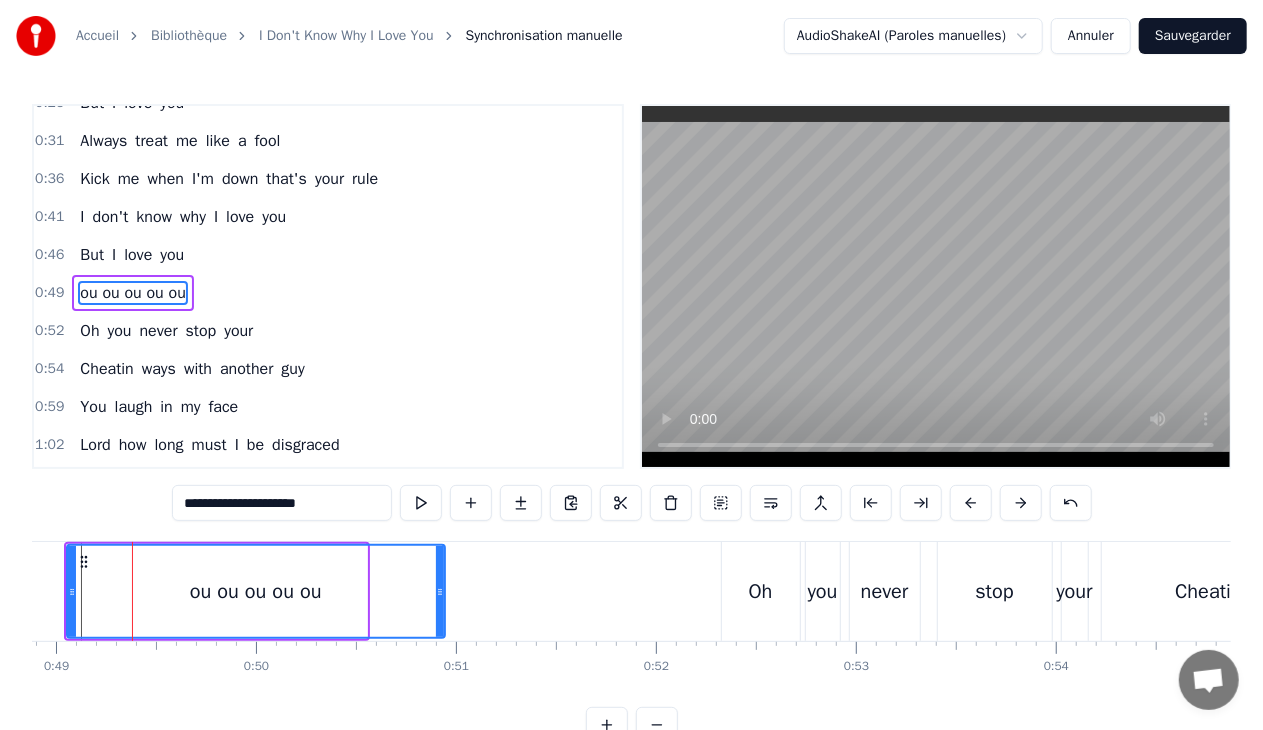 drag, startPoint x: 364, startPoint y: 594, endPoint x: 442, endPoint y: 599, distance: 78.160095 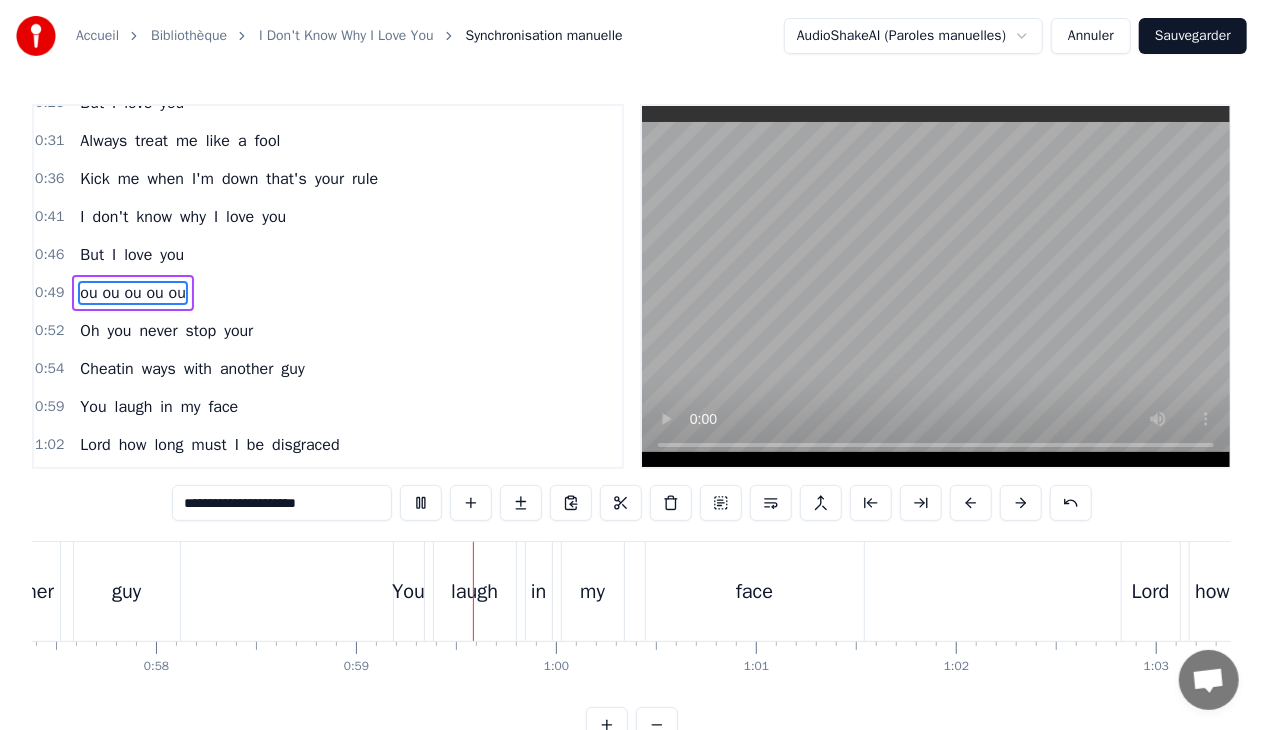 scroll, scrollTop: 0, scrollLeft: 11708, axis: horizontal 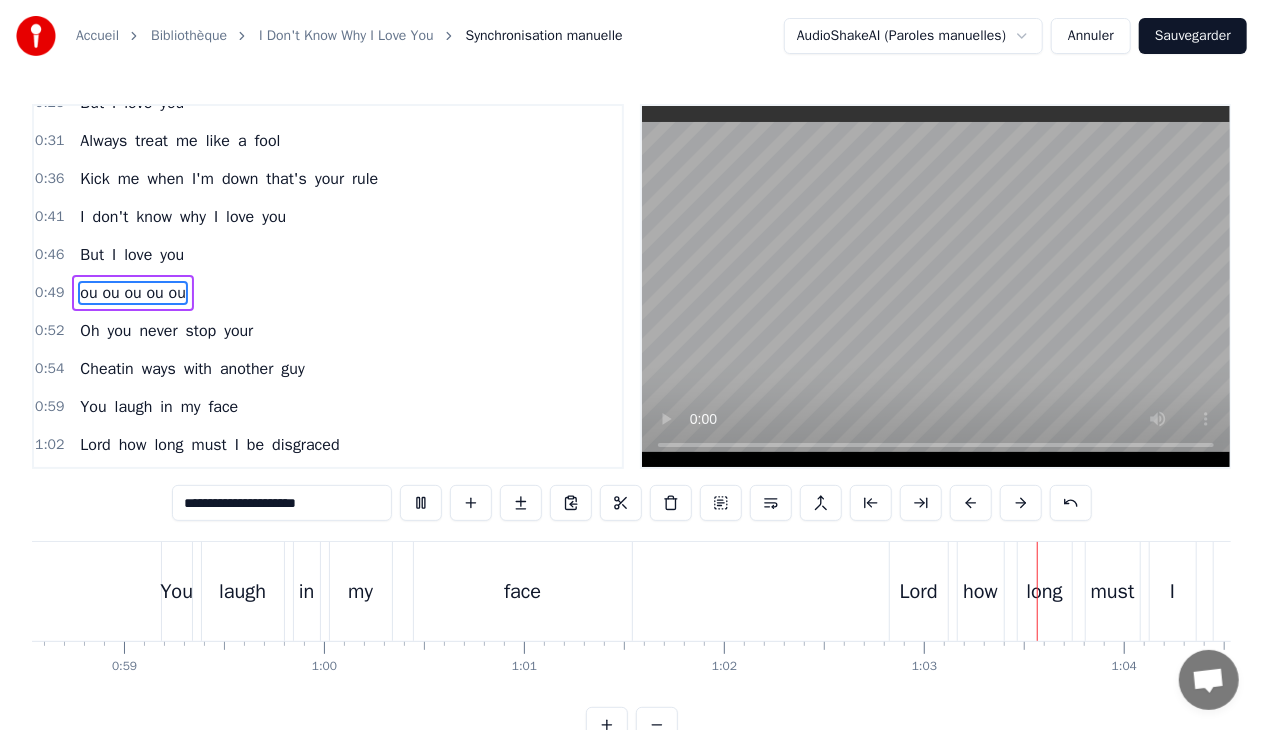 click at bounding box center (936, 286) 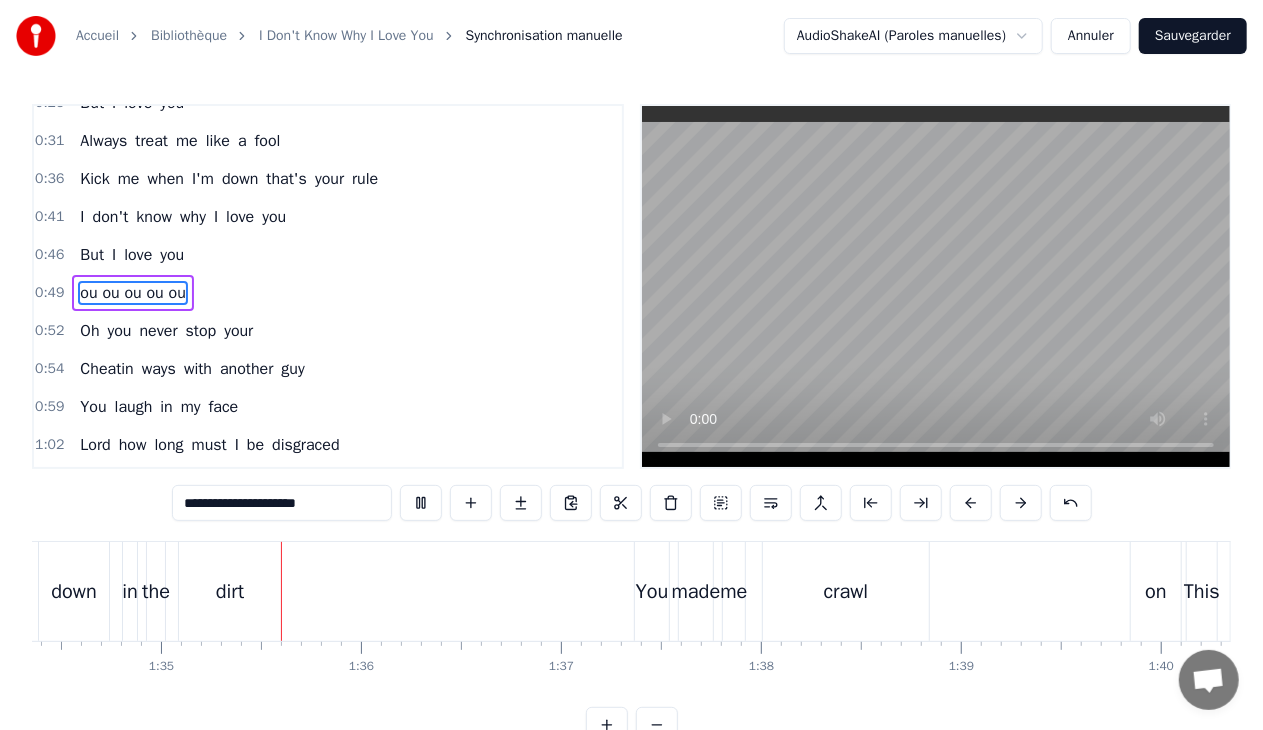 scroll, scrollTop: 0, scrollLeft: 18891, axis: horizontal 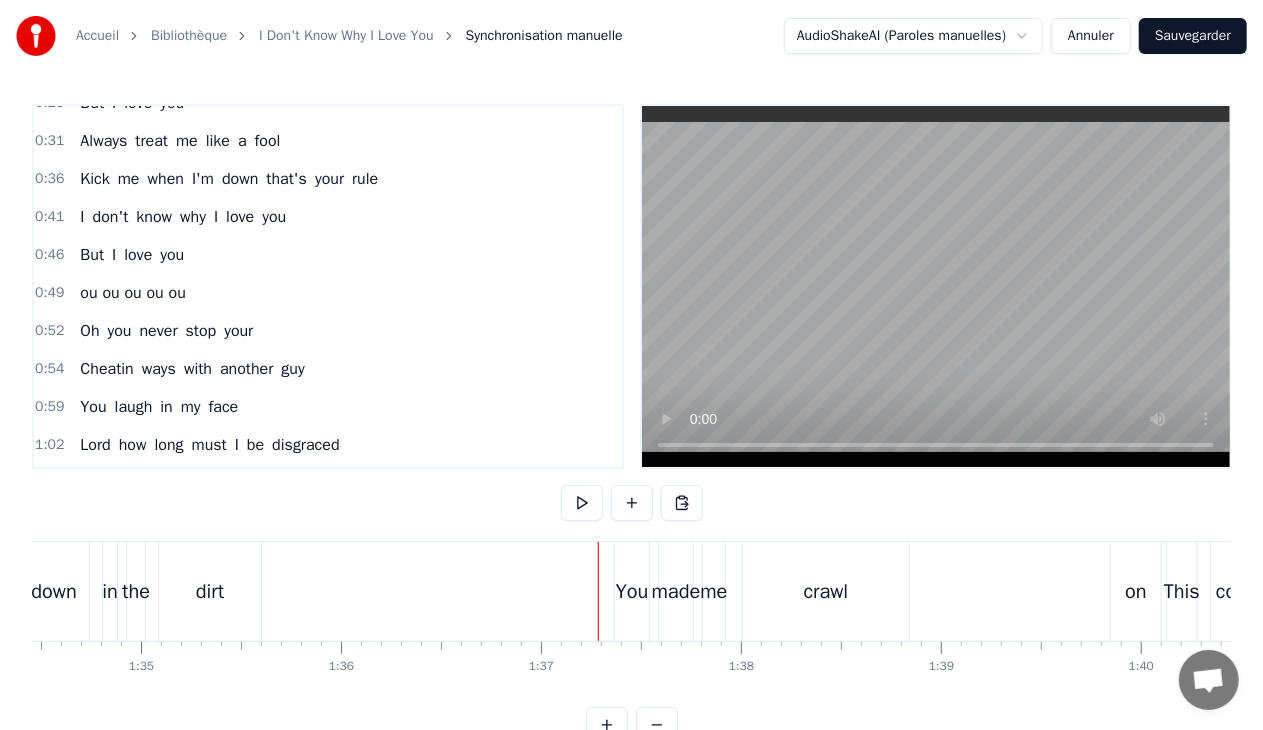 click on "You made me crawl on" at bounding box center [890, 591] 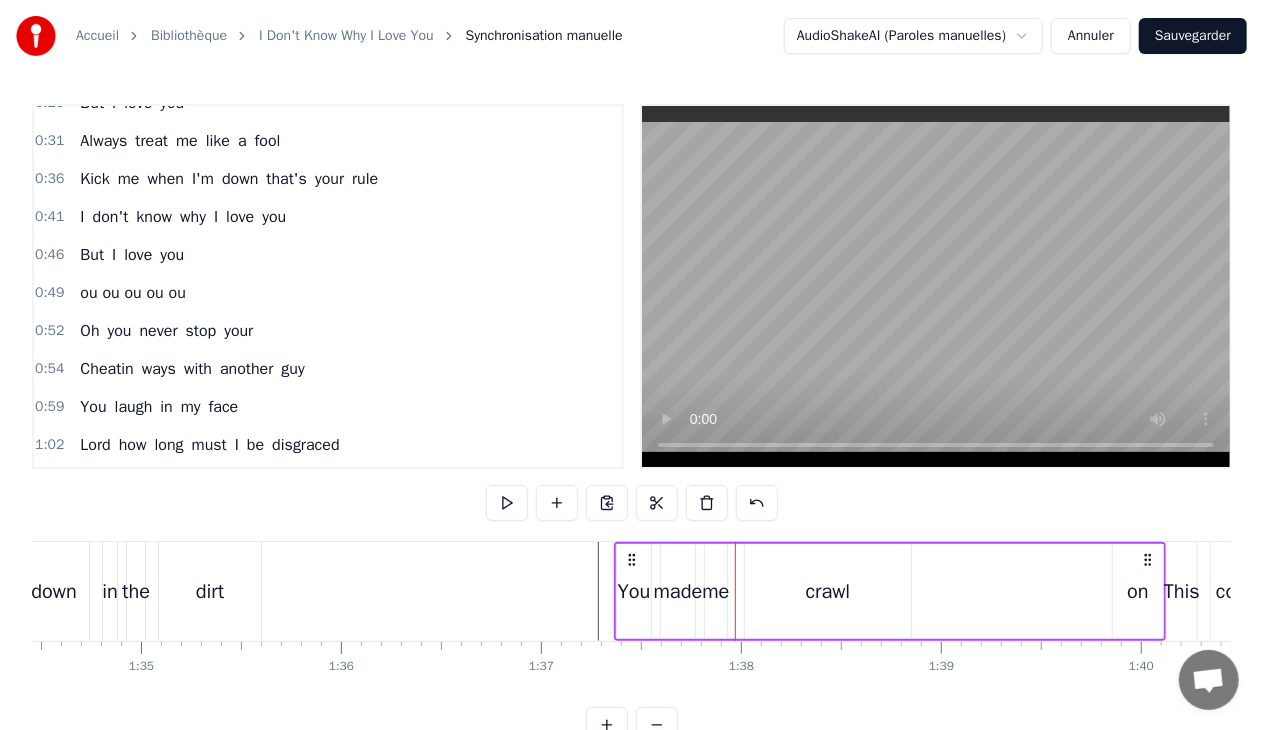 click on "You" at bounding box center (634, 592) 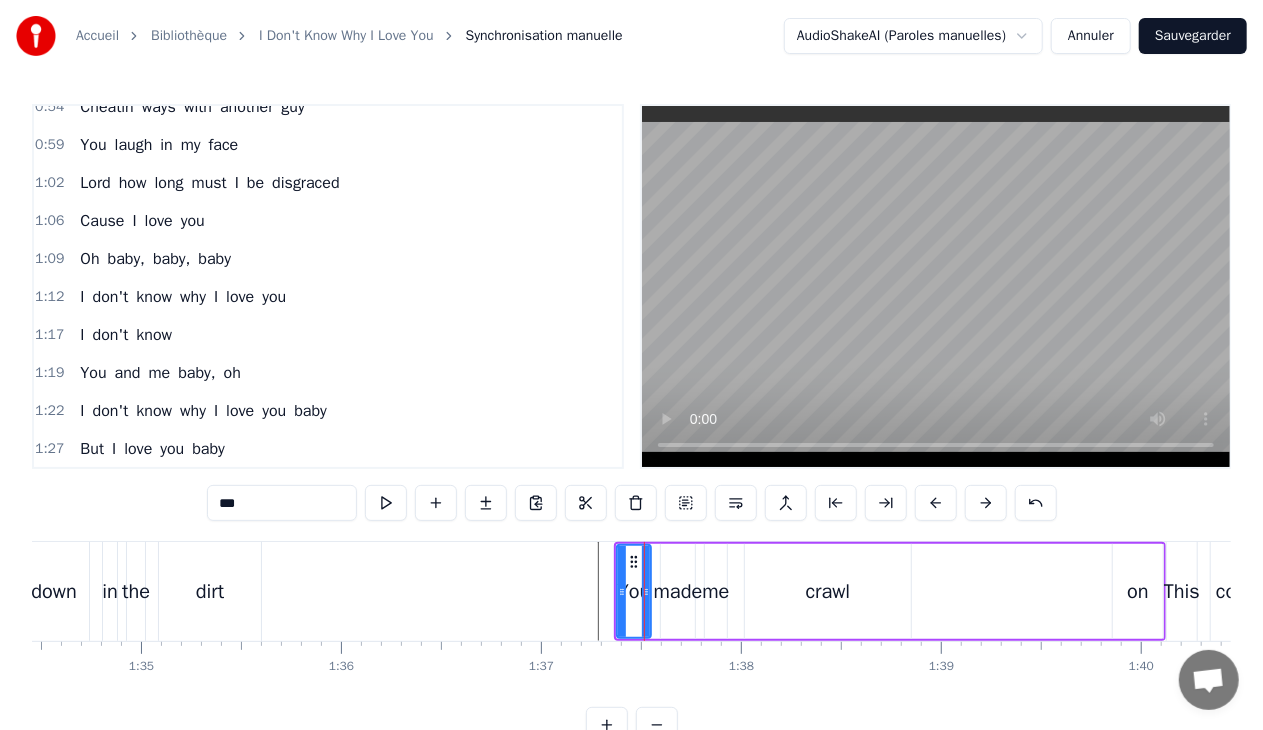 scroll, scrollTop: 659, scrollLeft: 0, axis: vertical 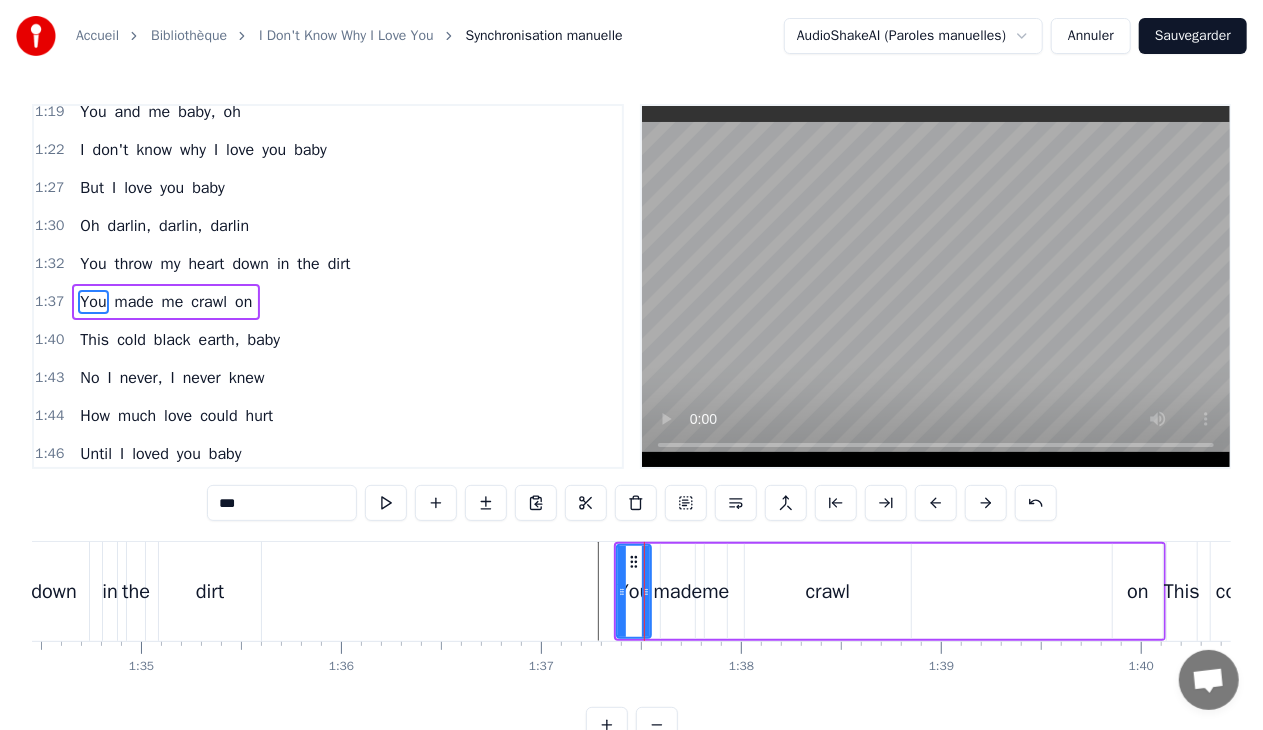 click on "***" at bounding box center [282, 503] 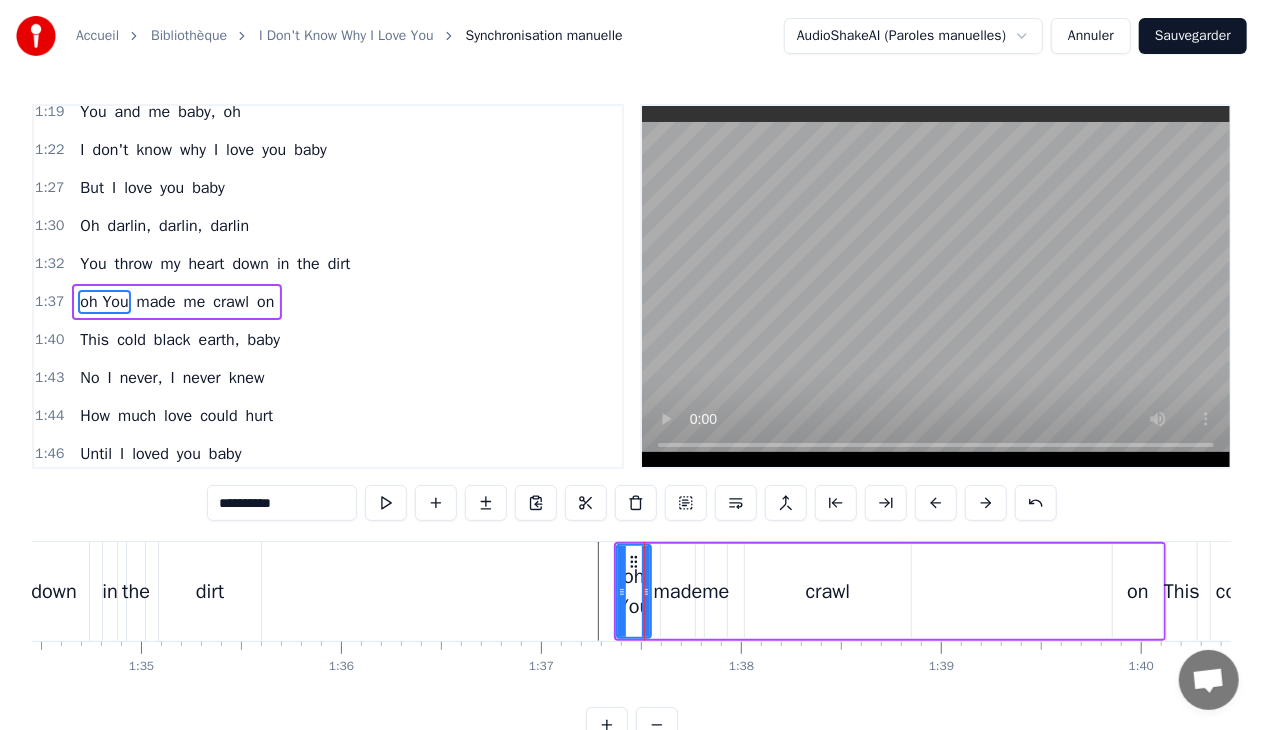 click on "******" at bounding box center [282, 503] 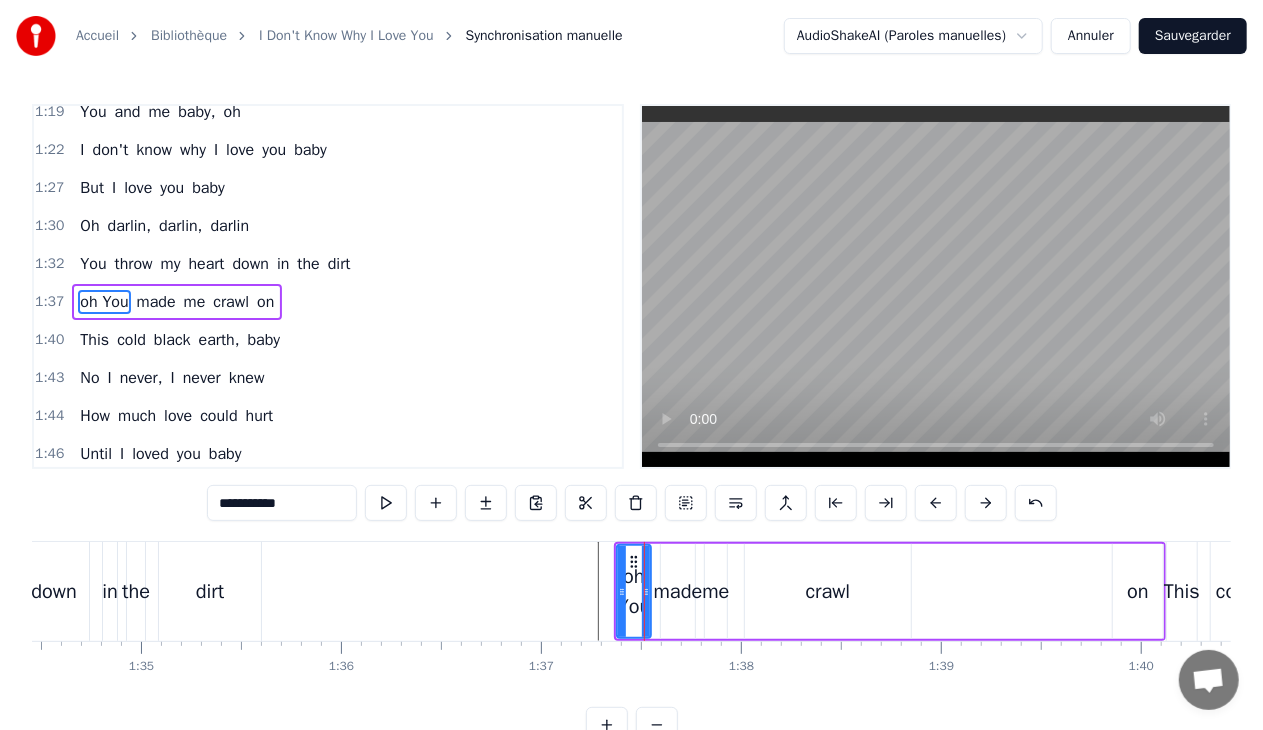 click on "*******" at bounding box center [282, 503] 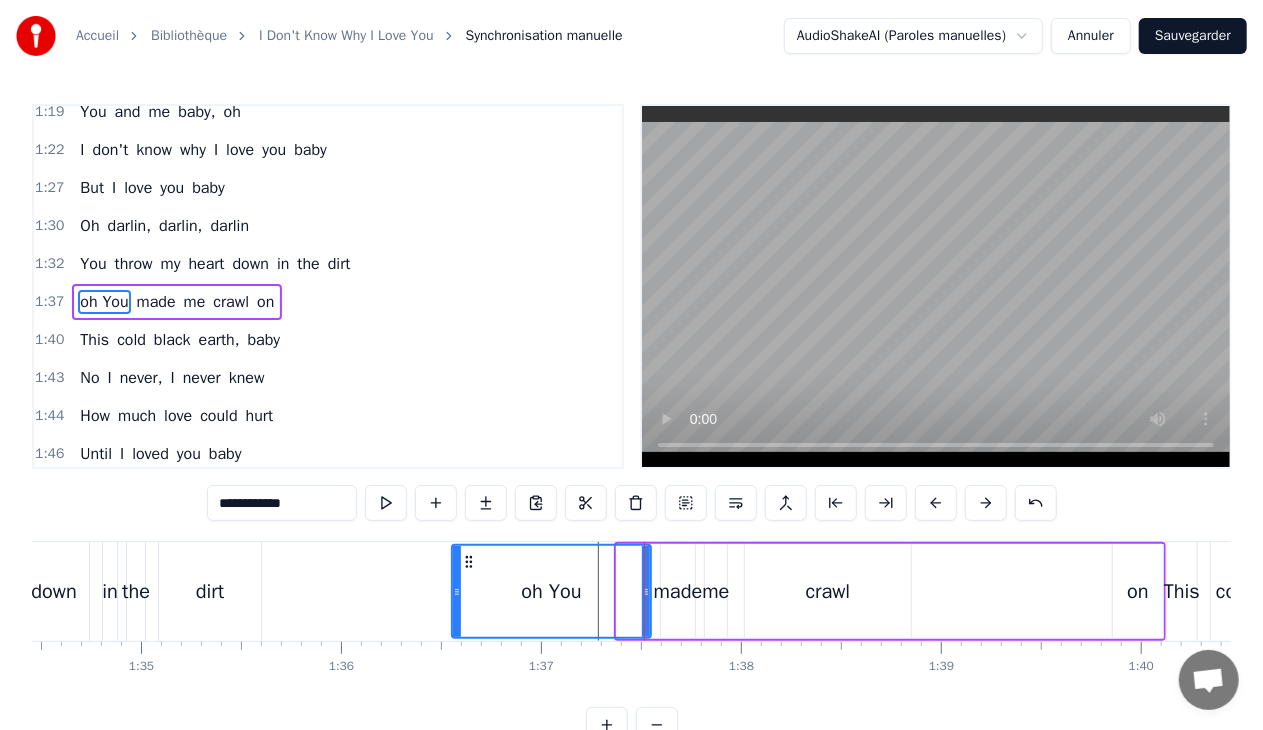 drag, startPoint x: 620, startPoint y: 592, endPoint x: 455, endPoint y: 582, distance: 165.30275 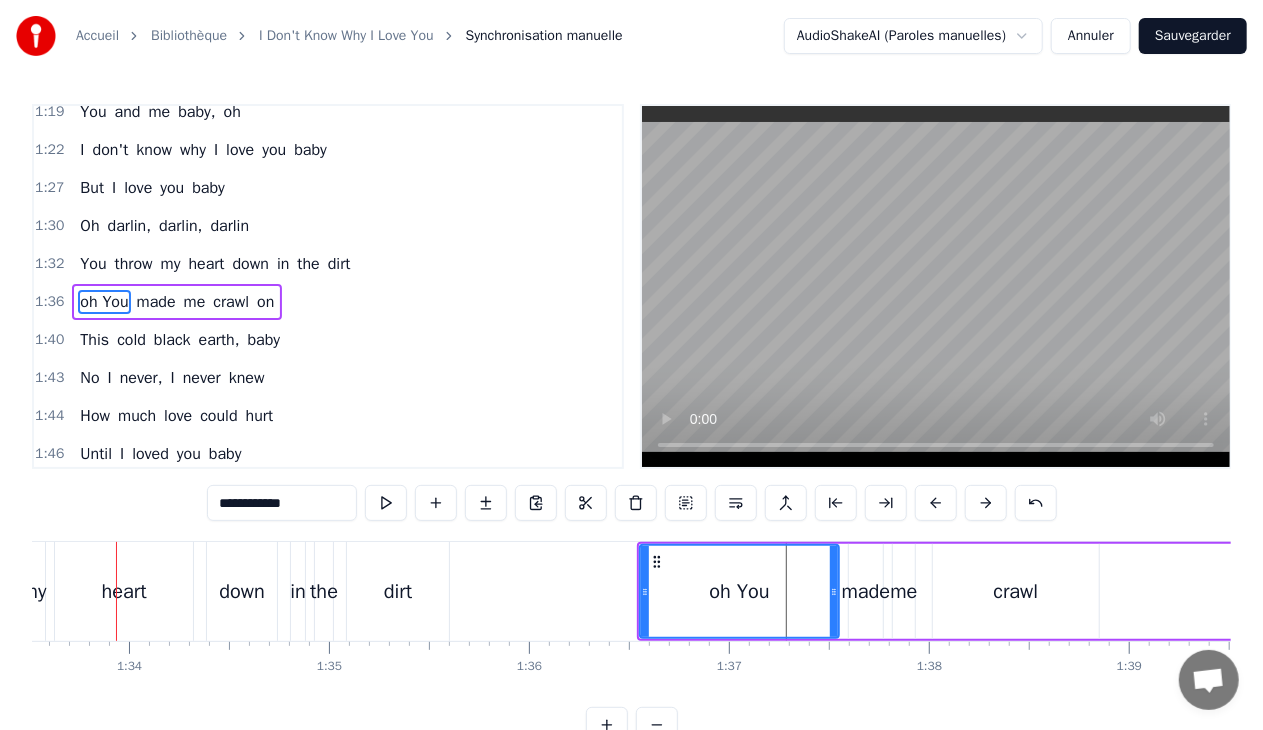 scroll, scrollTop: 0, scrollLeft: 18686, axis: horizontal 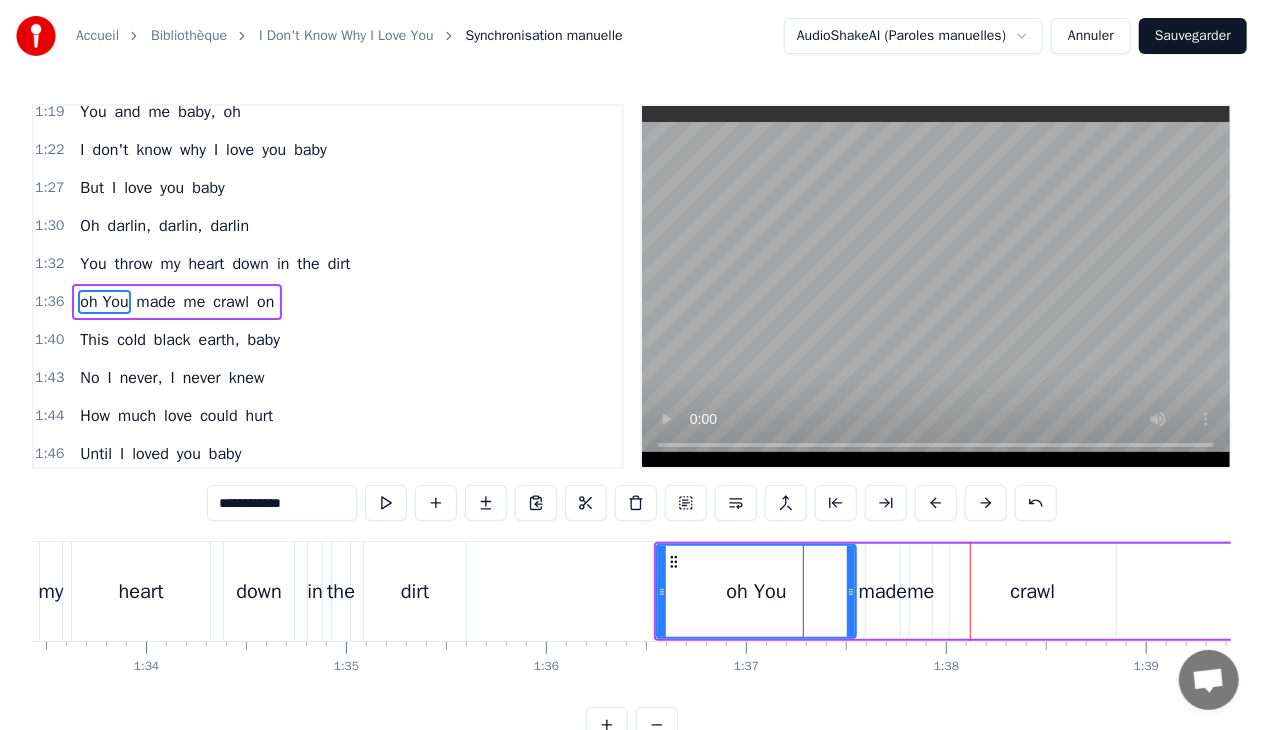 click on "********" at bounding box center [282, 503] 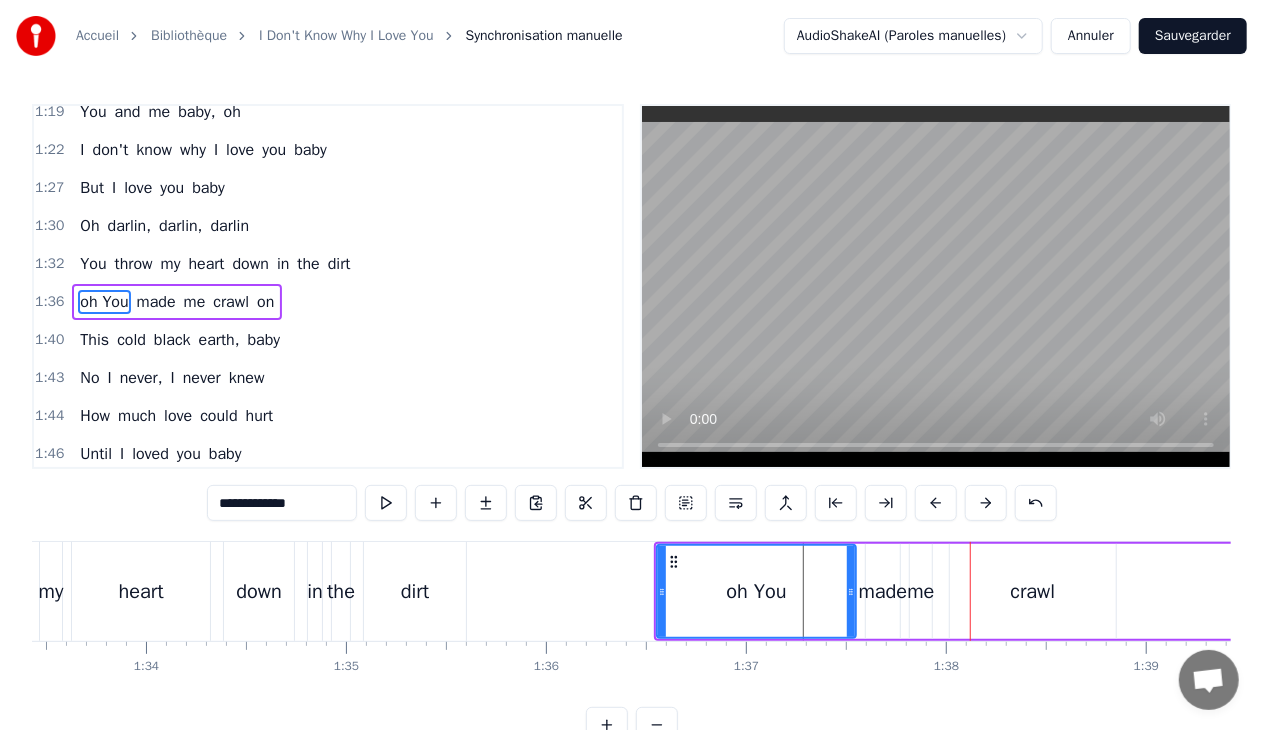 click on "*********" at bounding box center [282, 503] 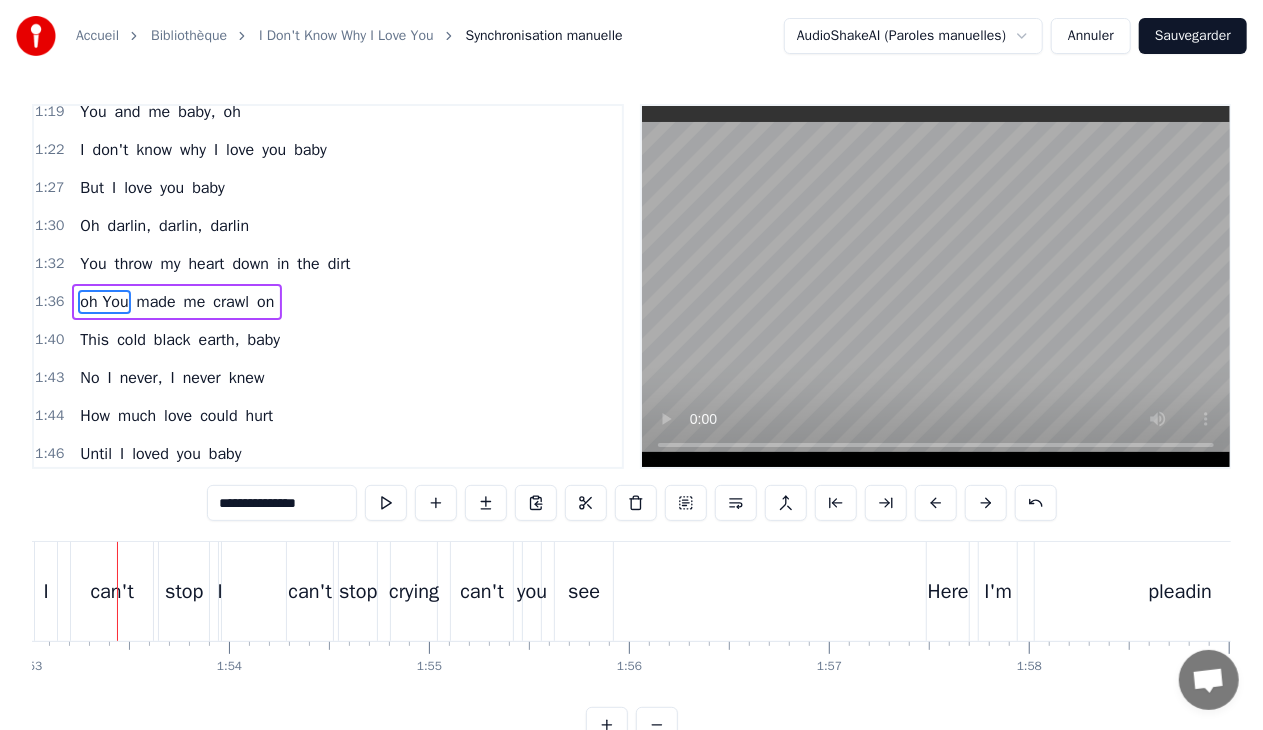 scroll, scrollTop: 0, scrollLeft: 22588, axis: horizontal 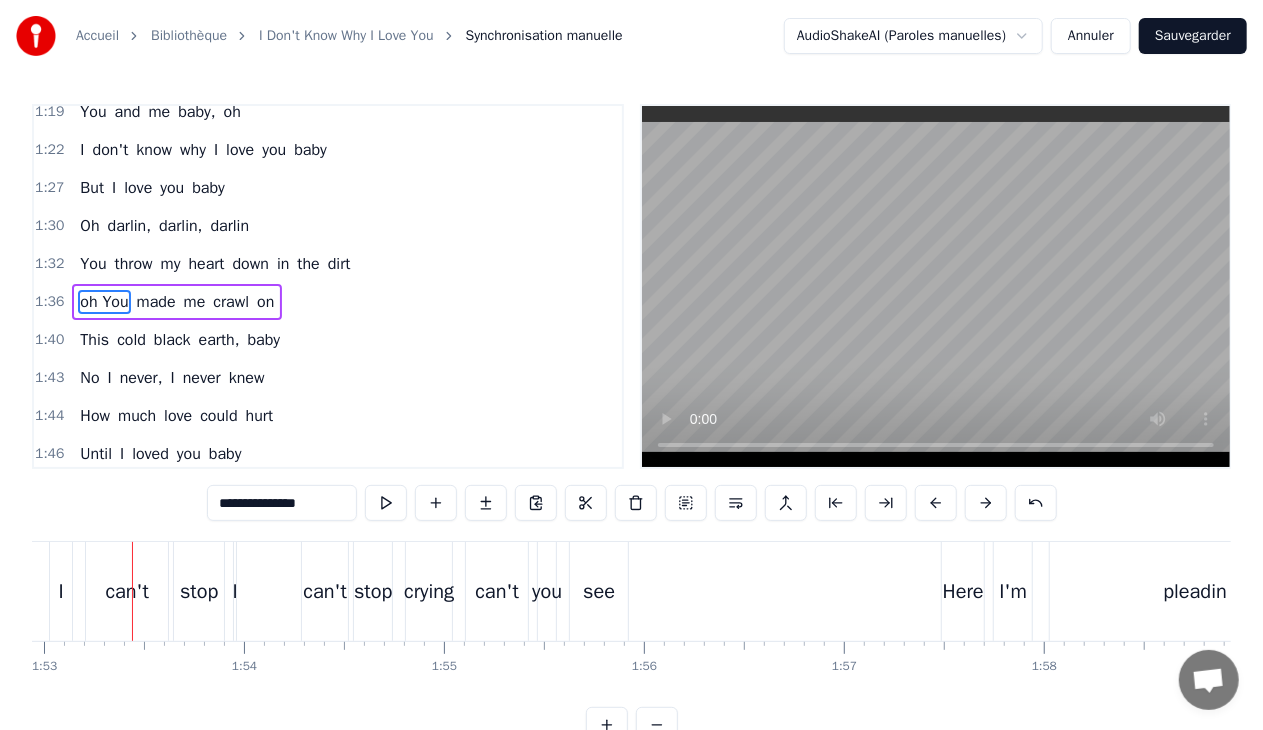 click on "Here" at bounding box center [963, 592] 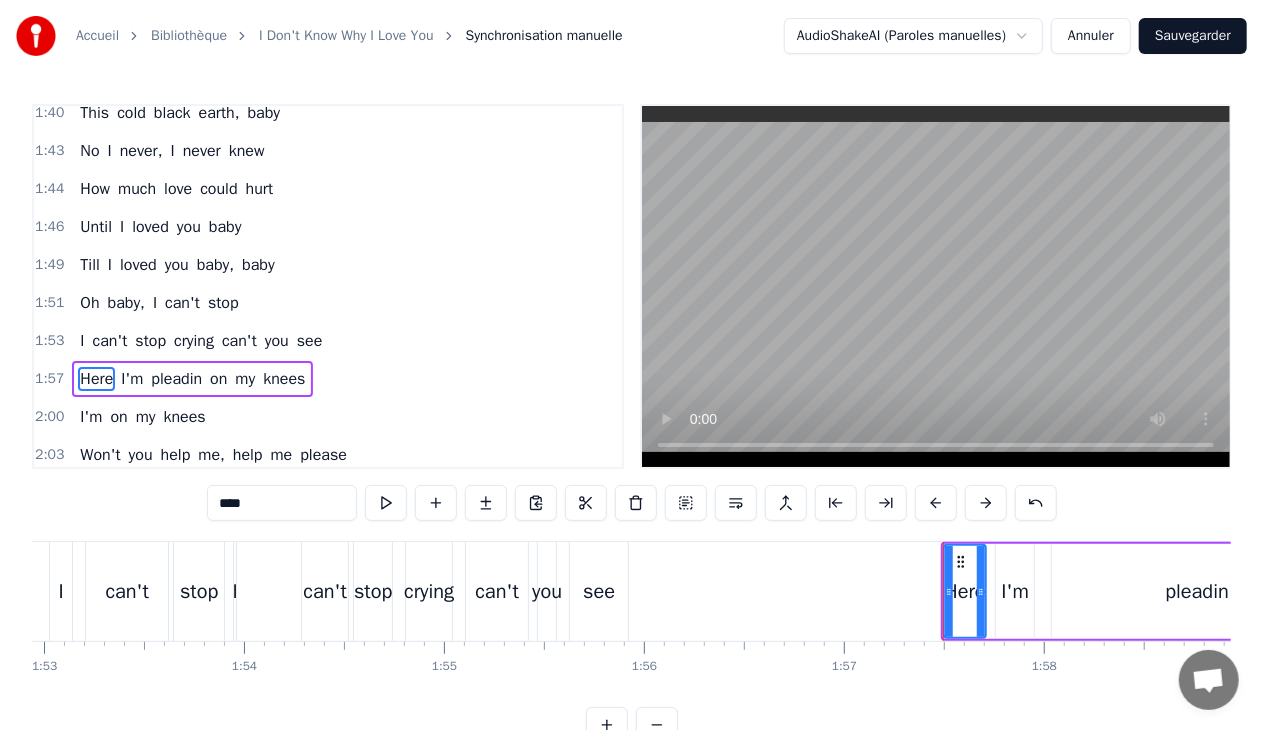 scroll, scrollTop: 958, scrollLeft: 0, axis: vertical 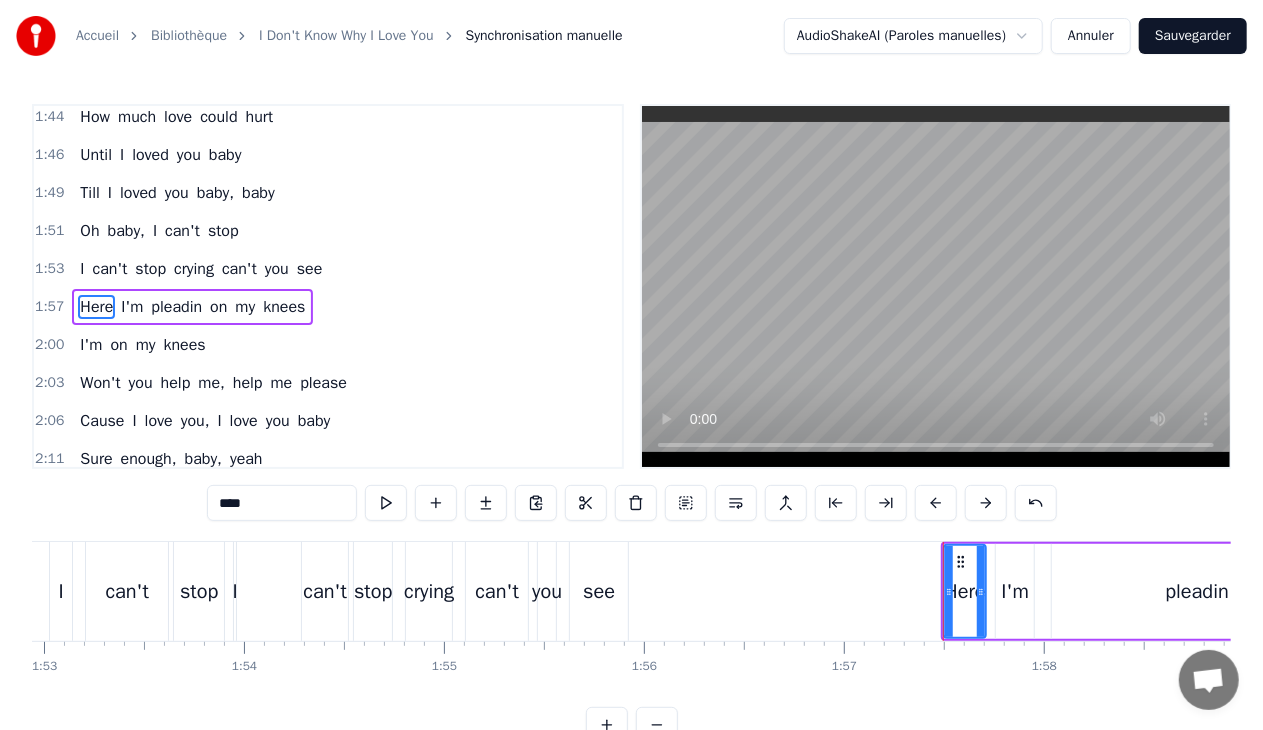 click on "****" at bounding box center (282, 503) 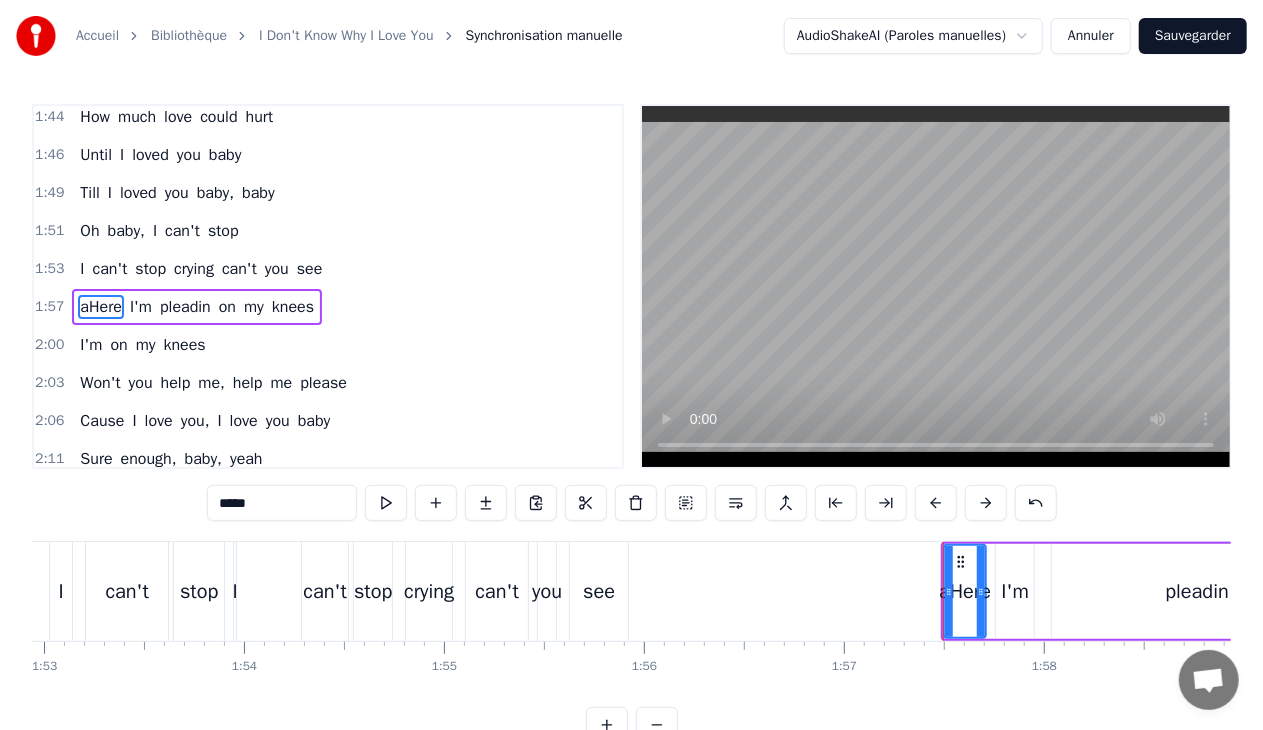 click on "*****" at bounding box center [282, 503] 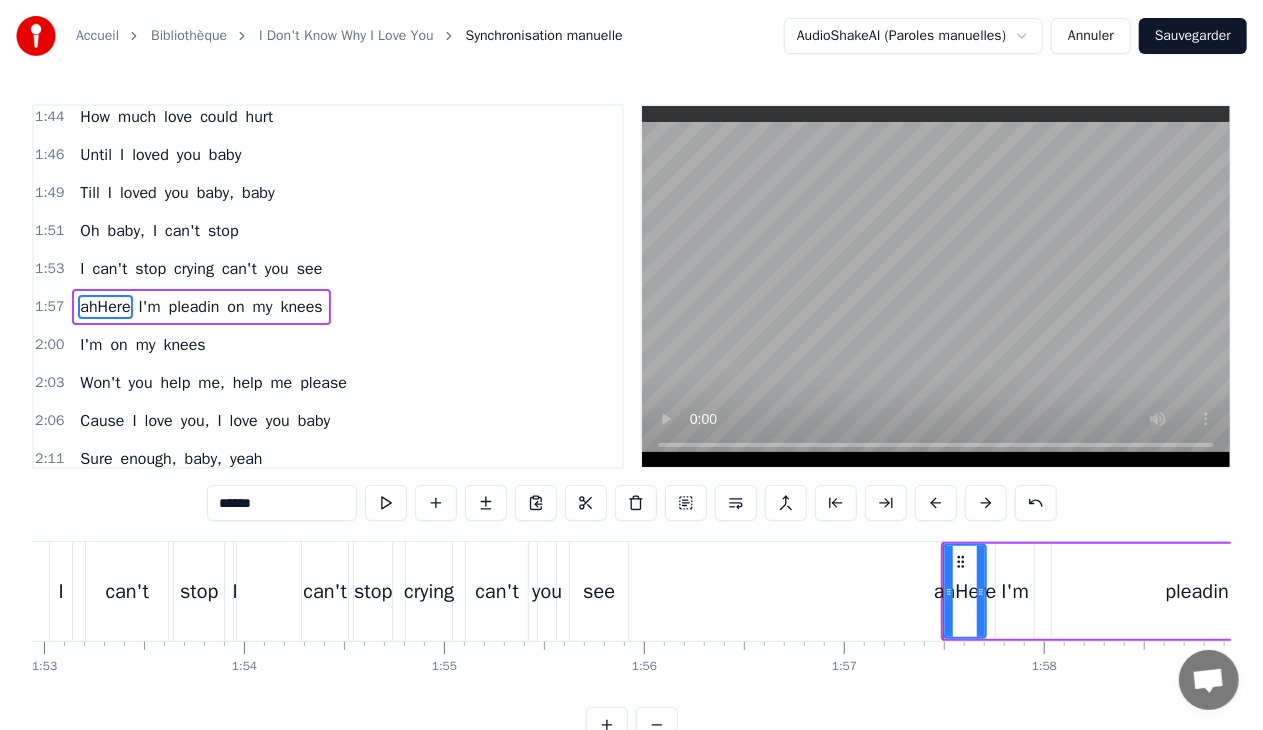 click on "******" at bounding box center (282, 503) 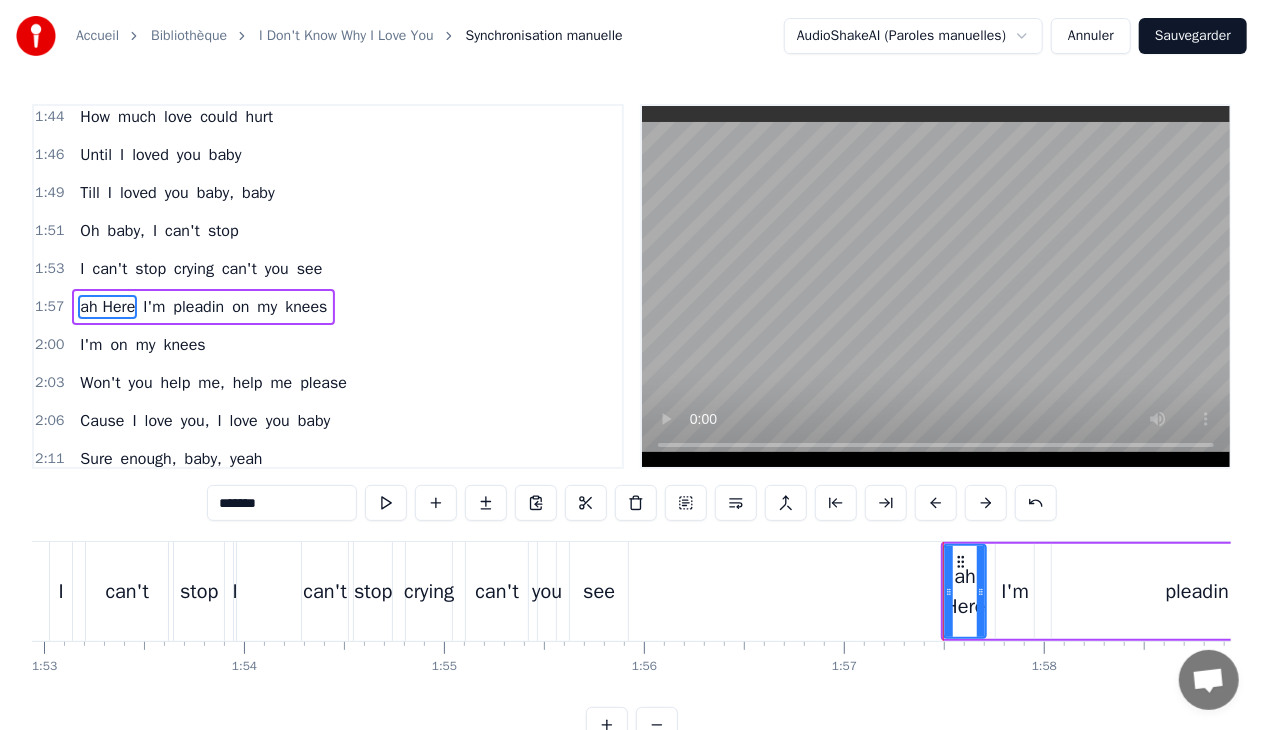 click on "*******" at bounding box center (282, 503) 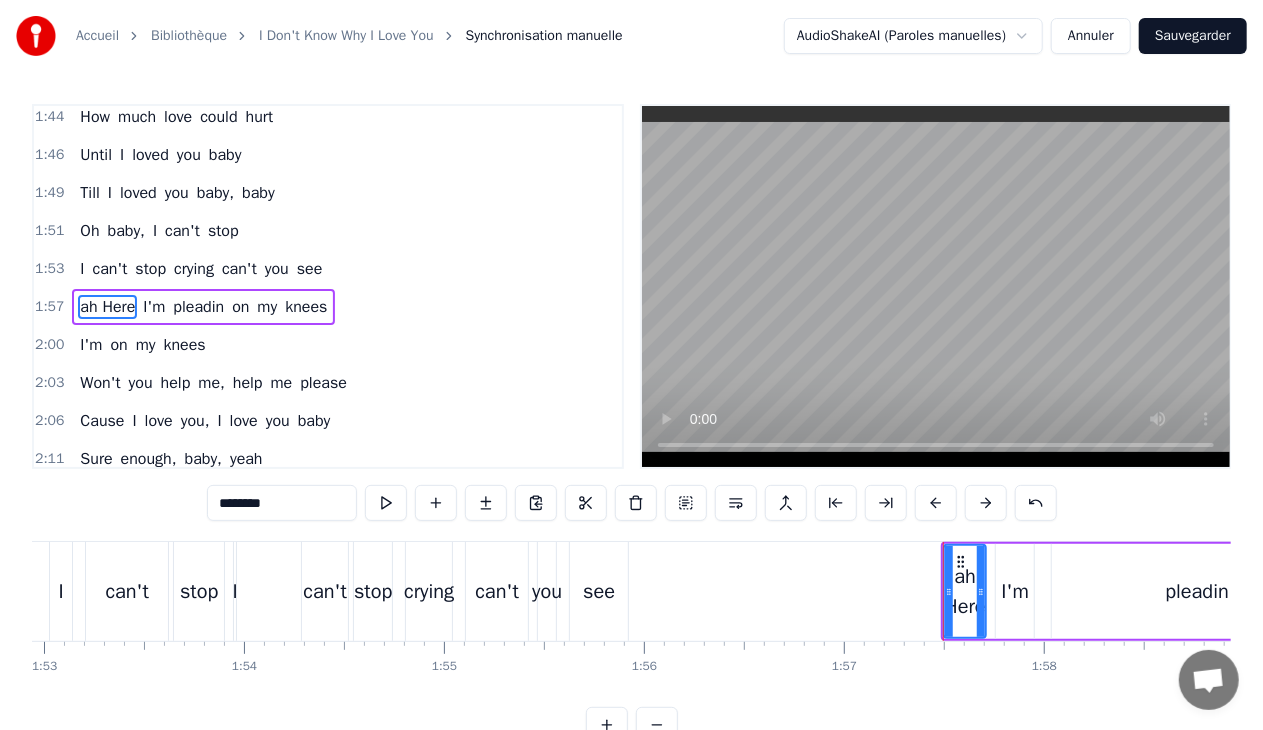 click on "********" at bounding box center [282, 503] 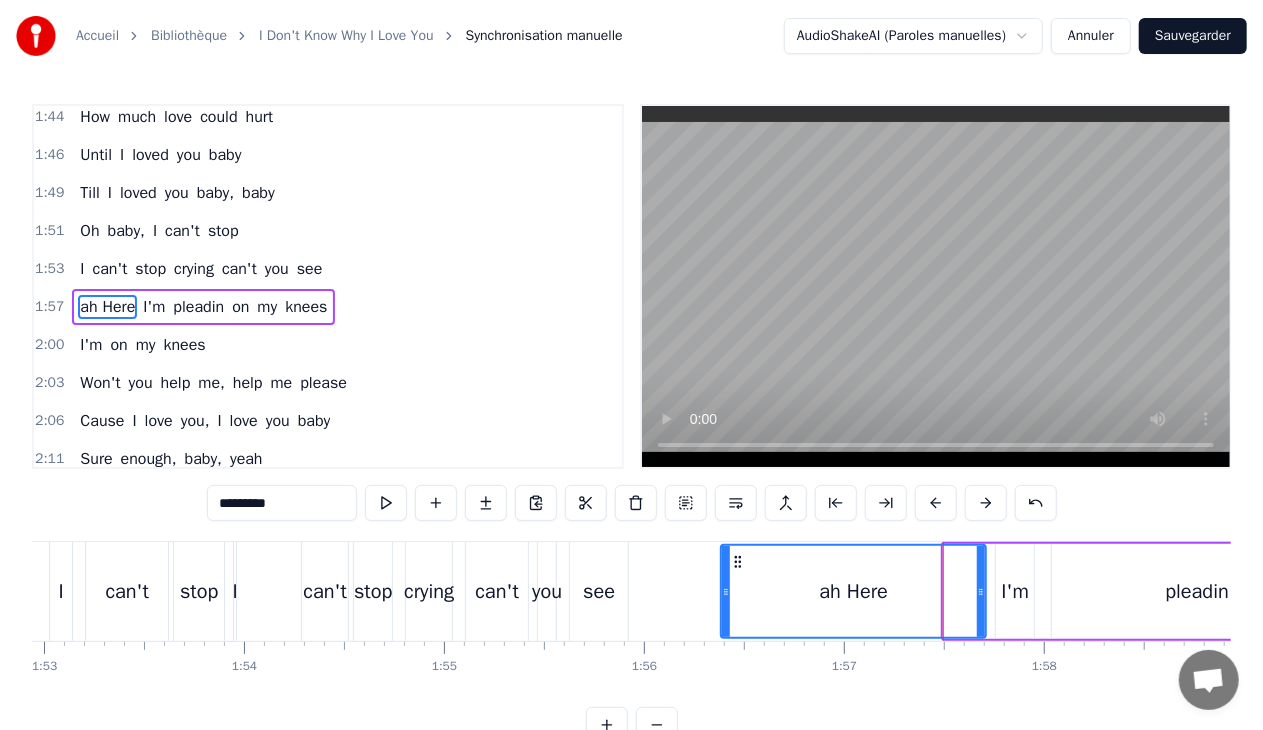 drag, startPoint x: 947, startPoint y: 592, endPoint x: 724, endPoint y: 598, distance: 223.0807 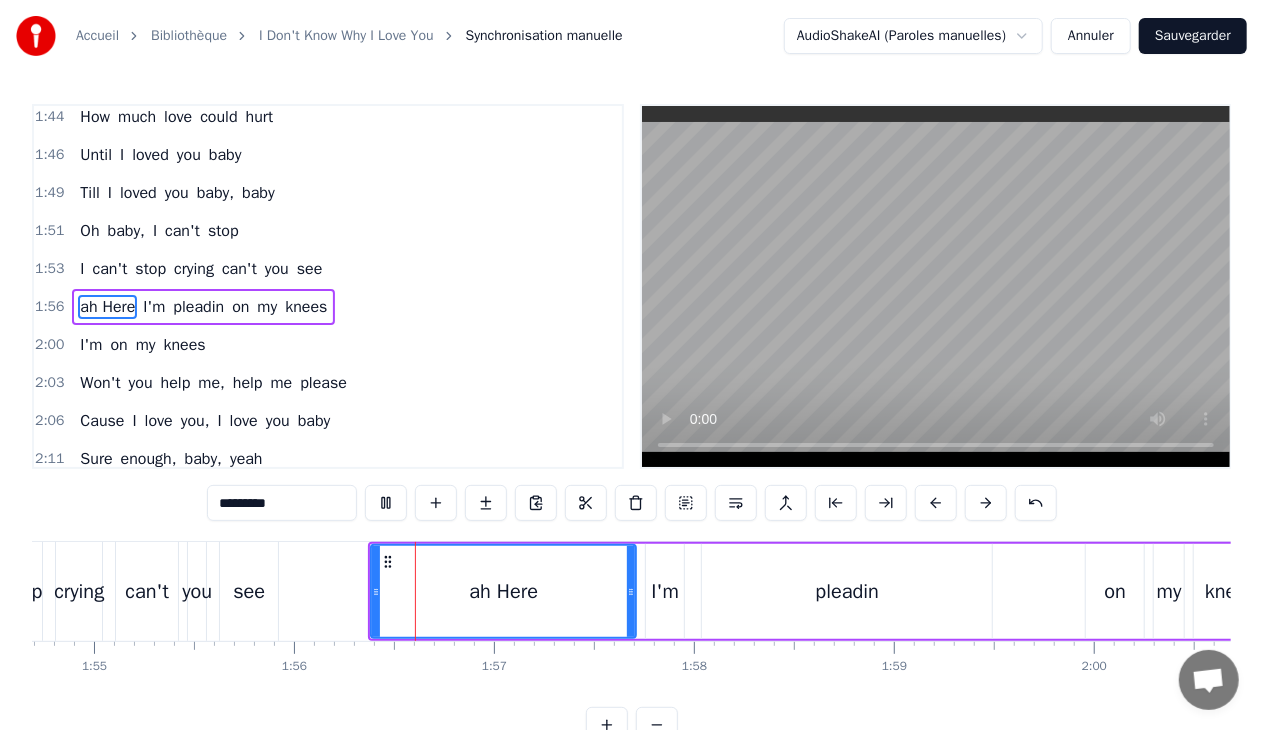 scroll, scrollTop: 0, scrollLeft: 23100, axis: horizontal 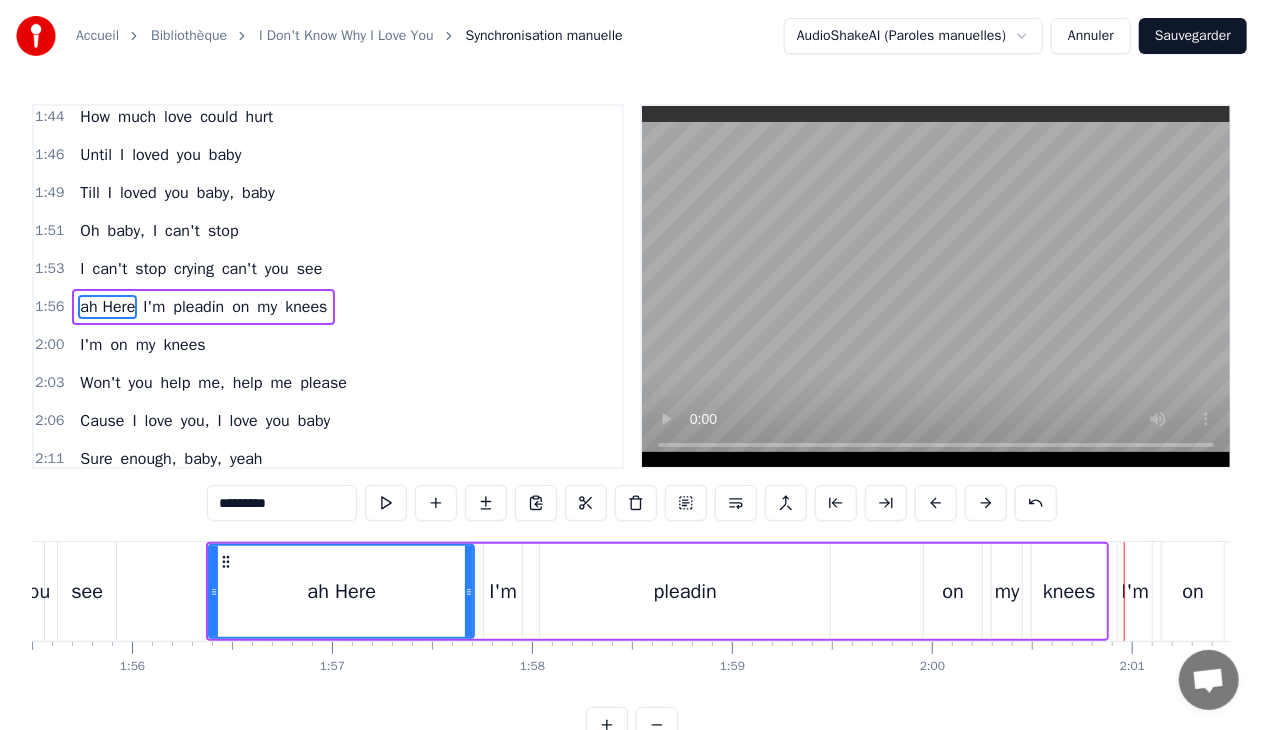 click on "*********" at bounding box center [282, 503] 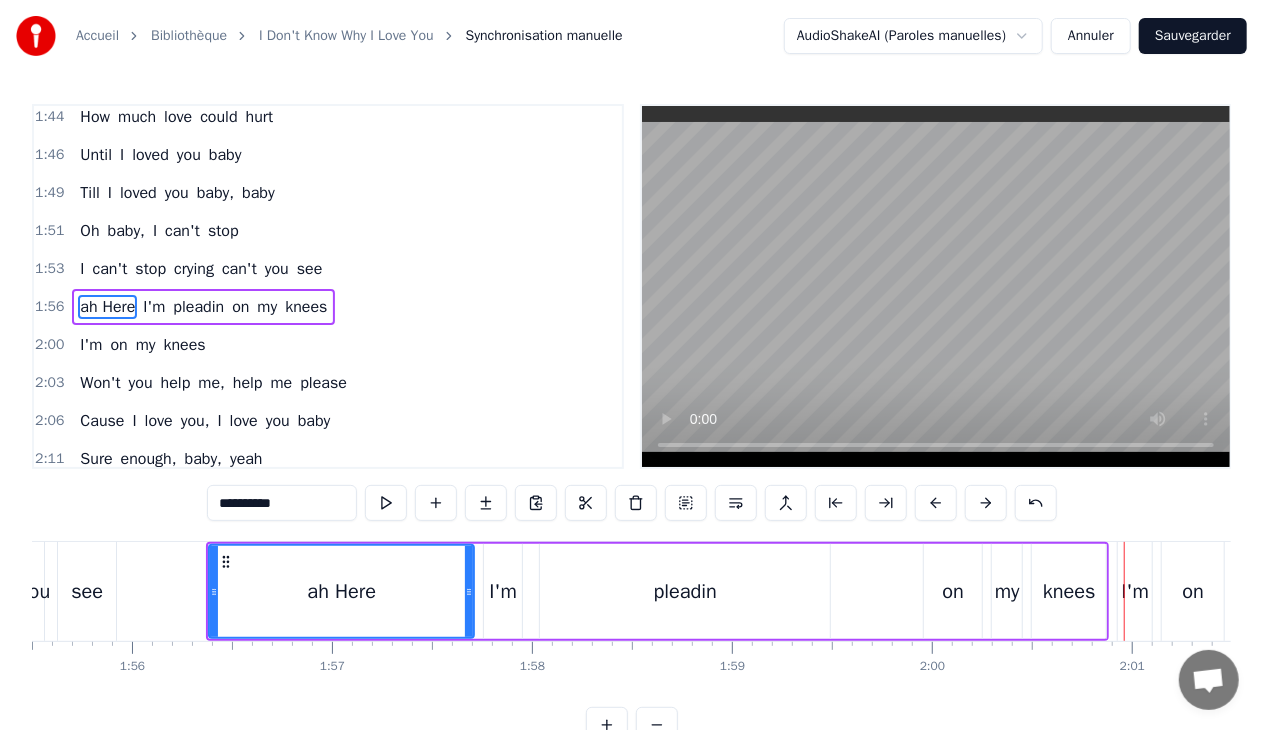 click on "**********" at bounding box center [282, 503] 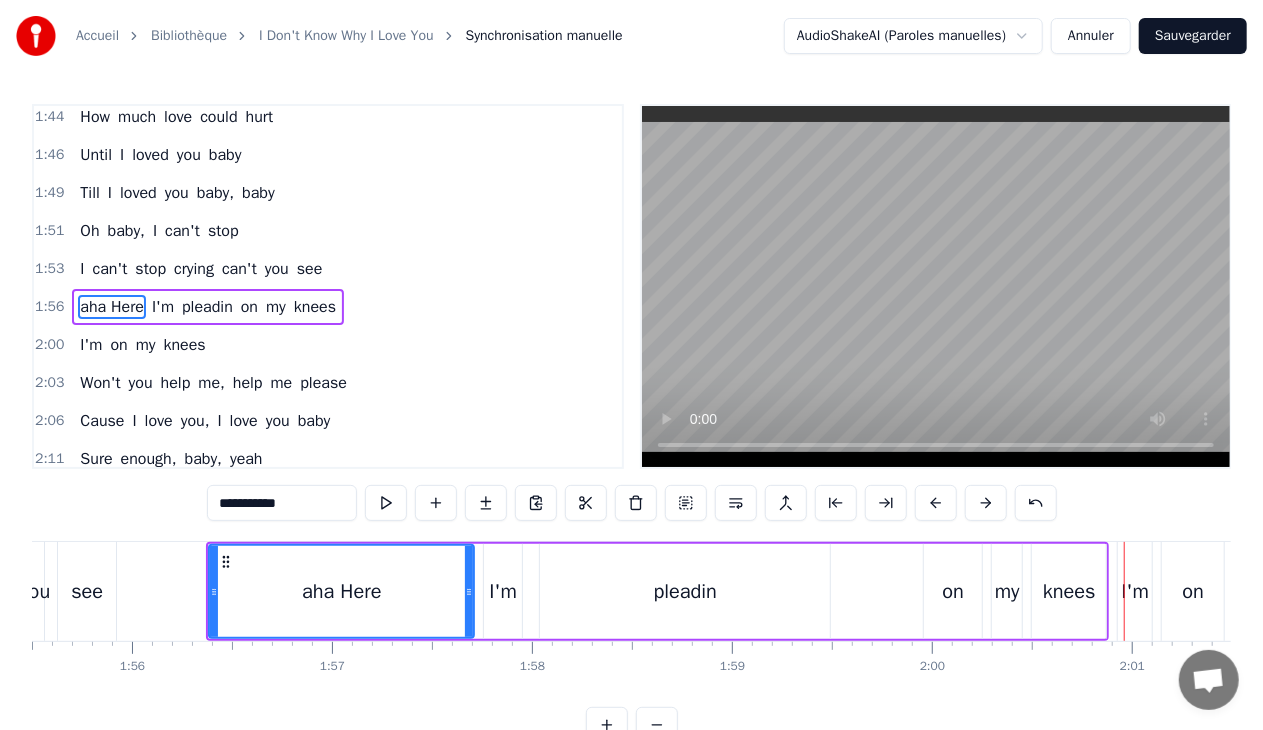 click on "**********" at bounding box center (282, 503) 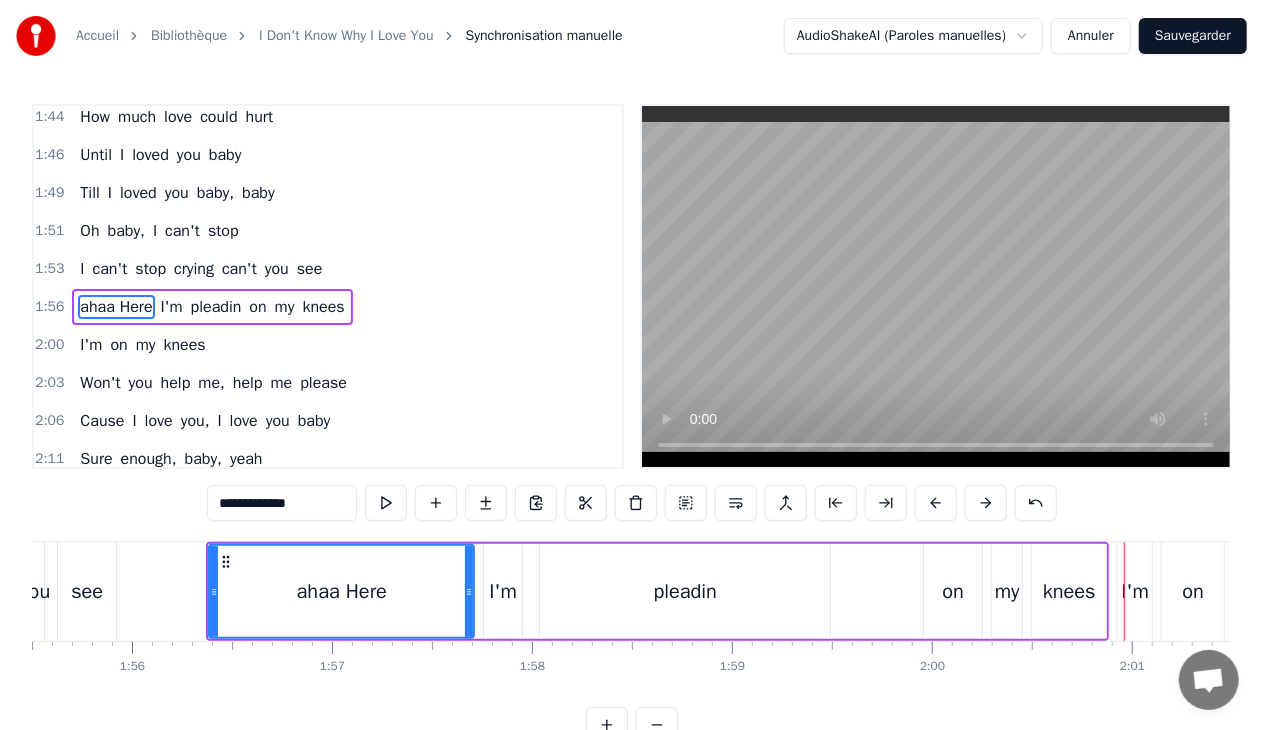 click on "**********" at bounding box center [282, 503] 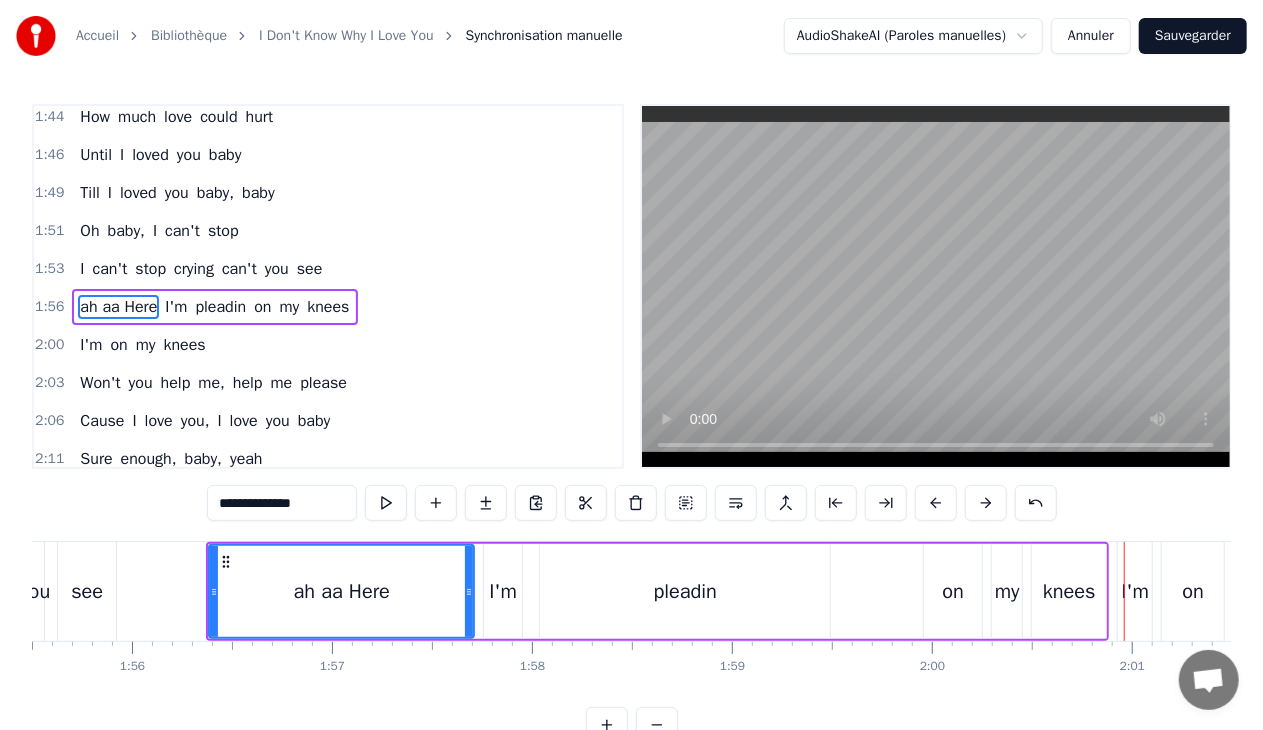 click on "**********" at bounding box center (282, 503) 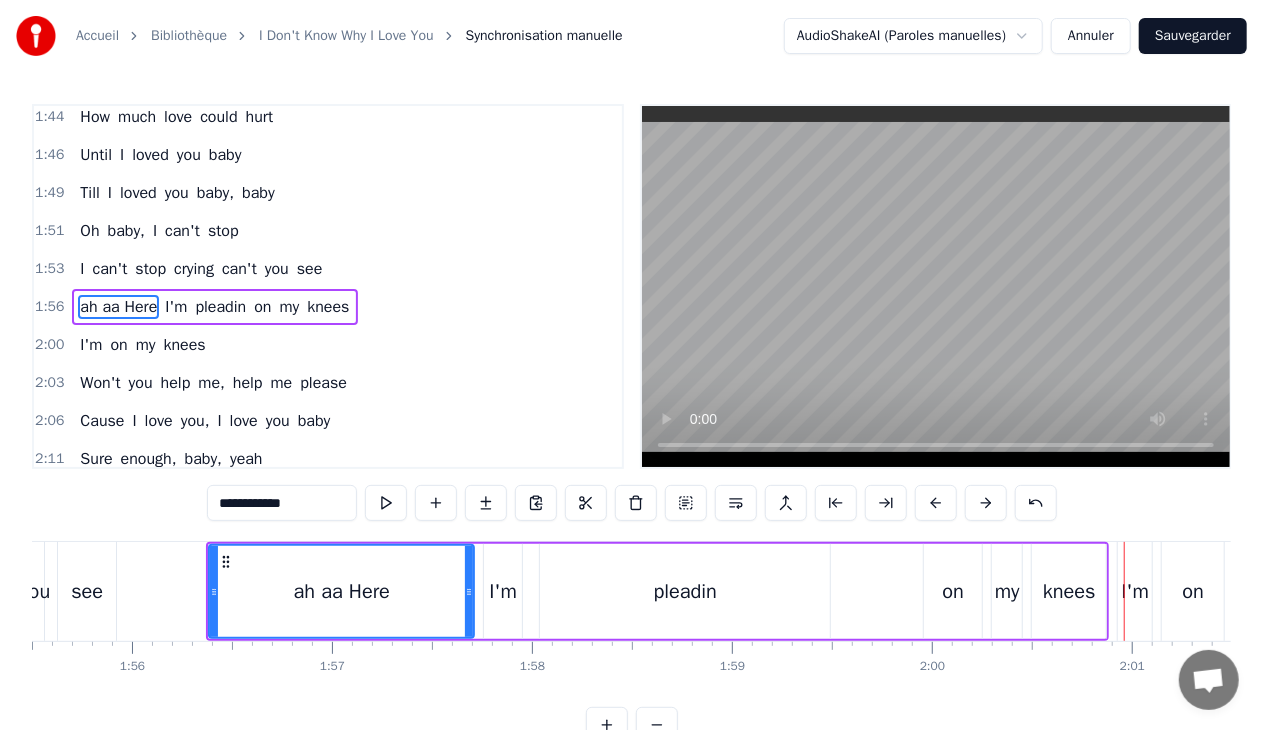 click on "**********" at bounding box center [282, 503] 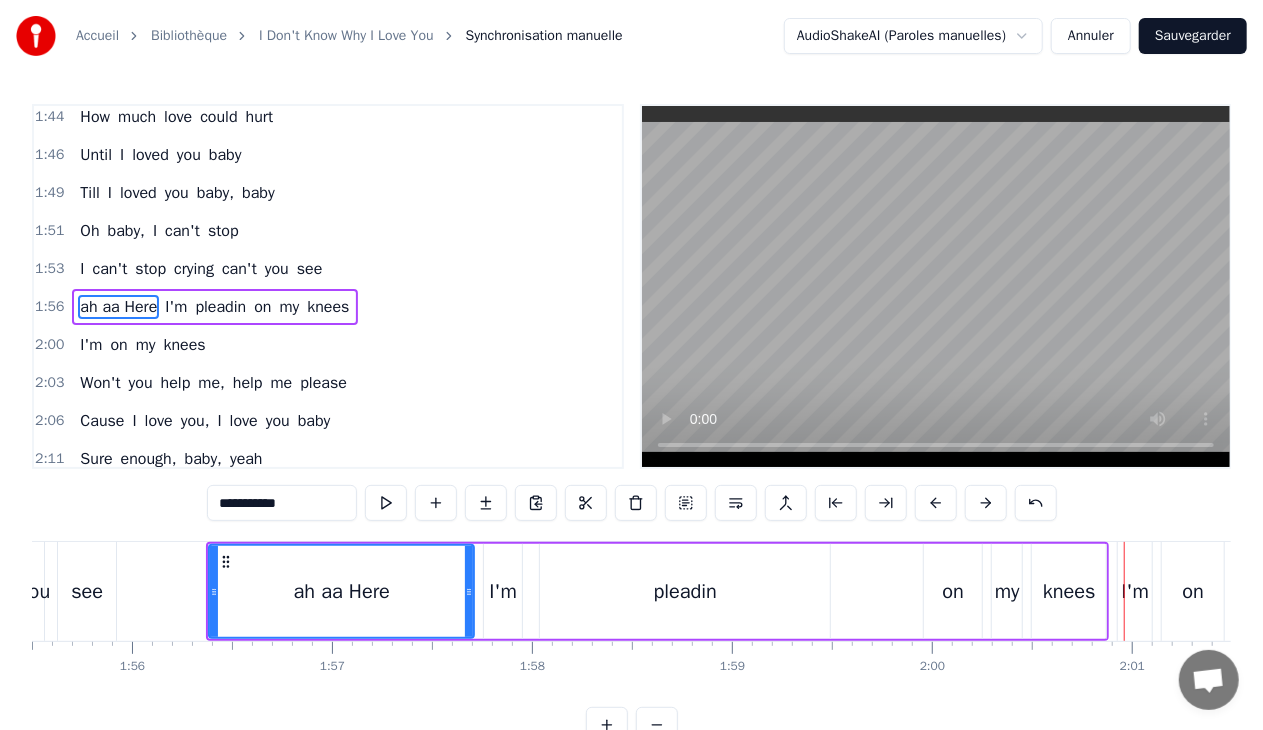 click on "**********" at bounding box center (282, 503) 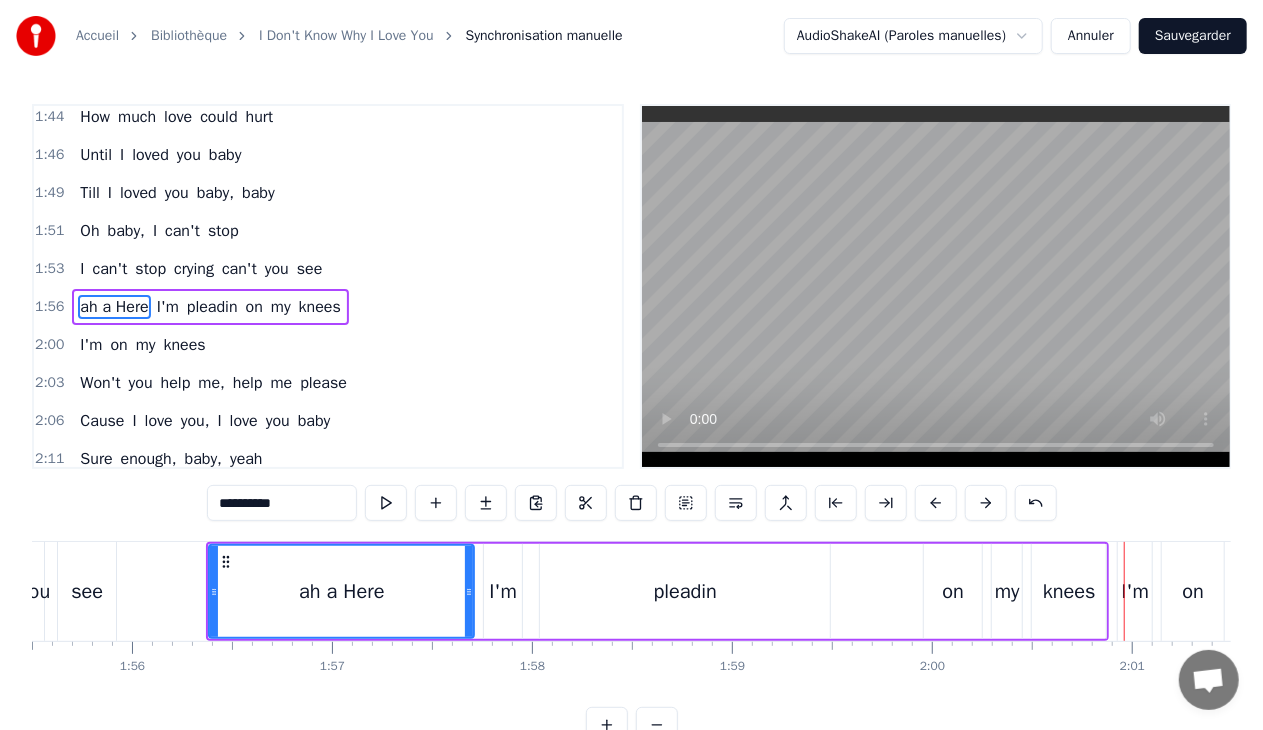 click on "**********" at bounding box center (282, 503) 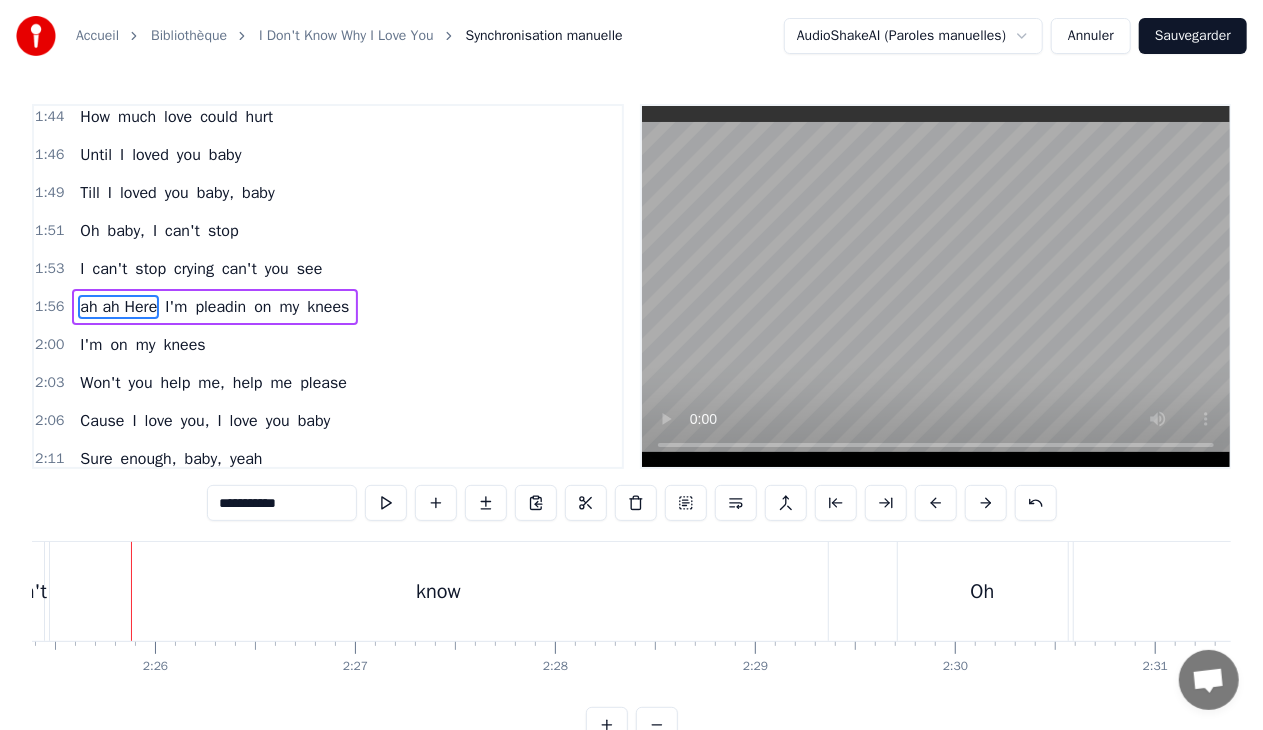 scroll, scrollTop: 0, scrollLeft: 29076, axis: horizontal 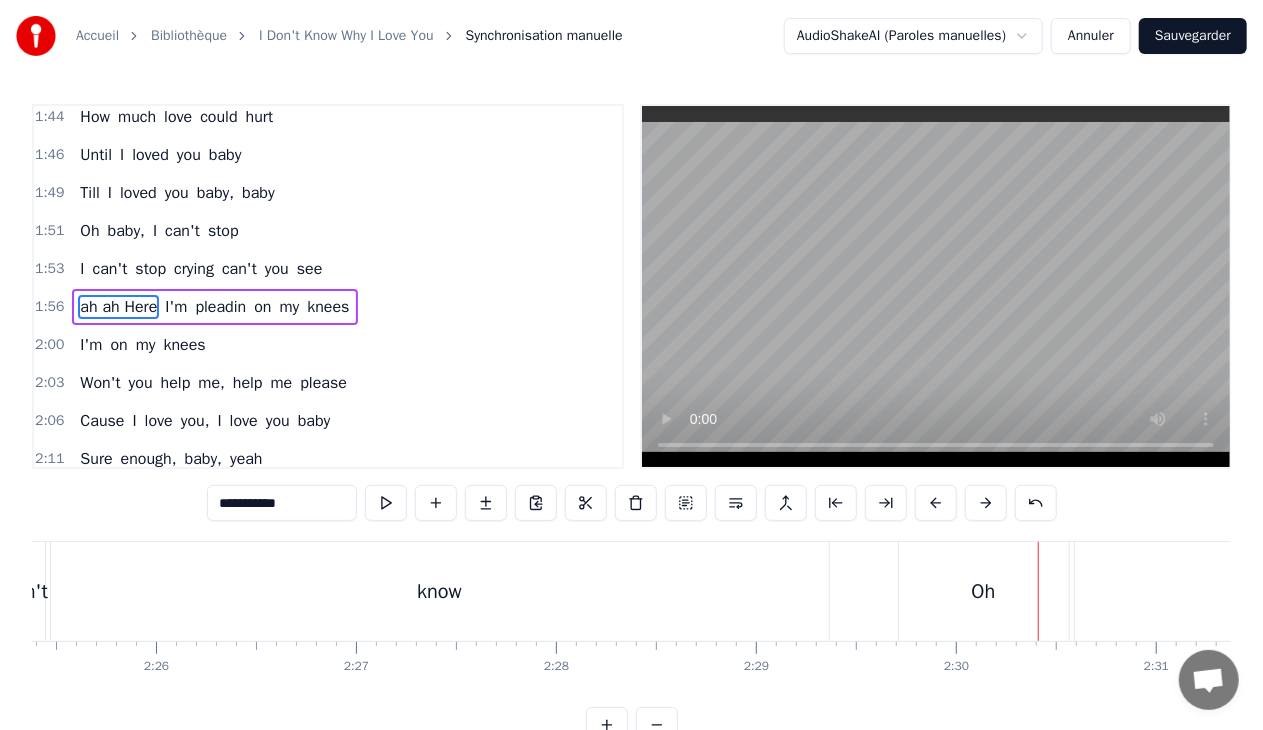 click on "know" at bounding box center [439, 592] 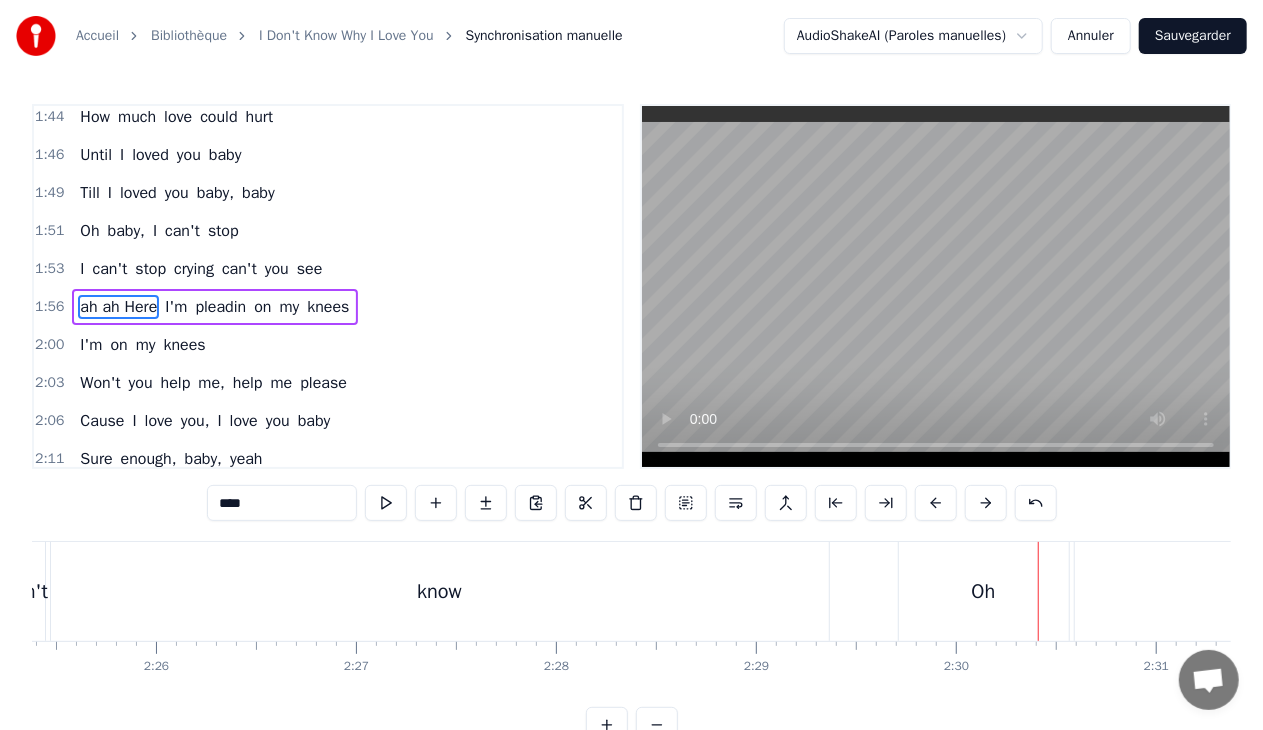 scroll, scrollTop: 8, scrollLeft: 0, axis: vertical 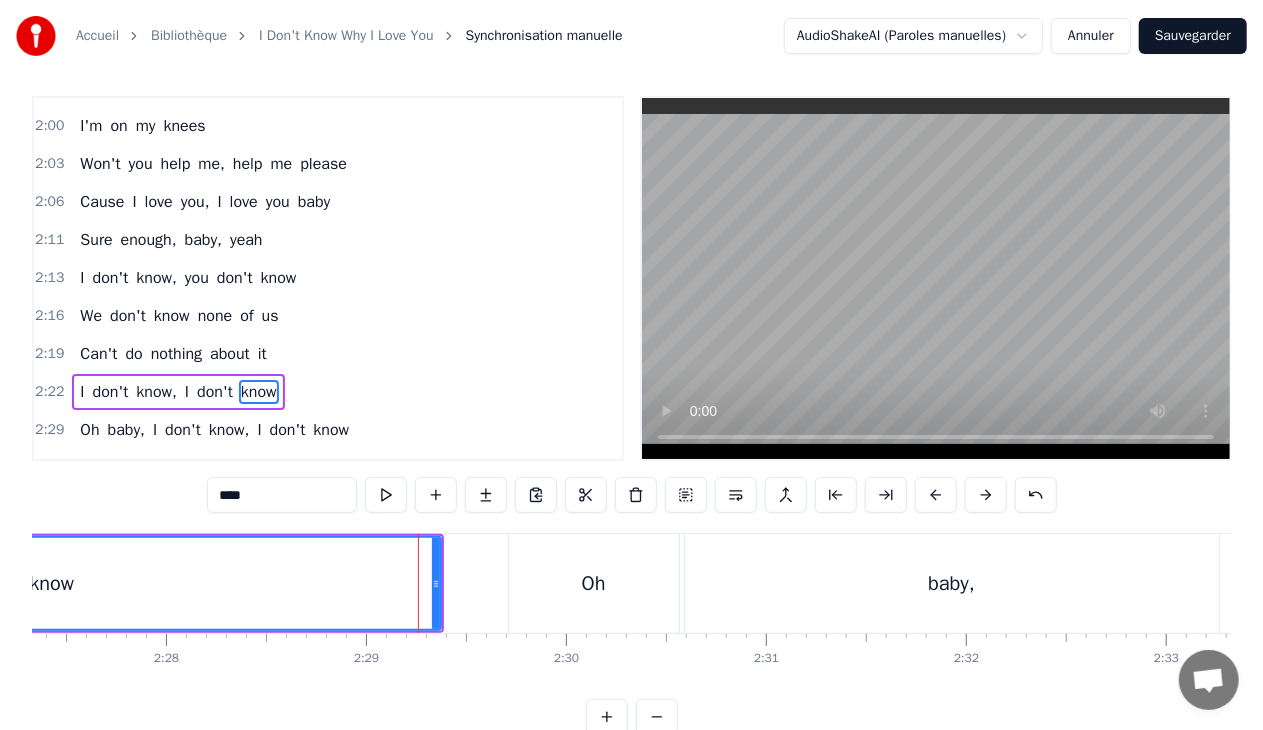 click on "****" at bounding box center (282, 495) 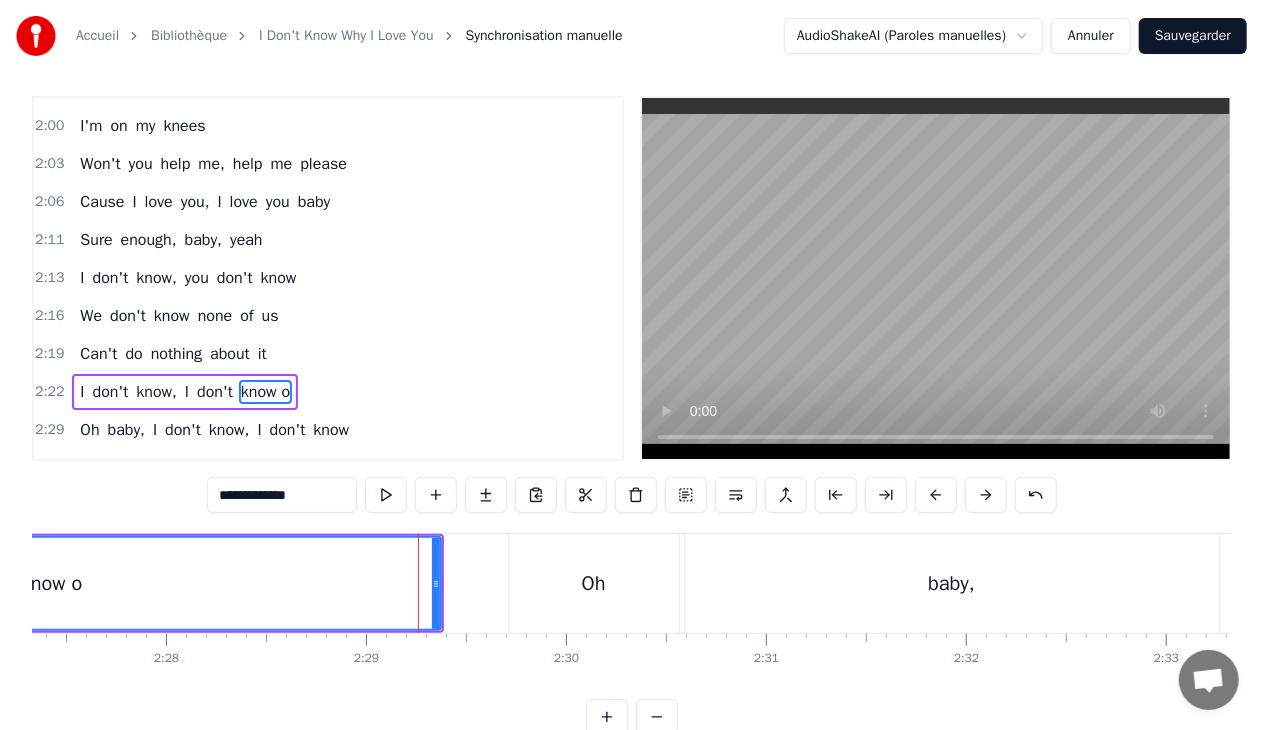 type on "**********" 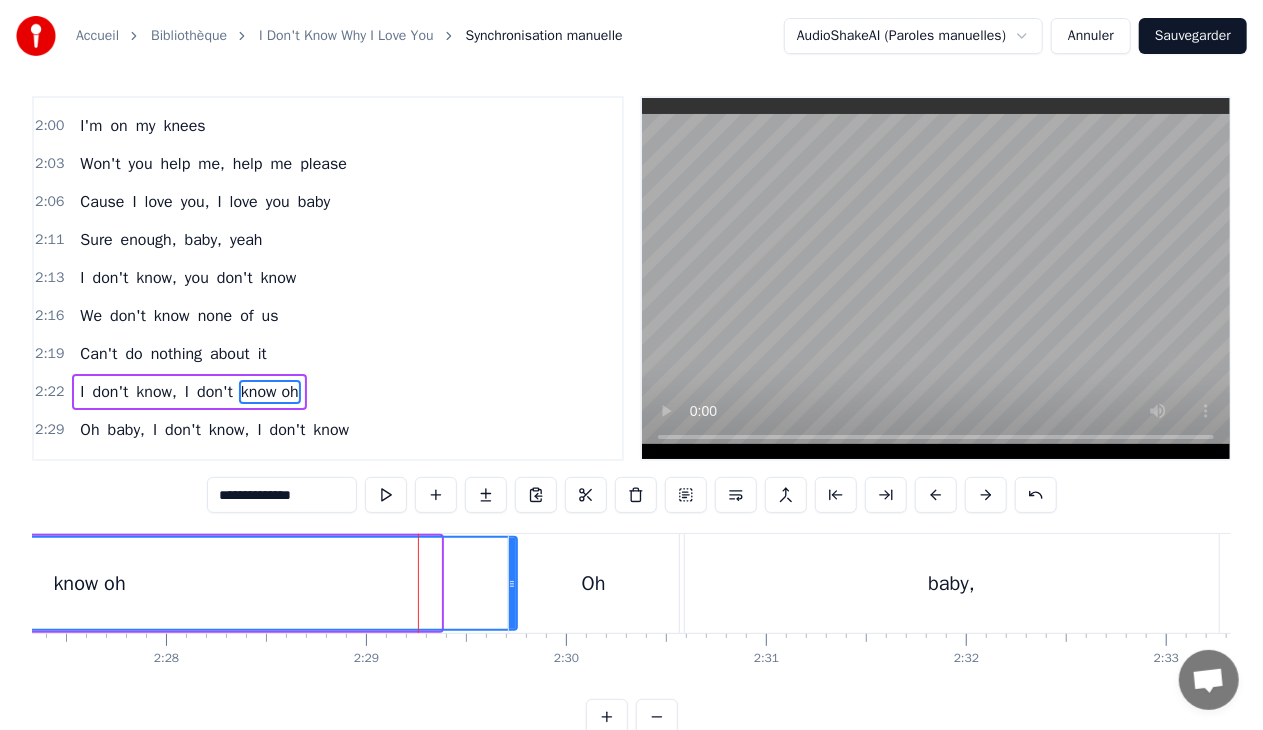 drag, startPoint x: 438, startPoint y: 583, endPoint x: 514, endPoint y: 585, distance: 76.02631 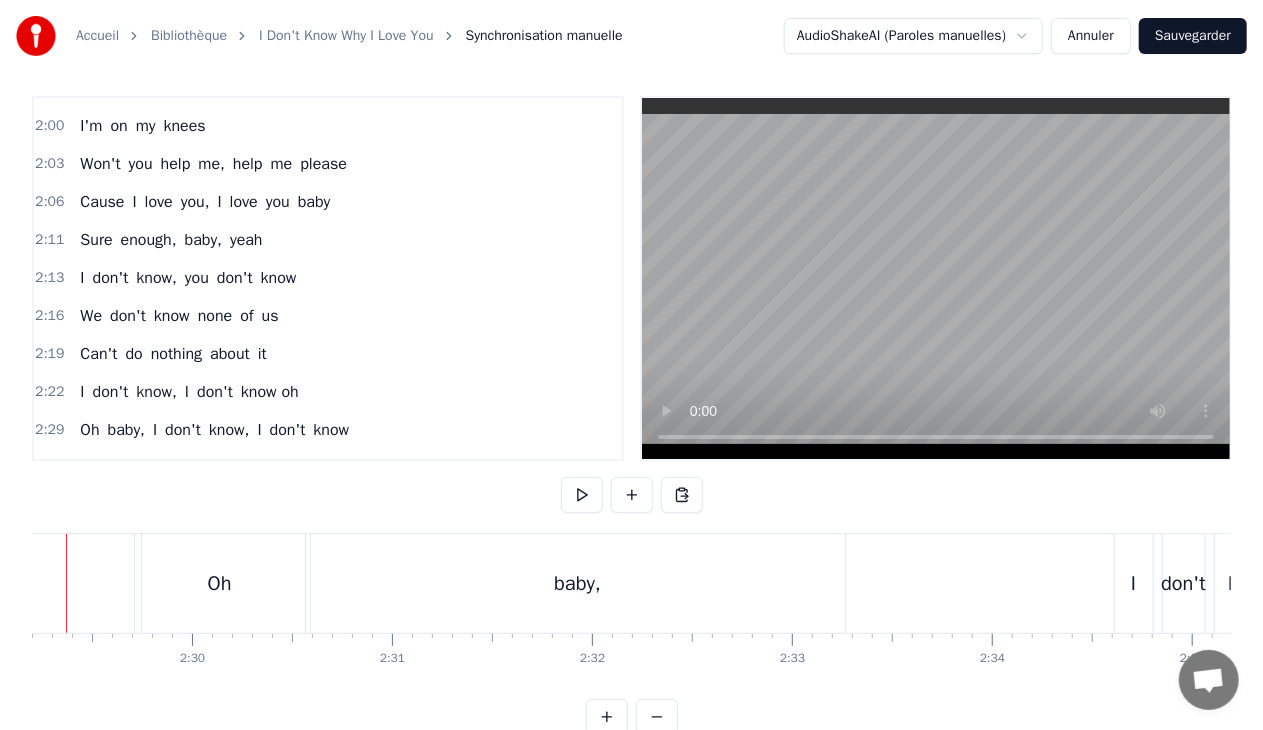 scroll, scrollTop: 0, scrollLeft: 29774, axis: horizontal 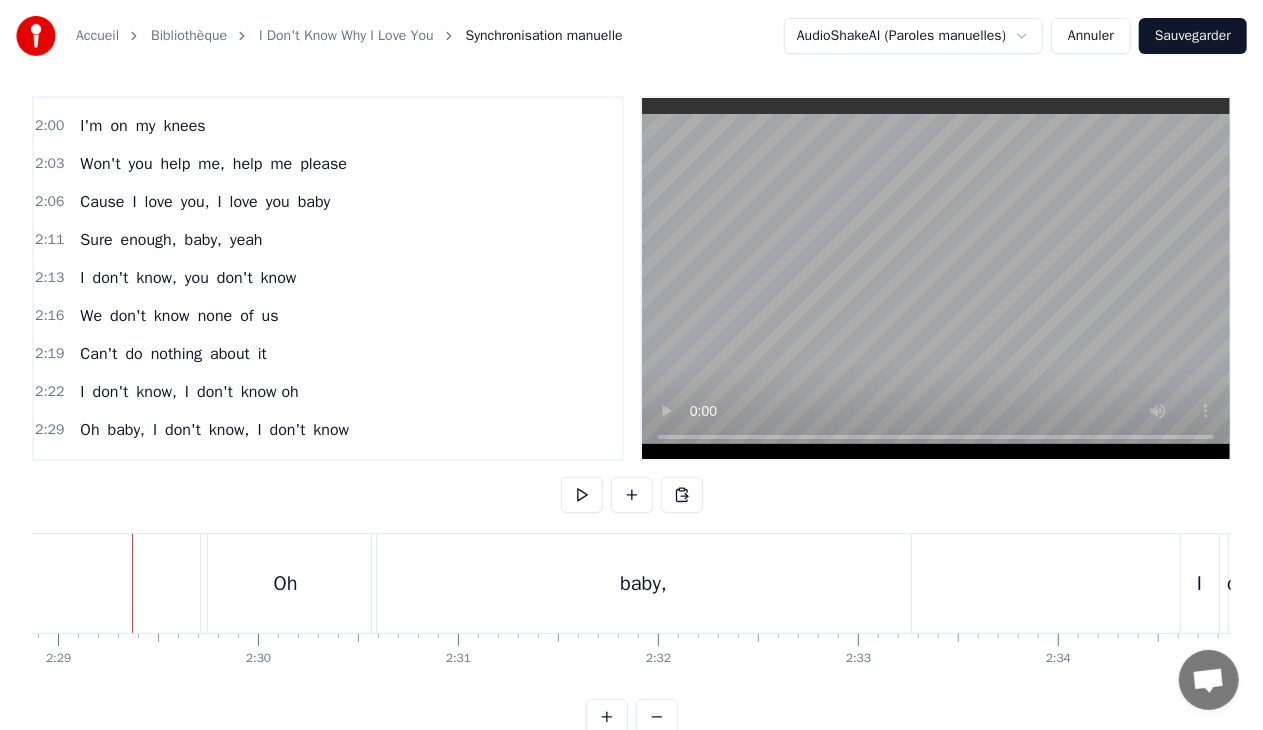 click on "Oh" at bounding box center (286, 583) 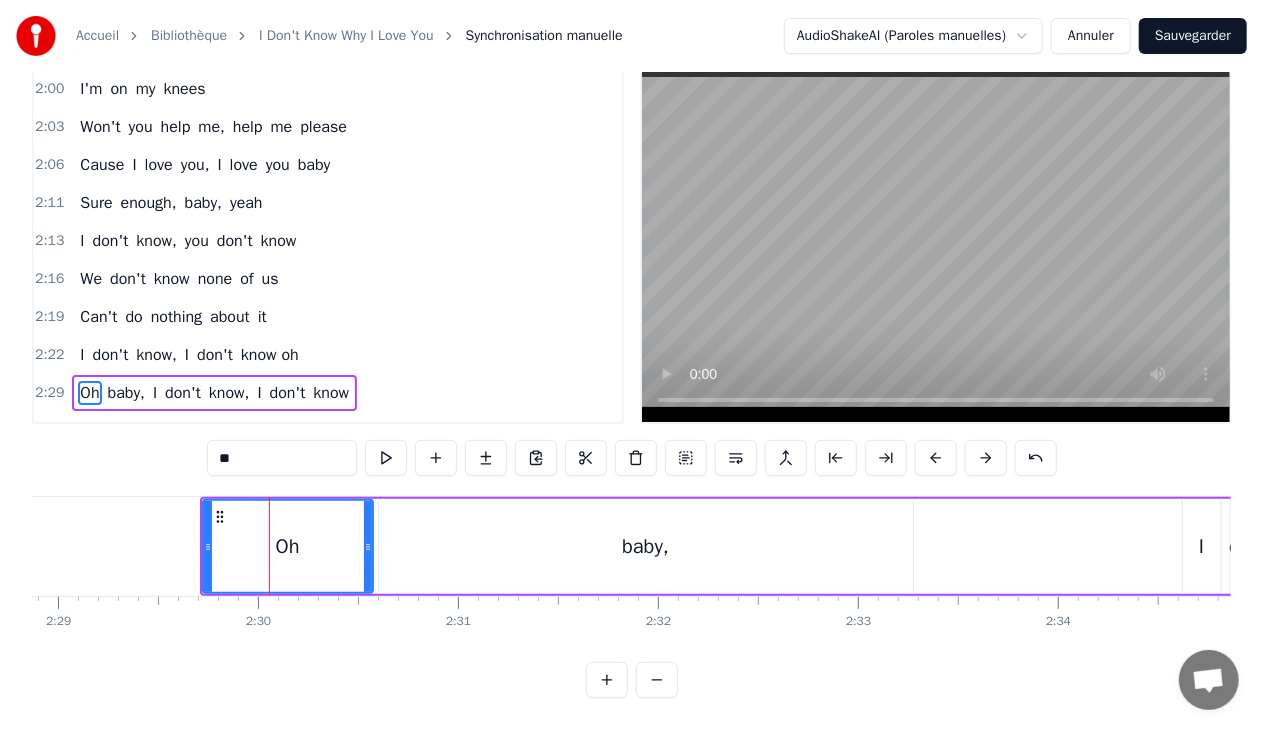 scroll, scrollTop: 46, scrollLeft: 0, axis: vertical 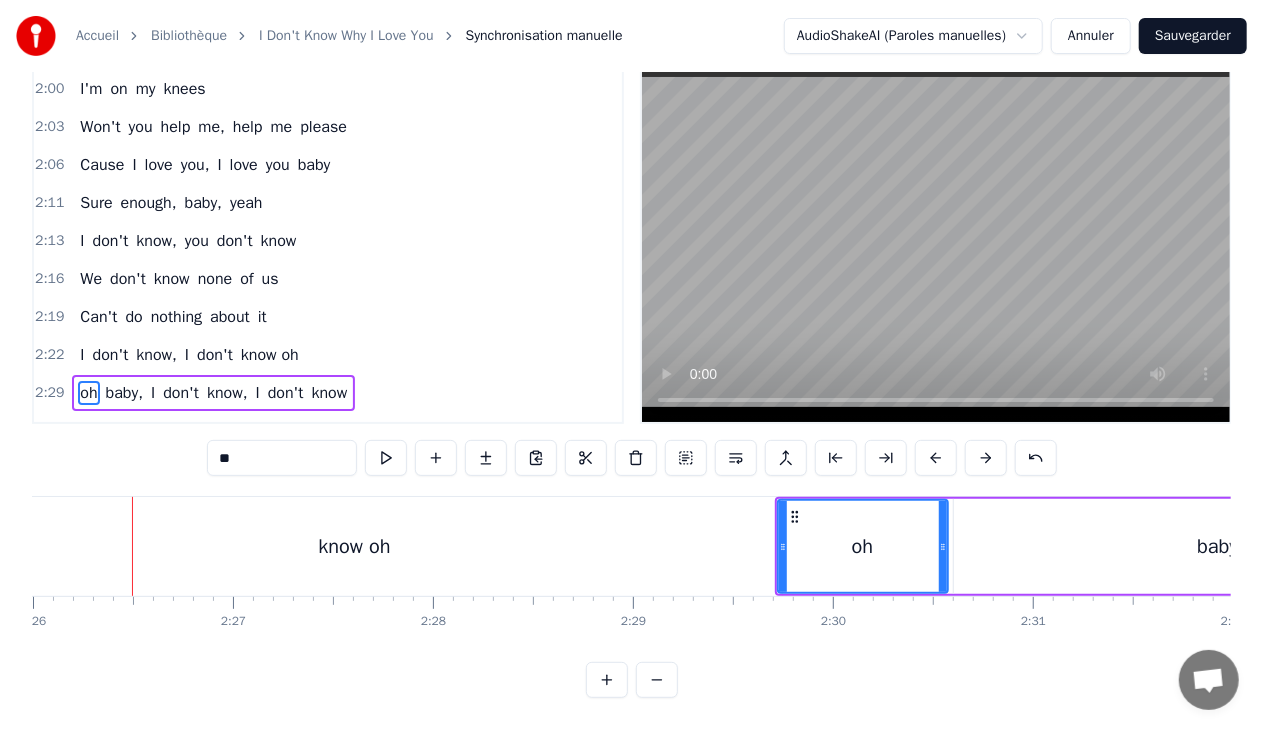 click on "know        oh" at bounding box center (354, 547) 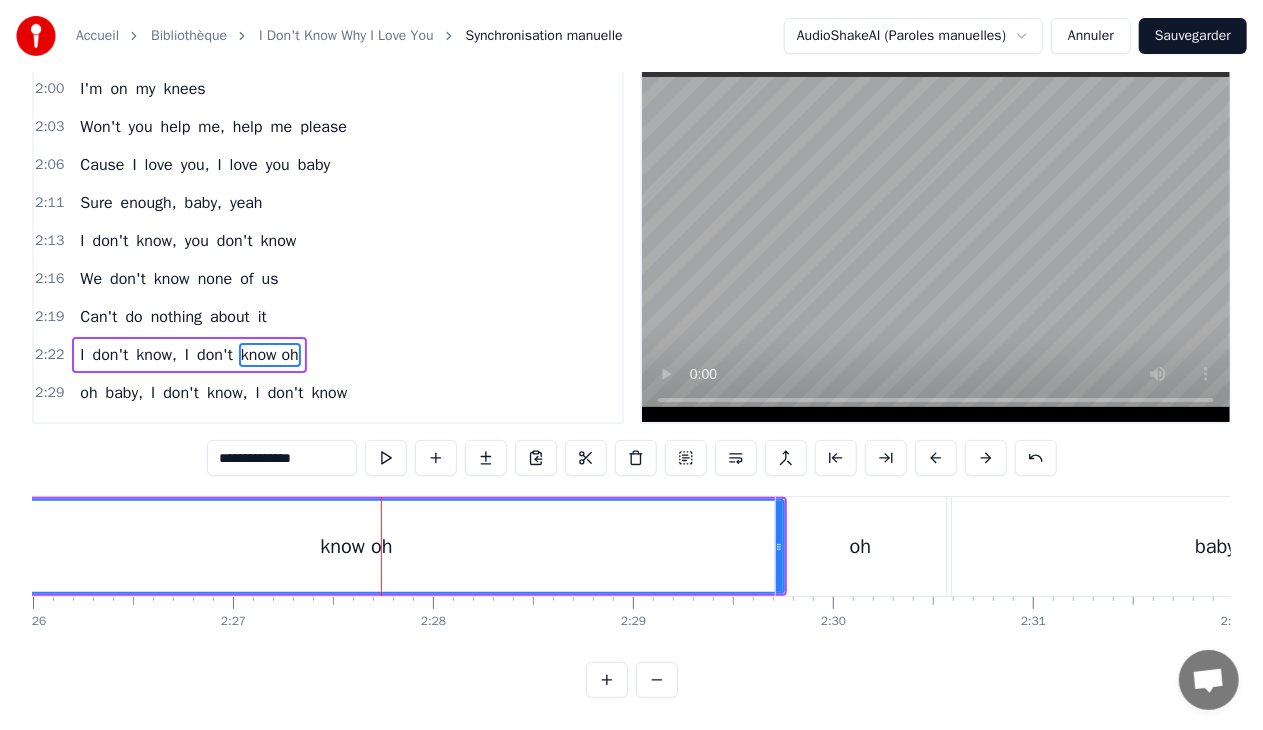 scroll, scrollTop: 8, scrollLeft: 0, axis: vertical 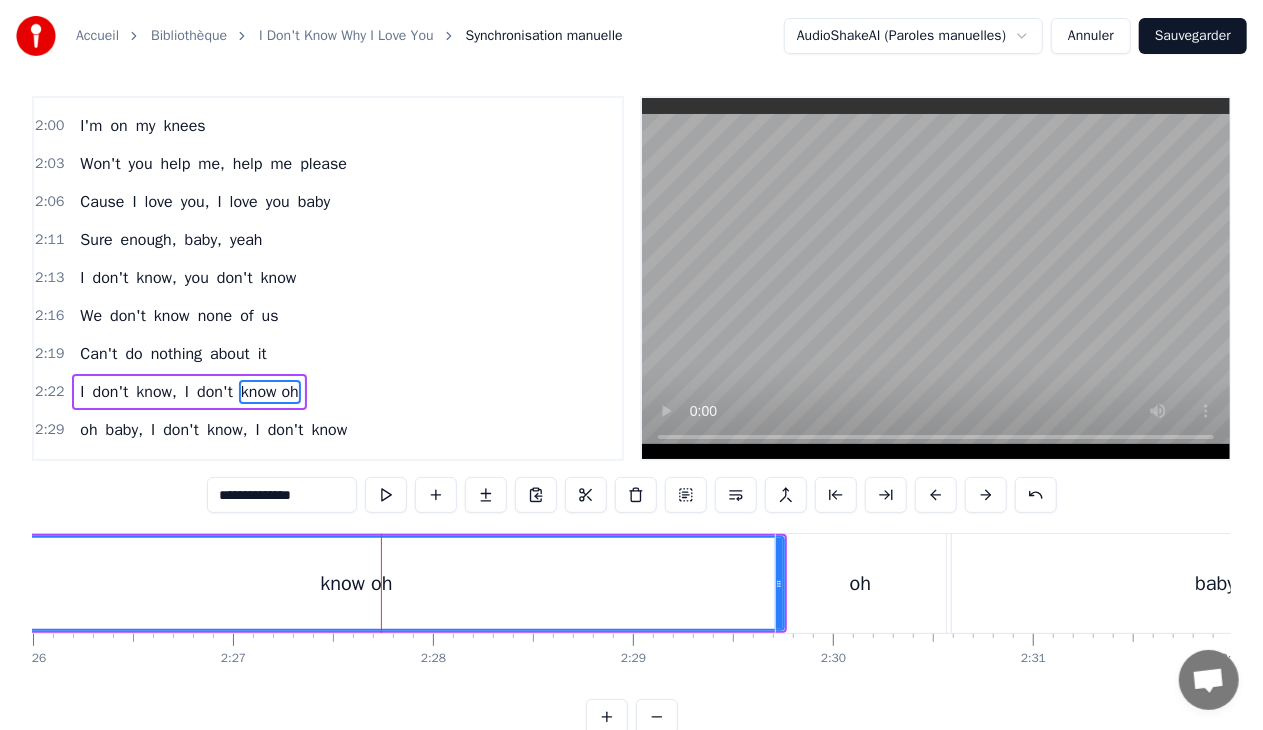 click at bounding box center [381, 583] 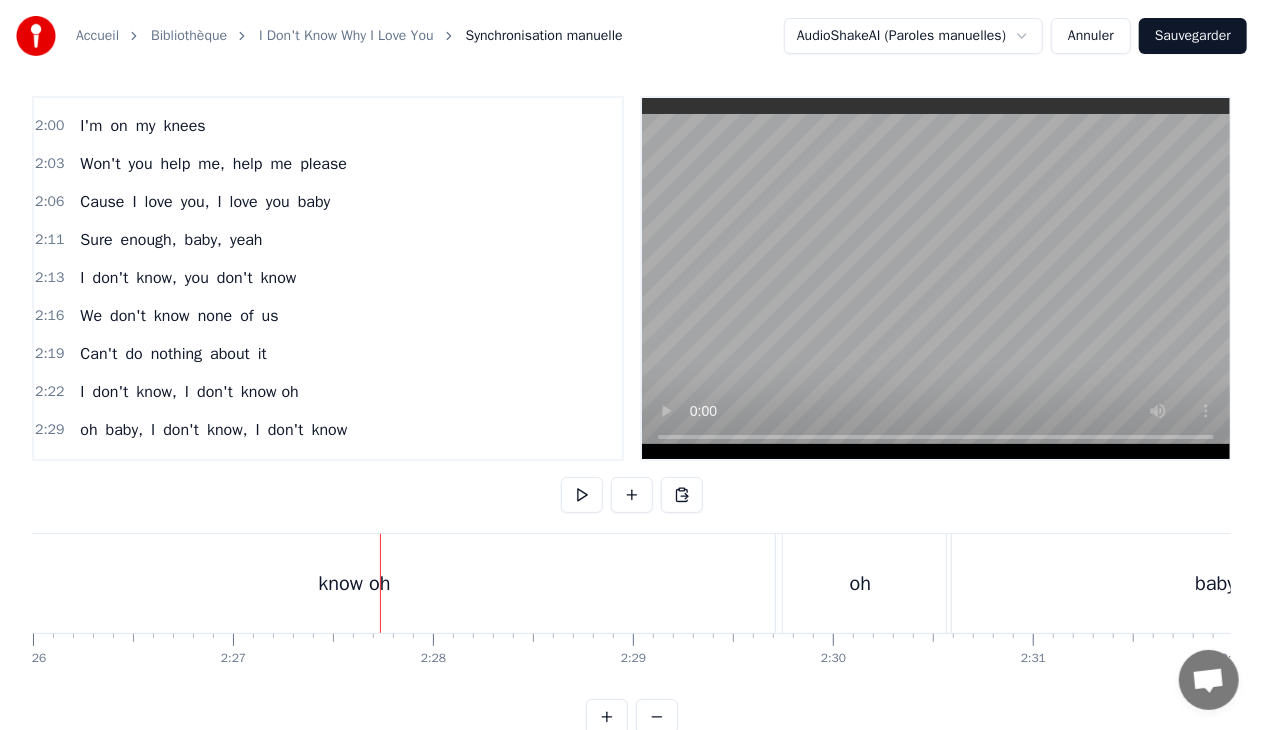 click at bounding box center (380, 583) 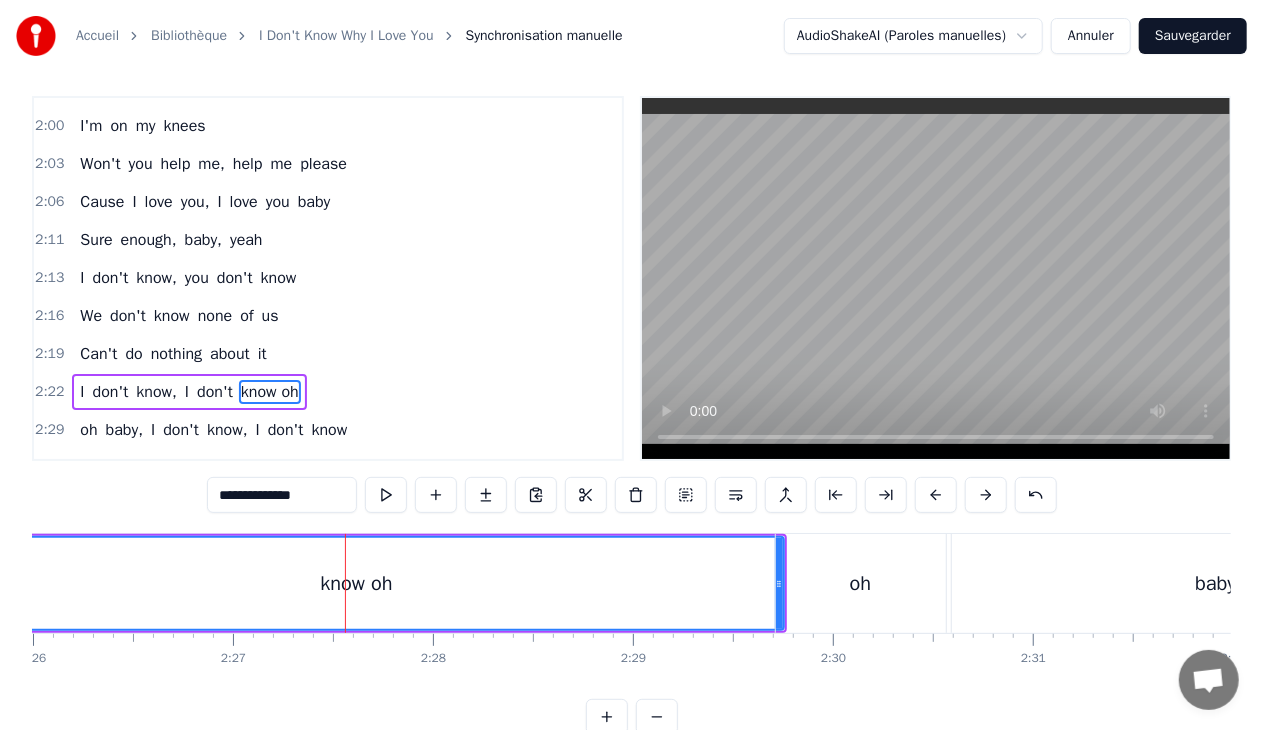 click on "**********" at bounding box center [282, 495] 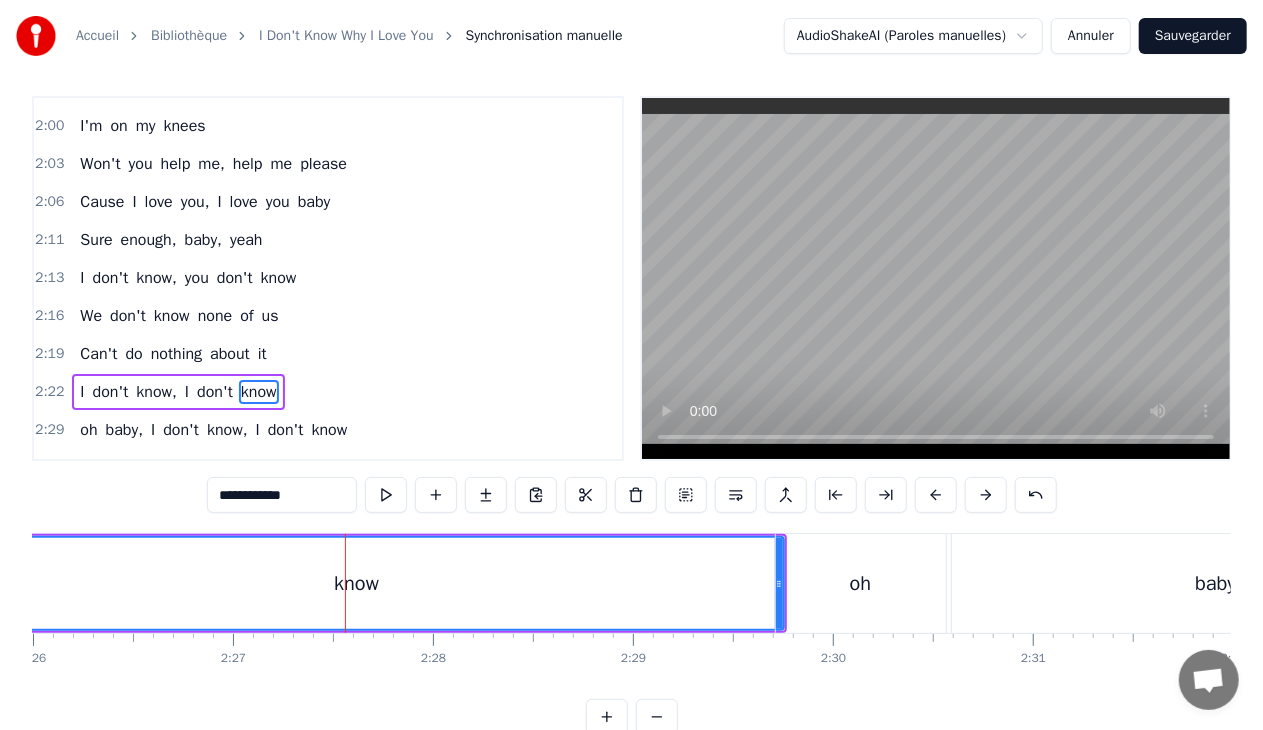 click on "****" at bounding box center [282, 495] 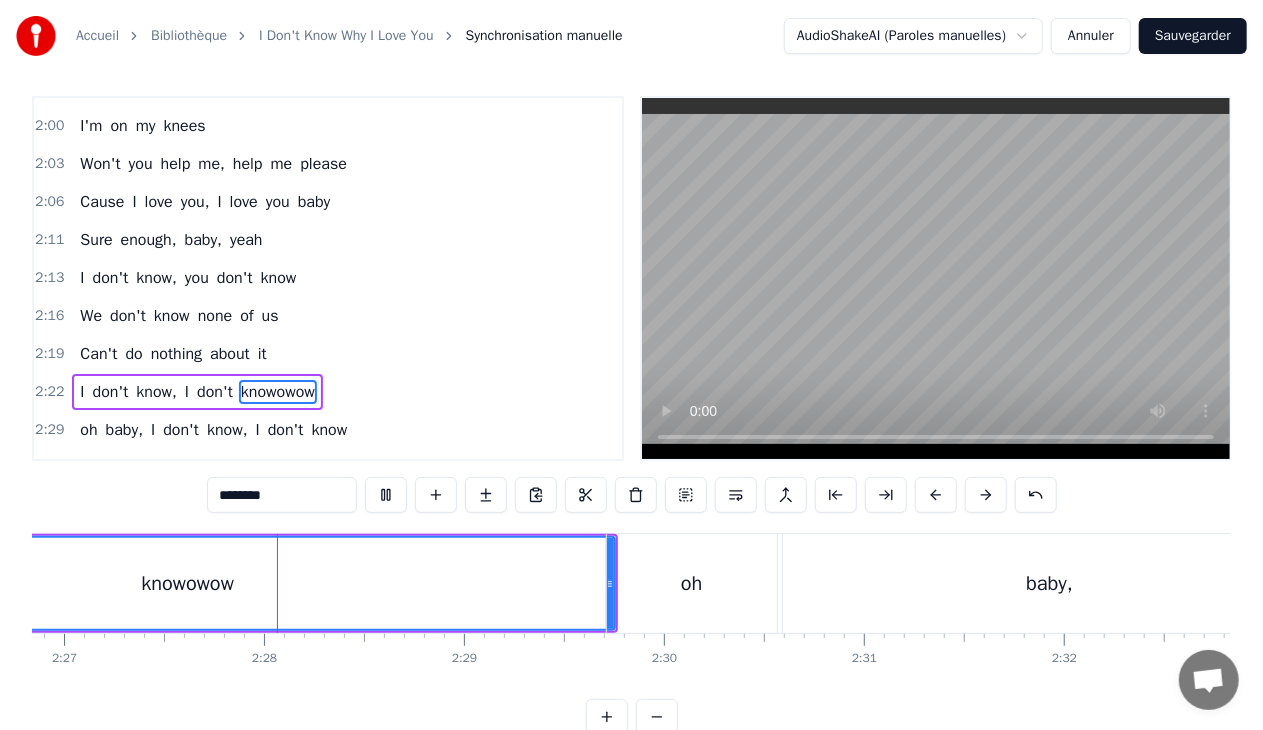 scroll, scrollTop: 0, scrollLeft: 29388, axis: horizontal 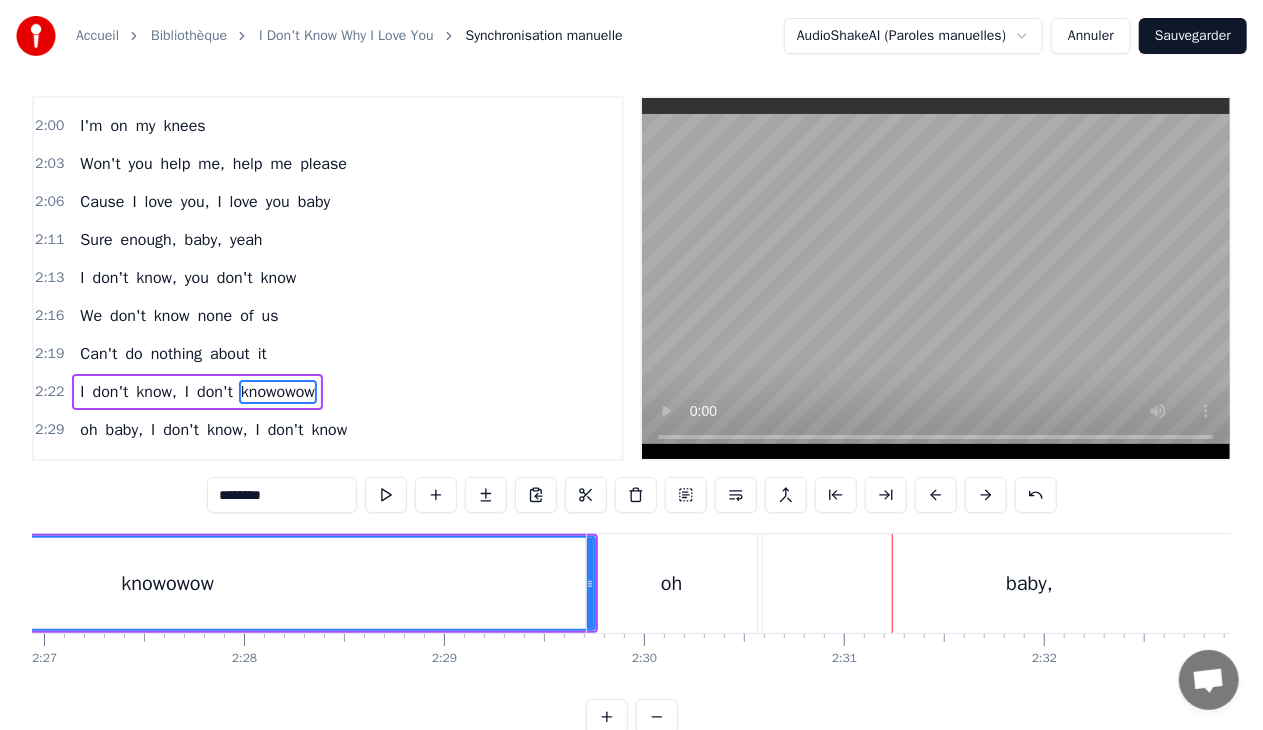 click on "knowowow" at bounding box center [168, 583] 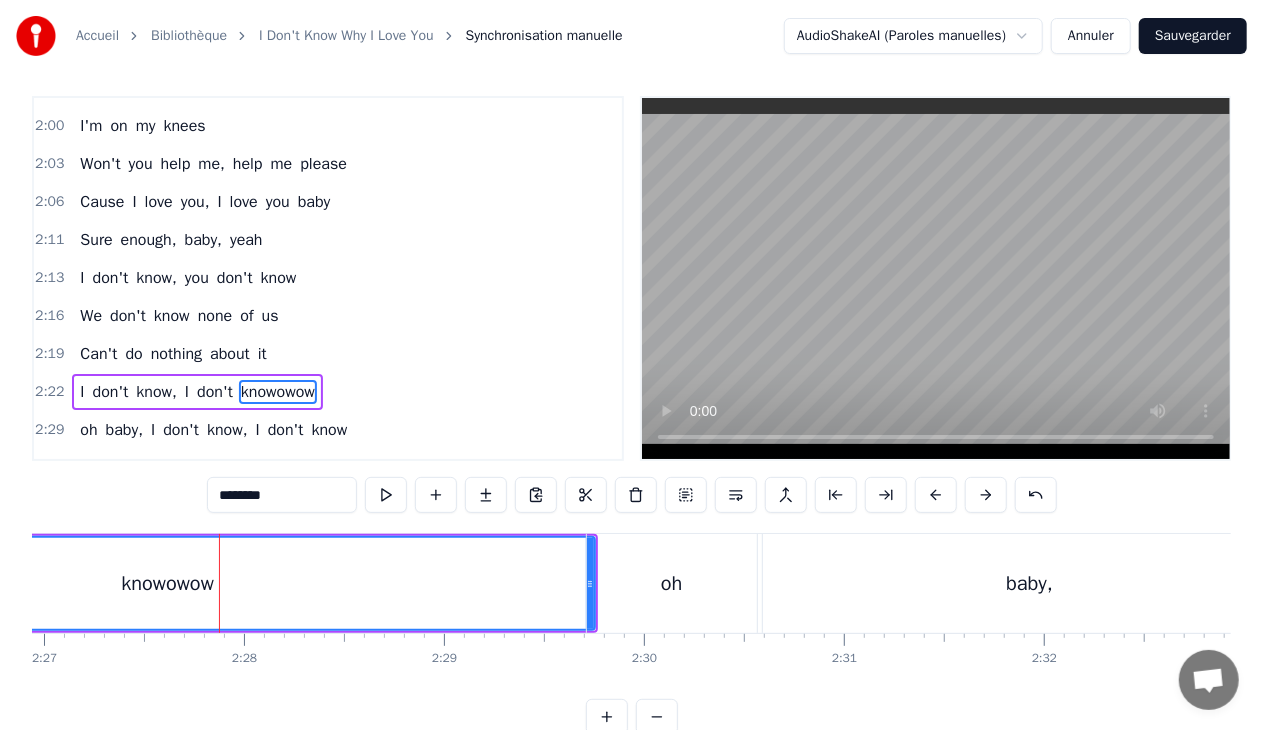 click on "********" at bounding box center [282, 495] 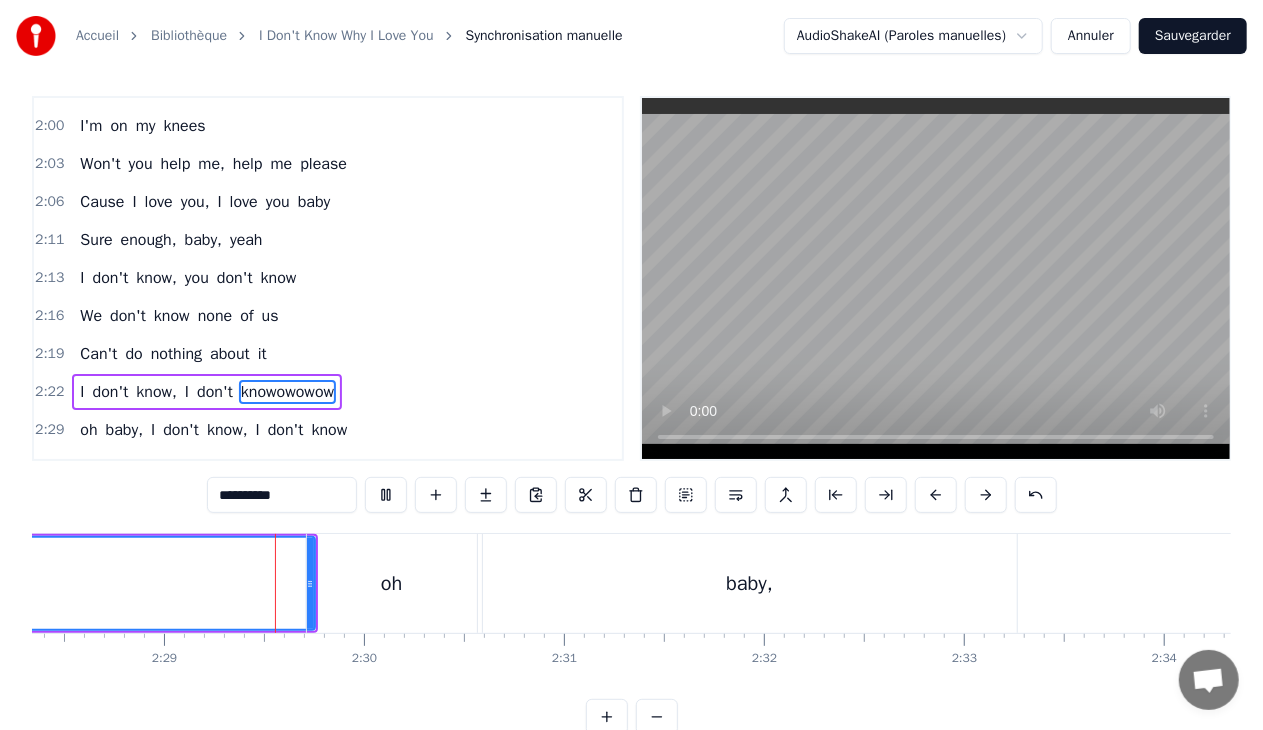 scroll, scrollTop: 0, scrollLeft: 29688, axis: horizontal 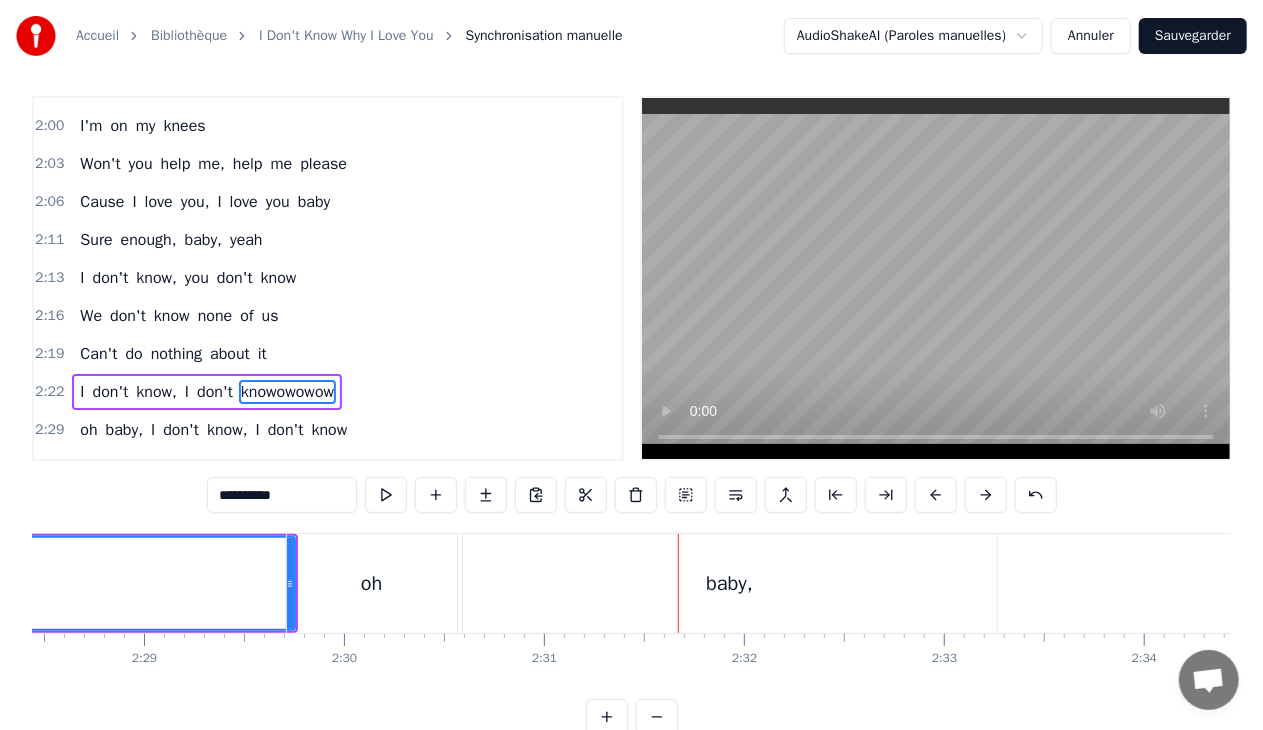 click on "baby," at bounding box center [730, 583] 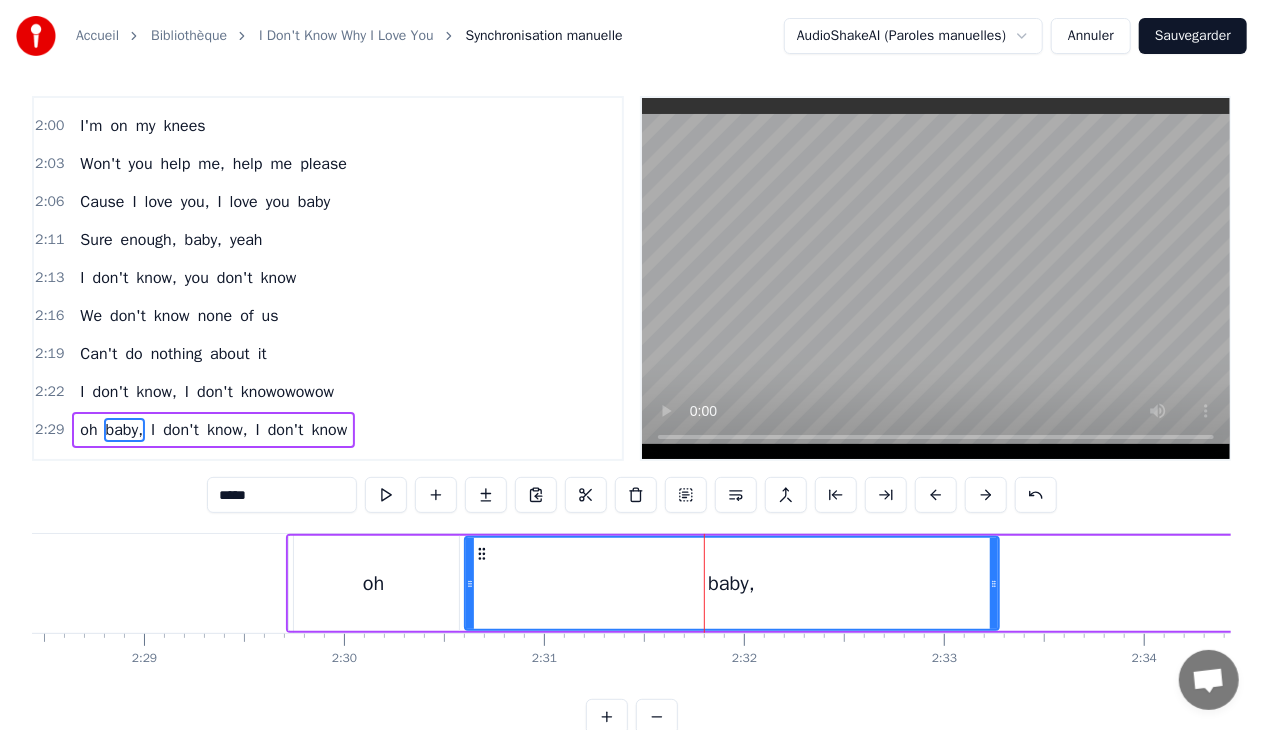 scroll, scrollTop: 46, scrollLeft: 0, axis: vertical 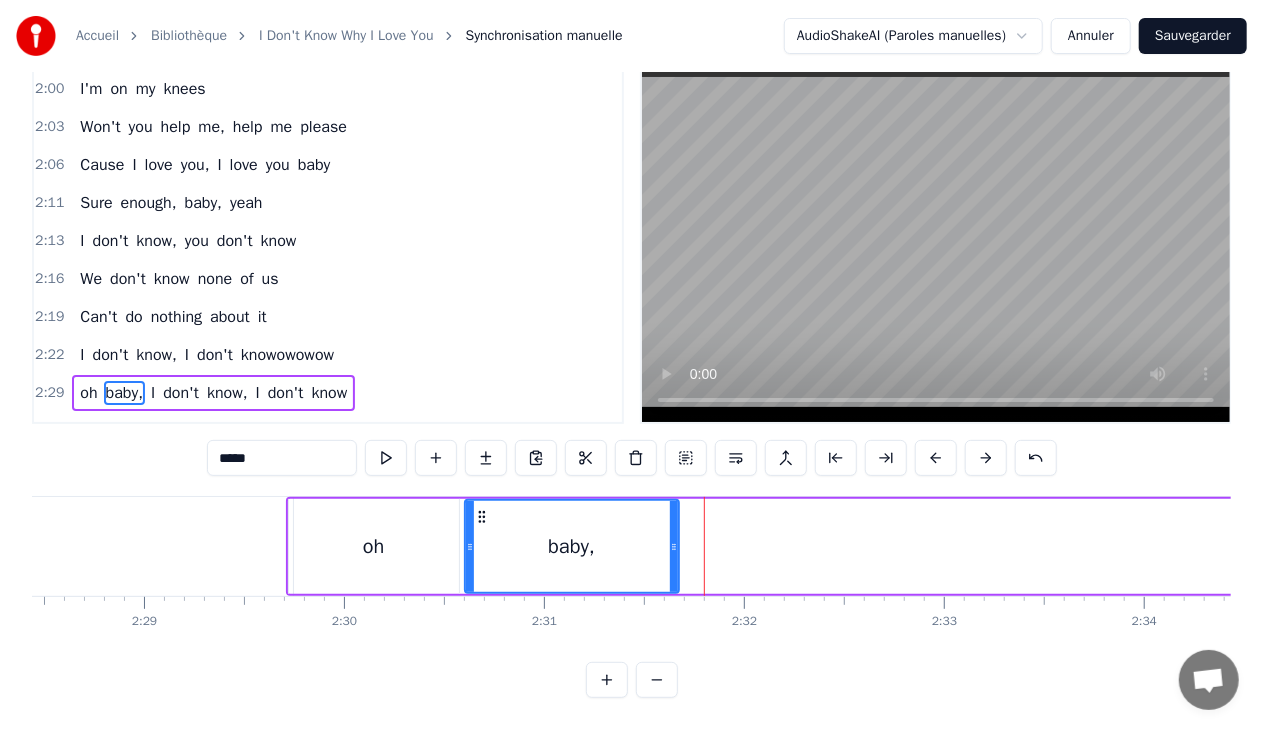 drag, startPoint x: 996, startPoint y: 544, endPoint x: 676, endPoint y: 548, distance: 320.025 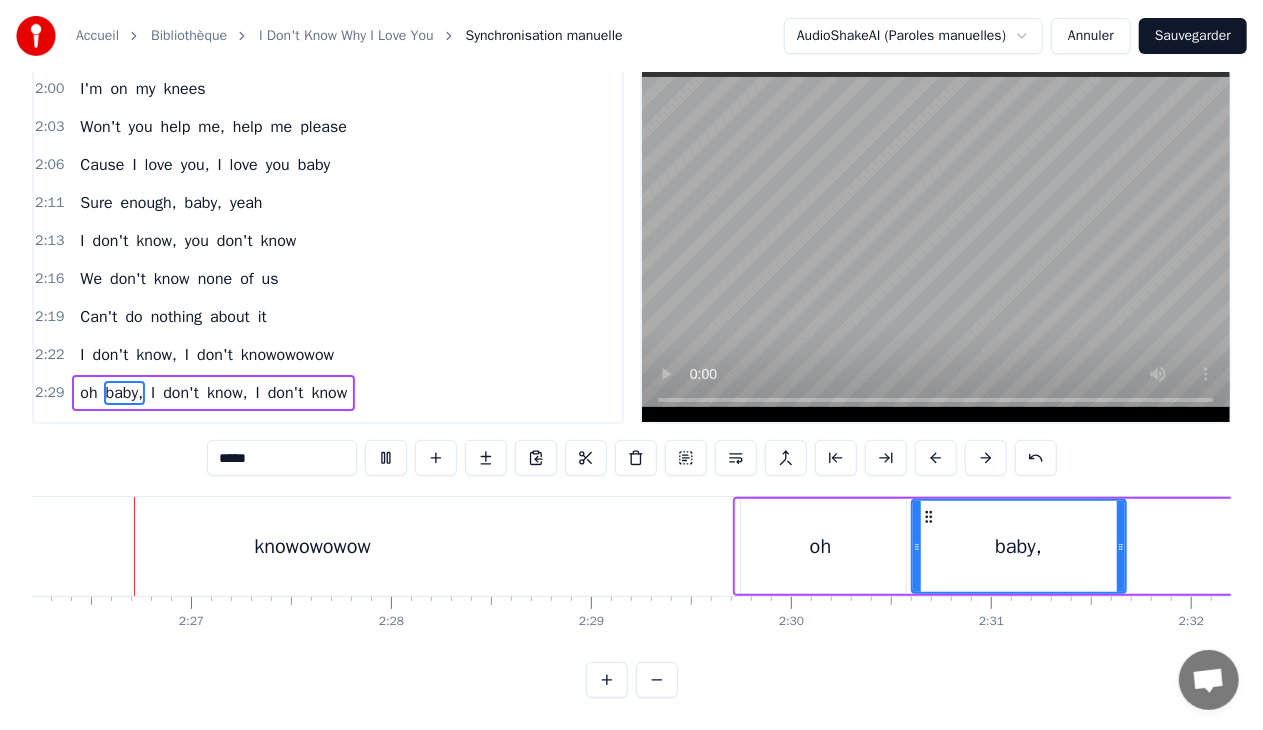 scroll, scrollTop: 0, scrollLeft: 29240, axis: horizontal 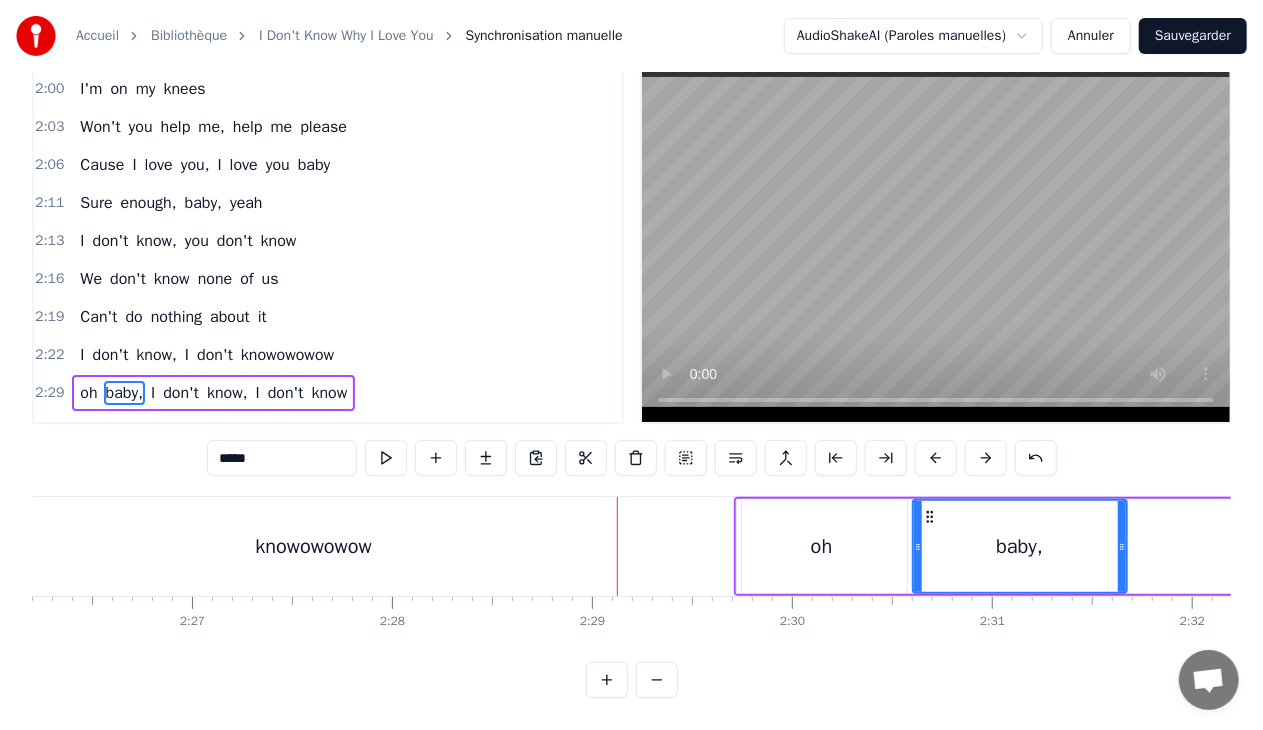 click on "oh" at bounding box center (822, 547) 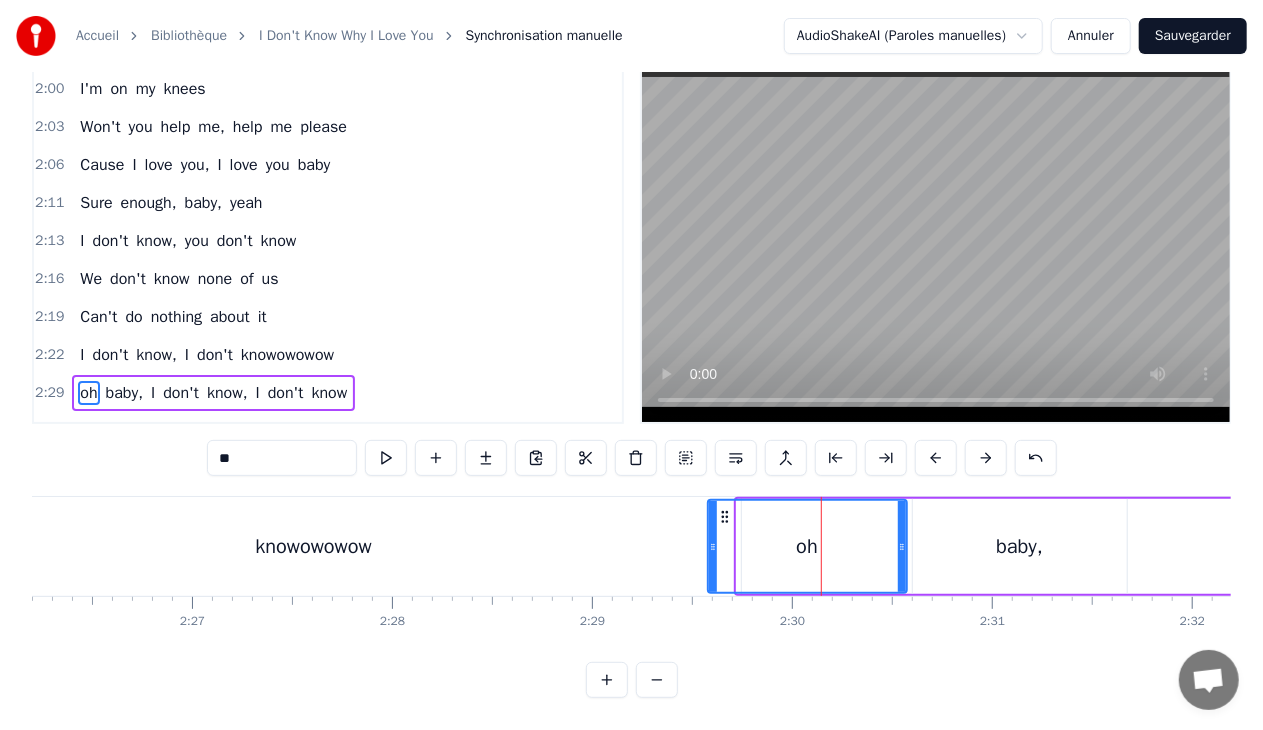 drag, startPoint x: 741, startPoint y: 544, endPoint x: 712, endPoint y: 544, distance: 29 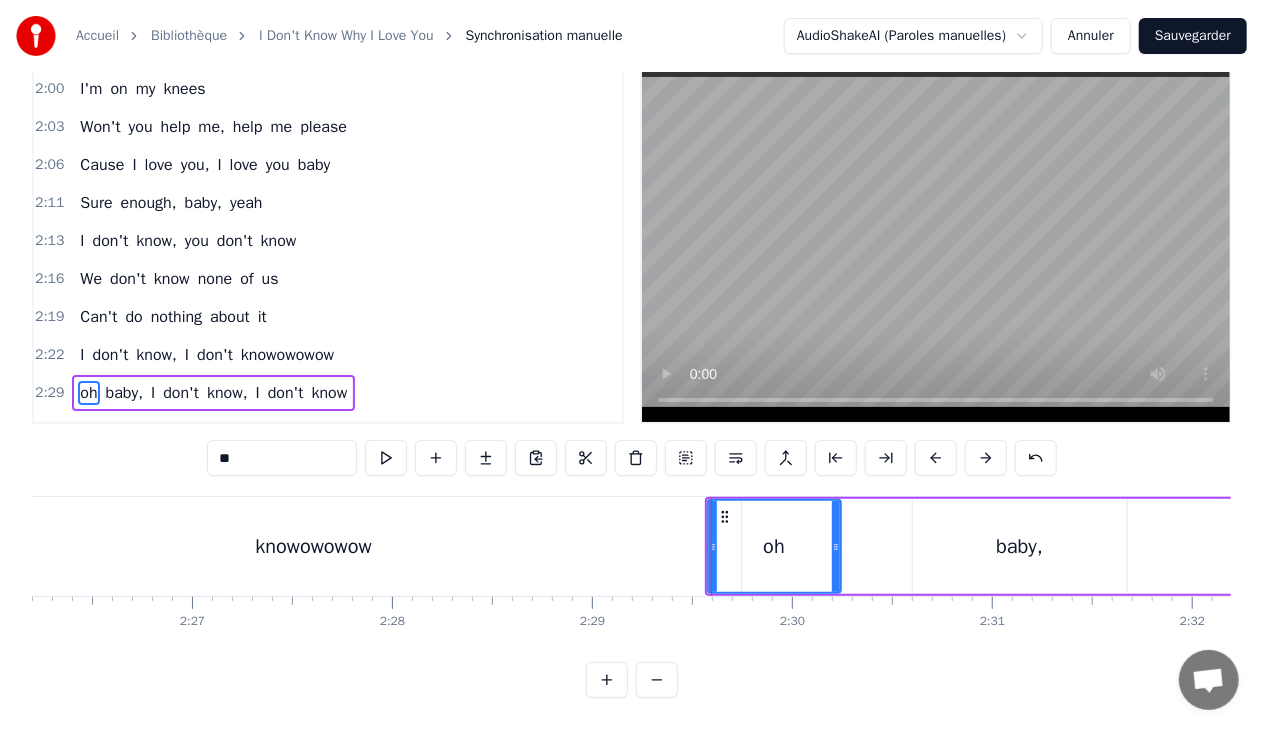 drag, startPoint x: 900, startPoint y: 544, endPoint x: 834, endPoint y: 543, distance: 66.007576 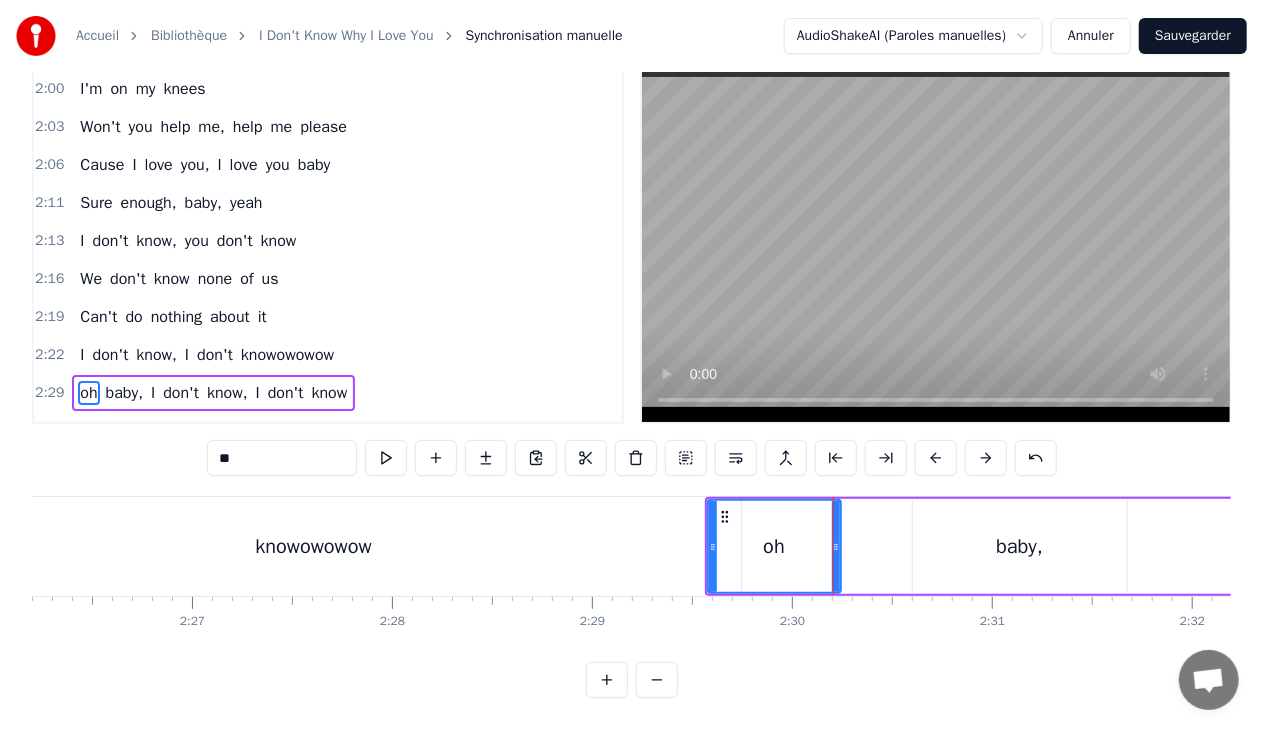 click on "baby," at bounding box center [1020, 546] 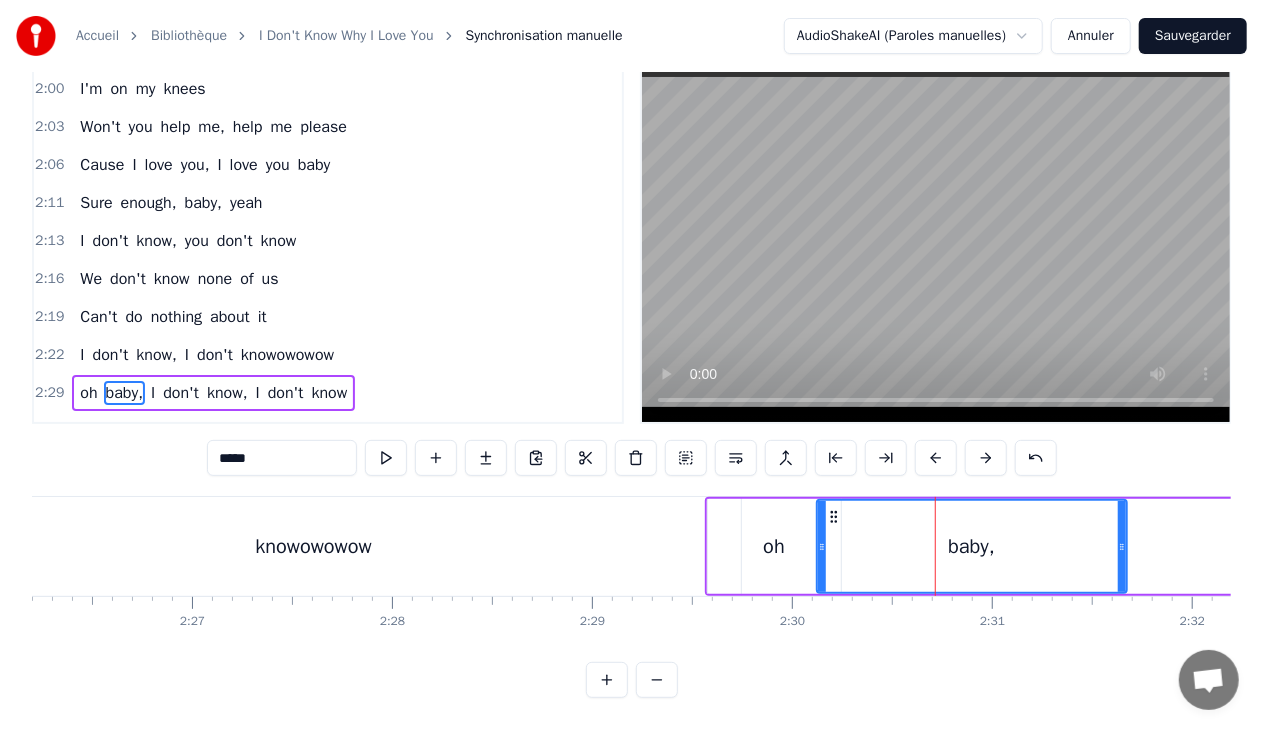 drag, startPoint x: 916, startPoint y: 546, endPoint x: 820, endPoint y: 554, distance: 96.332756 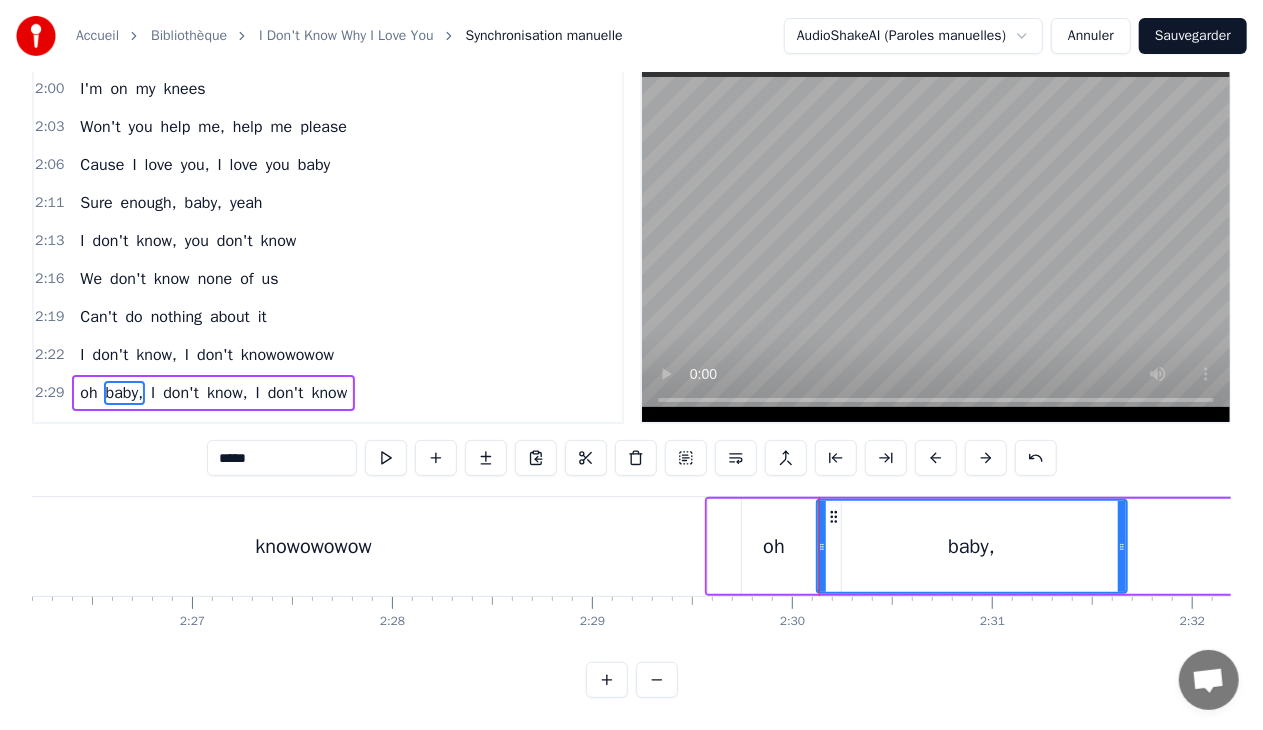 drag, startPoint x: 1115, startPoint y: 543, endPoint x: 1094, endPoint y: 549, distance: 21.84033 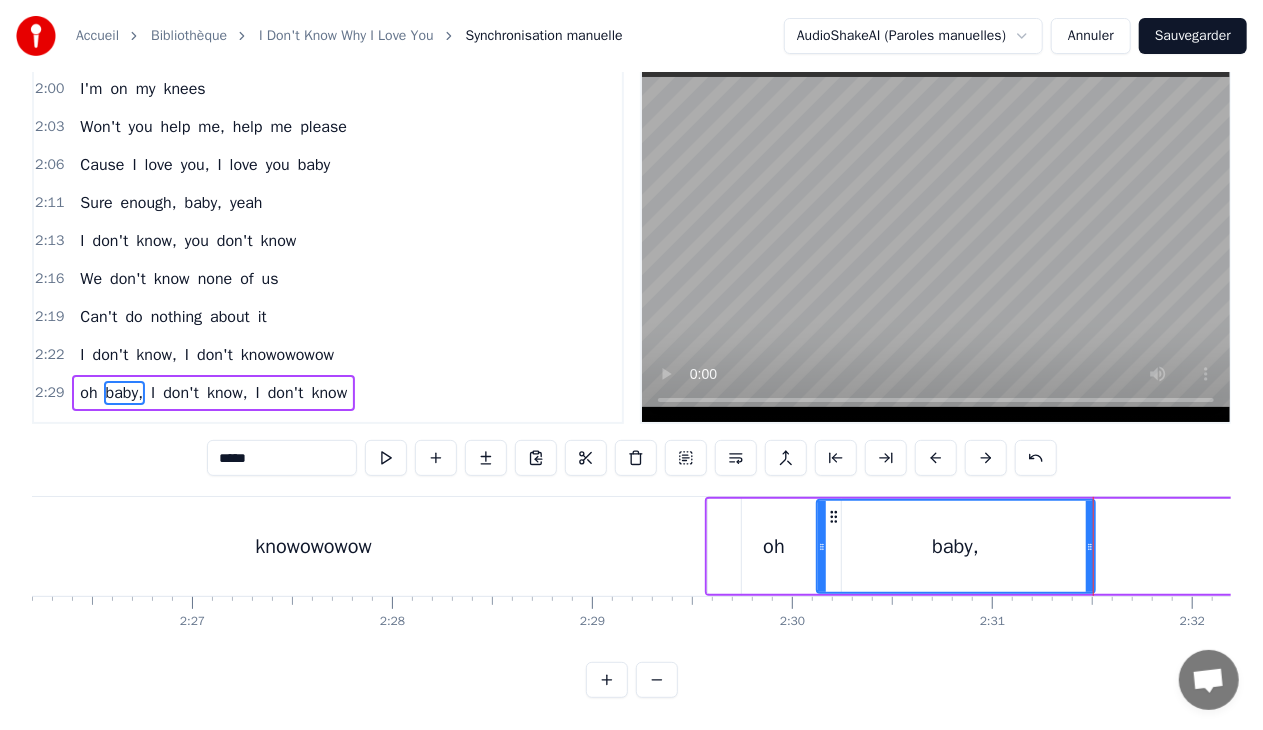 drag, startPoint x: 1120, startPoint y: 543, endPoint x: 1086, endPoint y: 549, distance: 34.525352 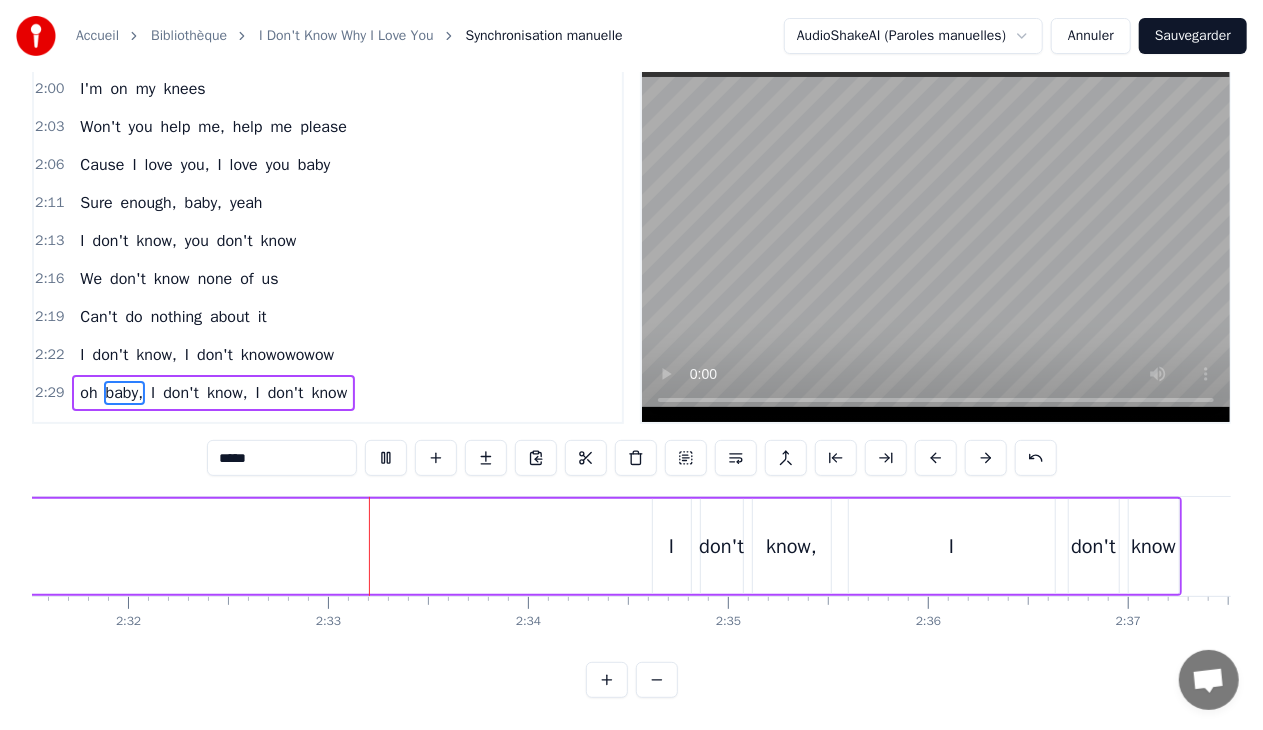 scroll, scrollTop: 0, scrollLeft: 30470, axis: horizontal 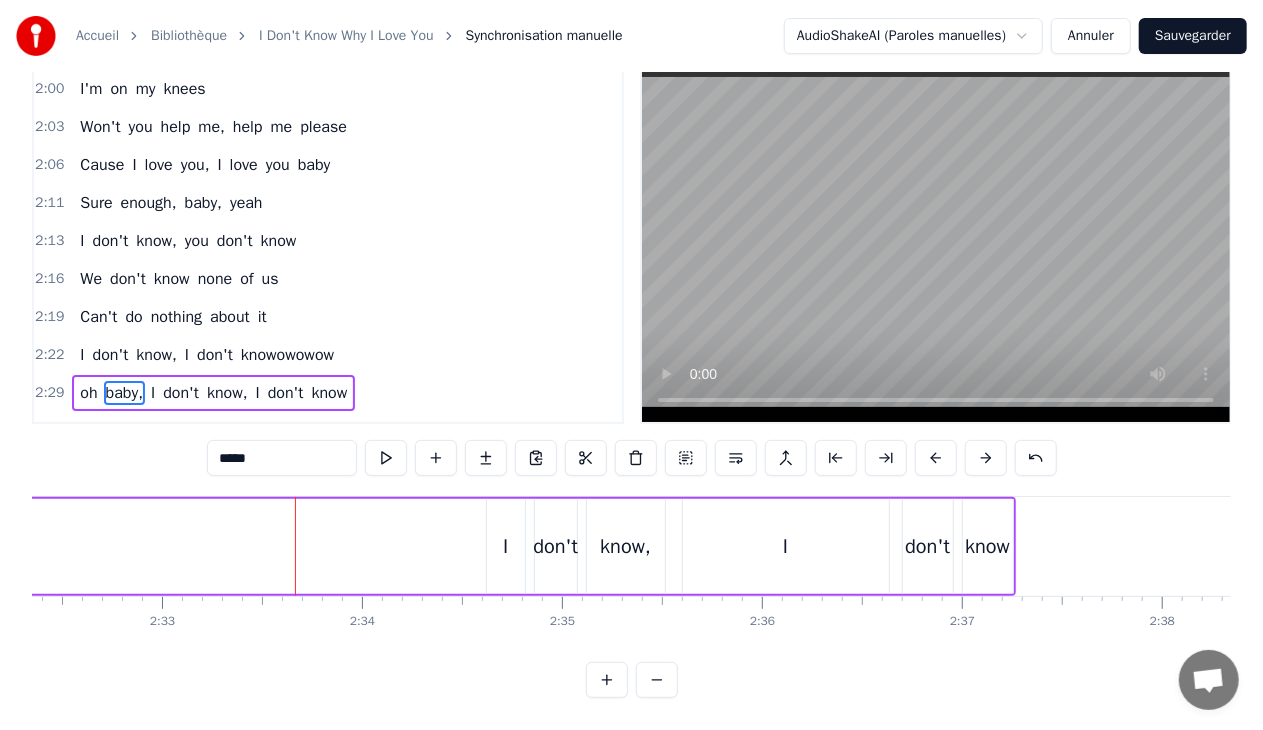 click on "oh baby, I don't know, I don't know" at bounding box center [245, 546] 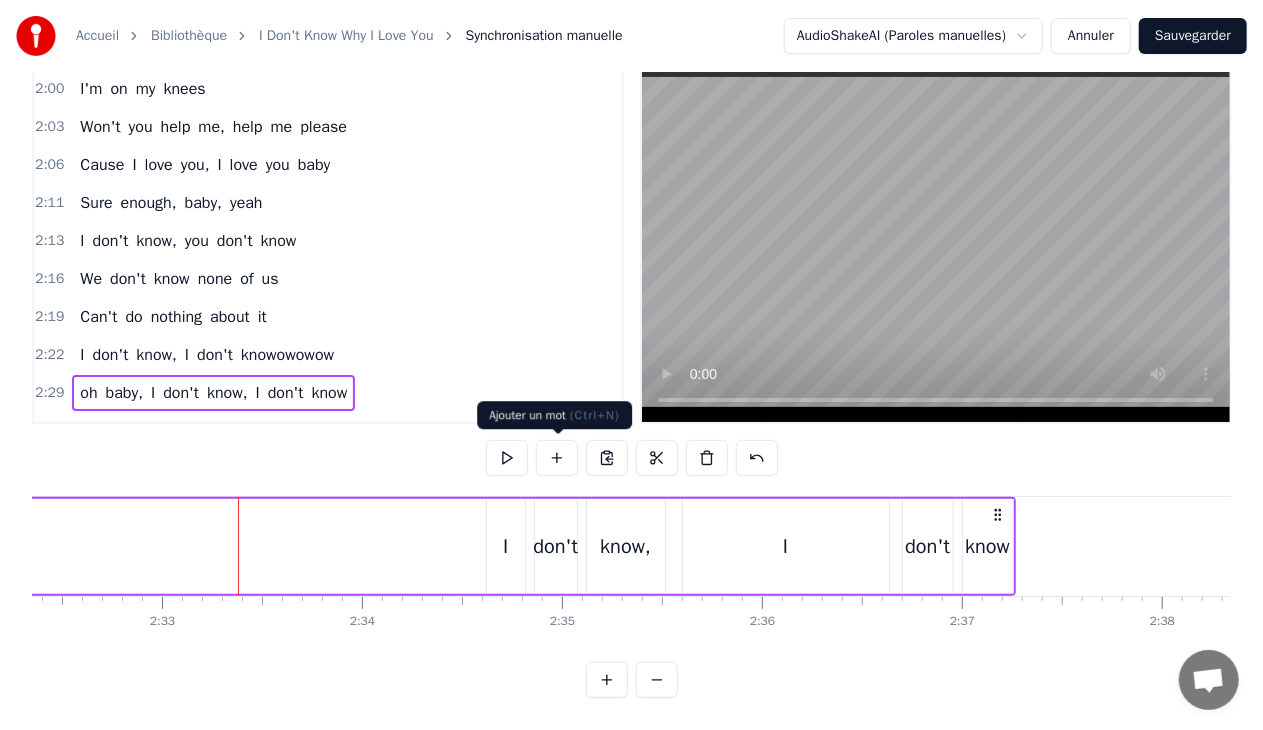 click at bounding box center [557, 458] 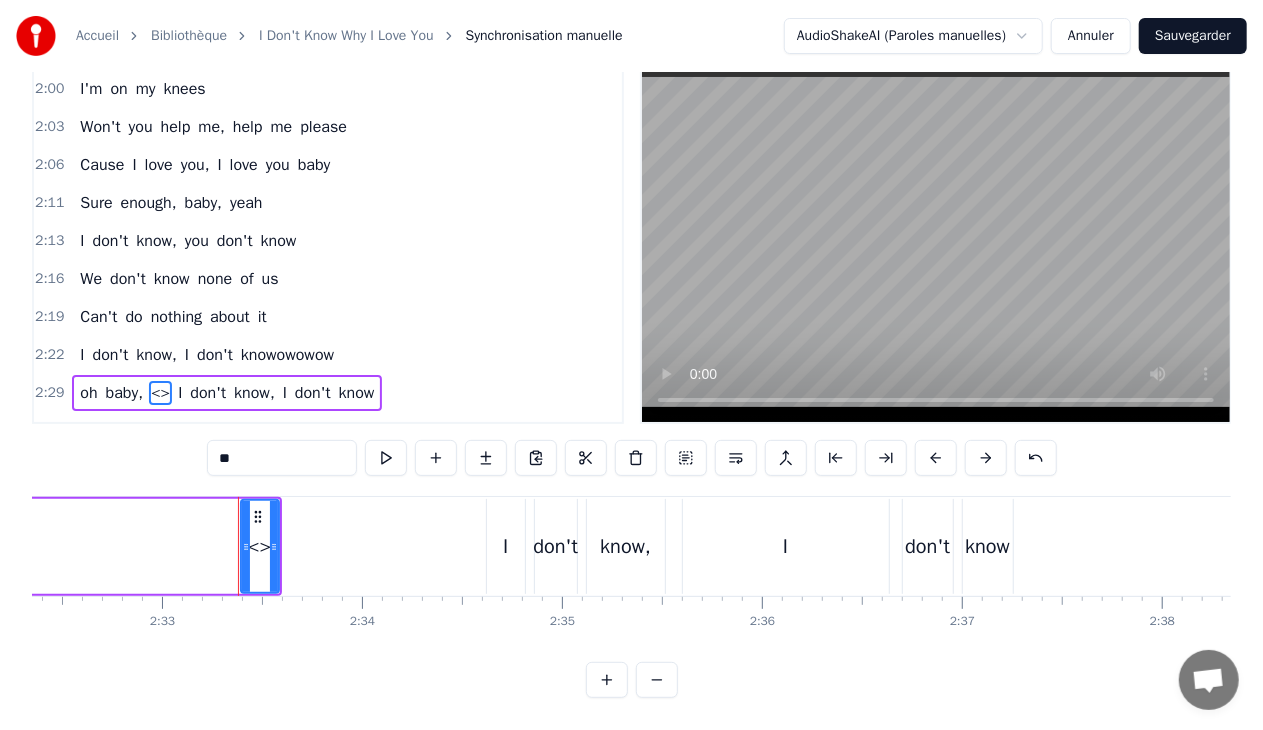 click on "**" at bounding box center [282, 458] 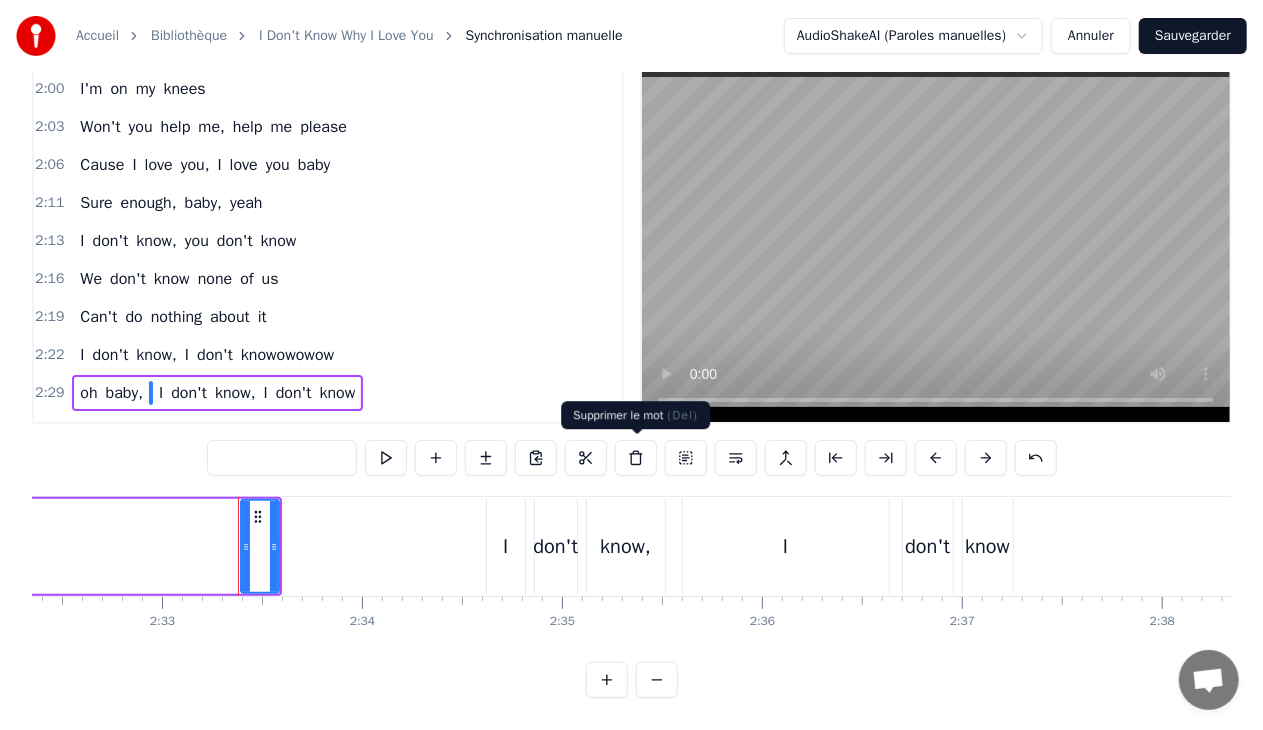 type 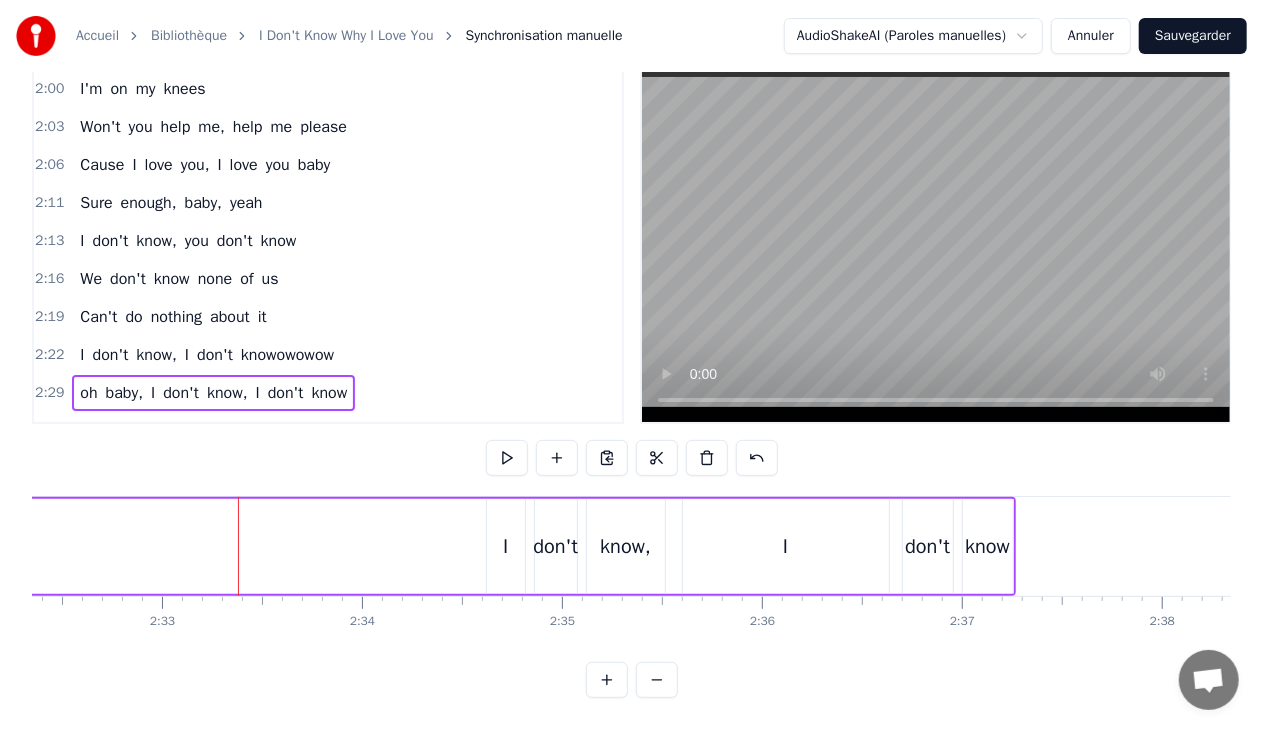click on "know," at bounding box center [626, 546] 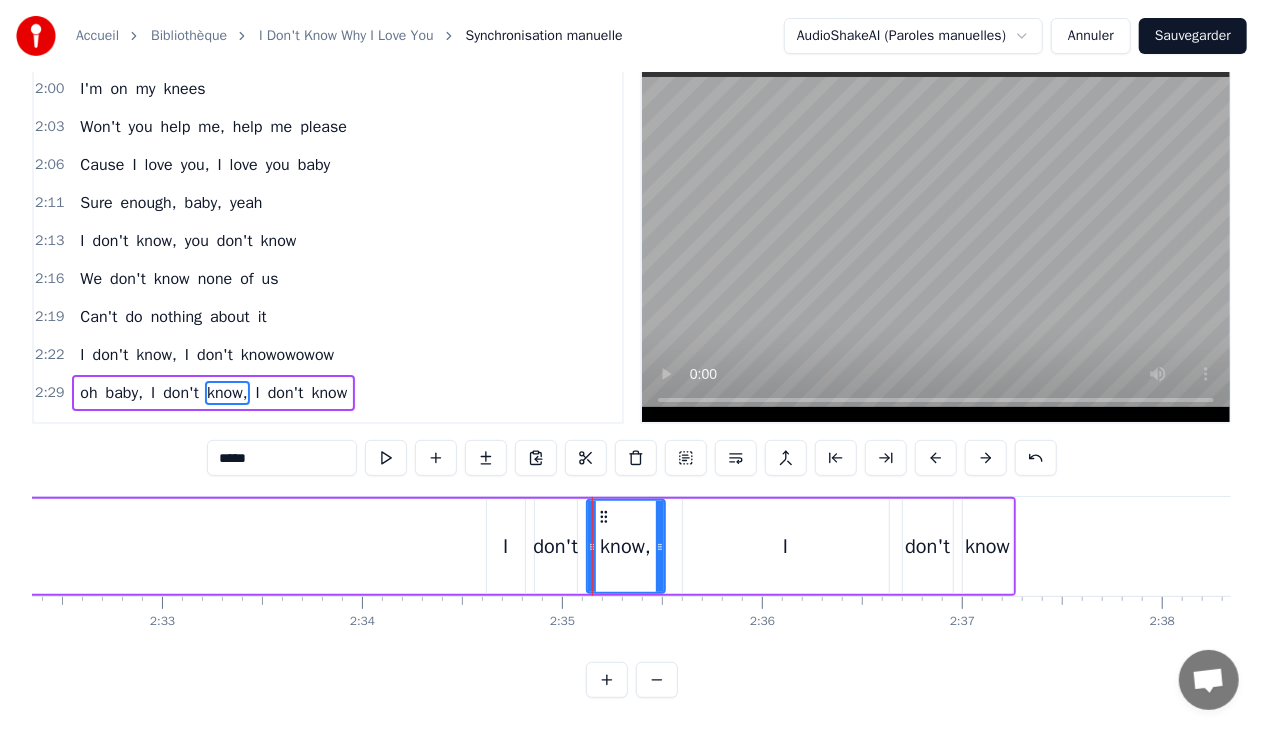 click on "2:29 oh baby, I don't know, I don't know" at bounding box center [328, 393] 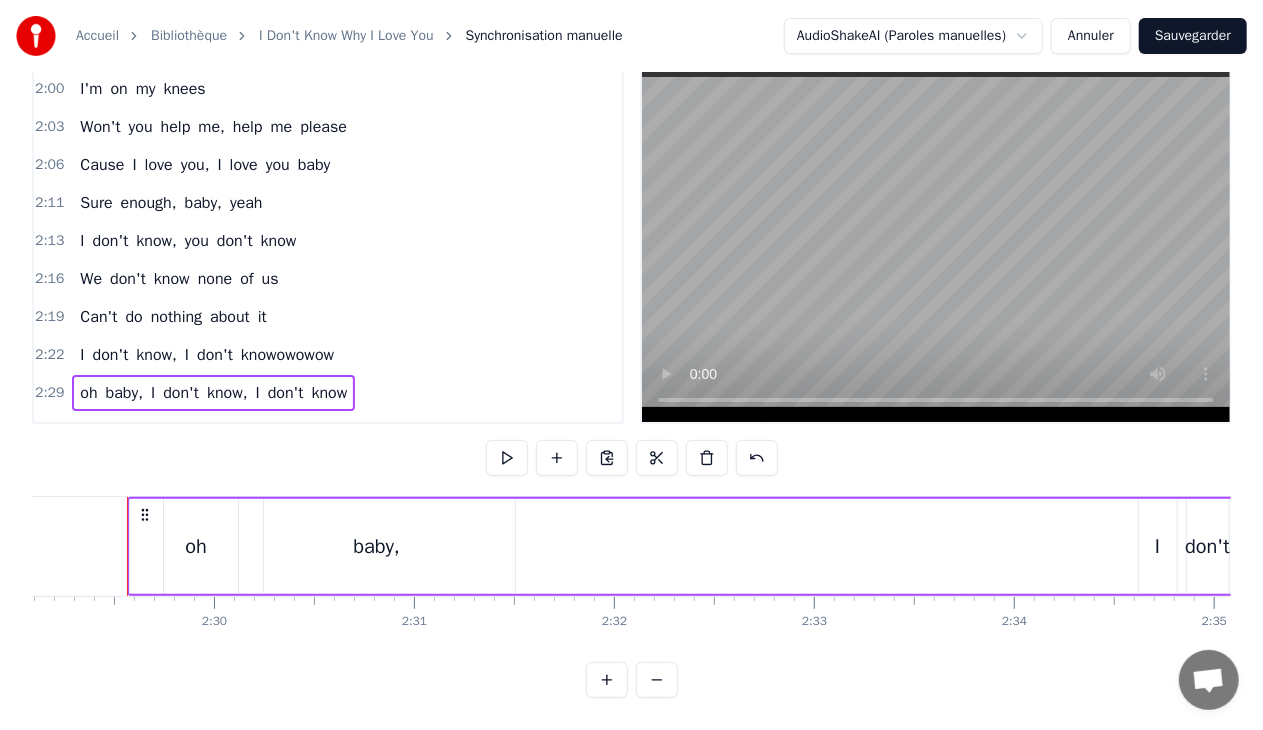 scroll, scrollTop: 0, scrollLeft: 29812, axis: horizontal 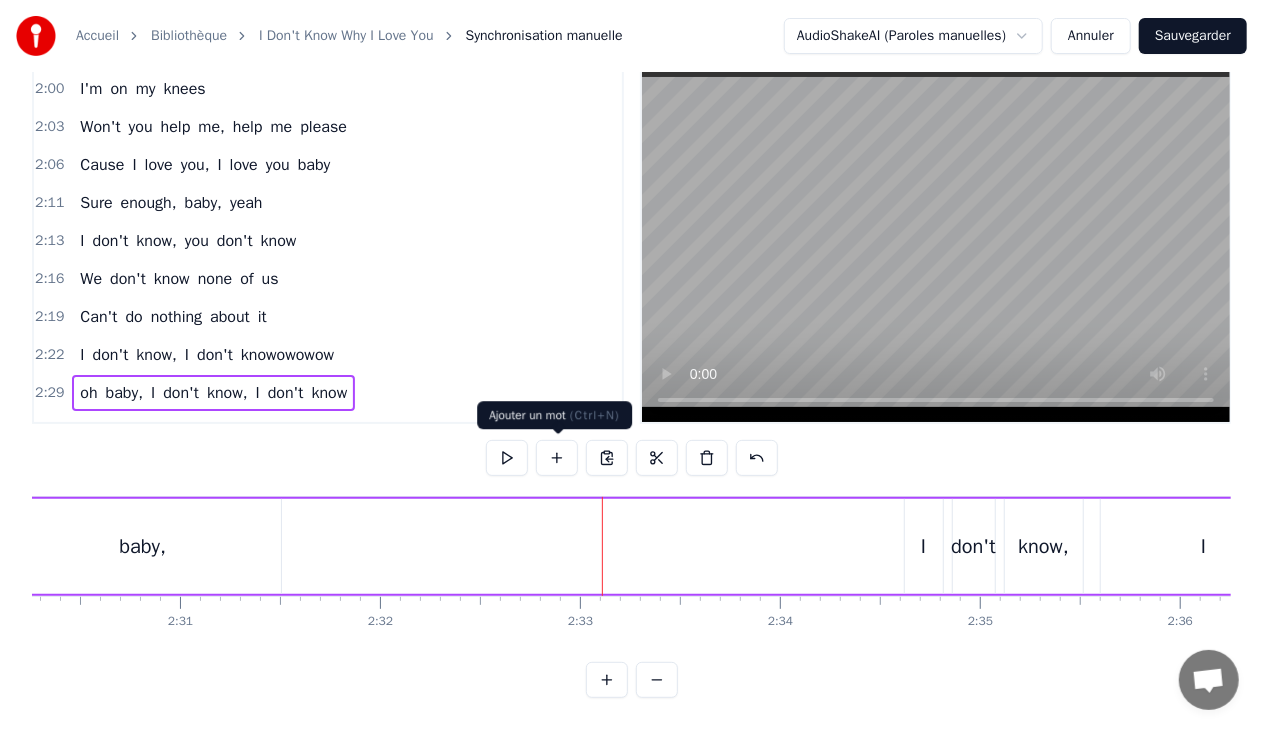 click at bounding box center [557, 458] 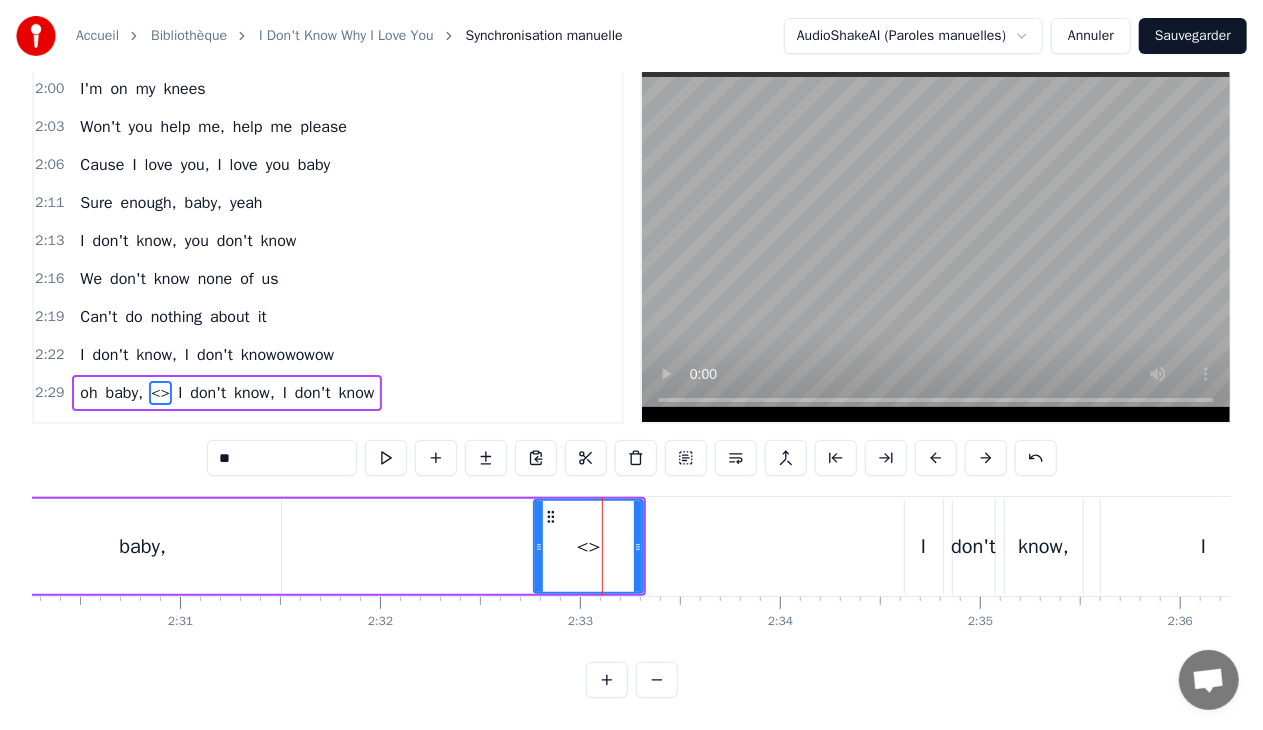 drag, startPoint x: 608, startPoint y: 548, endPoint x: 537, endPoint y: 552, distance: 71.11259 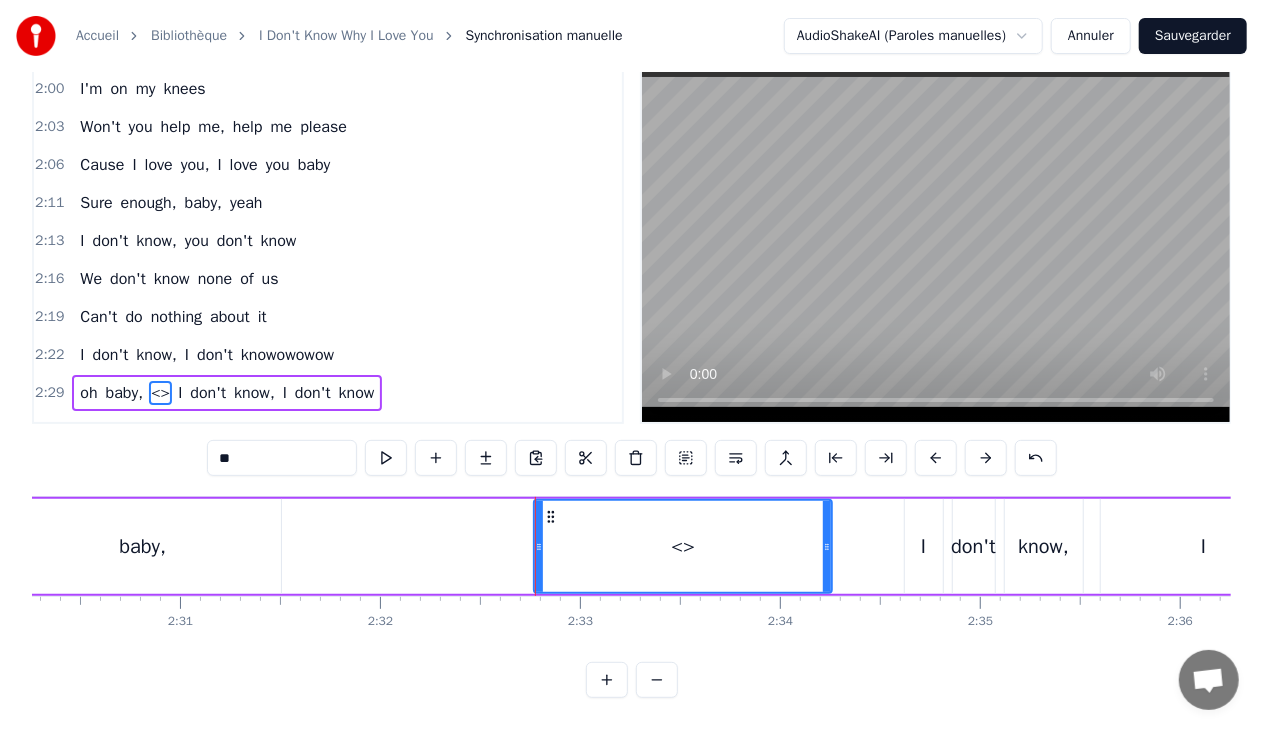 drag, startPoint x: 637, startPoint y: 544, endPoint x: 826, endPoint y: 552, distance: 189.16924 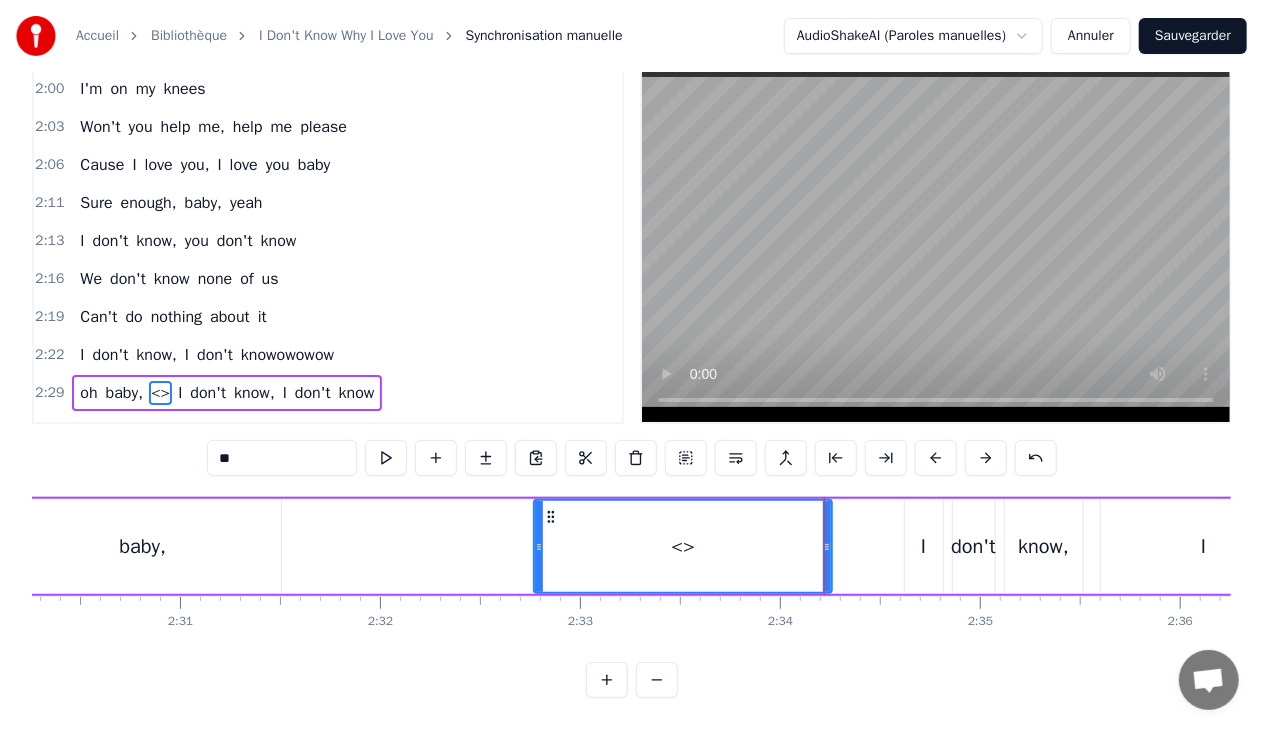 click on "**" at bounding box center (282, 458) 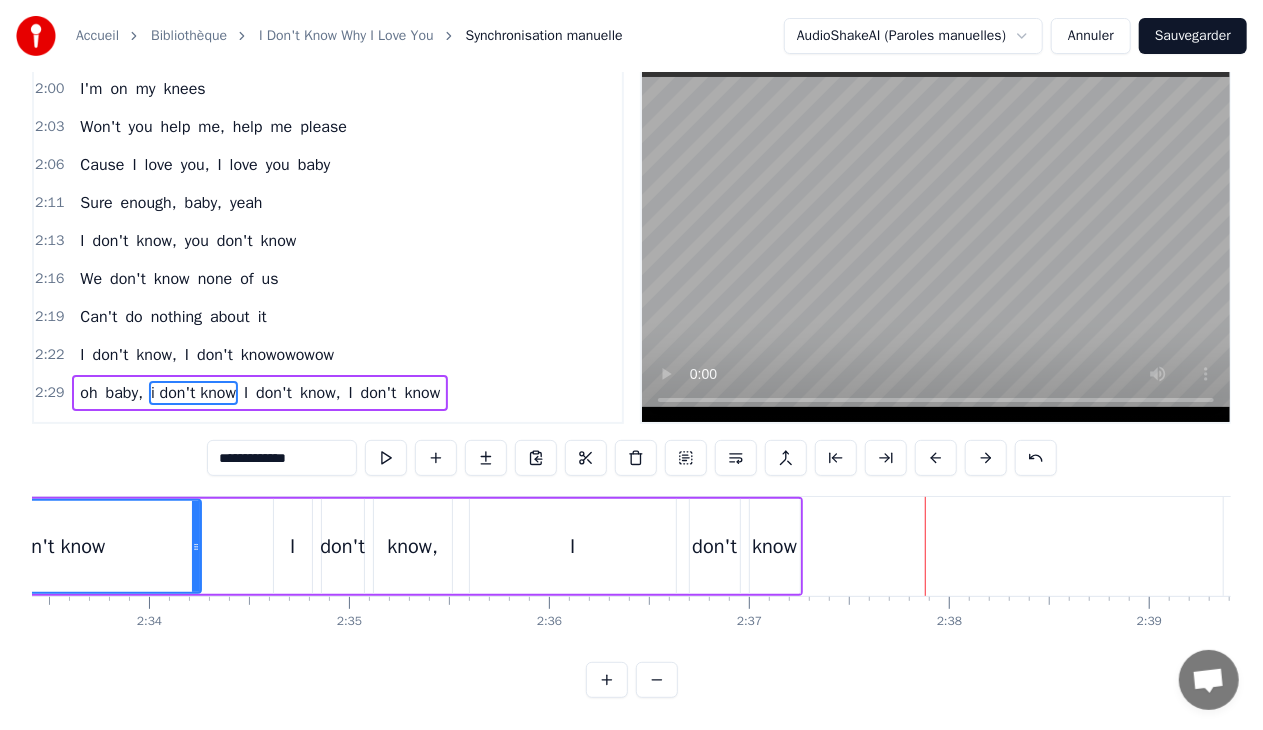 scroll, scrollTop: 0, scrollLeft: 30678, axis: horizontal 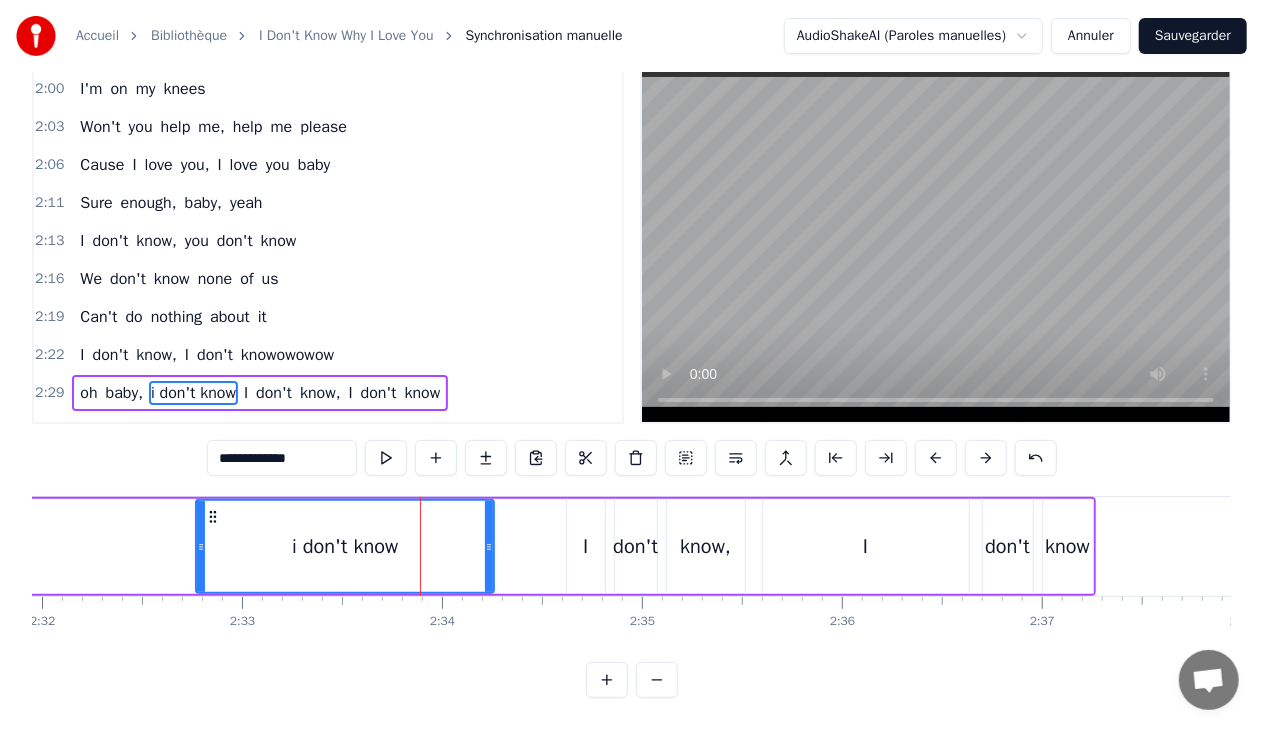click on "I" at bounding box center [586, 546] 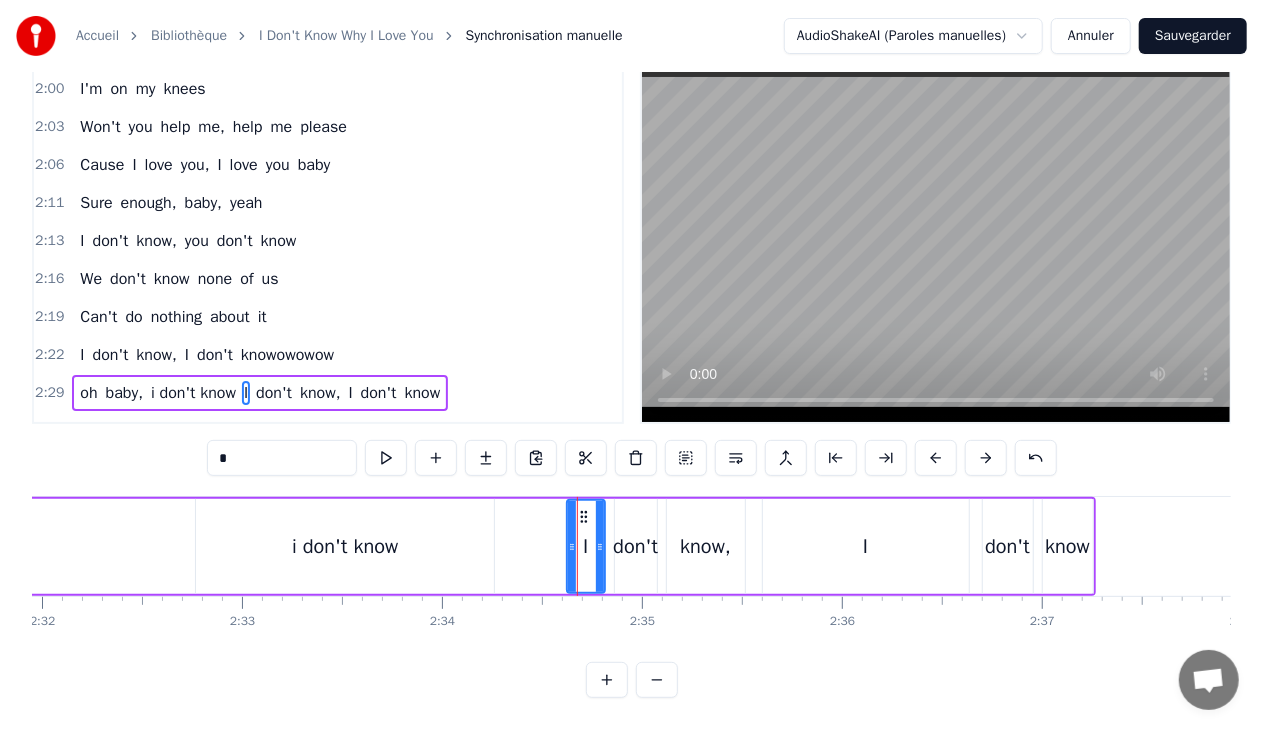 click on "I" at bounding box center (246, 393) 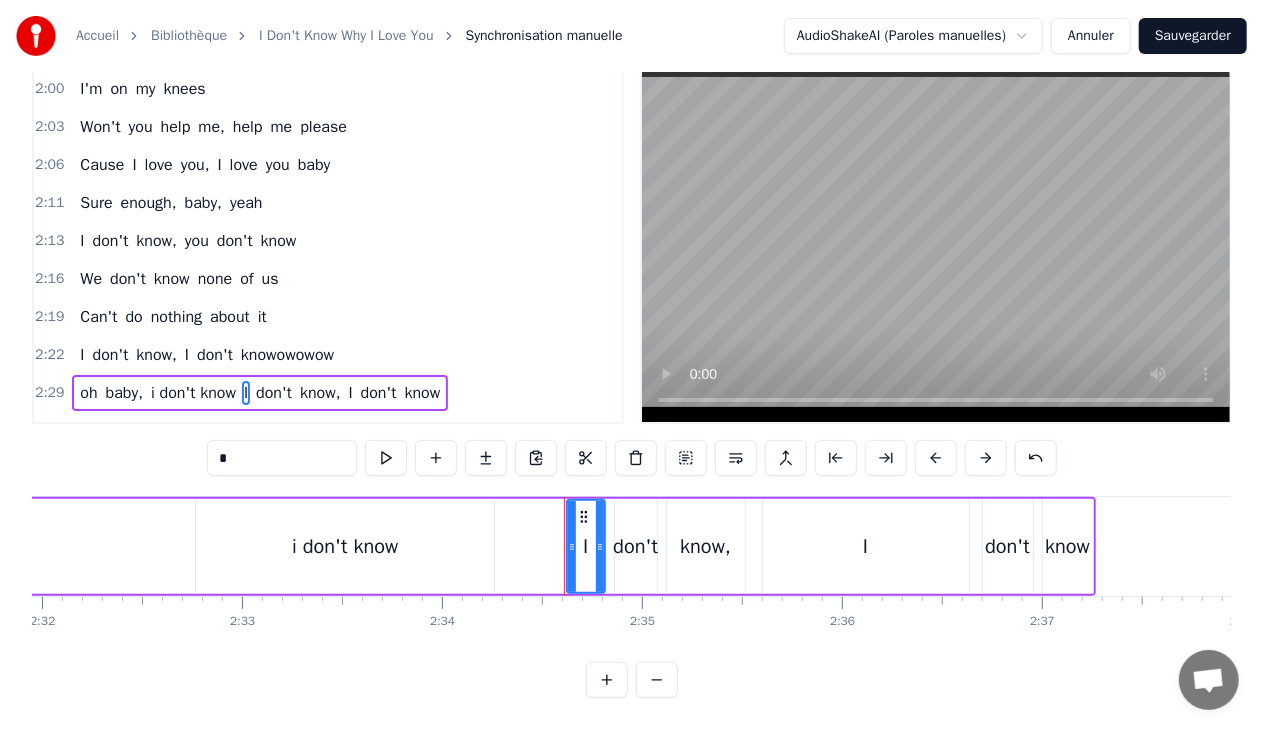 click on "I" at bounding box center (246, 393) 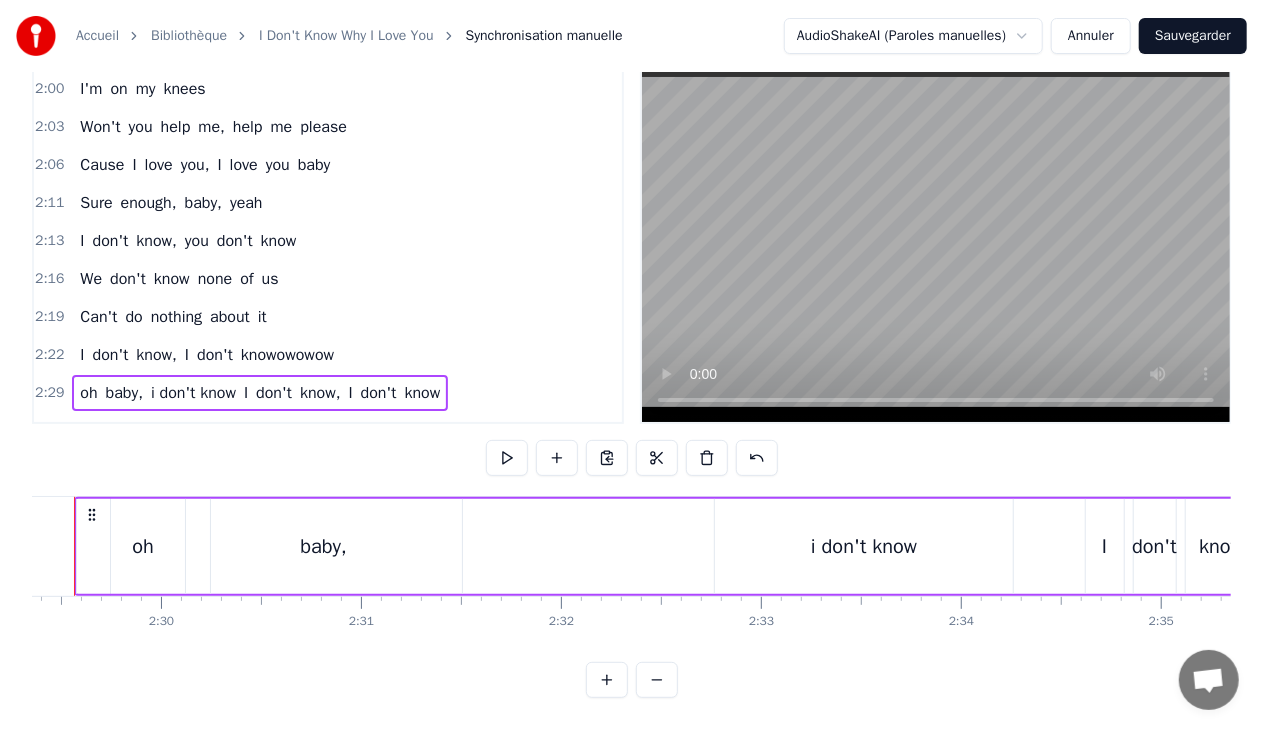 scroll, scrollTop: 0, scrollLeft: 29812, axis: horizontal 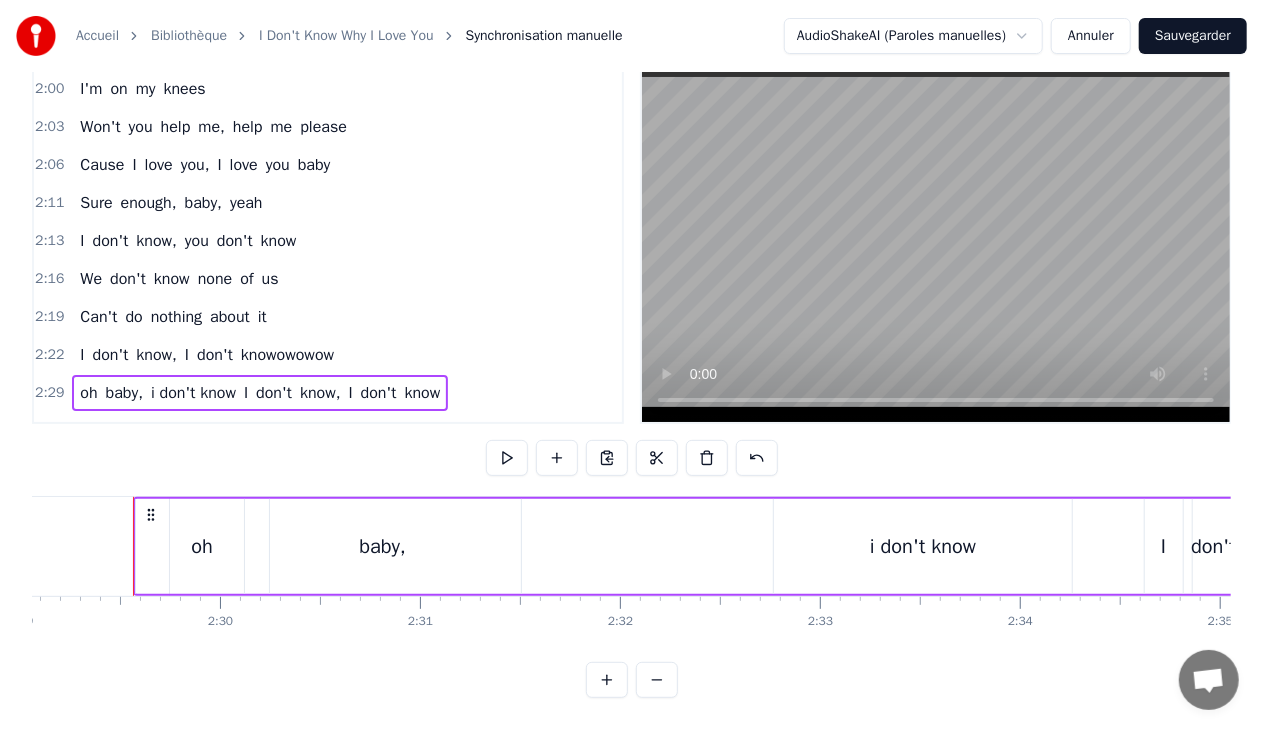 click on "i don't  know" at bounding box center [193, 393] 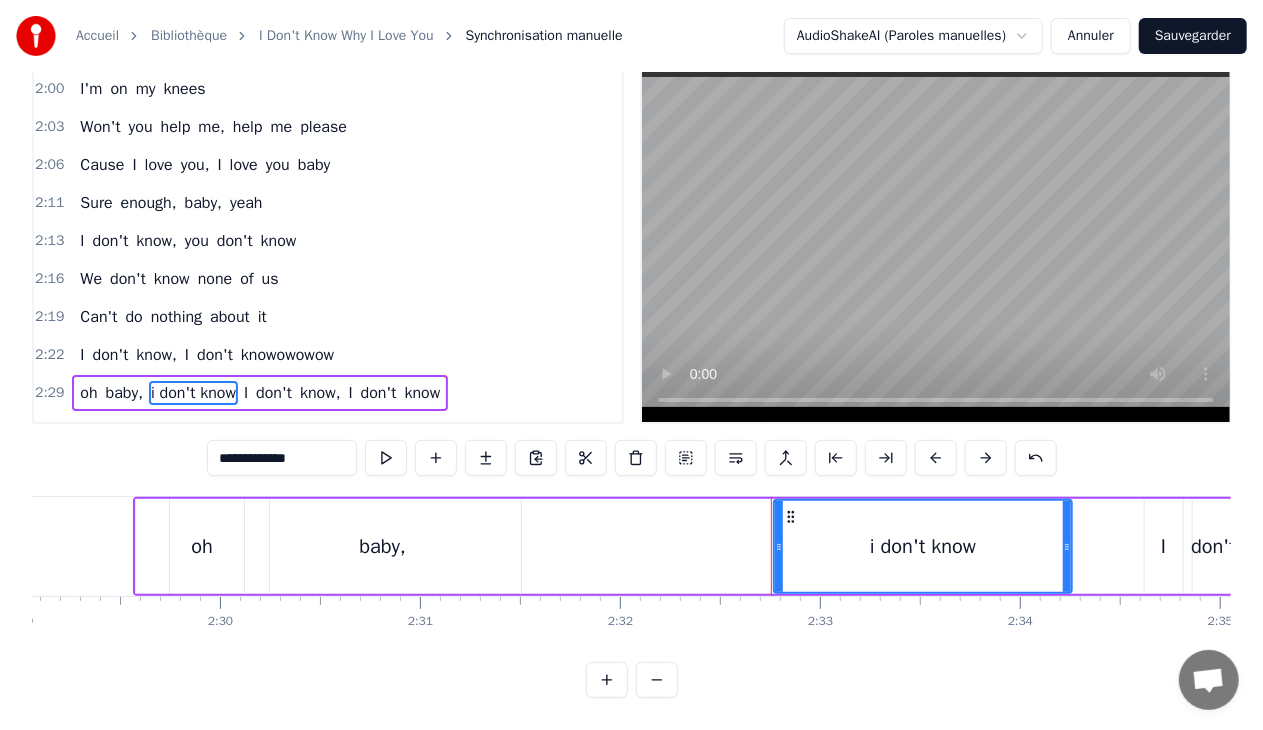 click on "I" at bounding box center (246, 393) 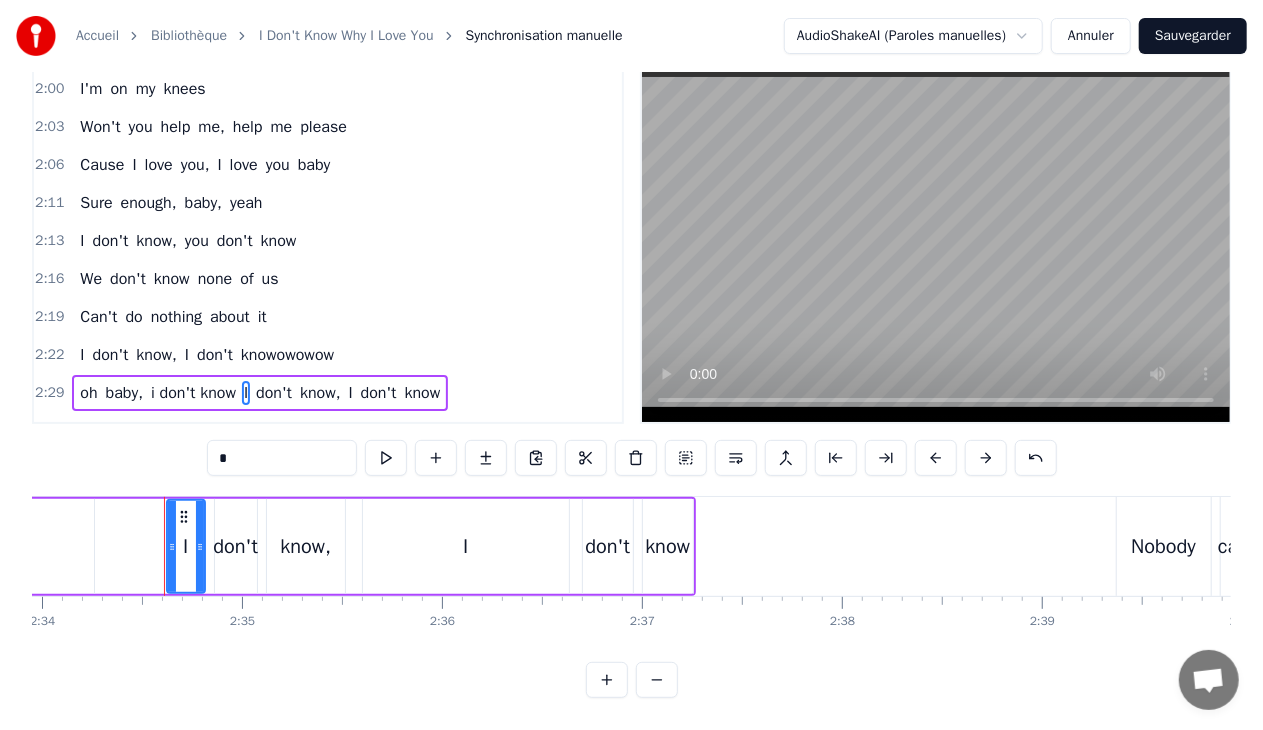 scroll, scrollTop: 0, scrollLeft: 30821, axis: horizontal 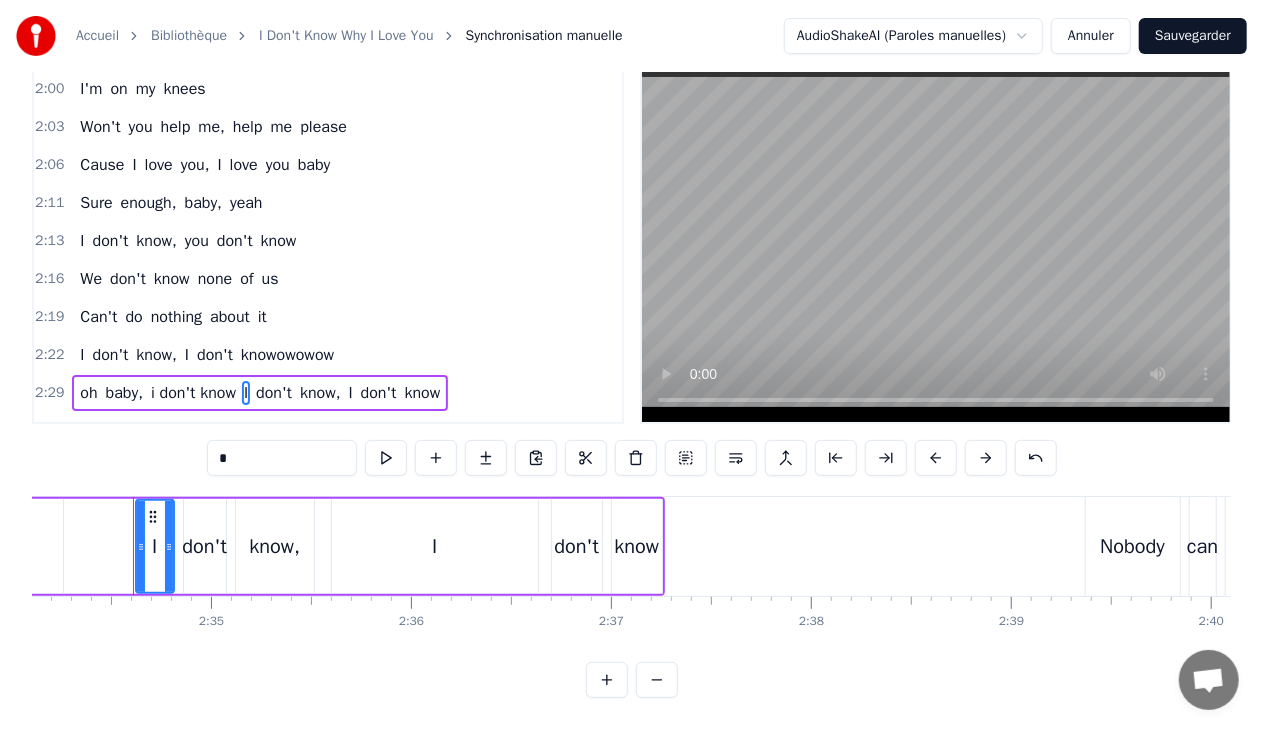 click on "2:29 oh baby, i don't  know I don't know, I don't know" at bounding box center [328, 393] 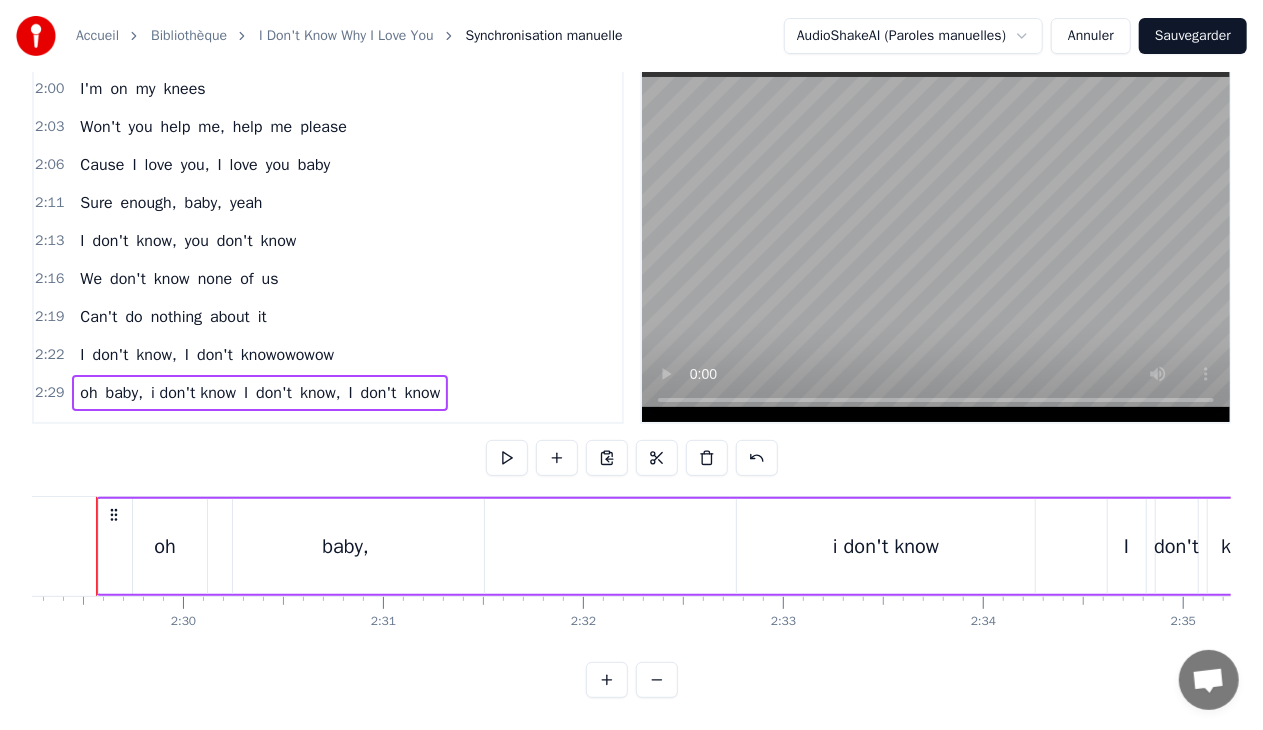 scroll, scrollTop: 0, scrollLeft: 29812, axis: horizontal 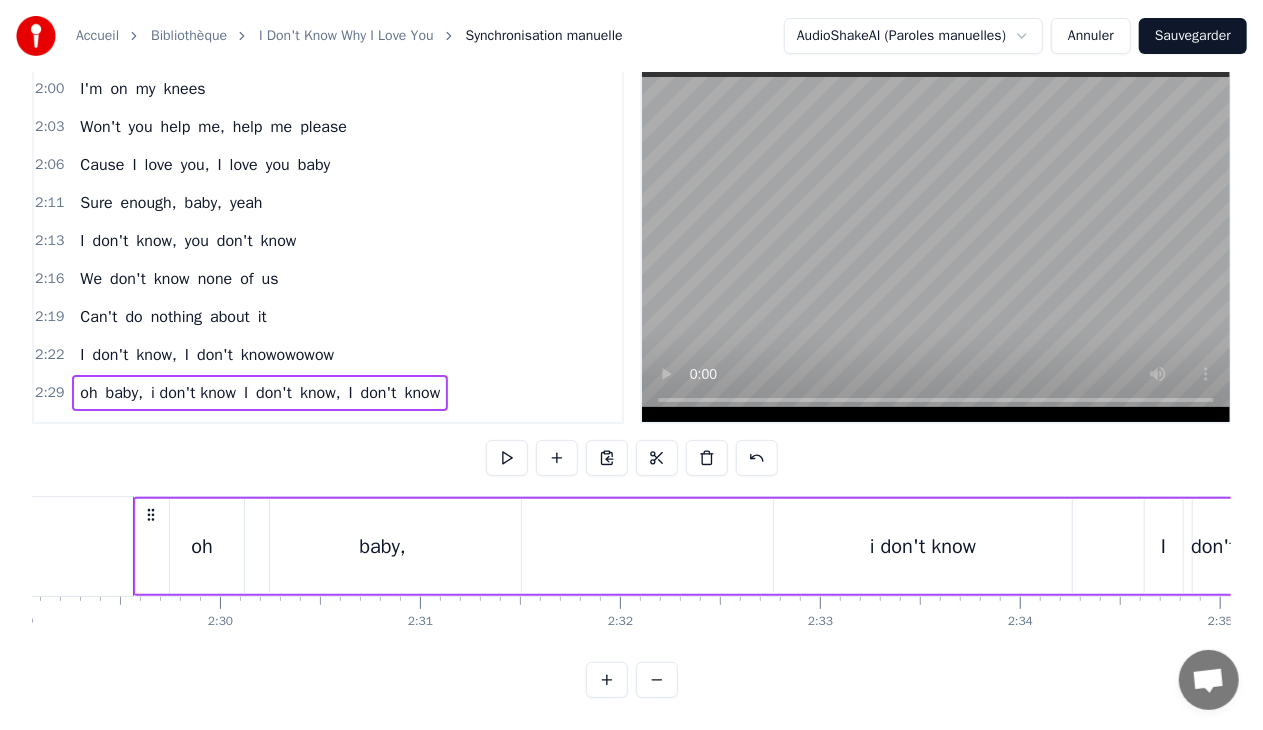 click on "i don't  know" at bounding box center (193, 393) 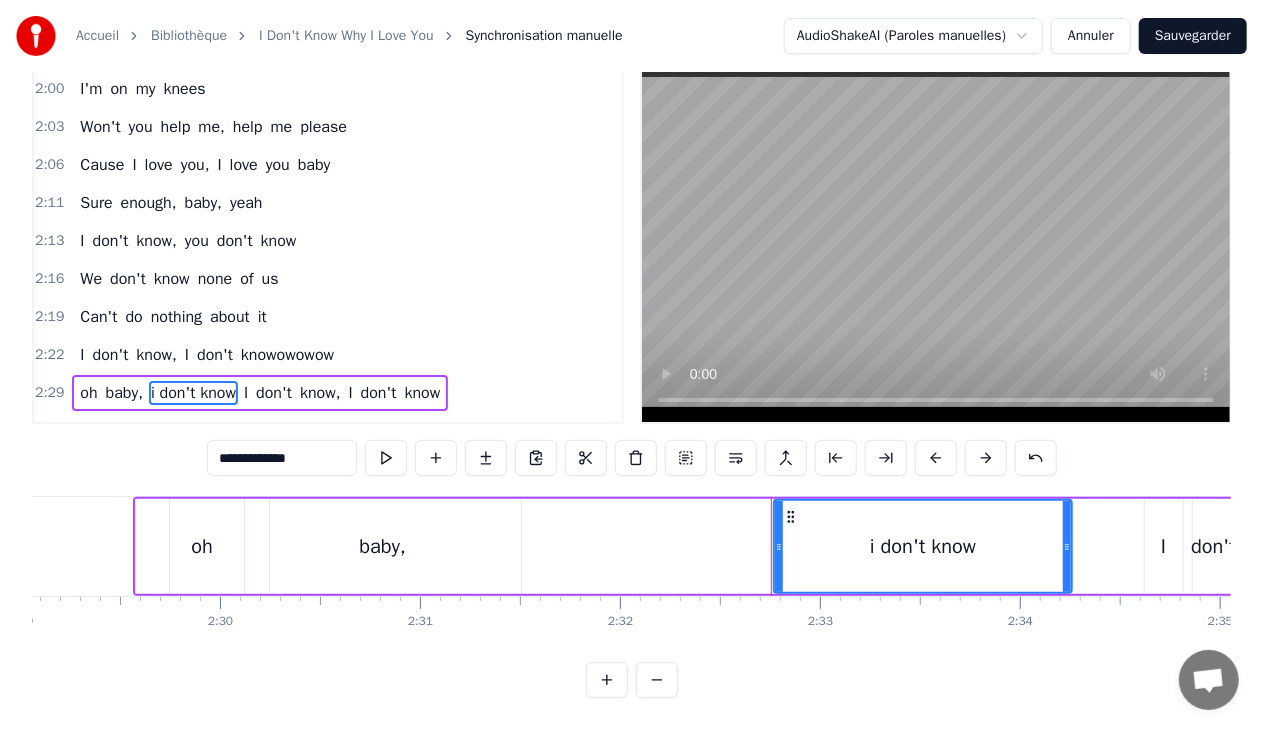 click on "2:29 oh baby, i don't  know I don't know, I don't know" at bounding box center (328, 393) 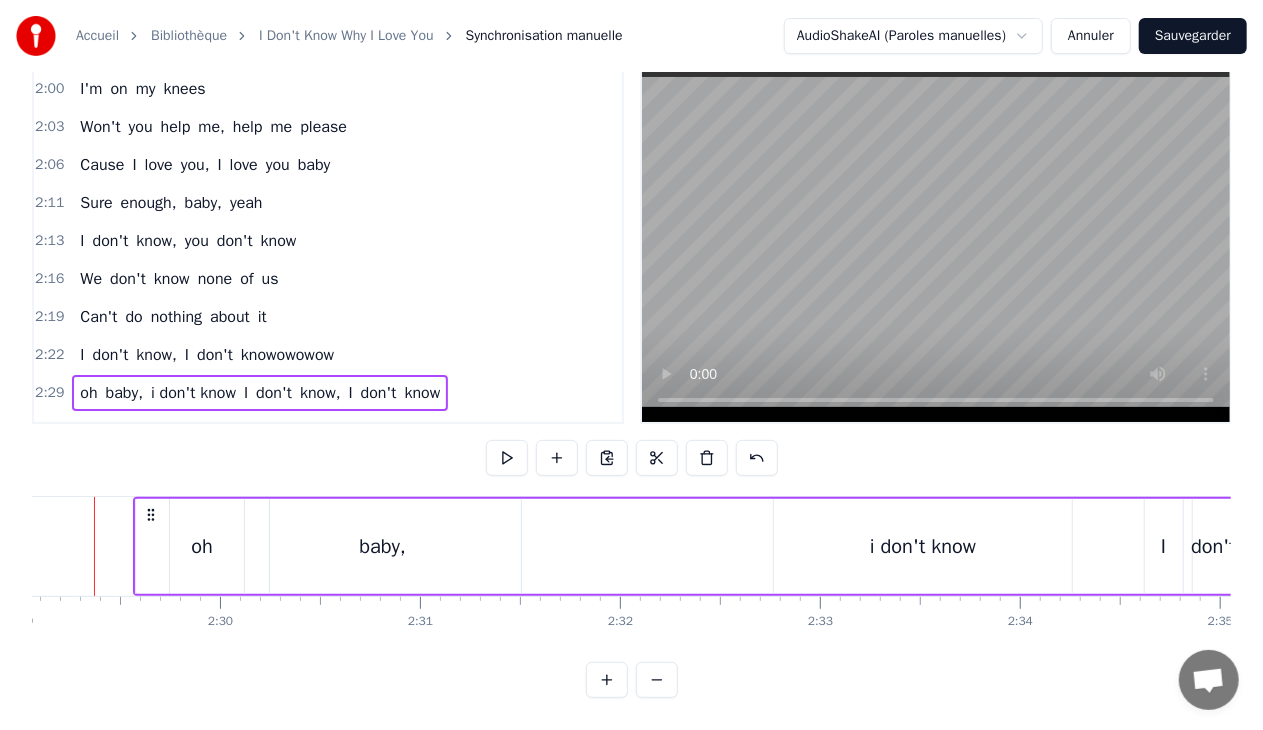 scroll, scrollTop: 0, scrollLeft: 29774, axis: horizontal 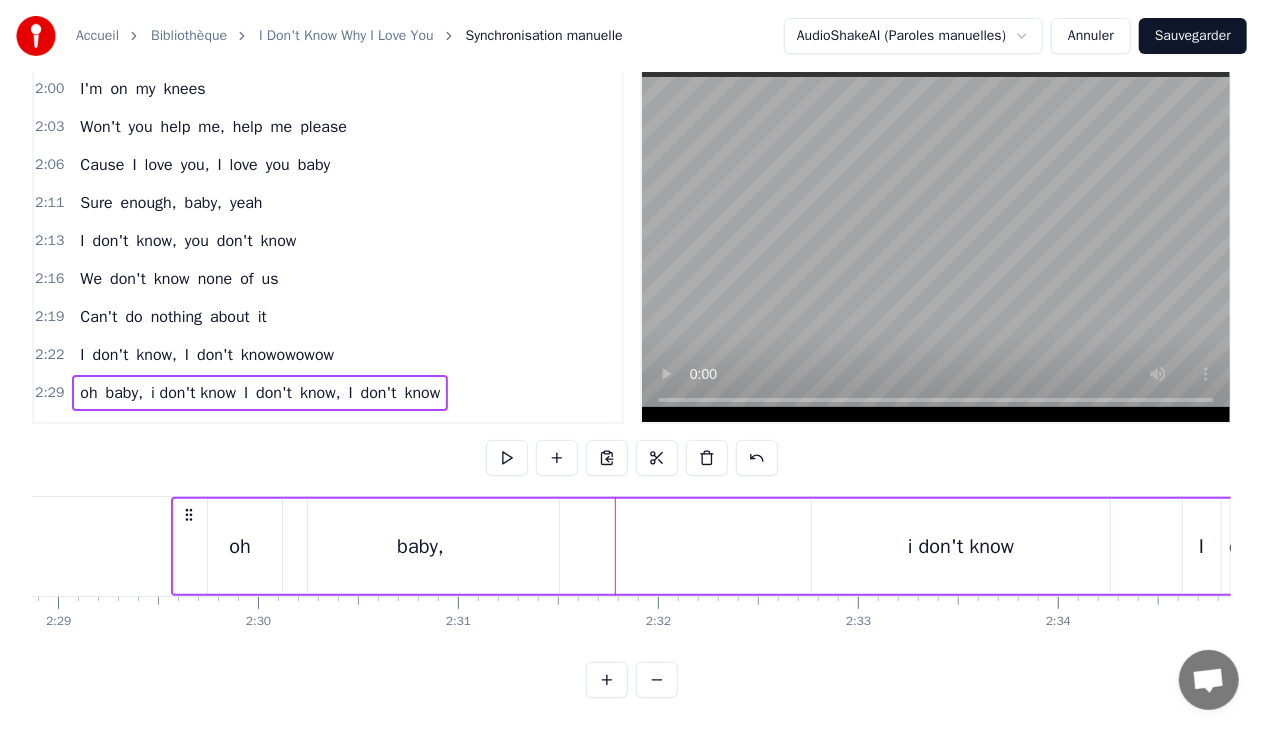 click on "baby," at bounding box center [421, 546] 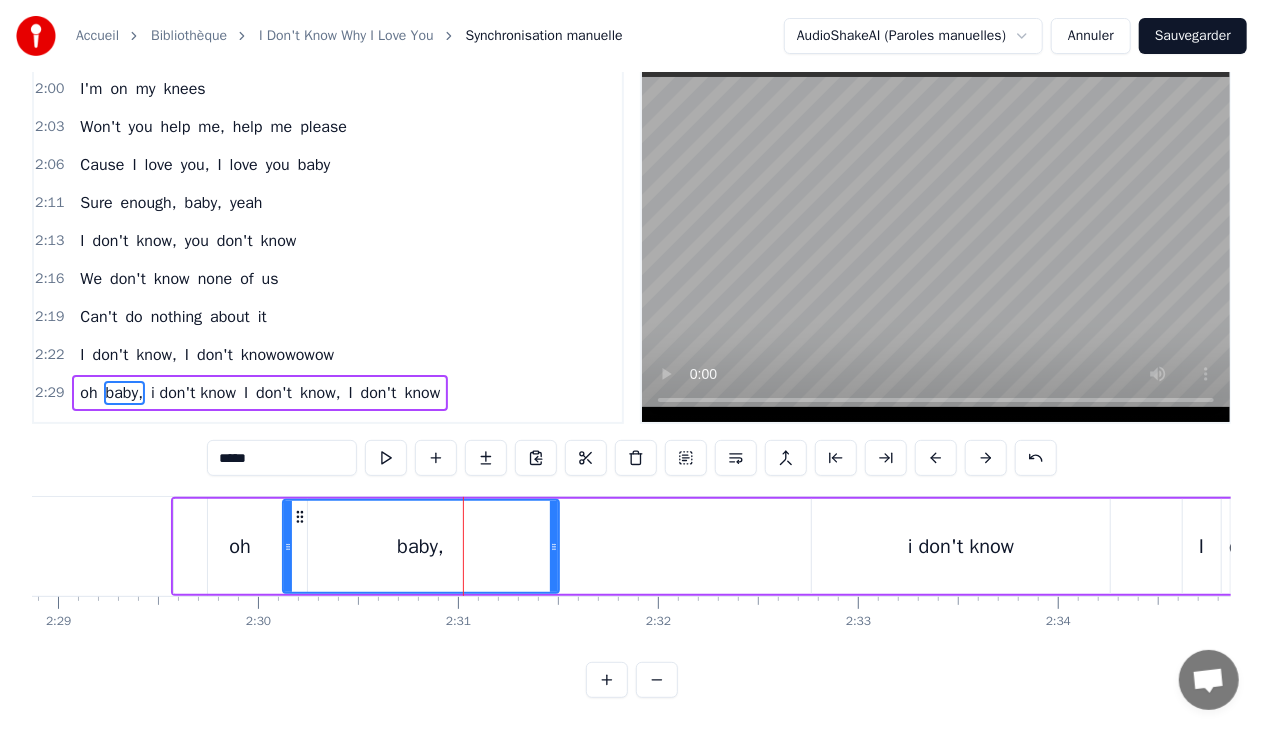 click on "*****" at bounding box center (282, 458) 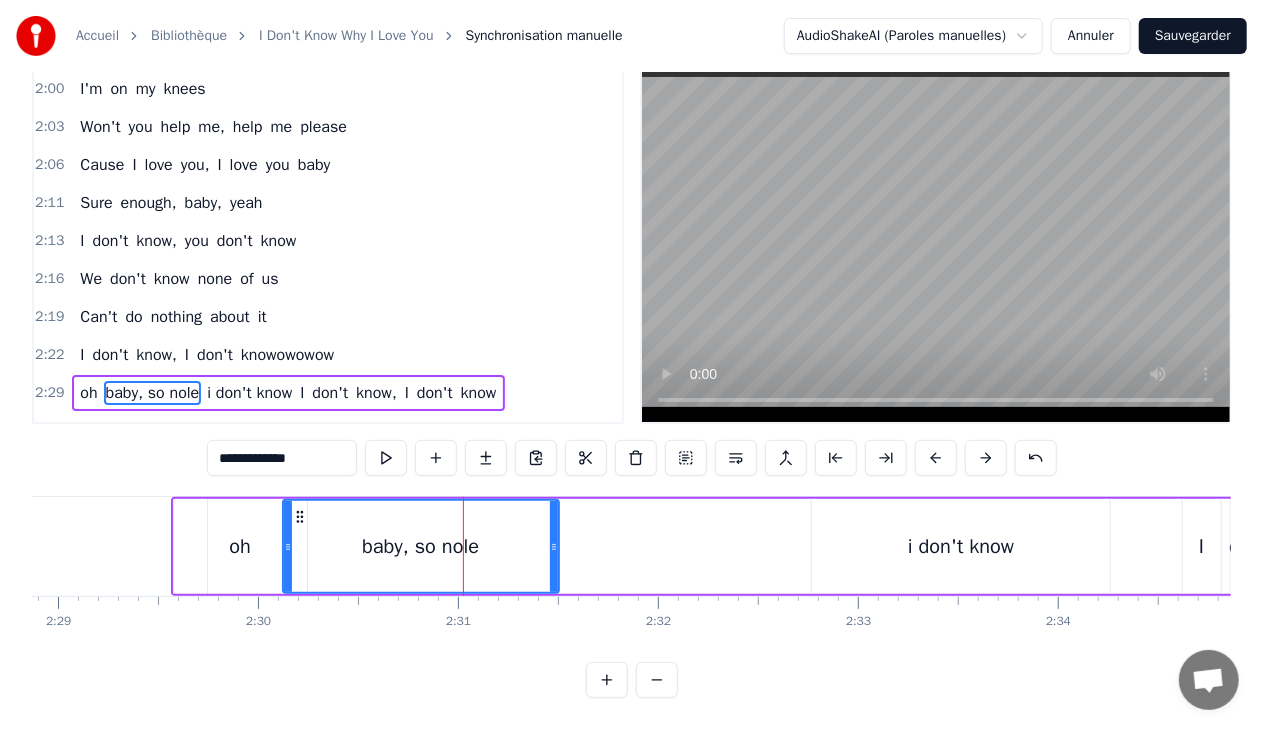 type on "**********" 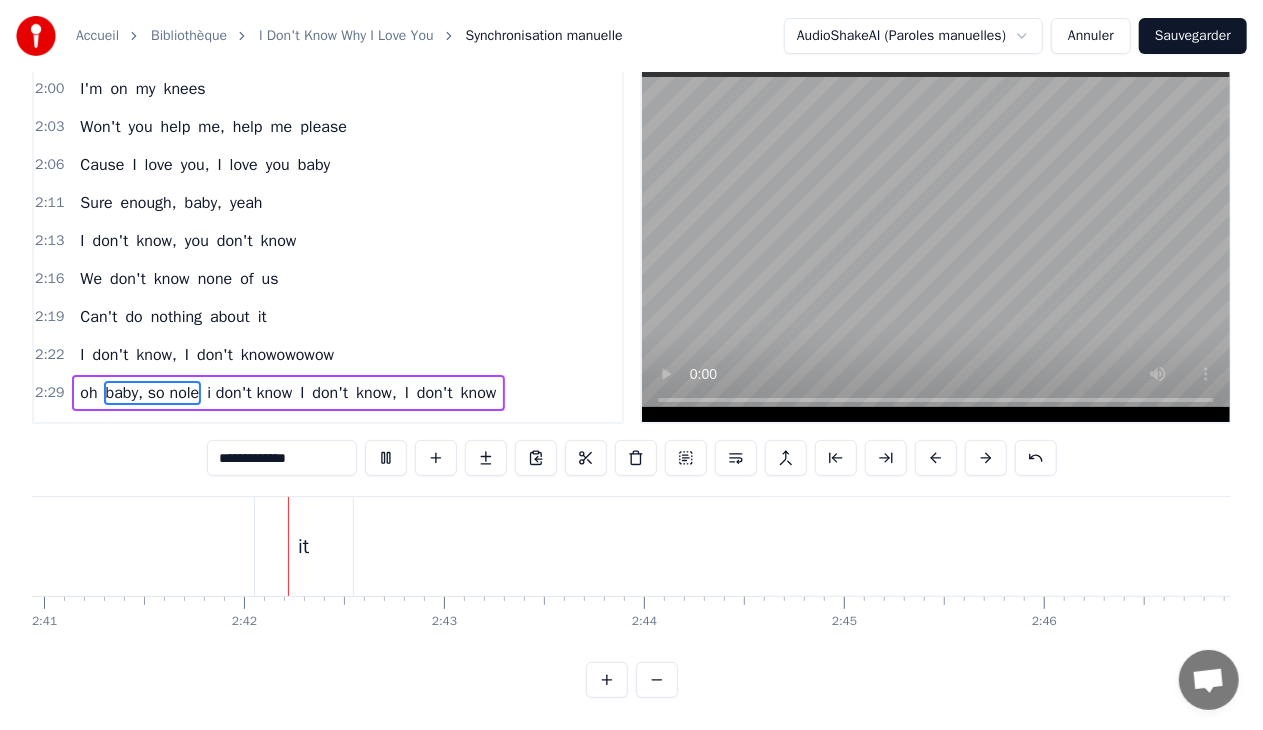 scroll, scrollTop: 0, scrollLeft: 32236, axis: horizontal 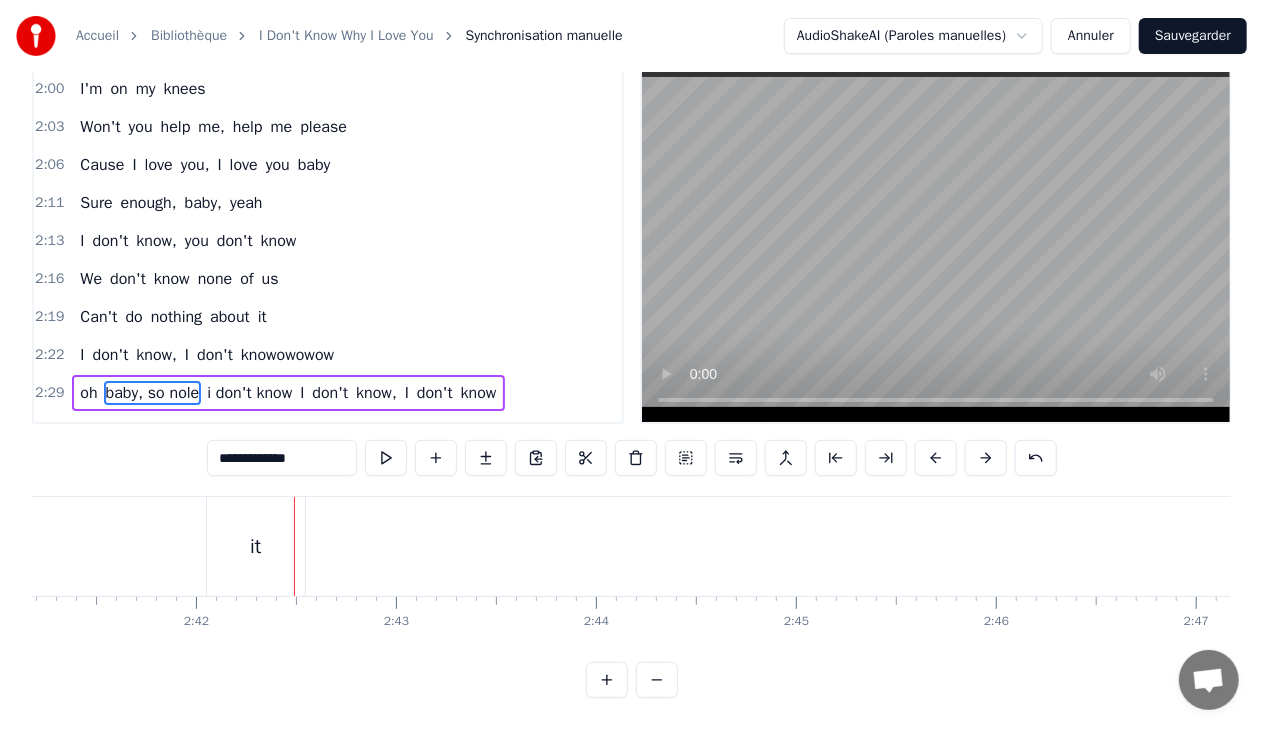 click on "2:39 Nobody can do nothing about it" at bounding box center (328, 431) 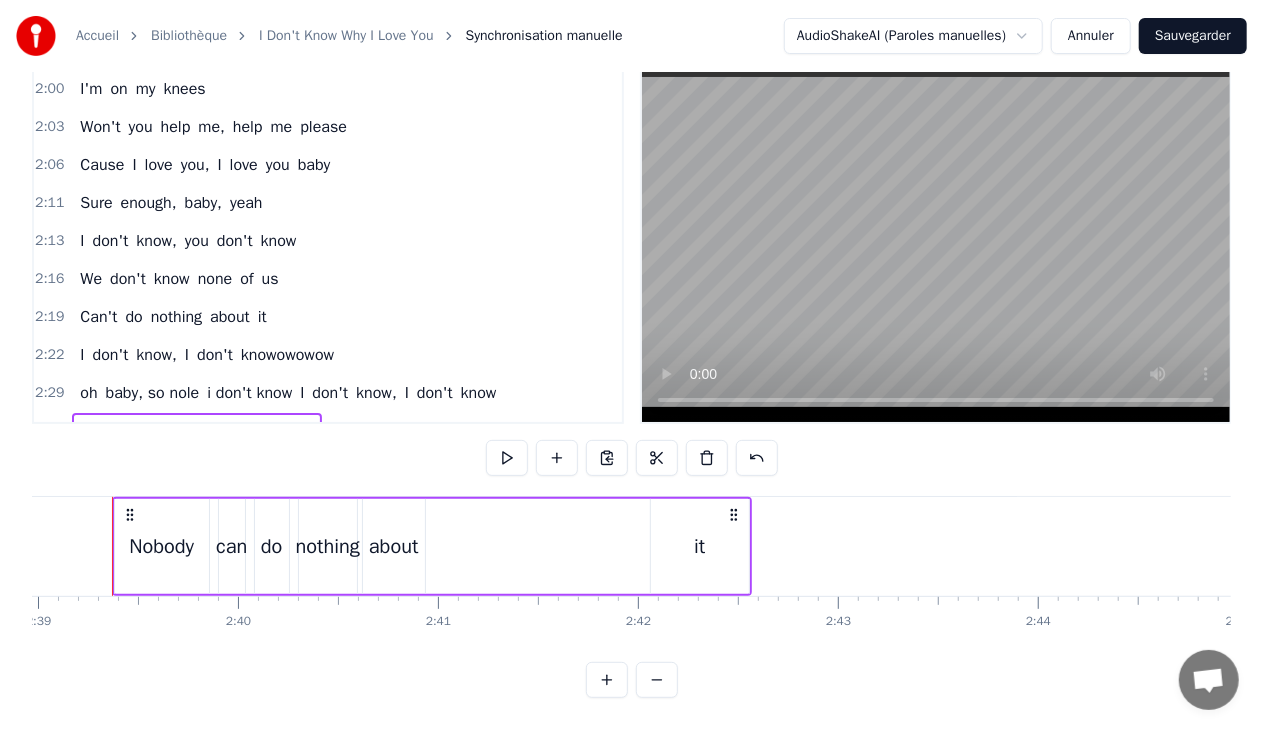 scroll, scrollTop: 0, scrollLeft: 31774, axis: horizontal 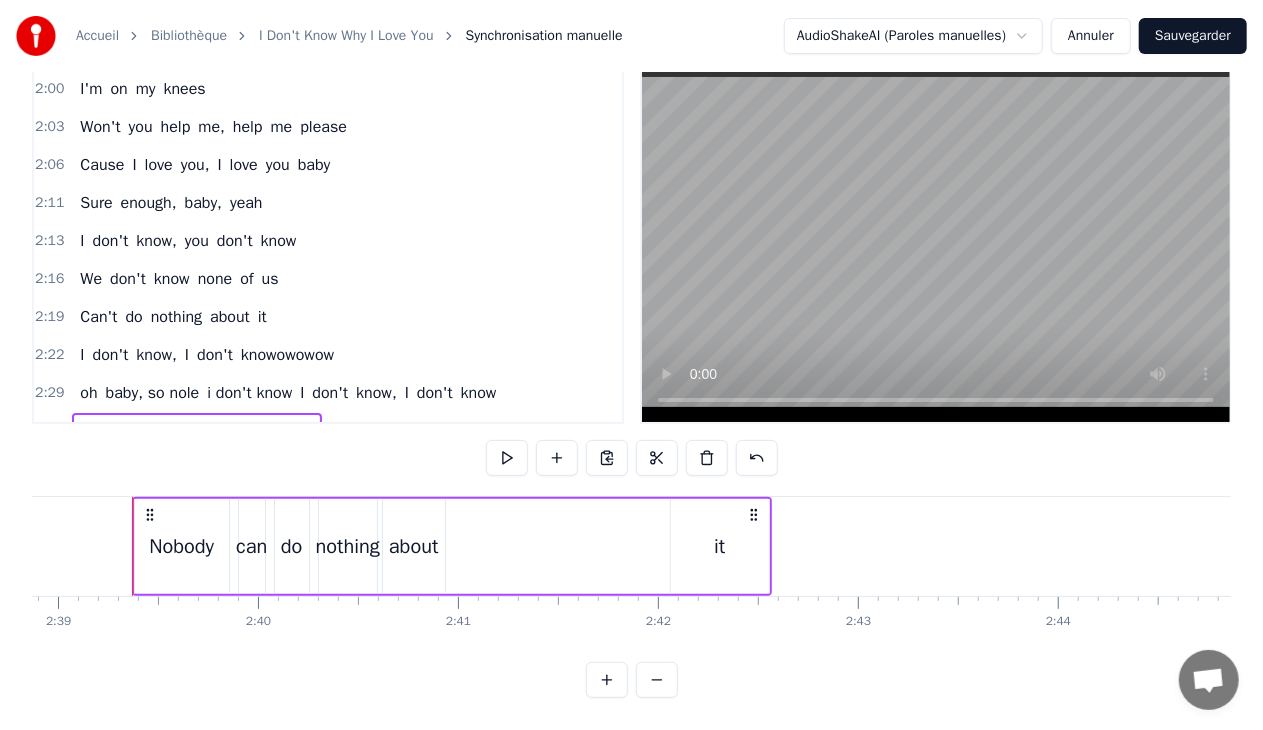 click on "it" at bounding box center (309, 431) 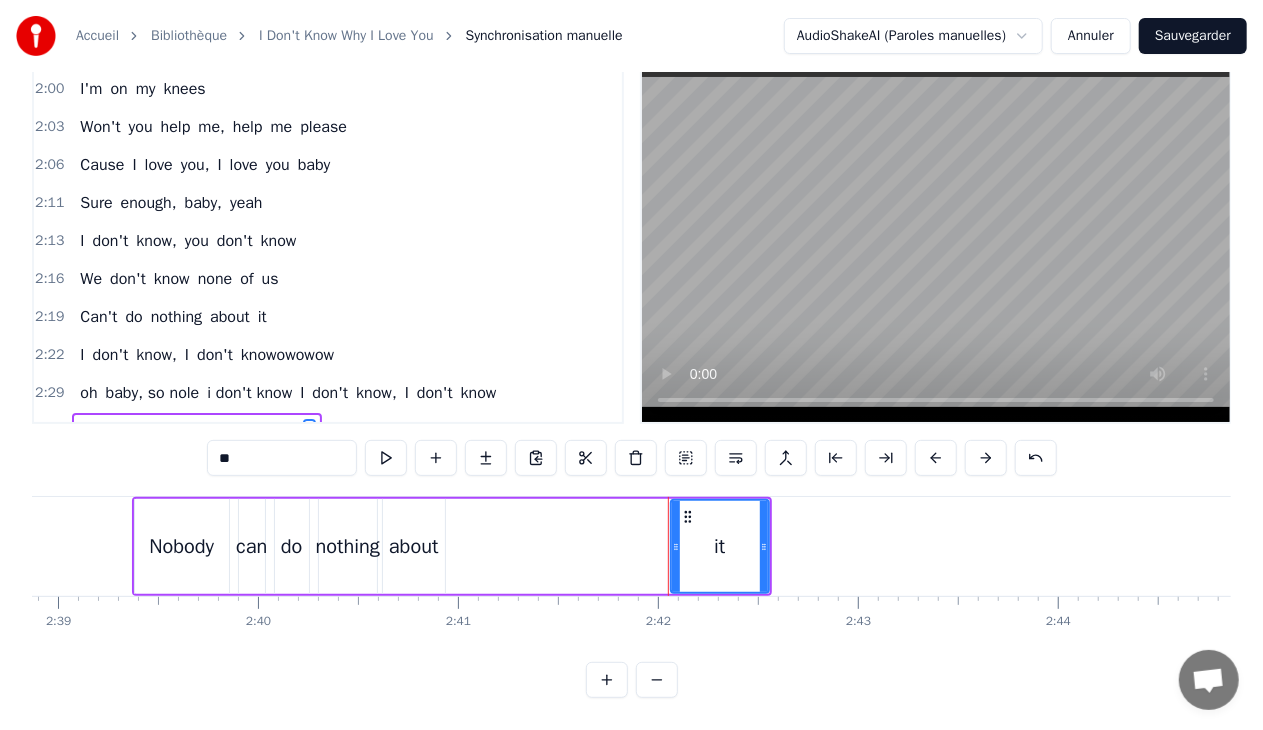 scroll, scrollTop: 62, scrollLeft: 0, axis: vertical 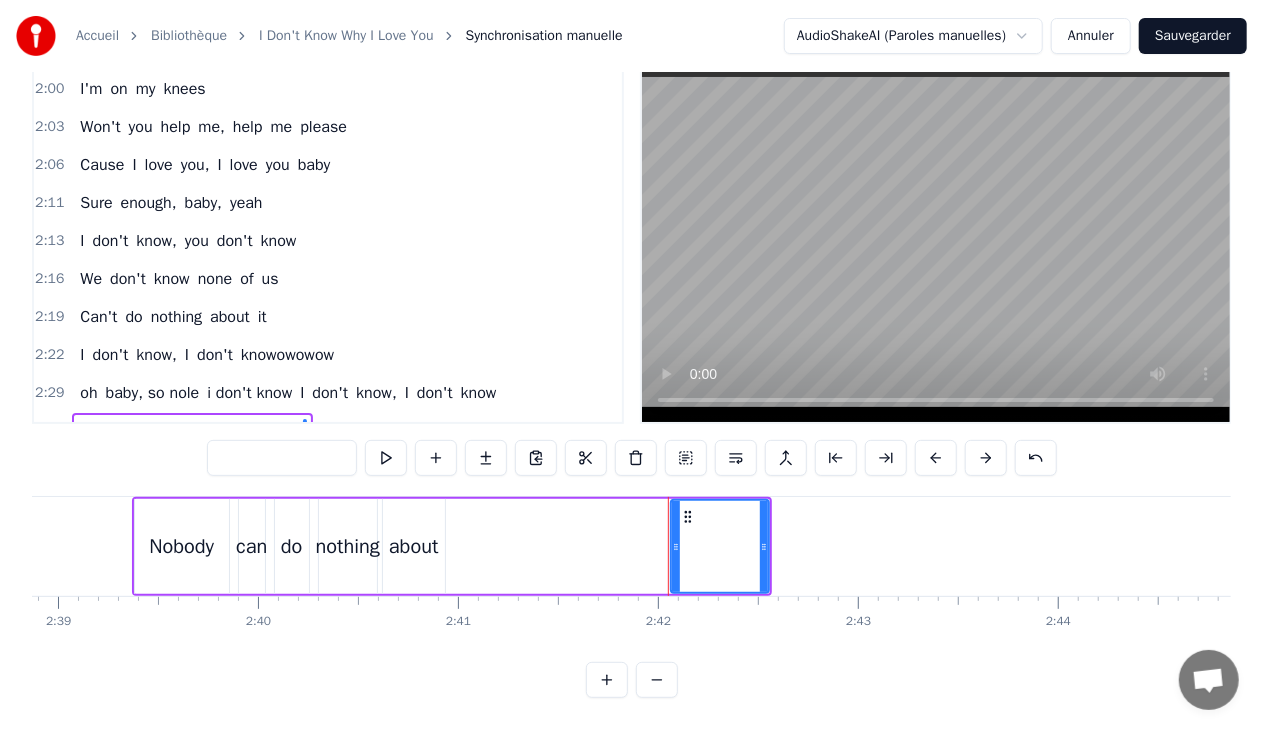 type 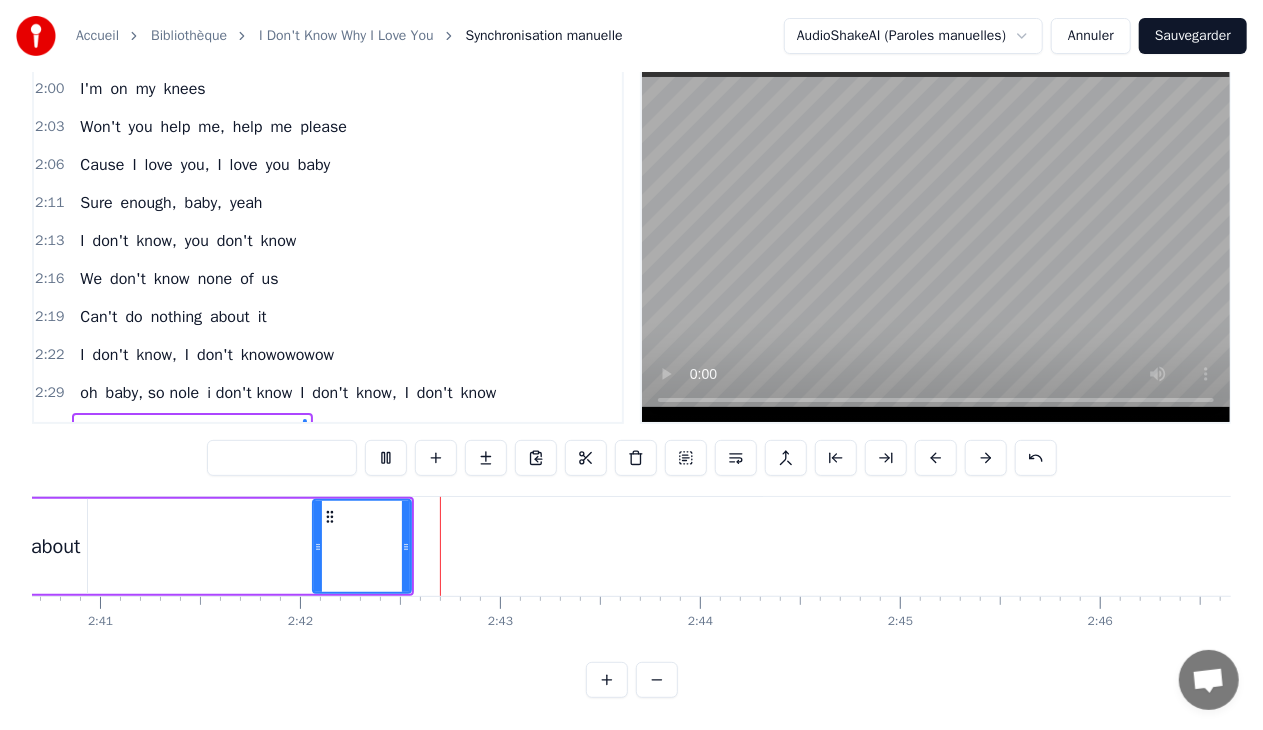 scroll, scrollTop: 0, scrollLeft: 32288, axis: horizontal 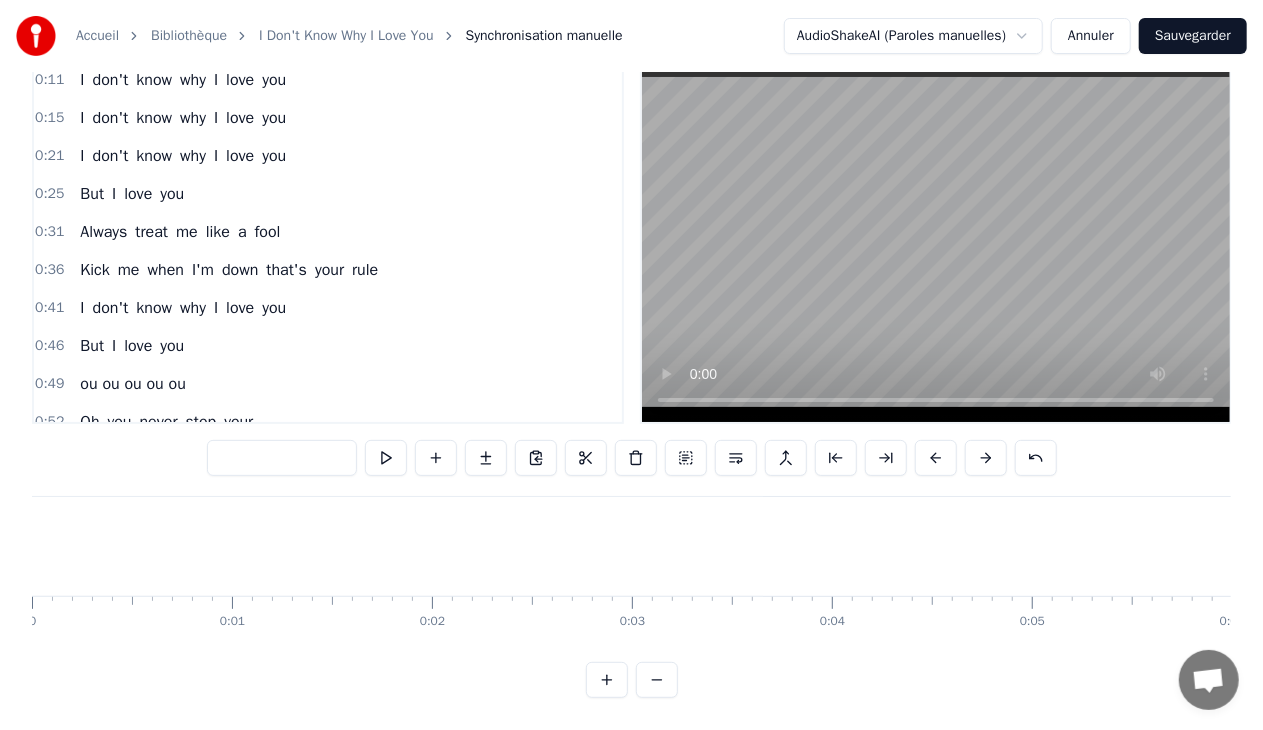 drag, startPoint x: 380, startPoint y: 90, endPoint x: 256, endPoint y: 98, distance: 124.2578 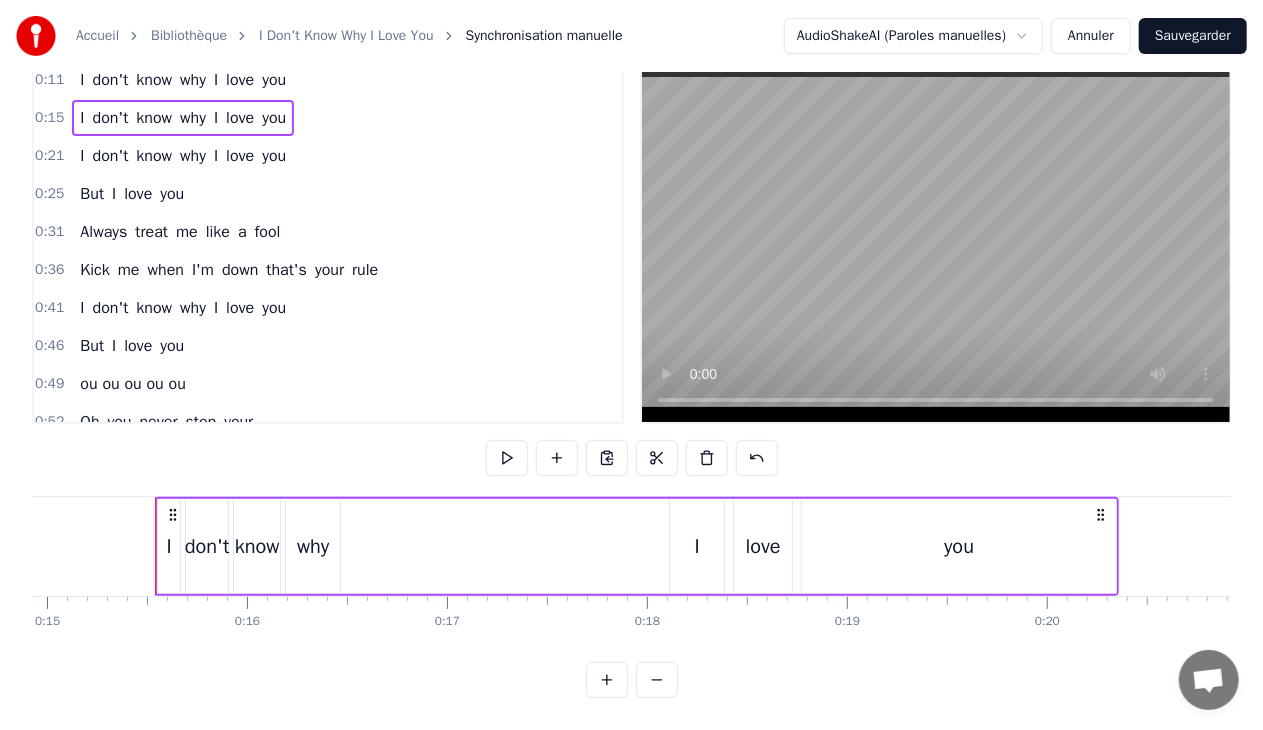 scroll, scrollTop: 0, scrollLeft: 3008, axis: horizontal 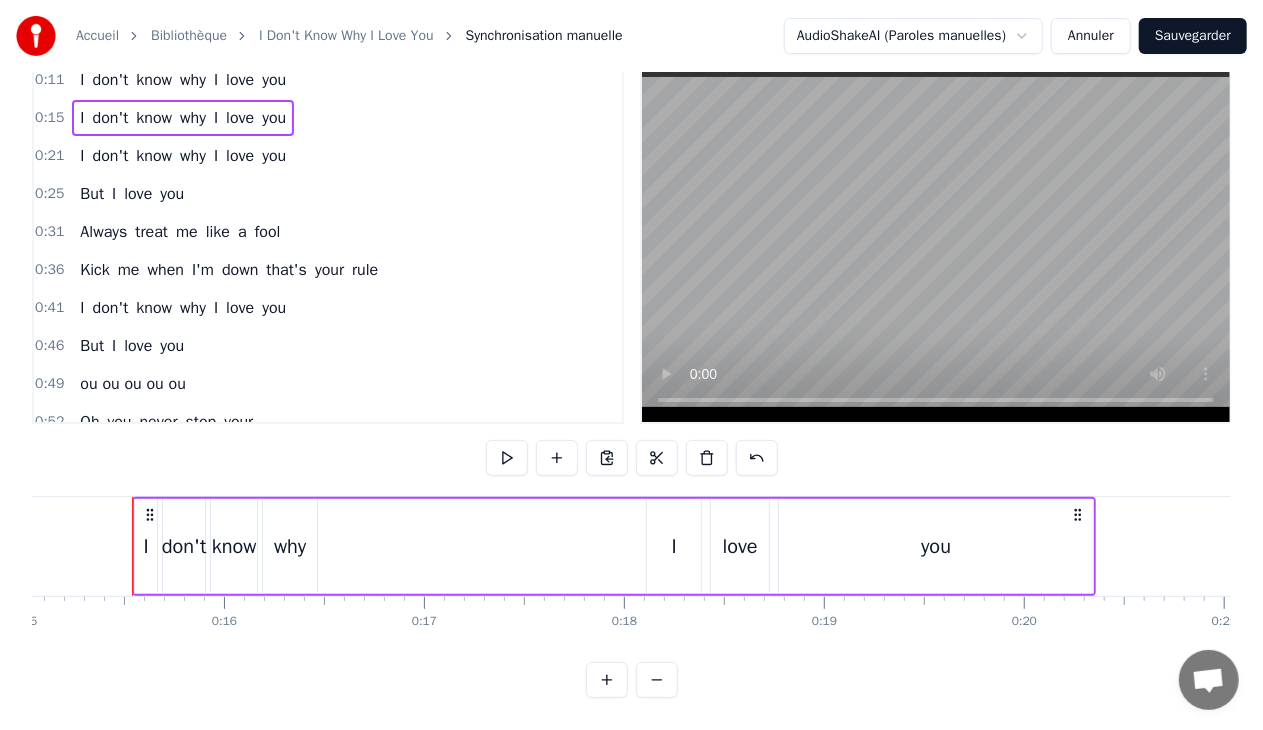 click on "Accueil Bibliothèque I Don't Know Why I Love You Synchronisation manuelle AudioShakeAI (Paroles manuelles) Annuler Sauvegarder 0:11 I don't know why I love you 0:15 I don't know why I love you 0:21 I don't know why I love you 0:25 But I love you 0:31 Always treat me like a fool 0:36 Kick me when I'm down that's your rule 0:41 I don't know why I love you 0:46 But I love you 0:49 ou   ou  ou  ou     ou 0:52 Oh you never stop your 0:54 Cheatin ways with another guy 0:59 You laugh in my face 1:02 Lord how long must I be disgraced 1:06 Cause I love you 1:09 Oh baby, baby, baby [DEMOGRAPHIC_DATA]:12 I don't know why I love you 1:17 I don't know 1:19 You and me baby, oh 1:22 I don't know why I love you baby [DEMOGRAPHIC_DATA]:27 But I love you baby [DEMOGRAPHIC_DATA]:30 Oh [PERSON_NAME], [PERSON_NAME], darlin 1:32 You throw my heart down in the dirt 1:36 oh     You      made me crawl on 1:40 This cold black earth, baby [DEMOGRAPHIC_DATA]:43 No I never, I never knew 1:44 How much love could hurt 1:46 Until I loved you baby [DEMOGRAPHIC_DATA]:49 Till I loved you baby, baby [DEMOGRAPHIC_DATA]:51 Oh baby, I can't stop 1:53 I can't I" at bounding box center [631, 326] 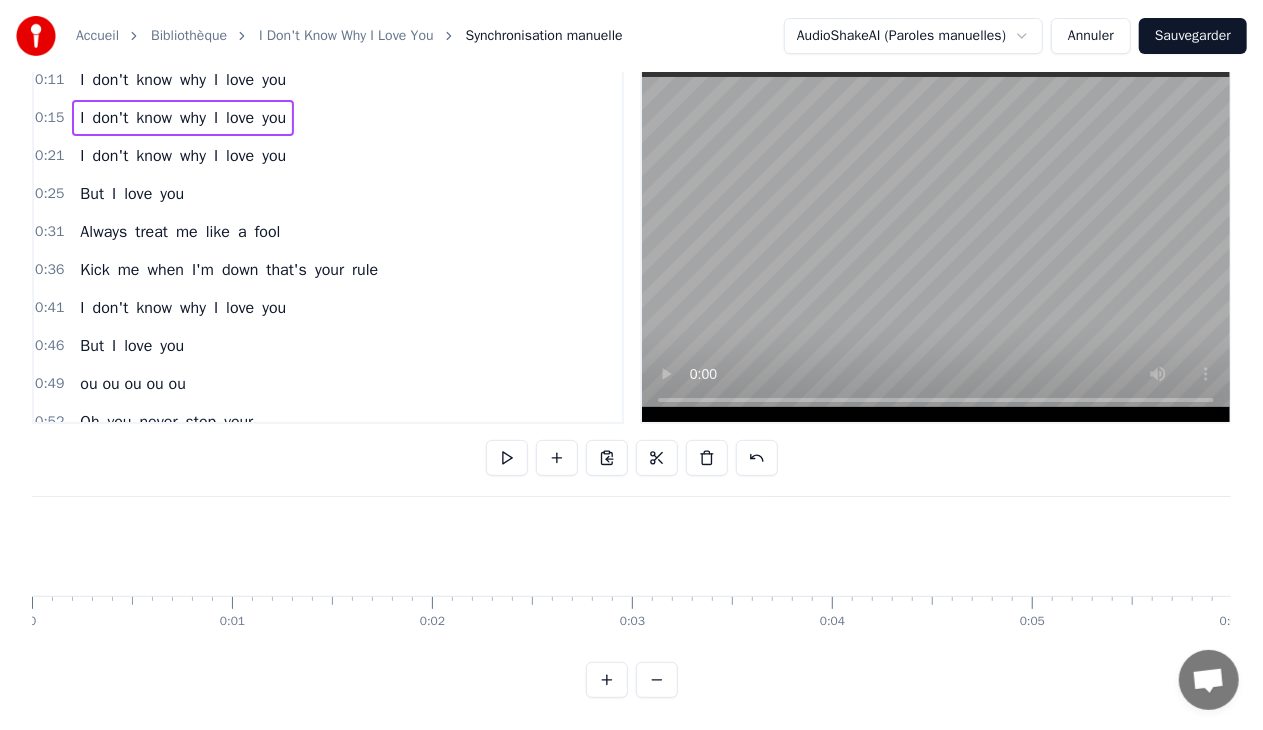 click on "Sauvegarder" at bounding box center [1193, 36] 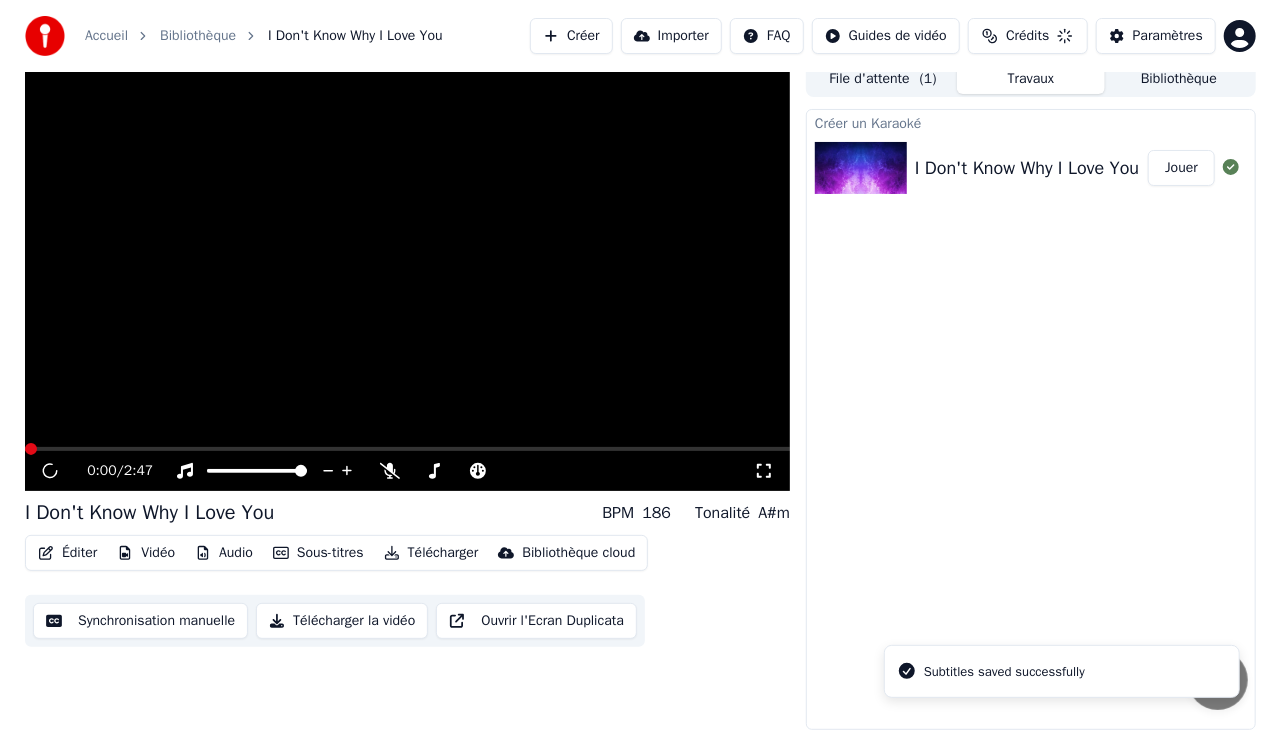 scroll, scrollTop: 10, scrollLeft: 0, axis: vertical 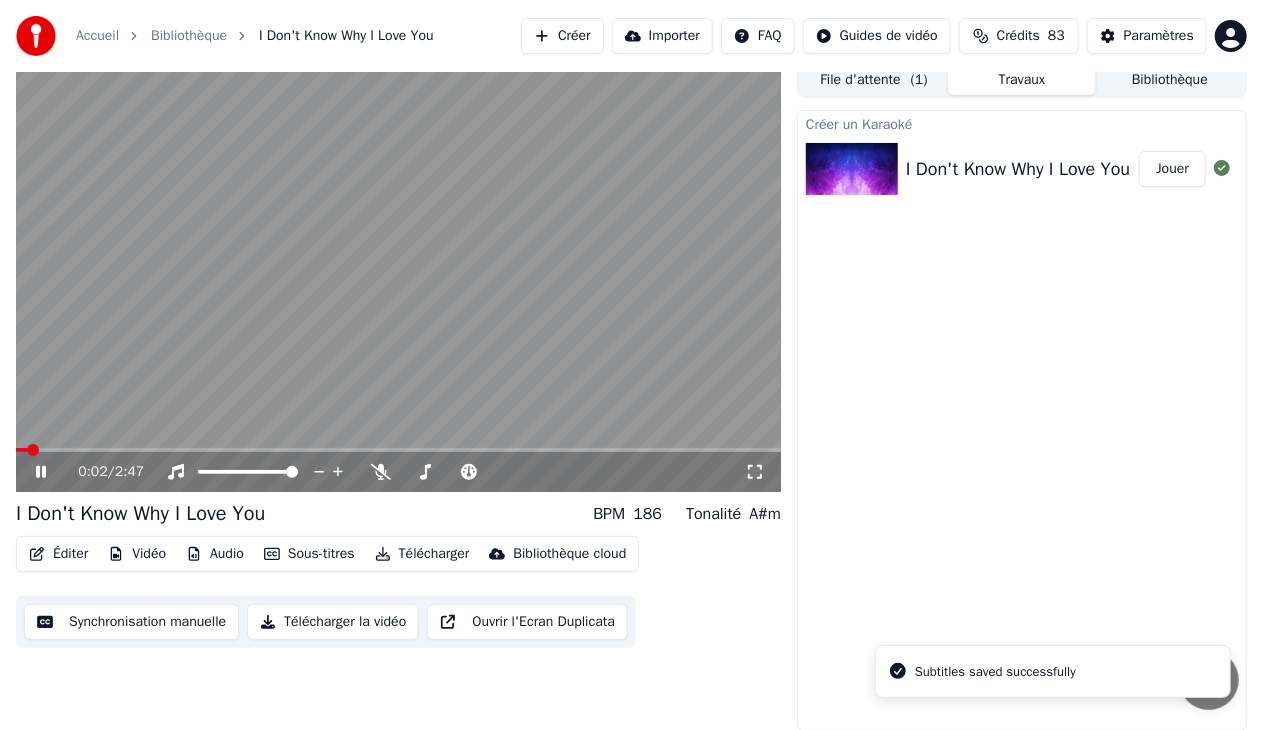 click 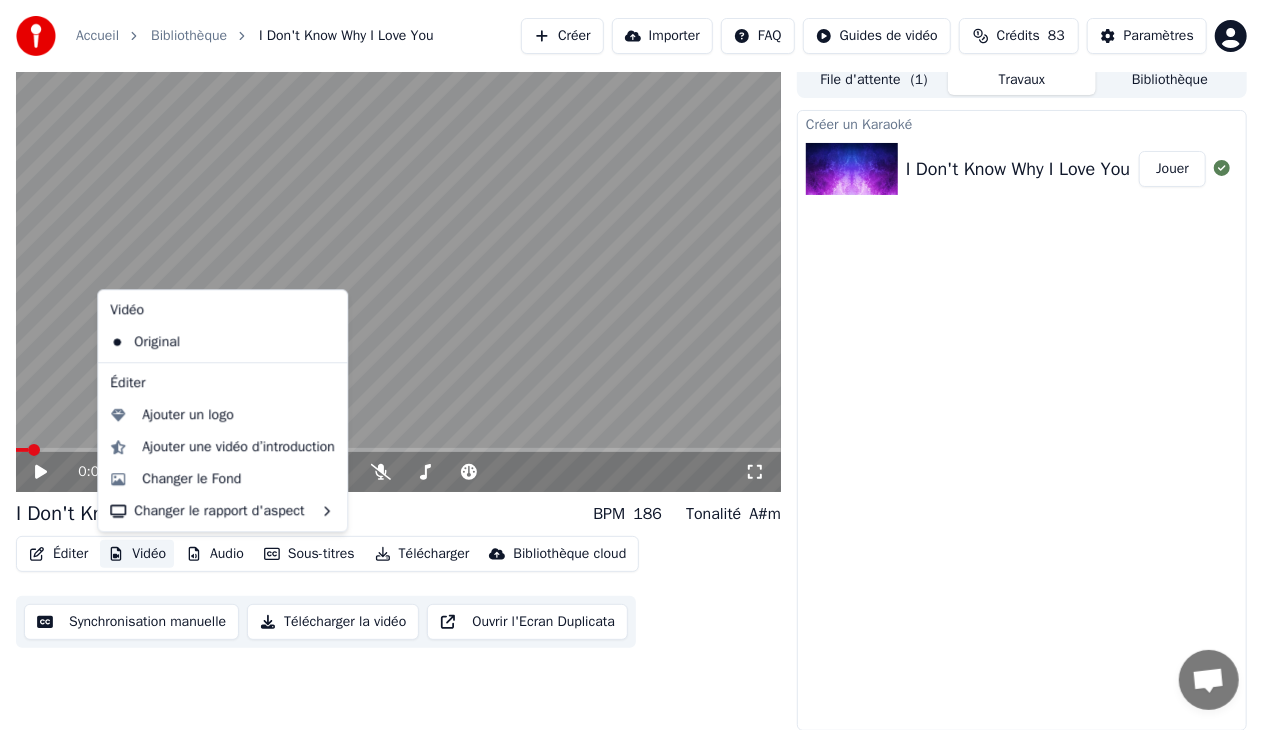 click on "Vidéo" at bounding box center [137, 554] 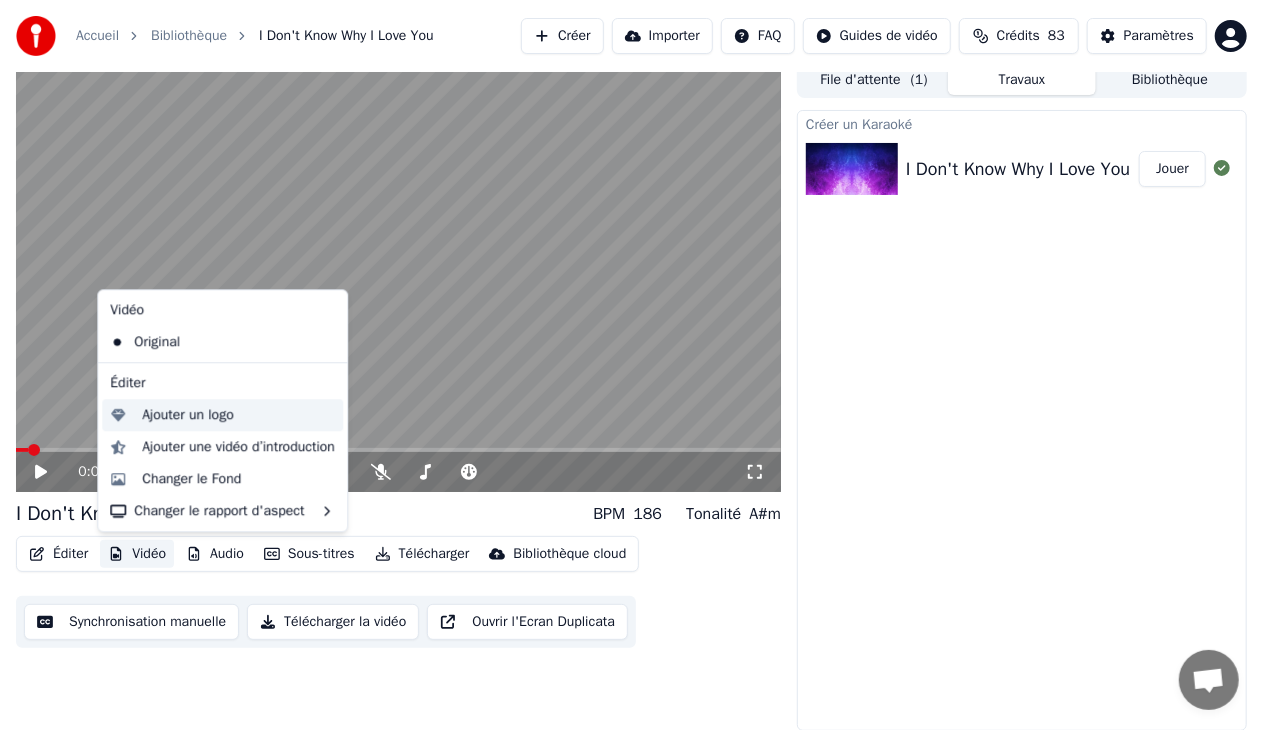 click on "Ajouter un logo" at bounding box center [187, 415] 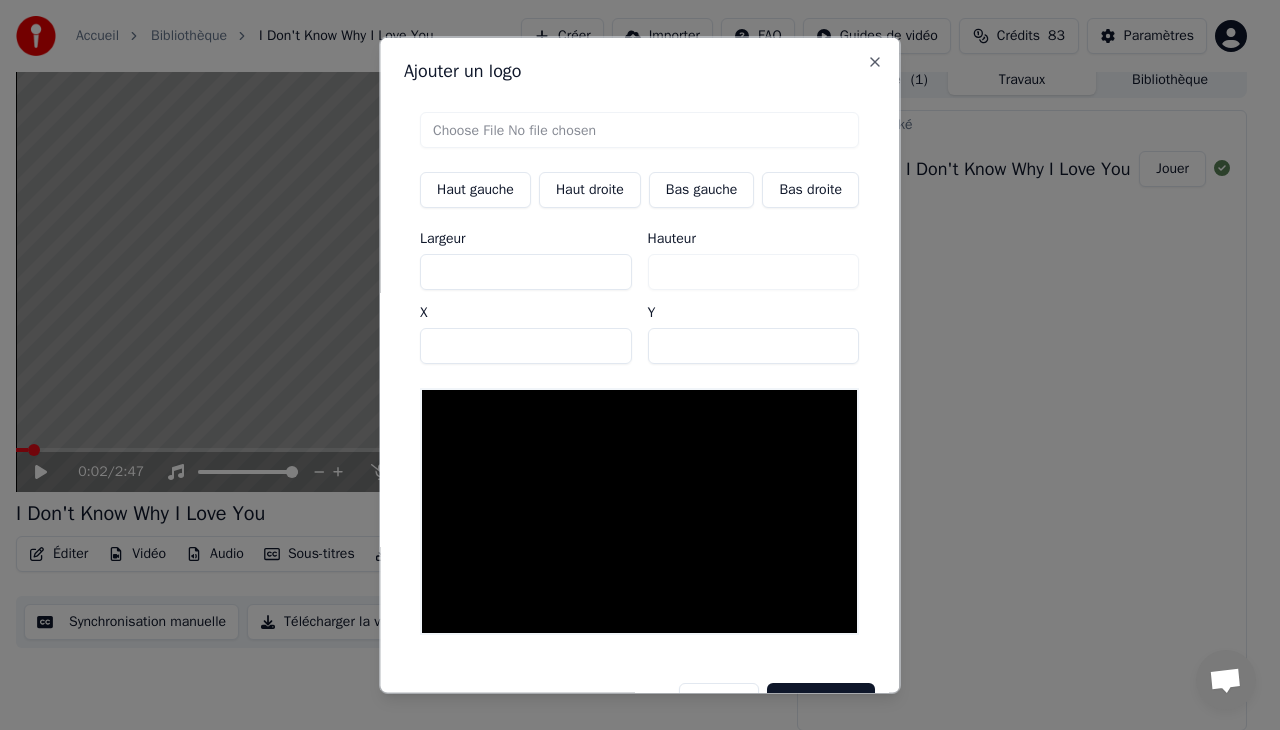 click at bounding box center (639, 130) 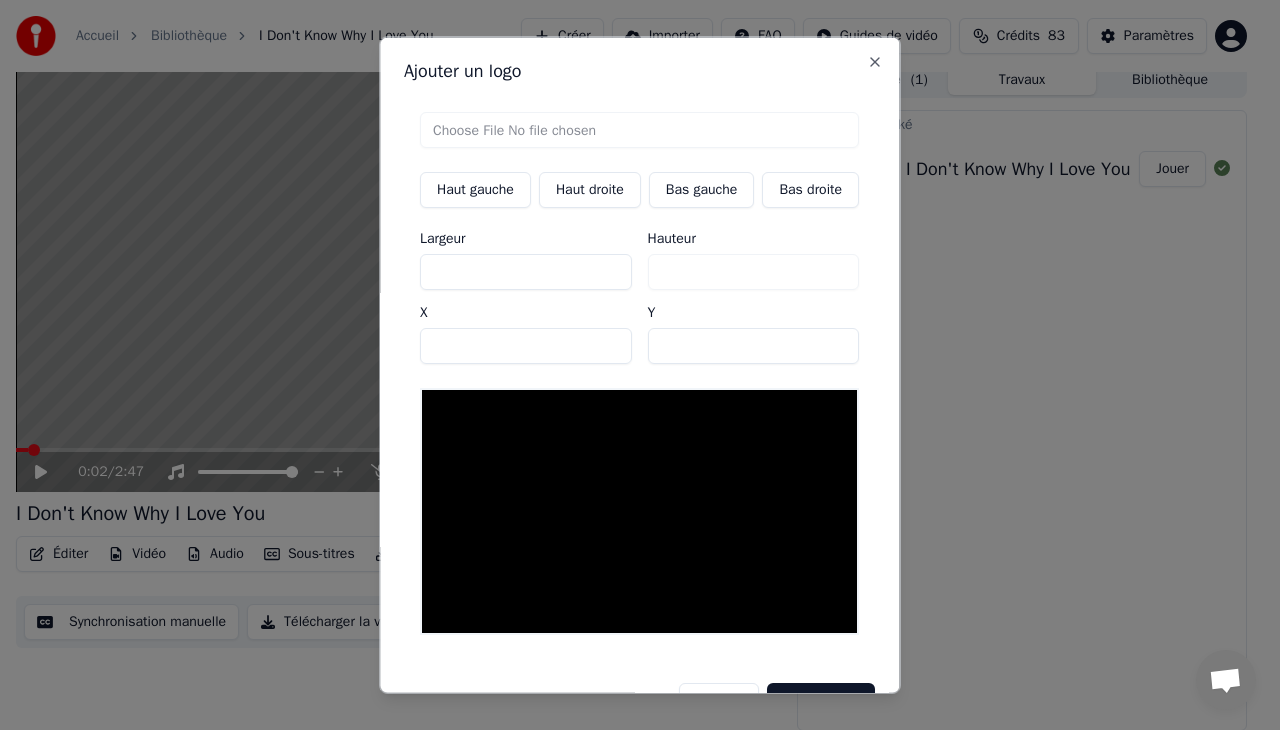 click at bounding box center (639, 130) 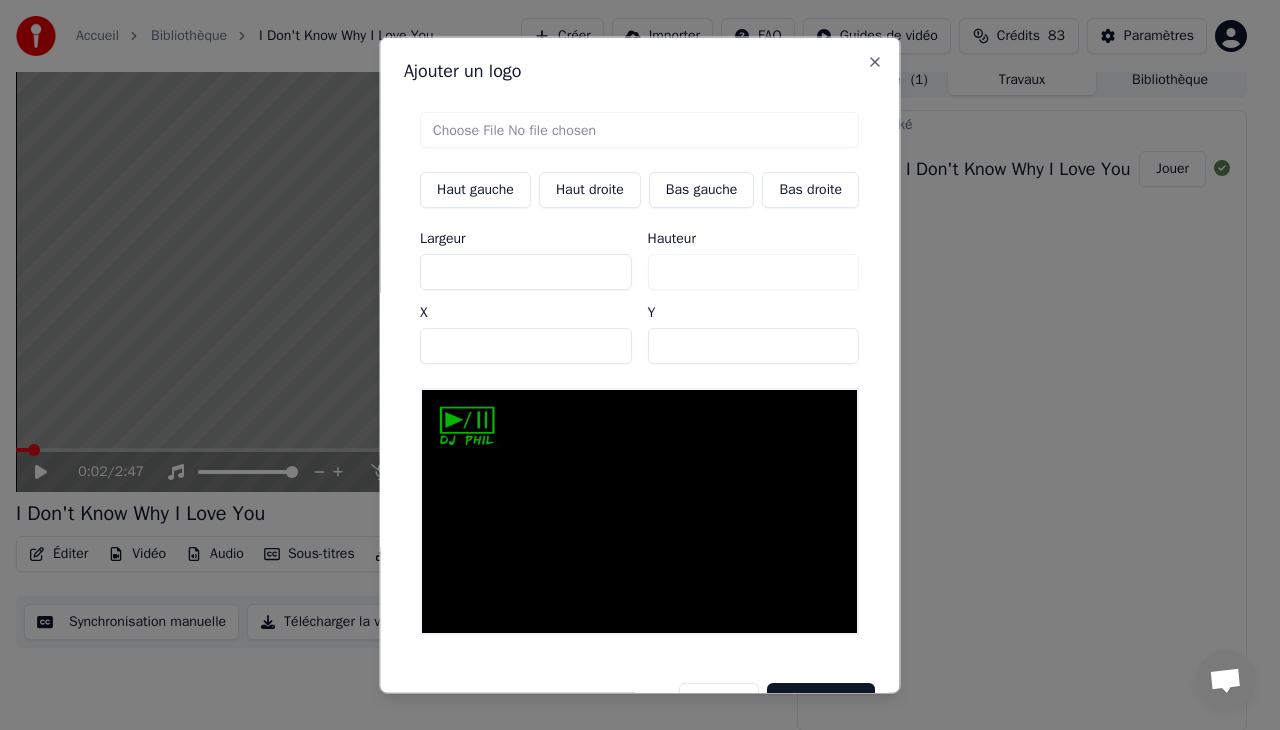 click on "**" at bounding box center [526, 346] 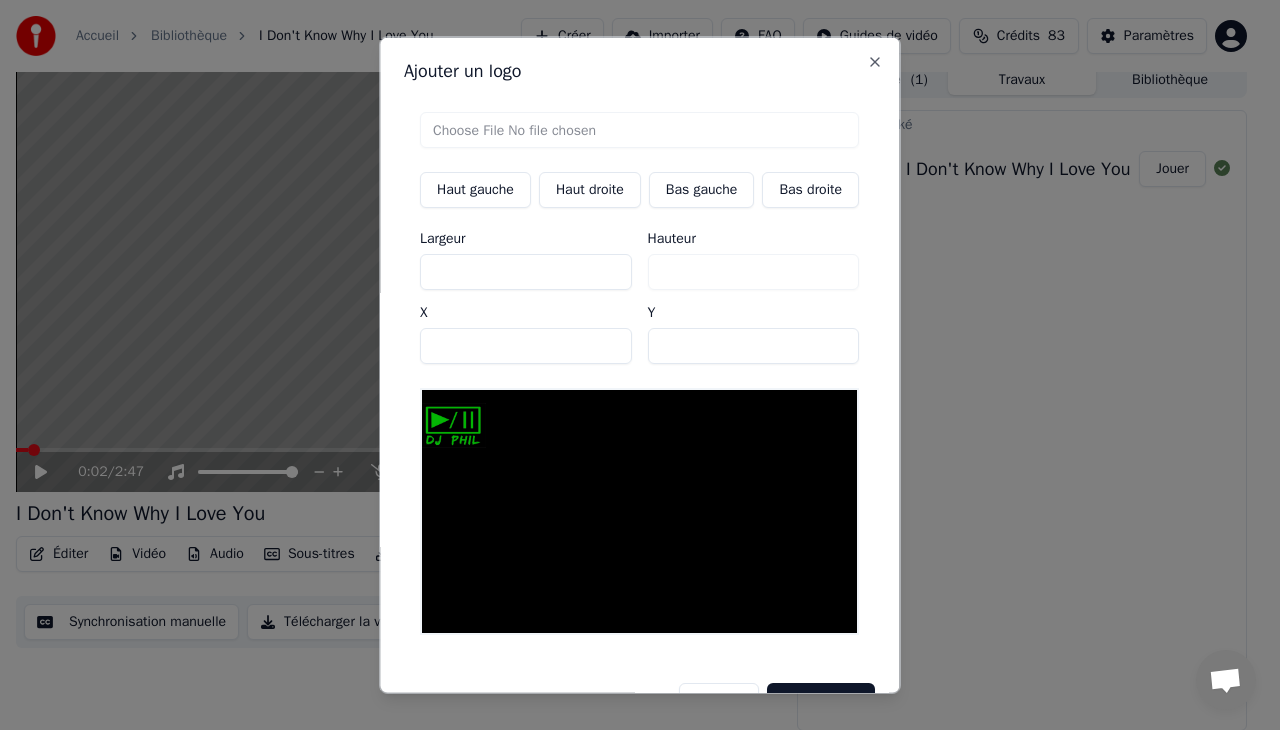 type on "**" 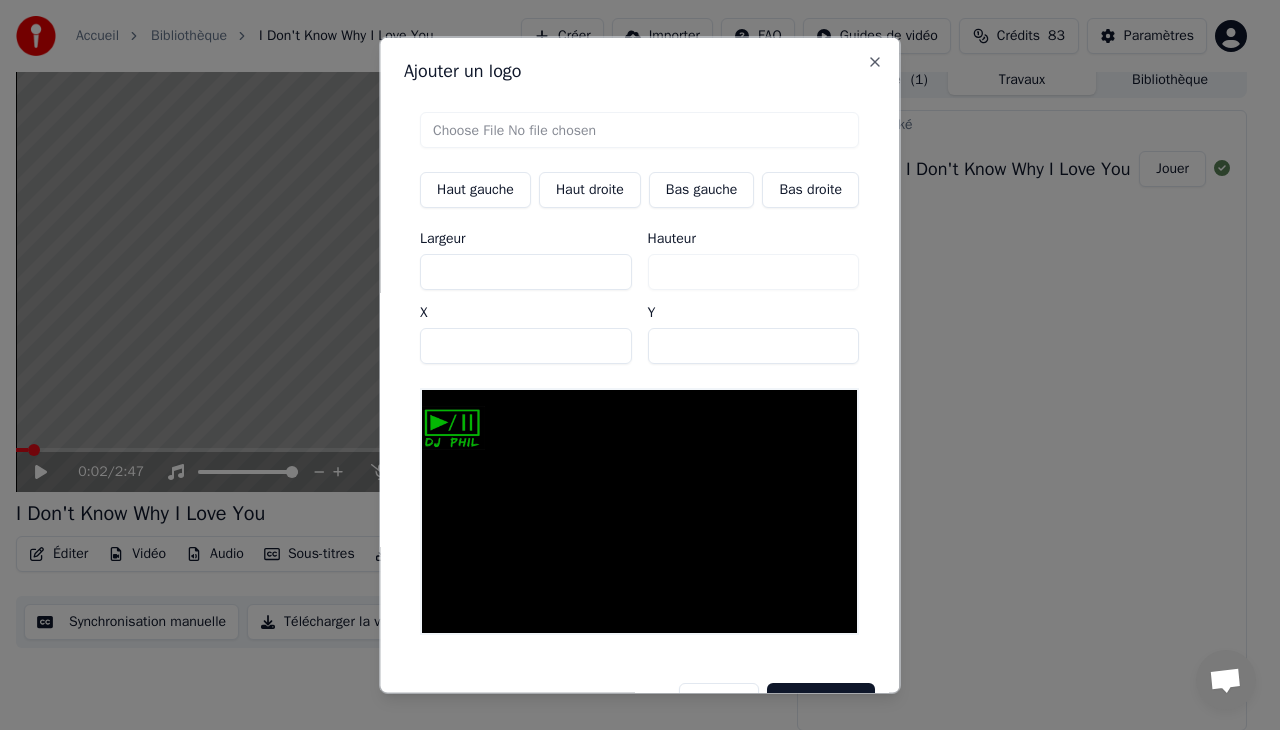 click on "**" at bounding box center (754, 346) 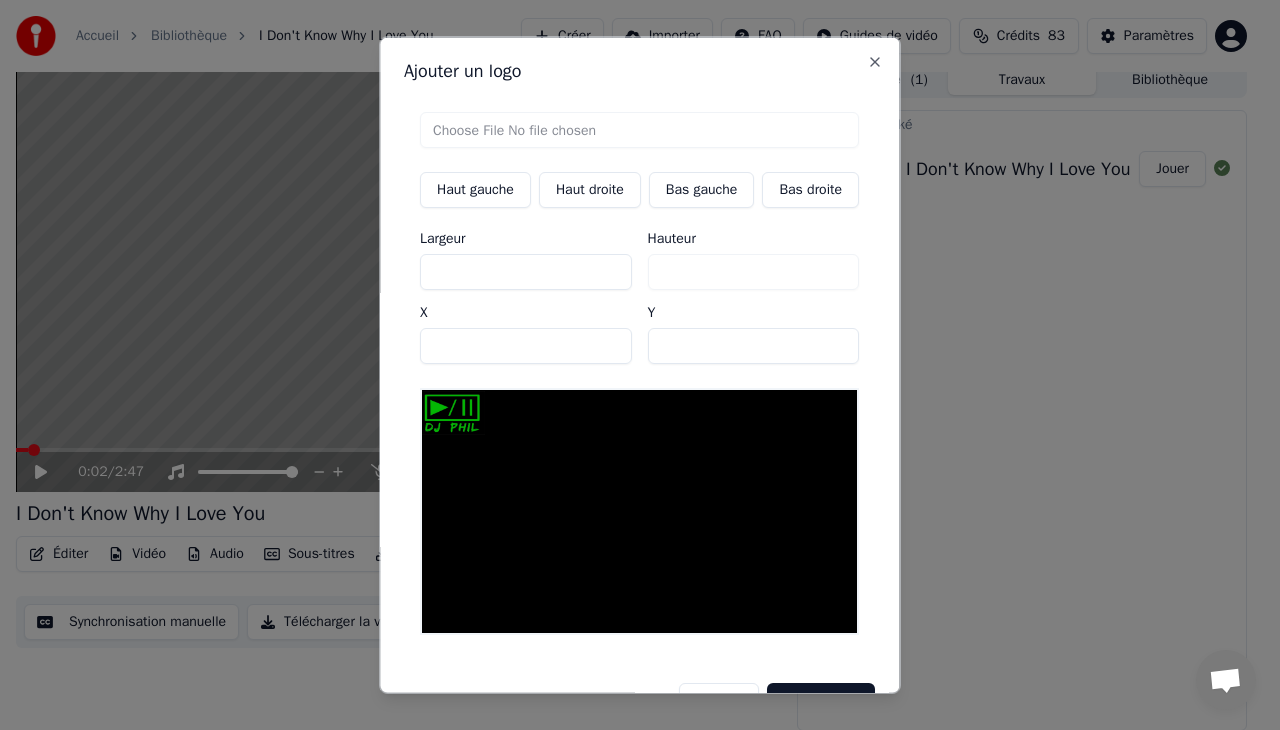 click on "*" at bounding box center (754, 346) 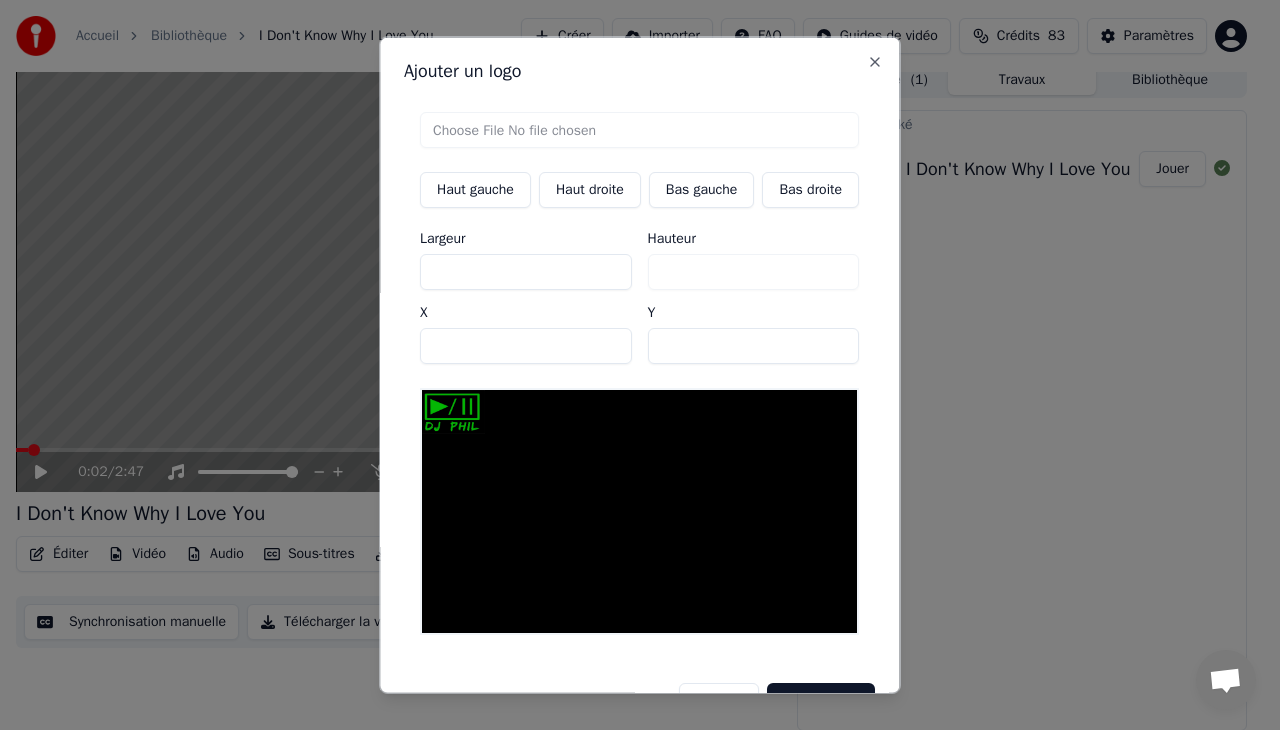 type on "*" 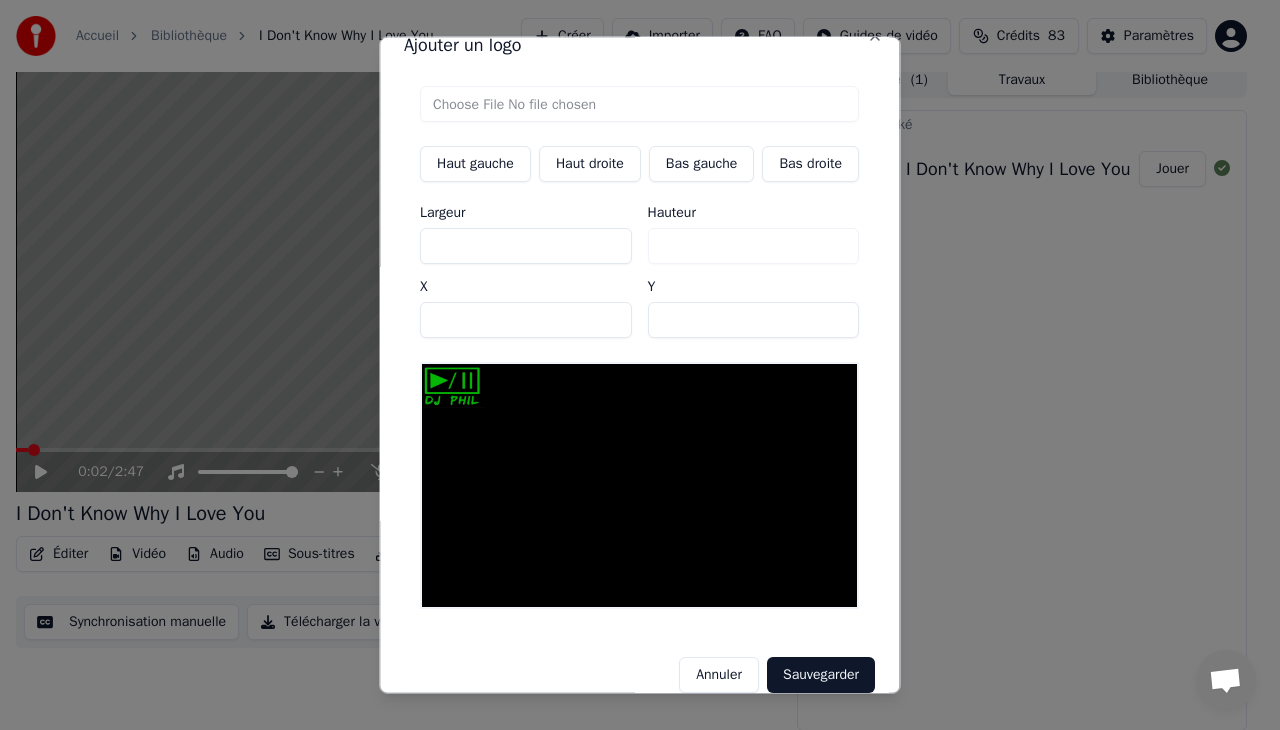 scroll, scrollTop: 52, scrollLeft: 0, axis: vertical 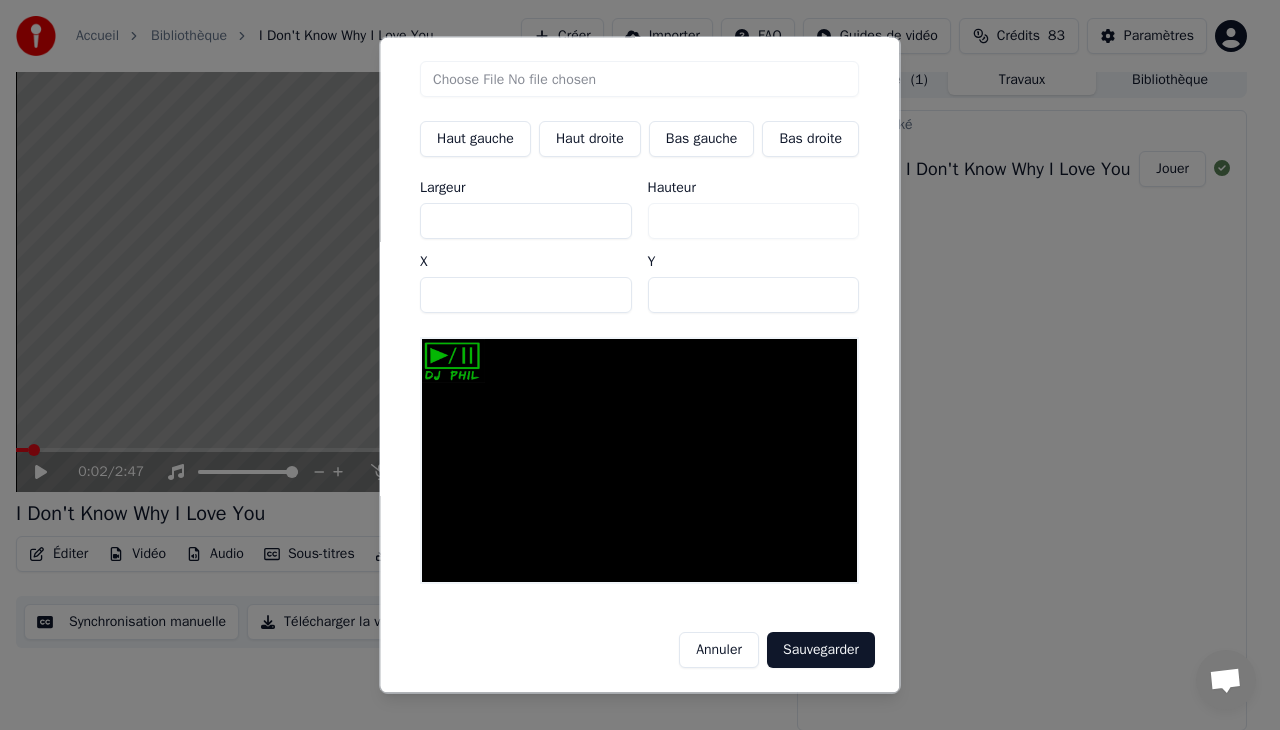 click on "Sauvegarder" at bounding box center [821, 650] 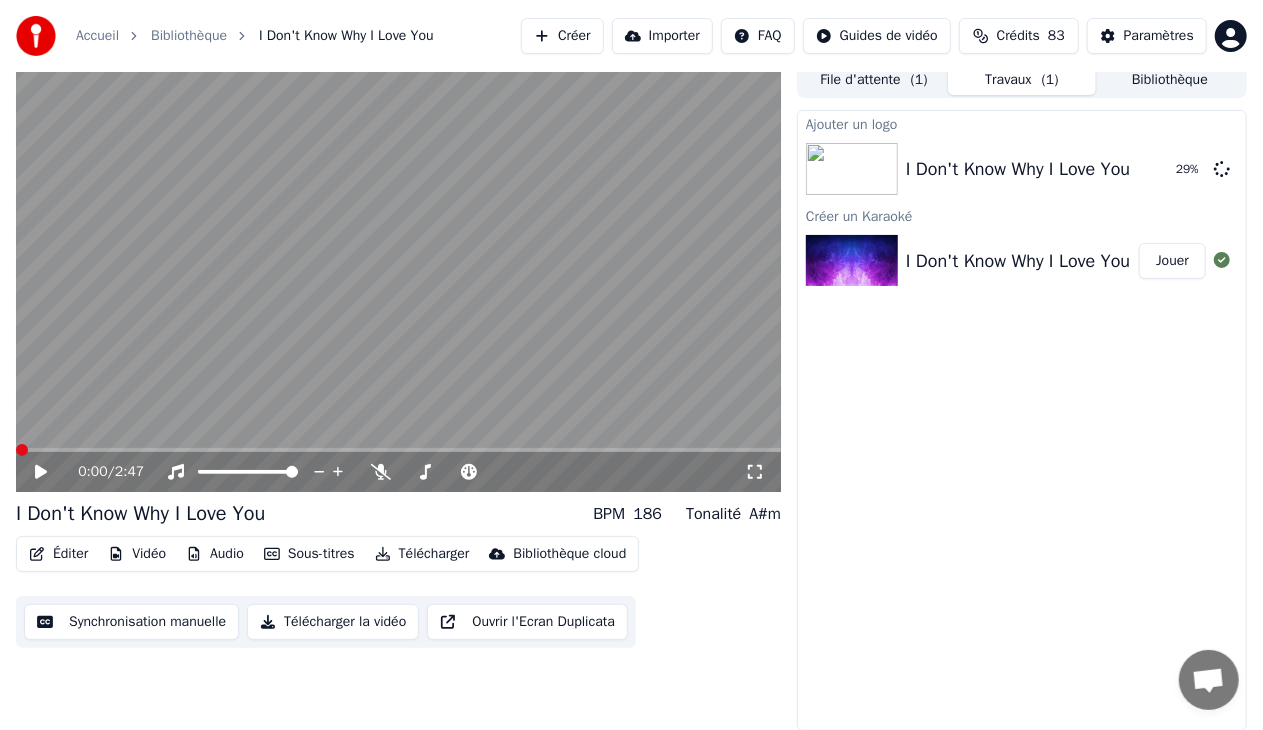 click at bounding box center [22, 450] 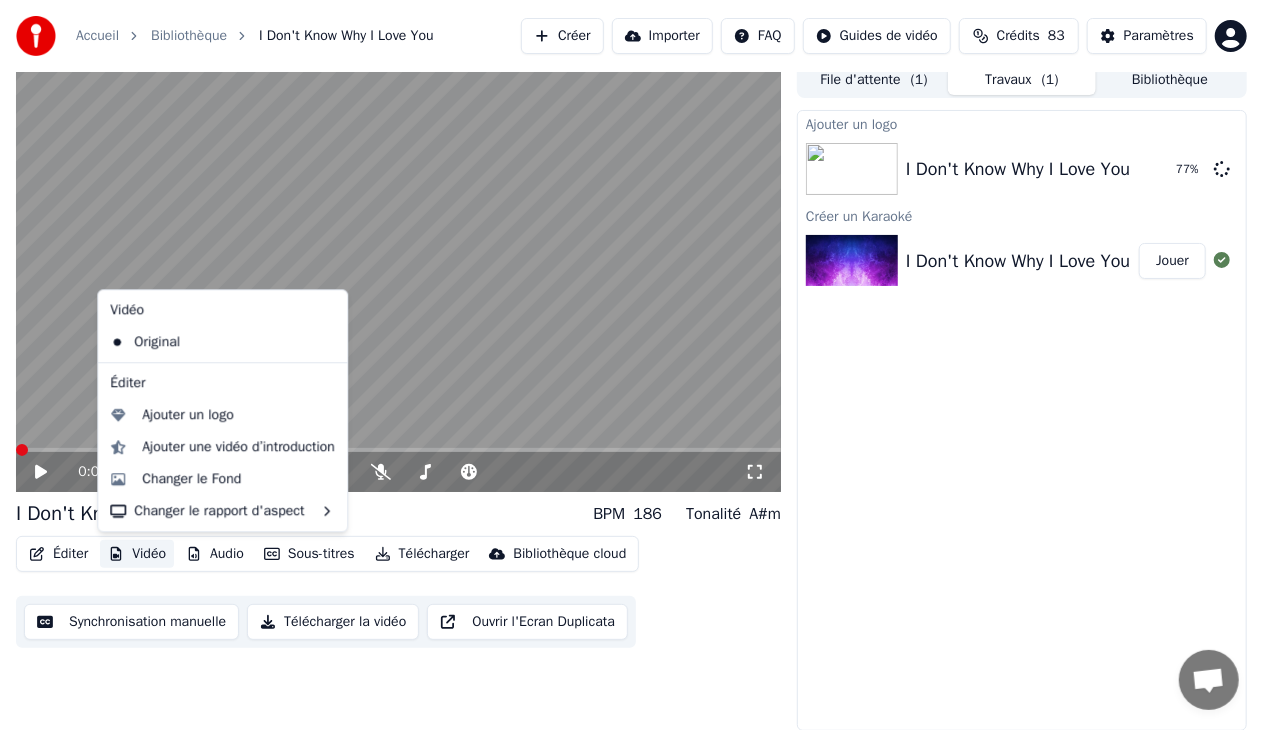 click on "Vidéo" at bounding box center [137, 554] 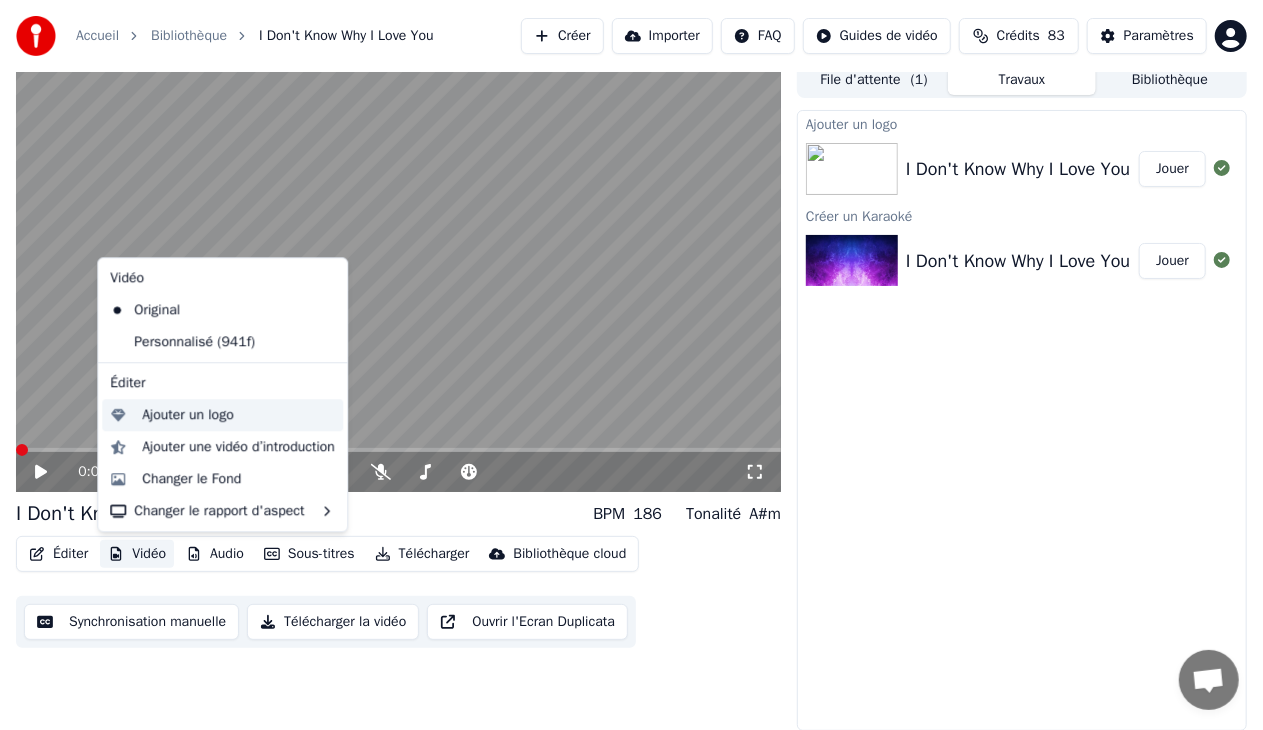click on "Ajouter un logo" at bounding box center [222, 415] 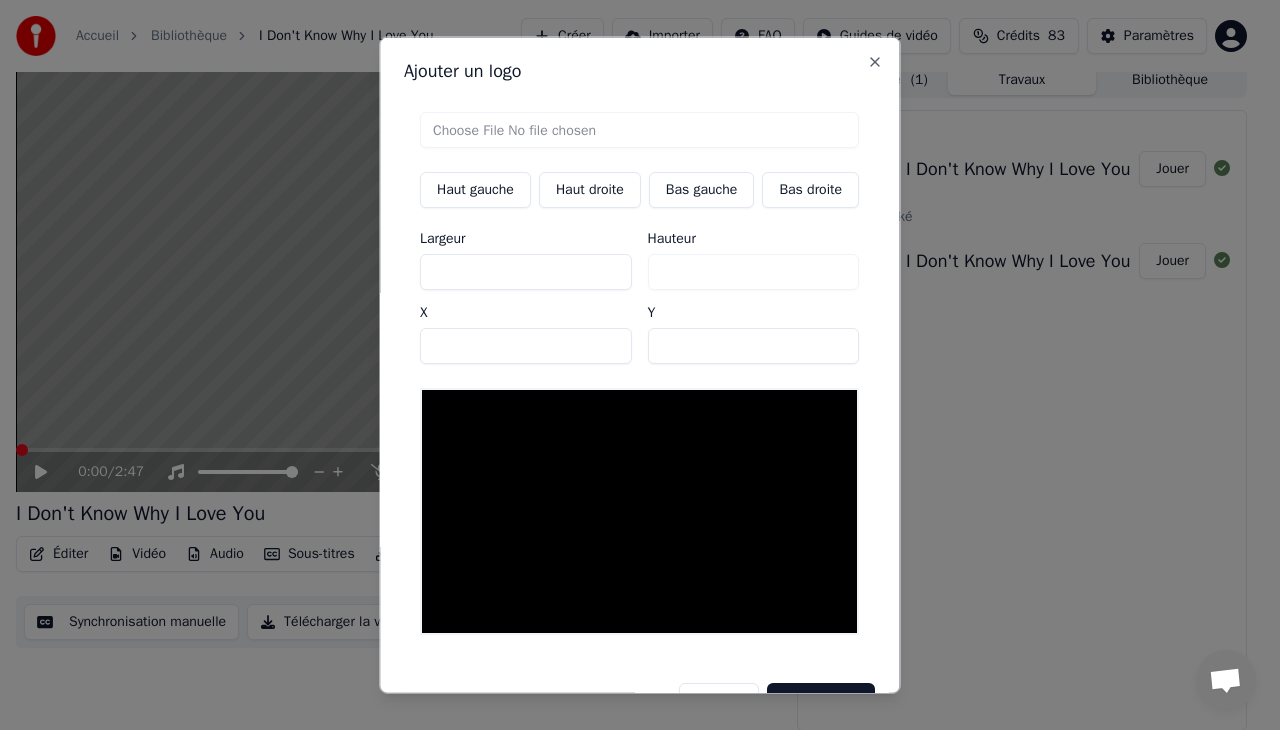 click at bounding box center [639, 130] 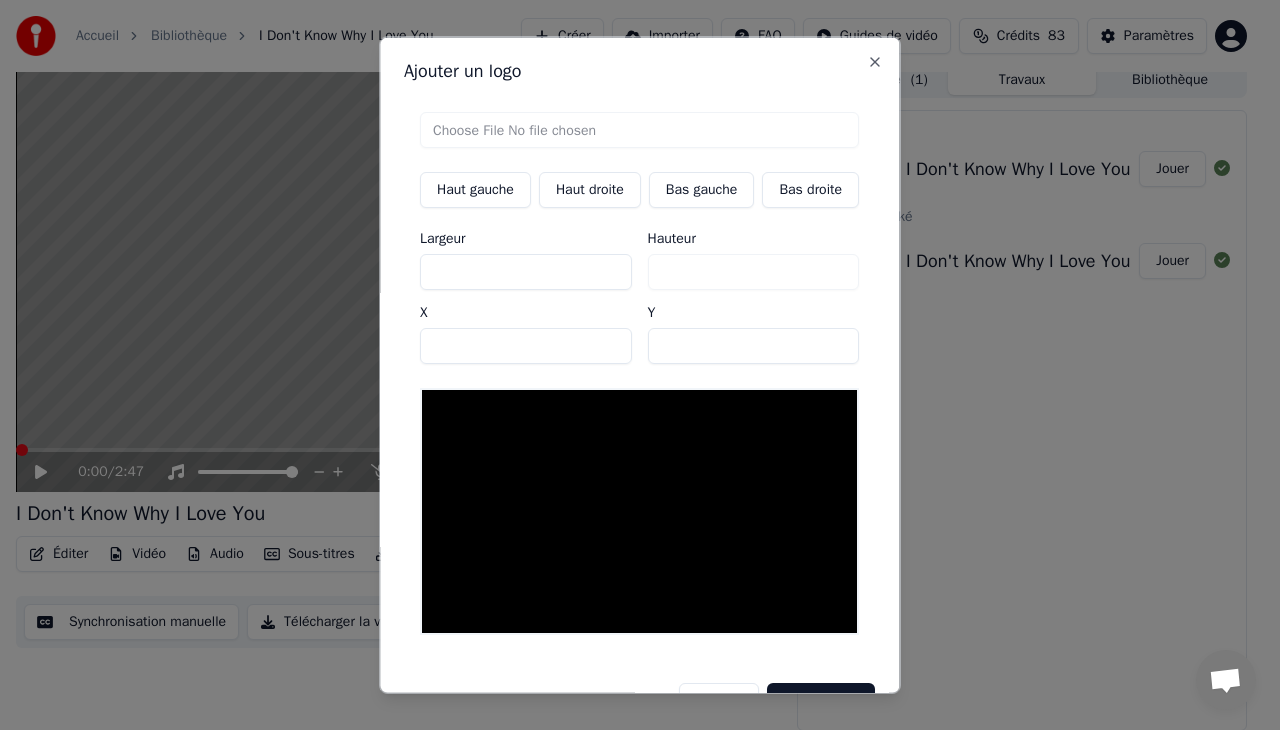 click at bounding box center (639, 130) 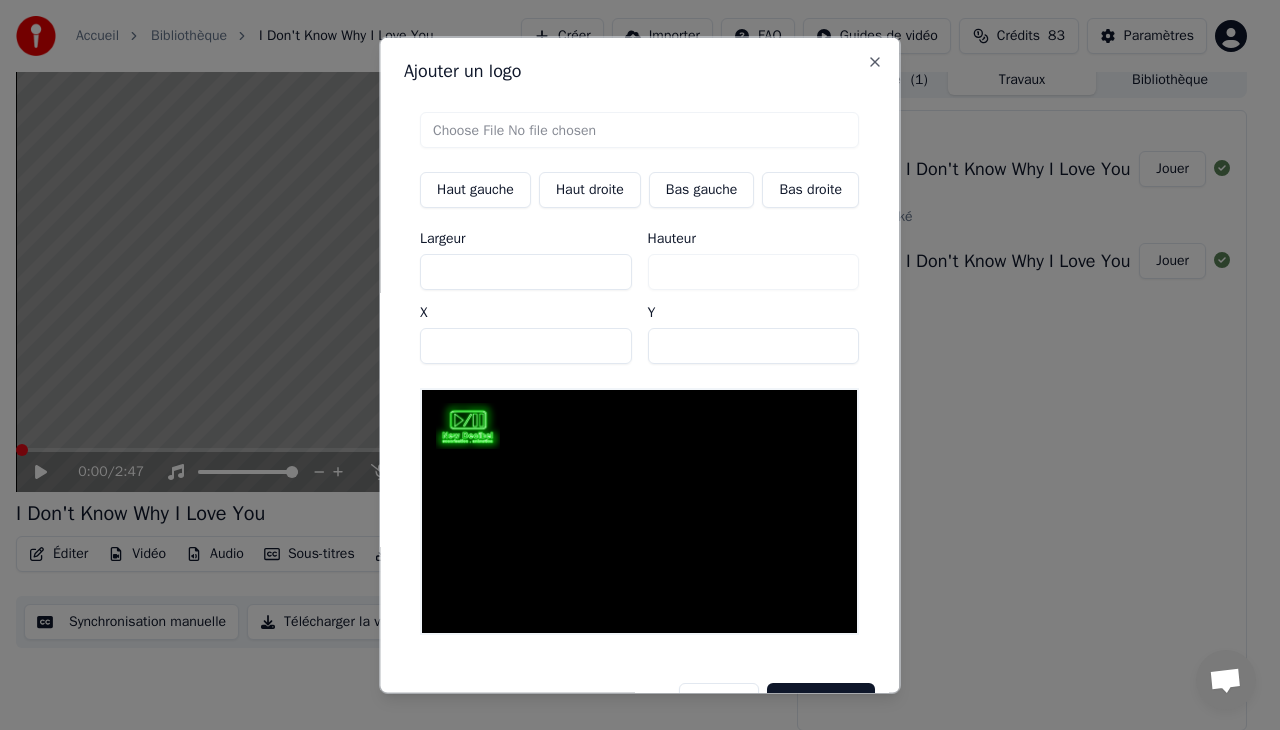 click on "Haut droite" at bounding box center [590, 190] 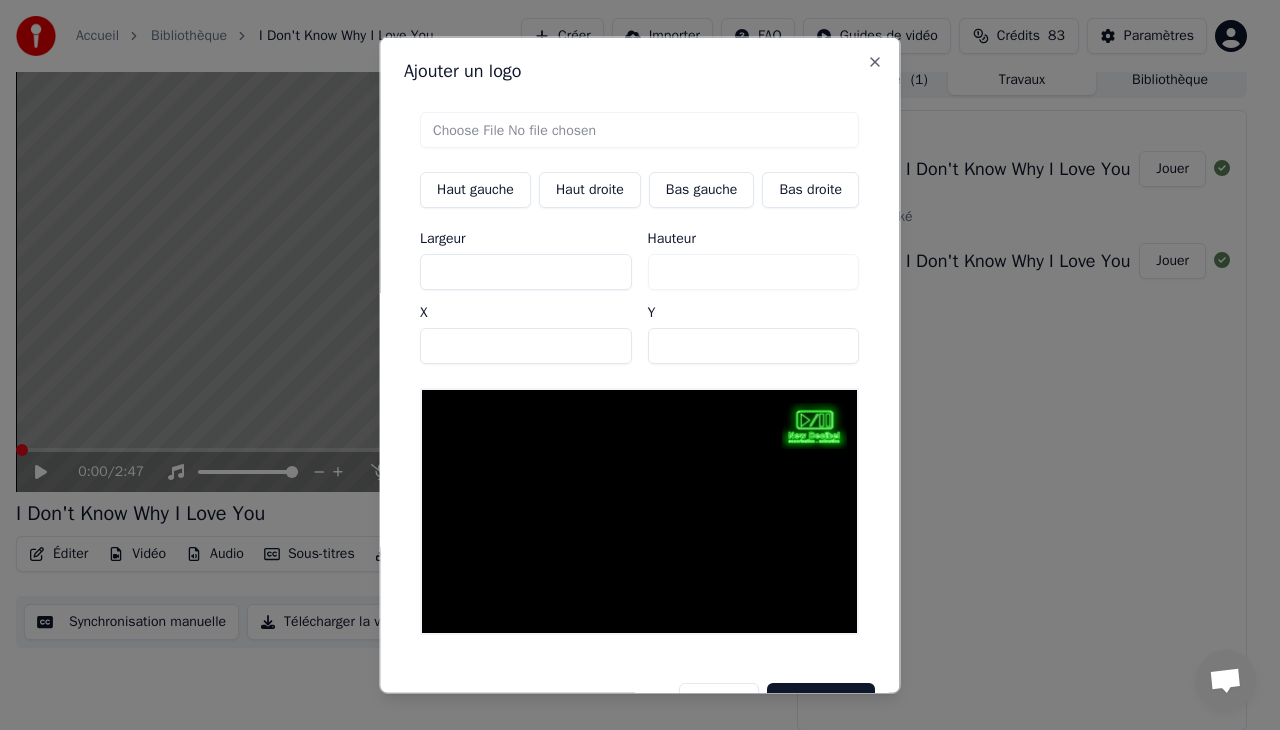 click on "****" at bounding box center [526, 346] 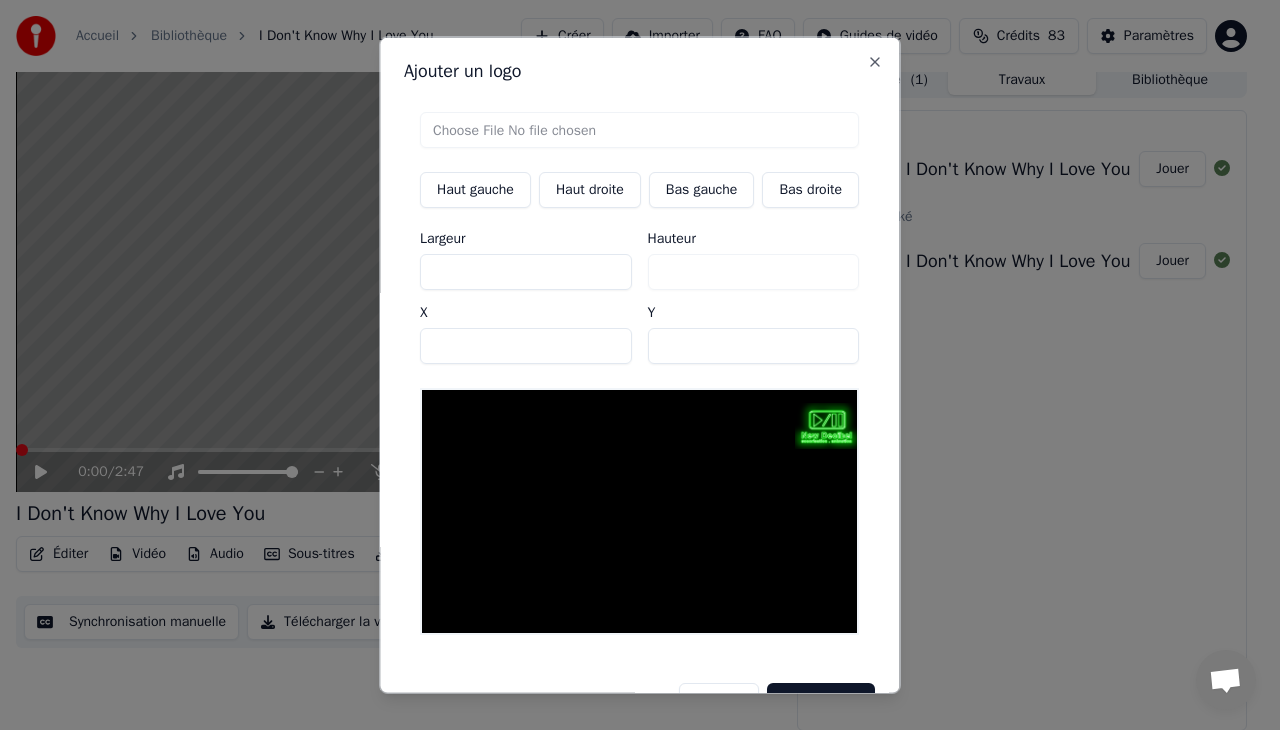 type on "****" 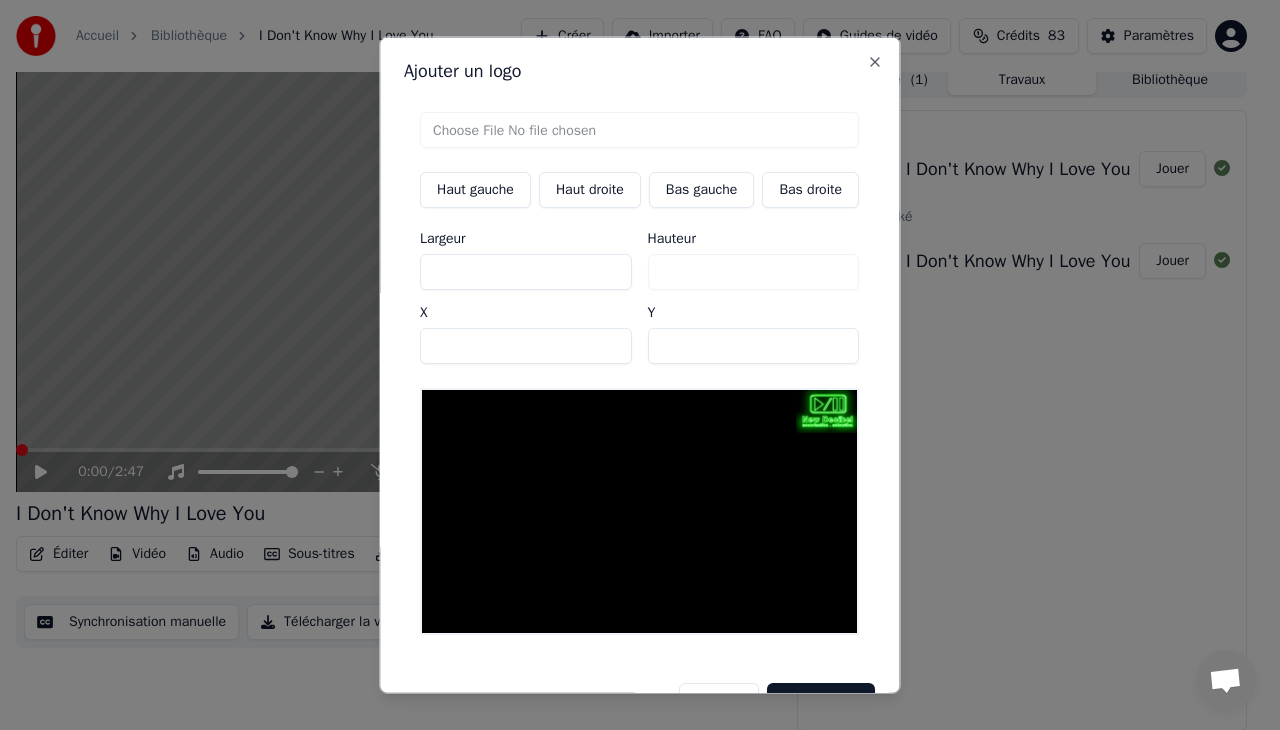 type on "**" 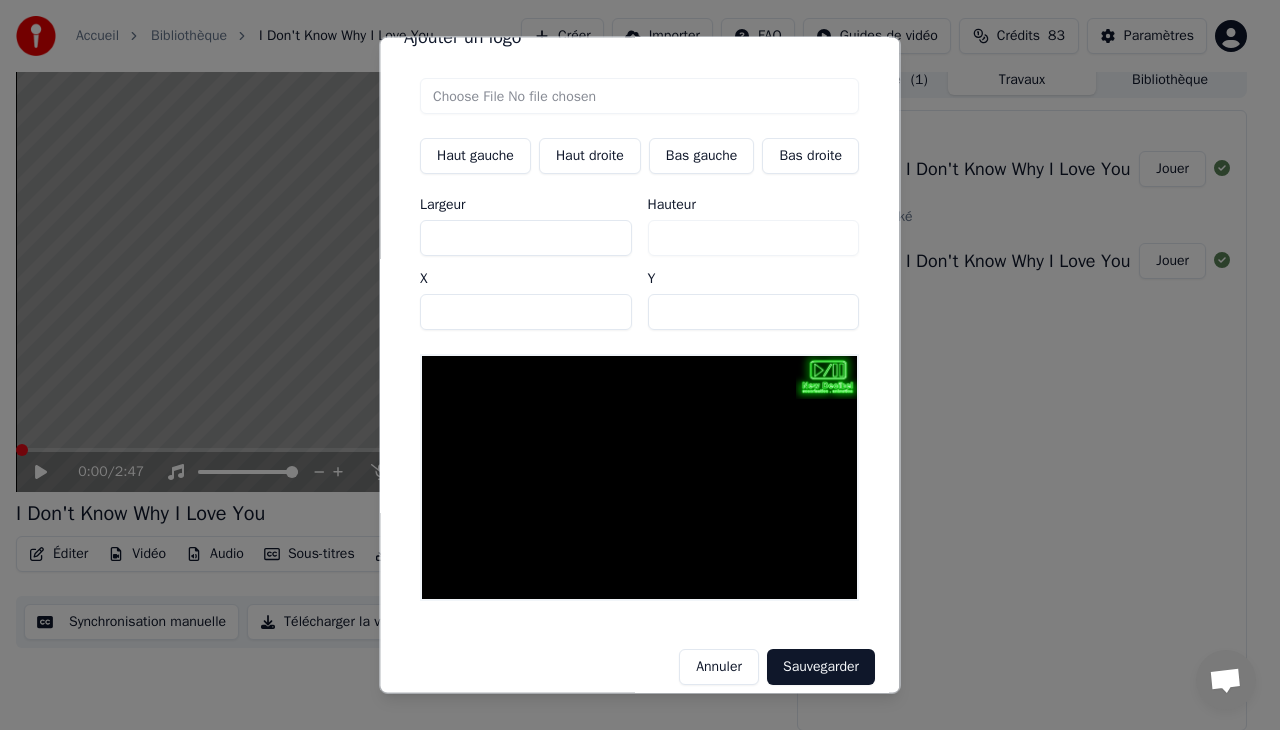 scroll, scrollTop: 52, scrollLeft: 0, axis: vertical 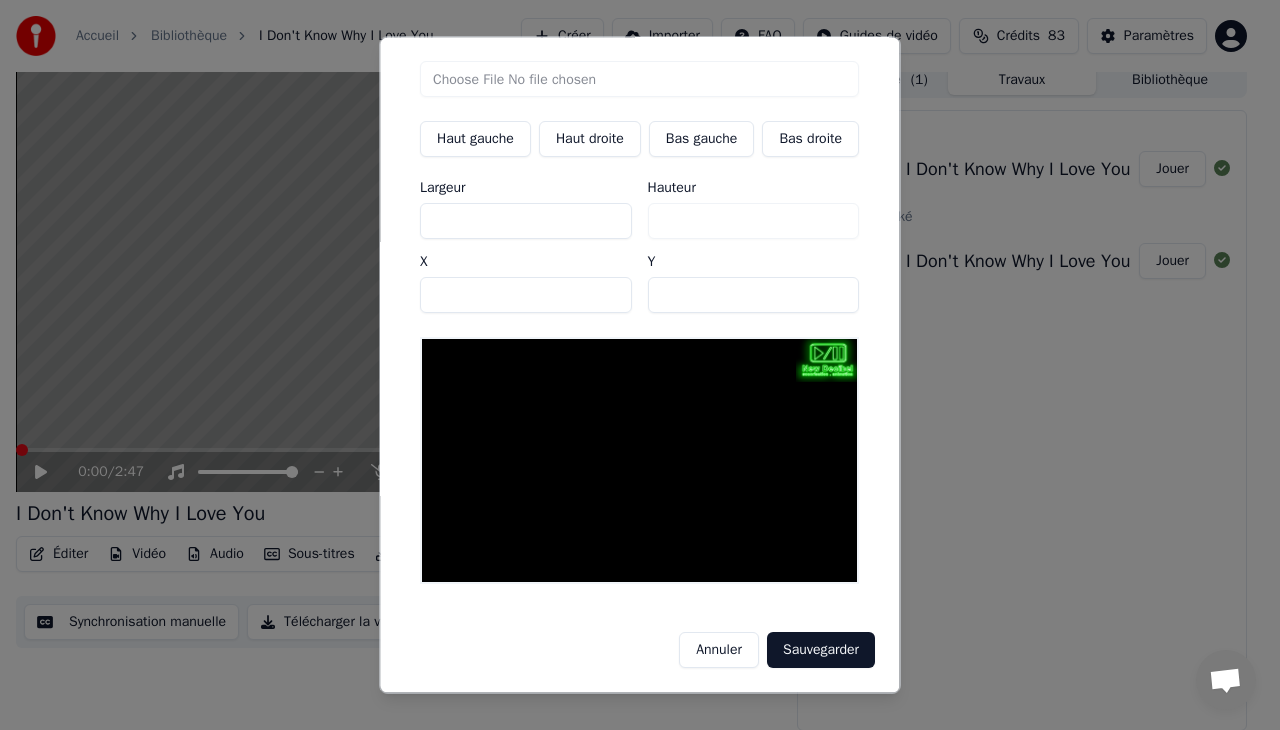click on "Sauvegarder" at bounding box center [821, 650] 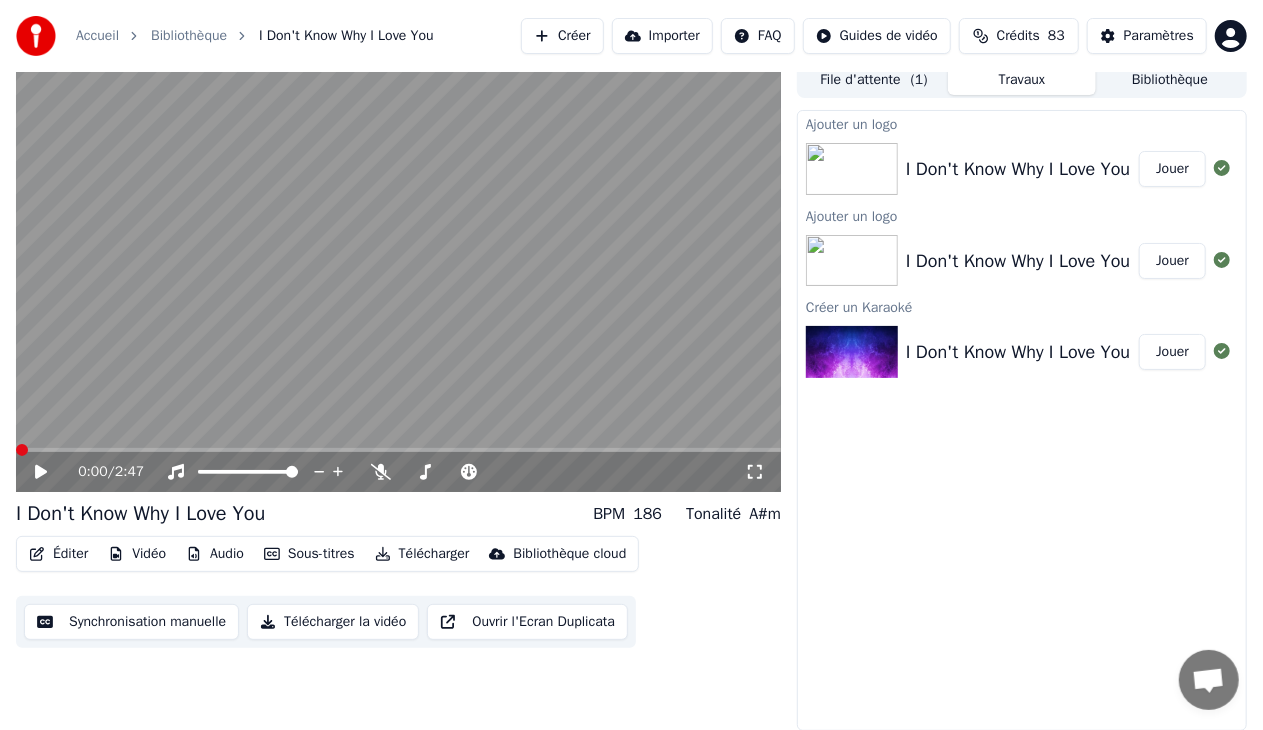 click on "Jouer" at bounding box center [1172, 169] 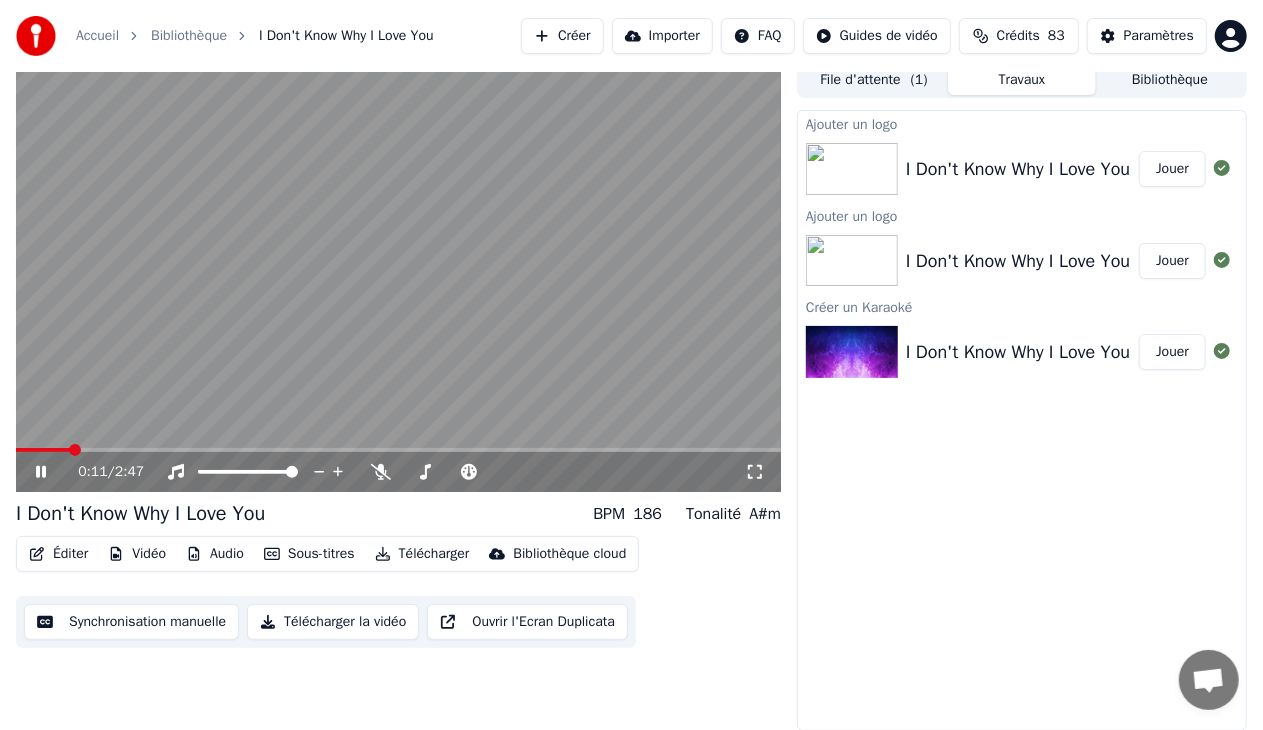 click 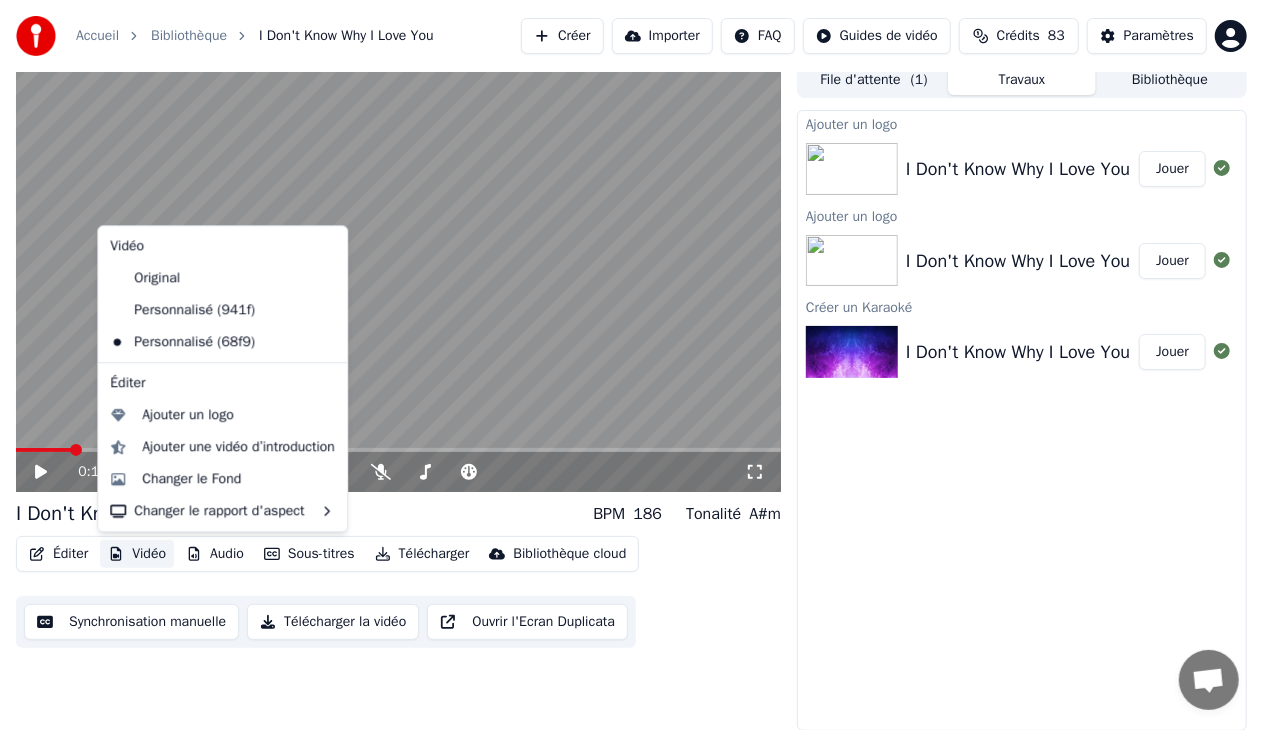 click on "Vidéo" at bounding box center (137, 554) 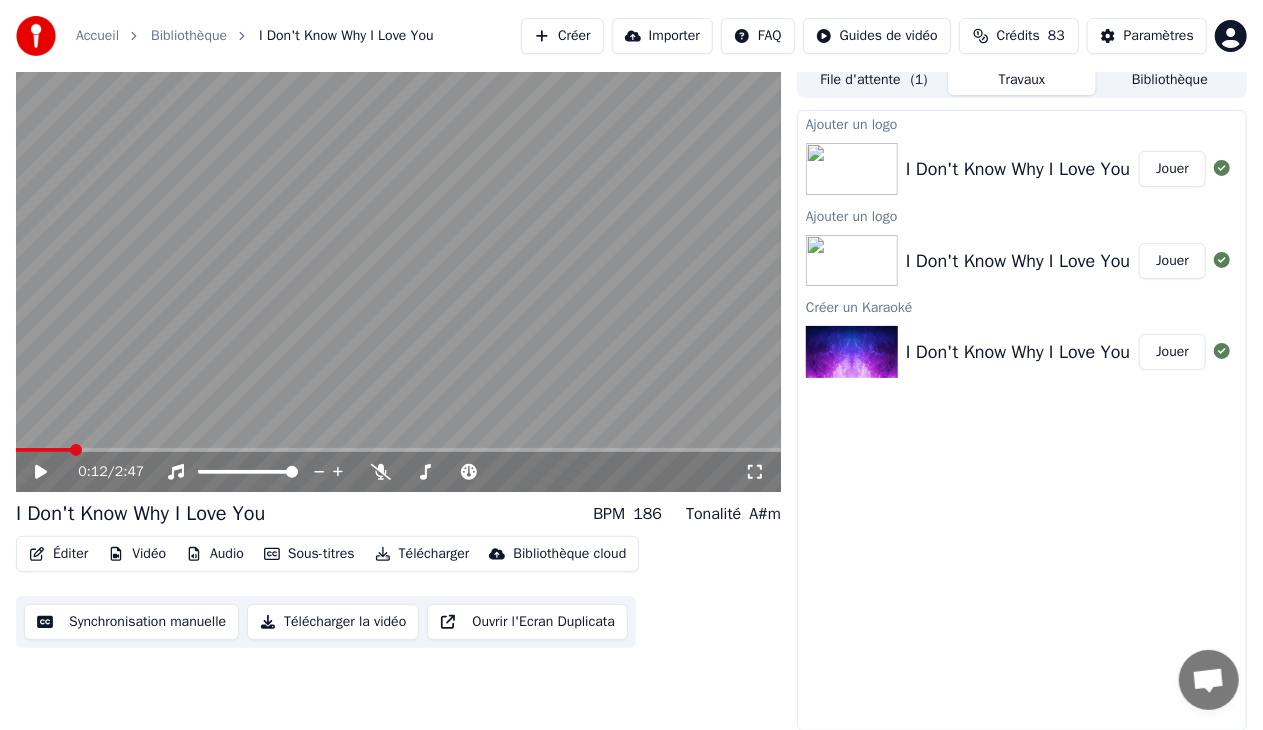 click on "Jouer" at bounding box center [1172, 261] 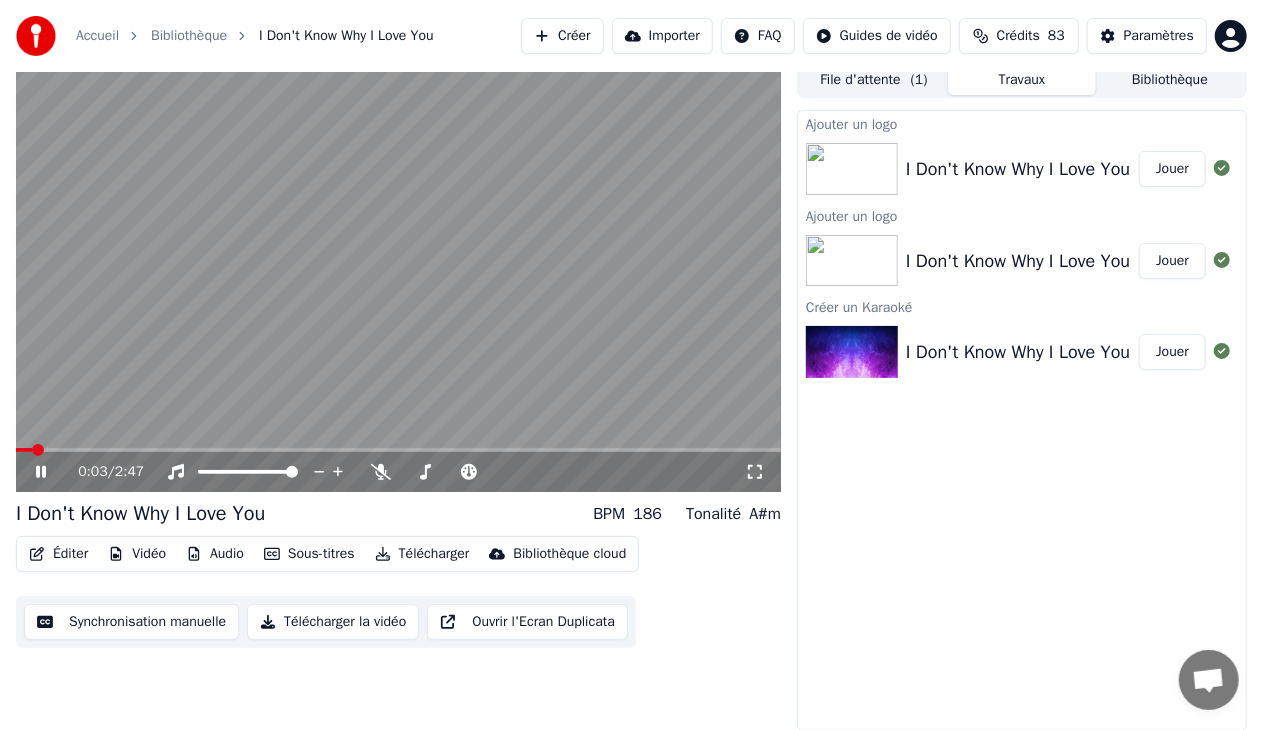 click 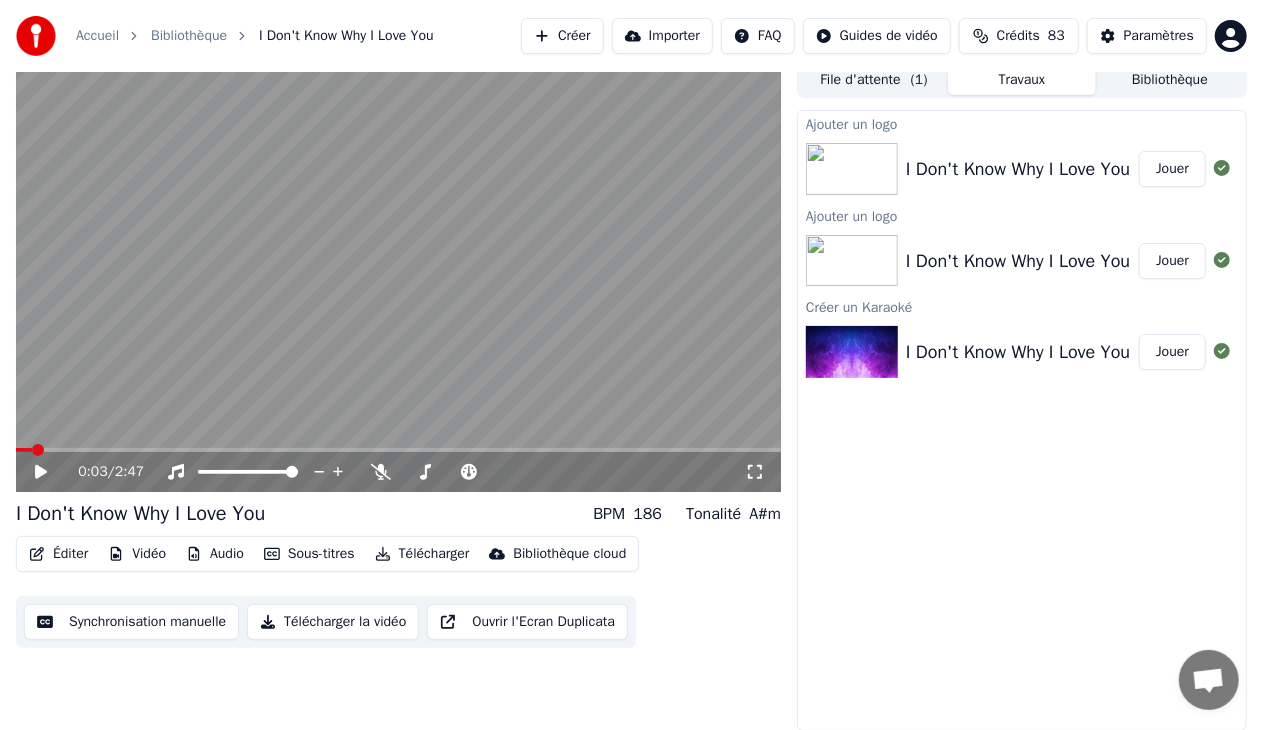 click on "I Don't Know Why I Love You" at bounding box center (1018, 352) 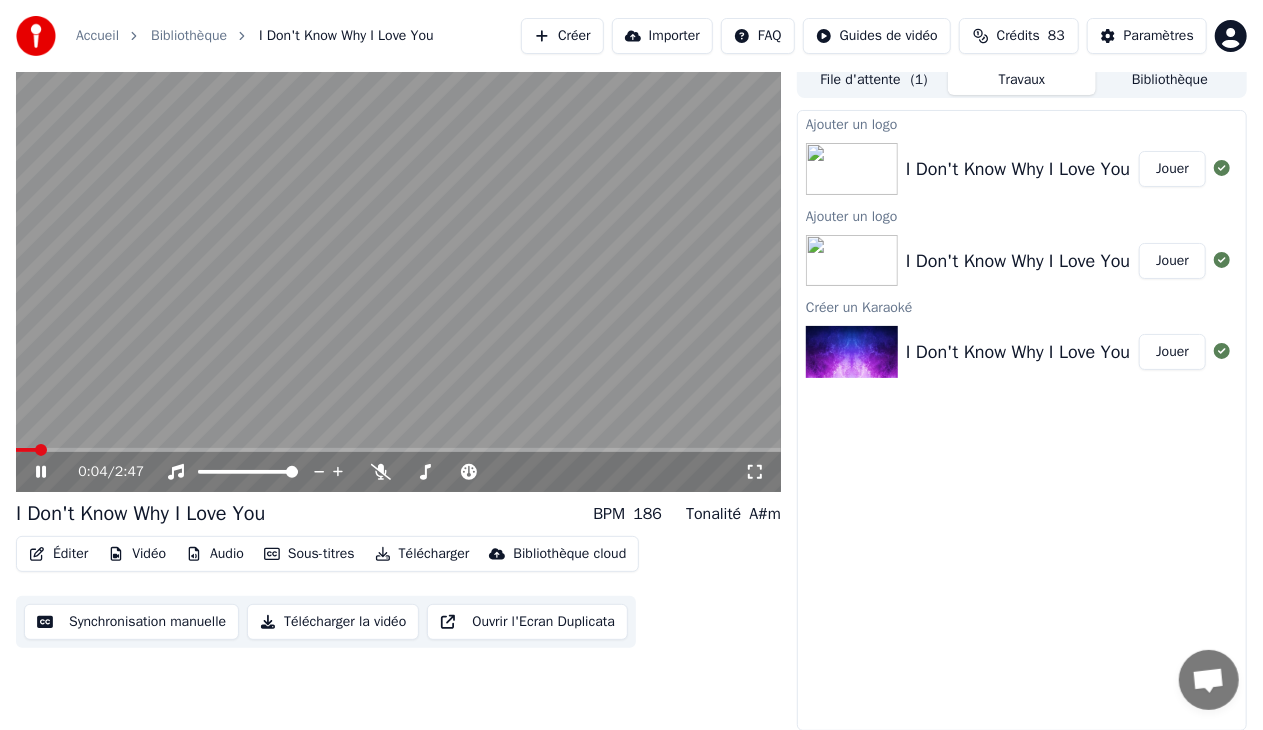 click at bounding box center [398, 277] 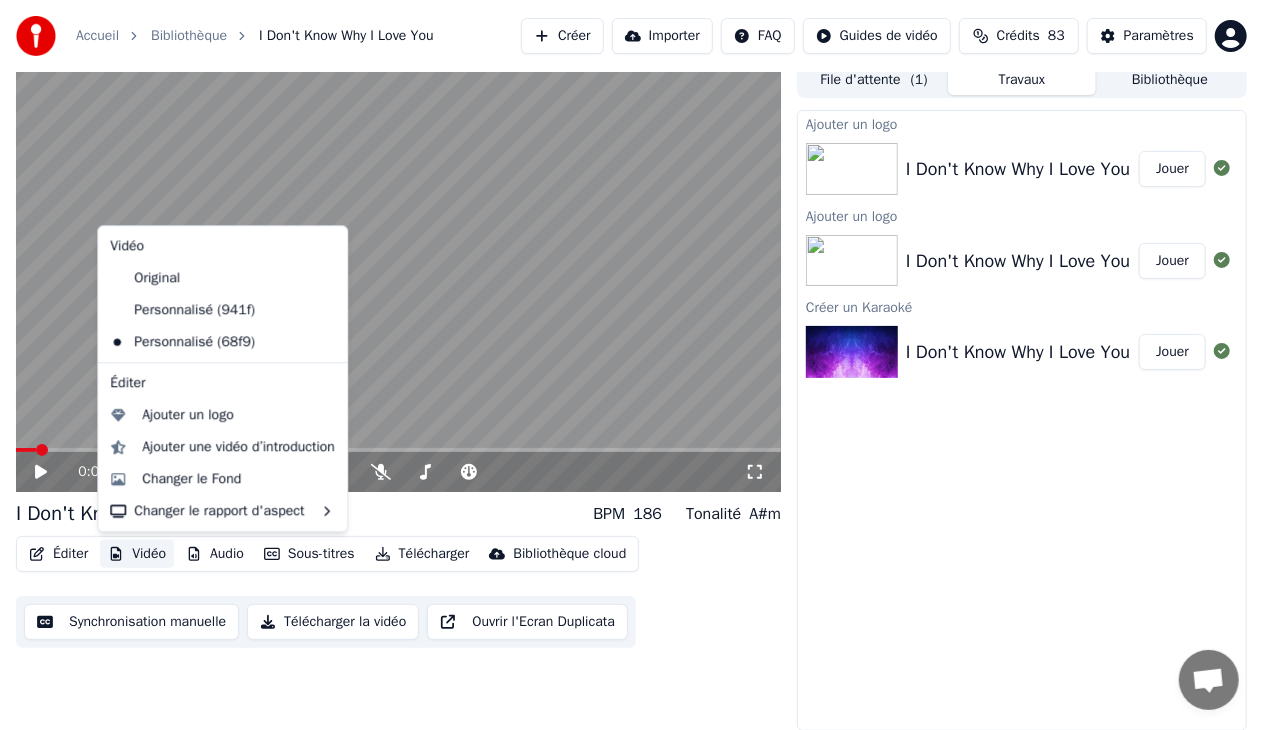 click on "Vidéo" at bounding box center (137, 554) 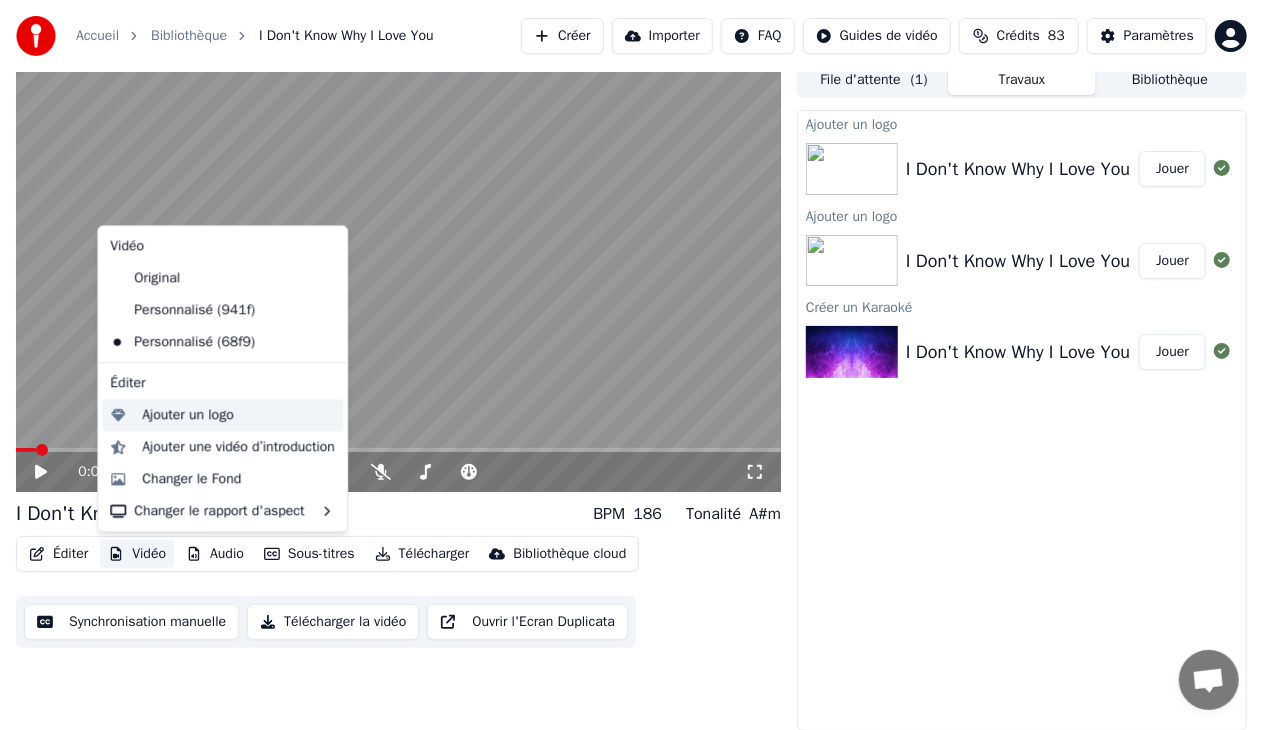 click on "Ajouter un logo" at bounding box center [187, 415] 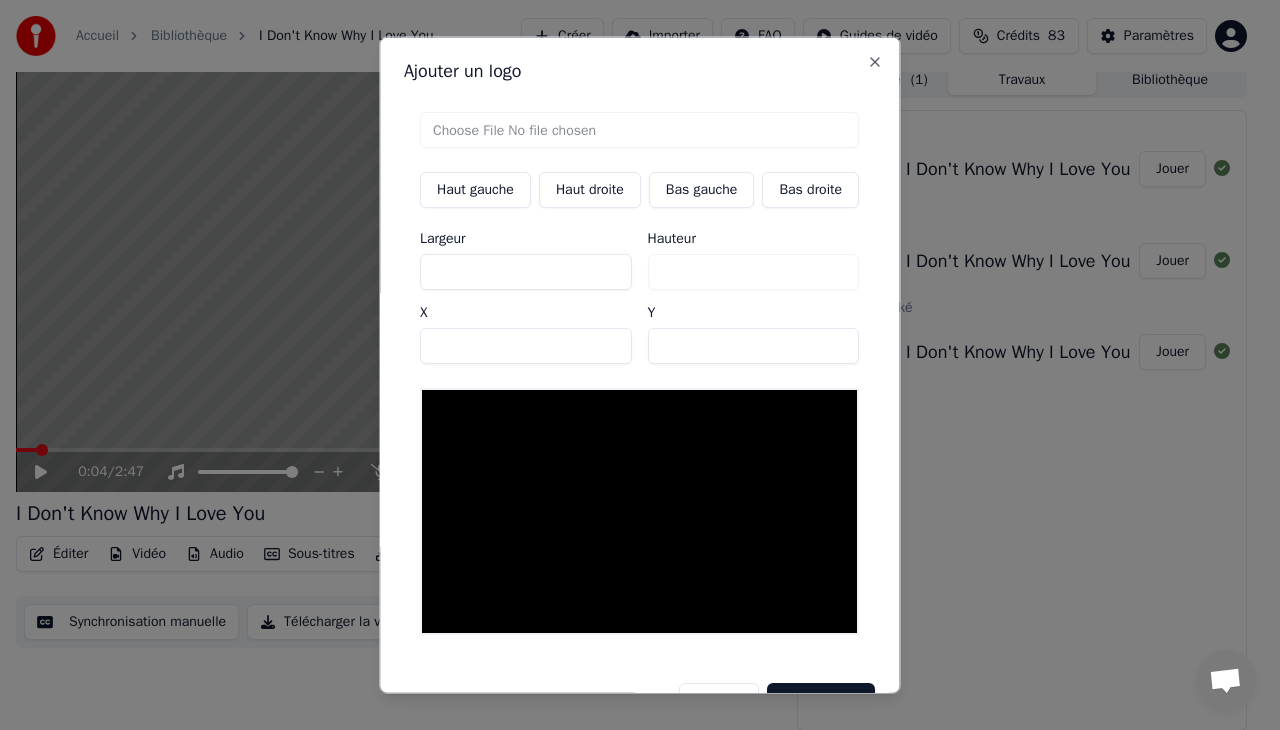 click at bounding box center [639, 130] 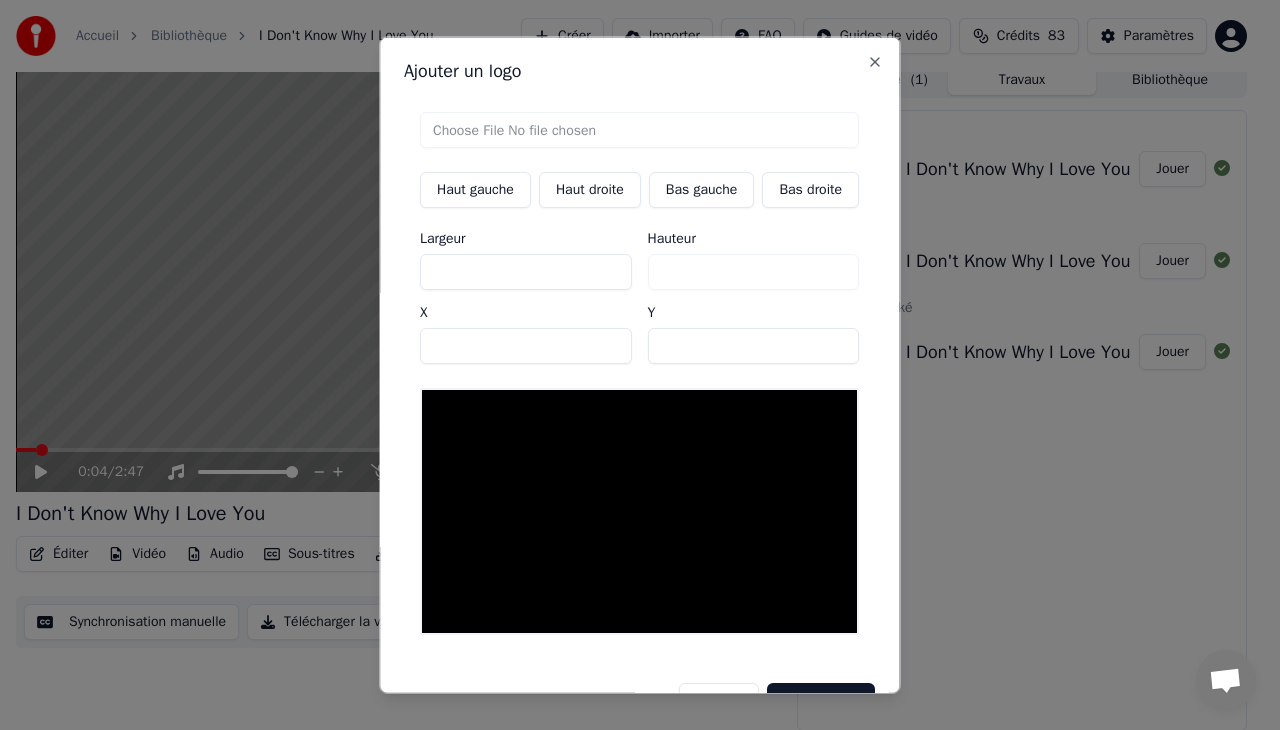 type on "**********" 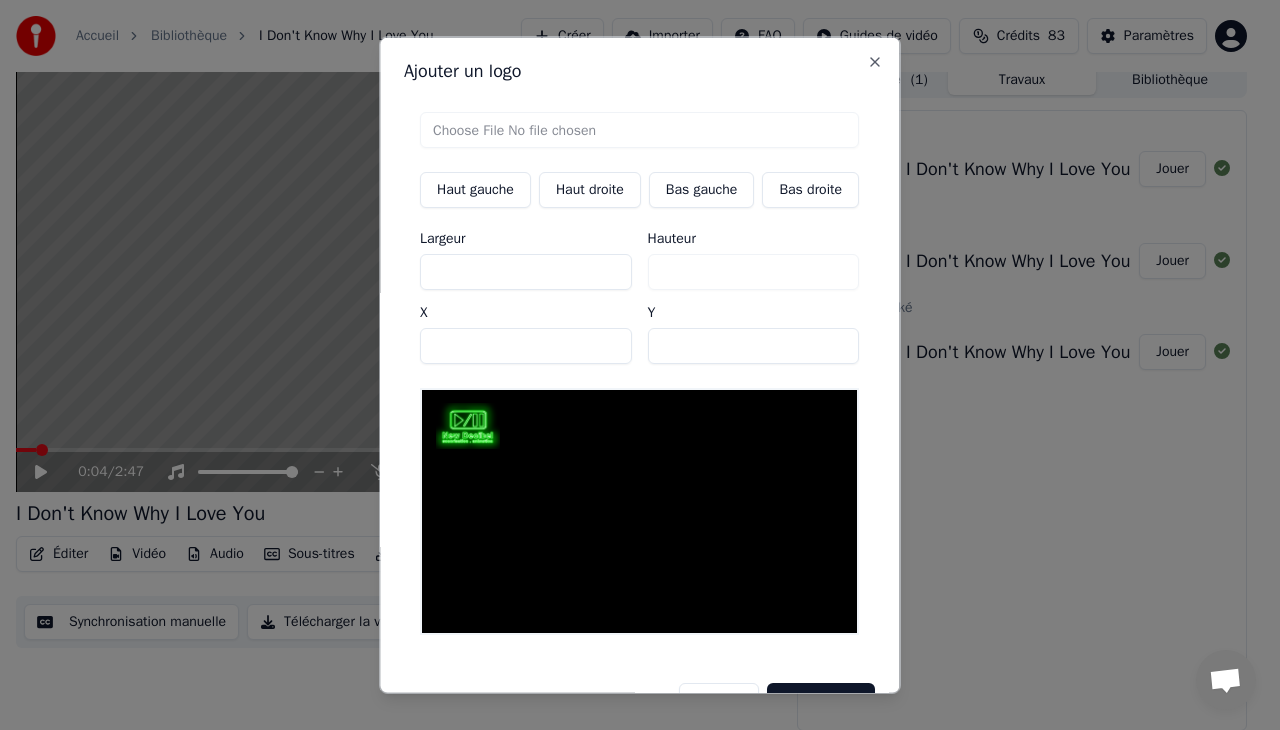 click on "Haut droite" at bounding box center [590, 190] 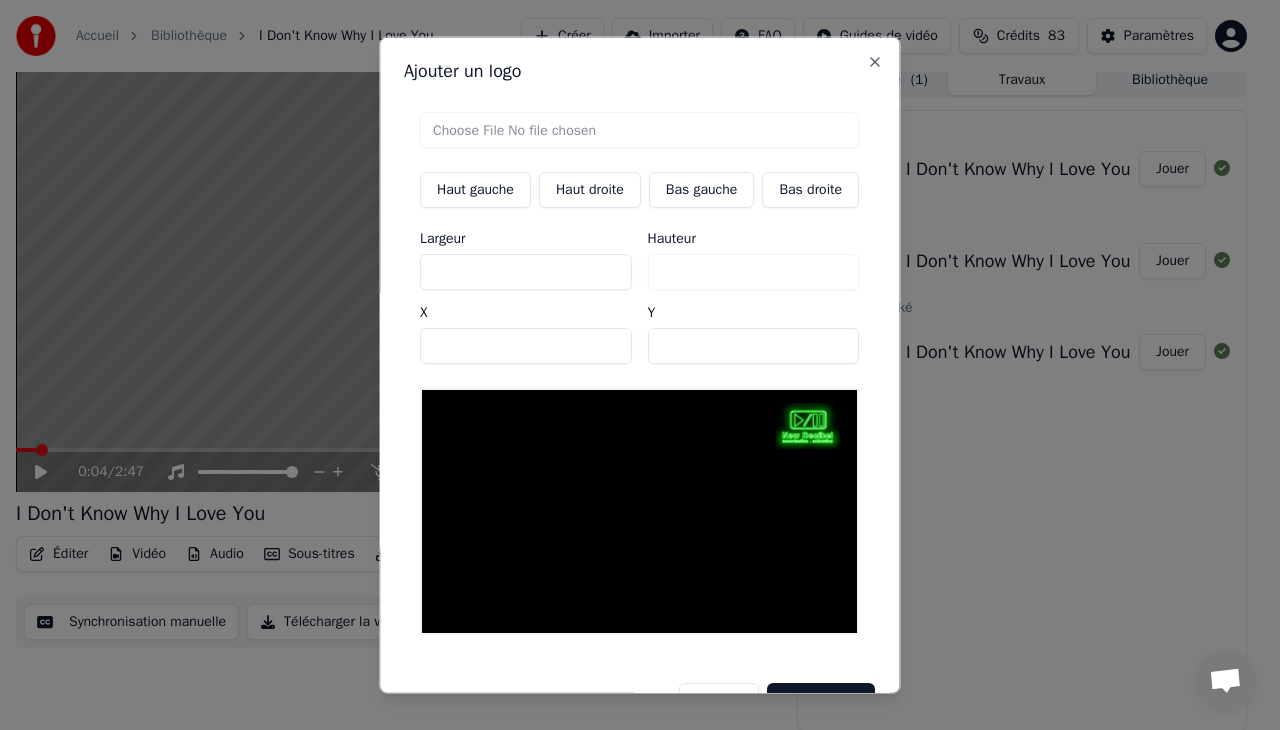 click on "****" at bounding box center [526, 346] 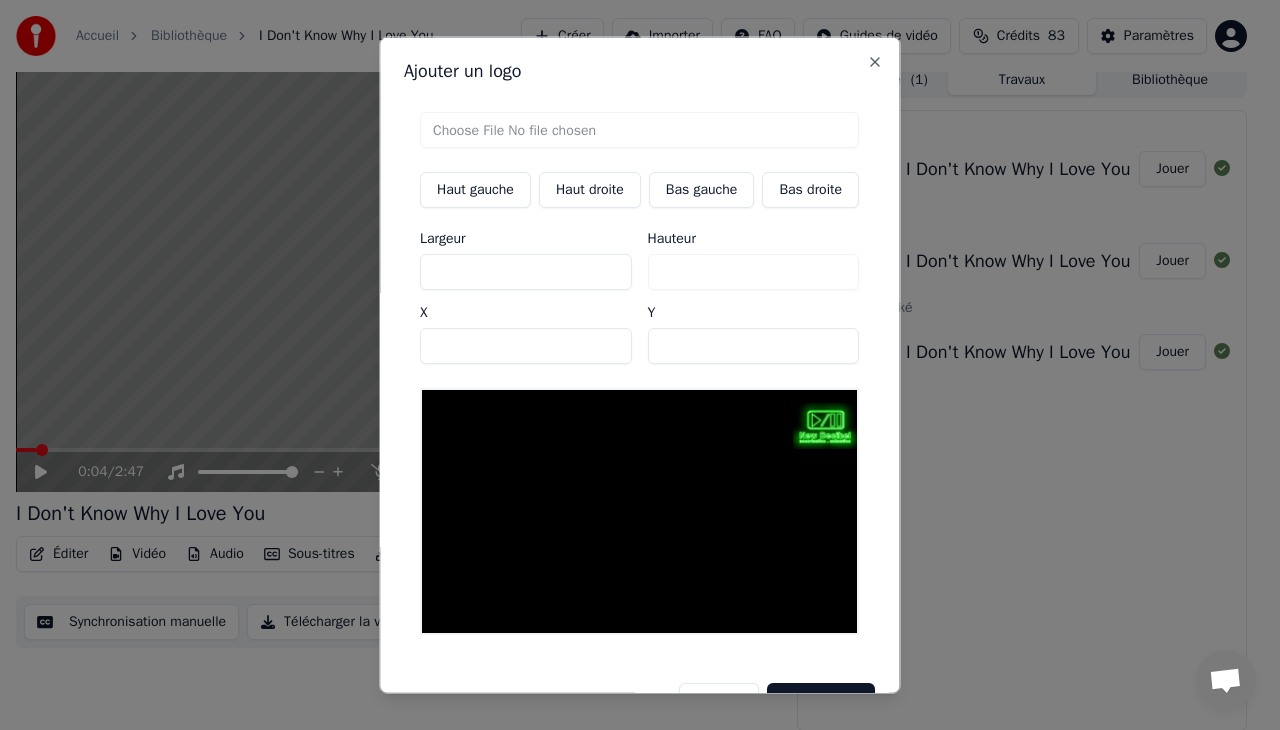 type on "****" 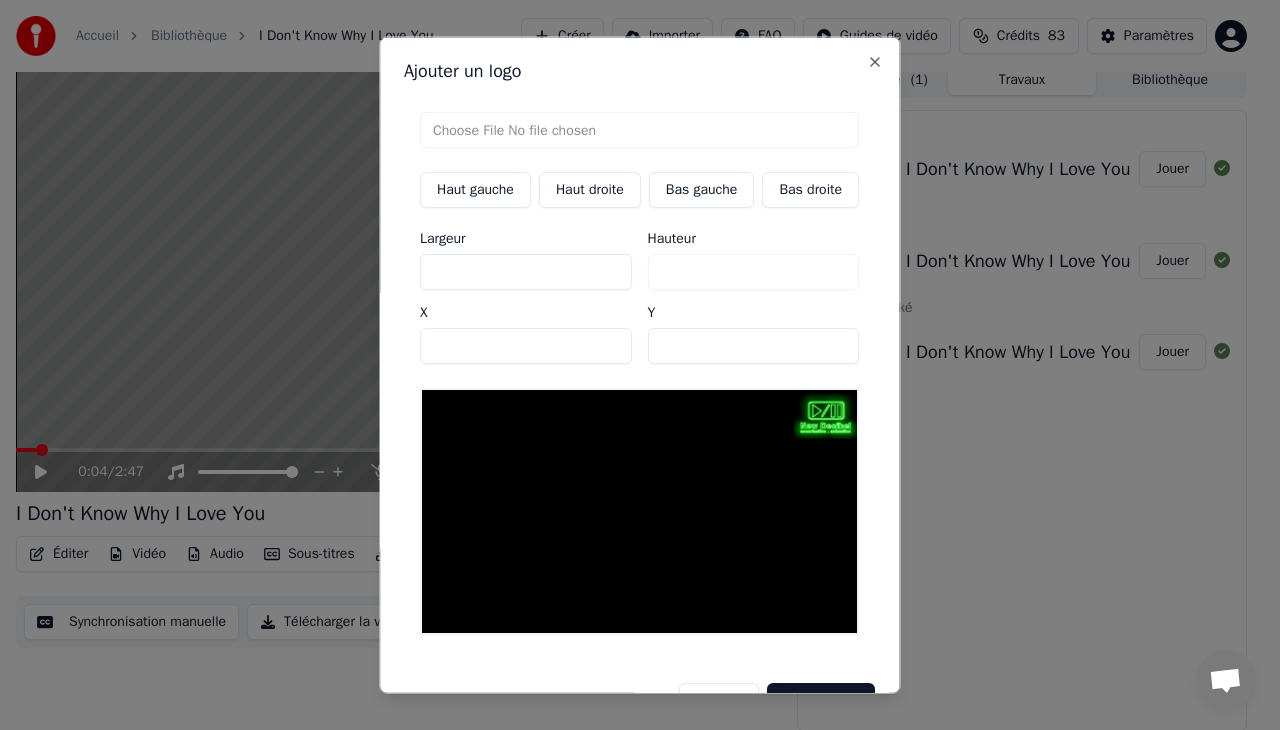 type on "*" 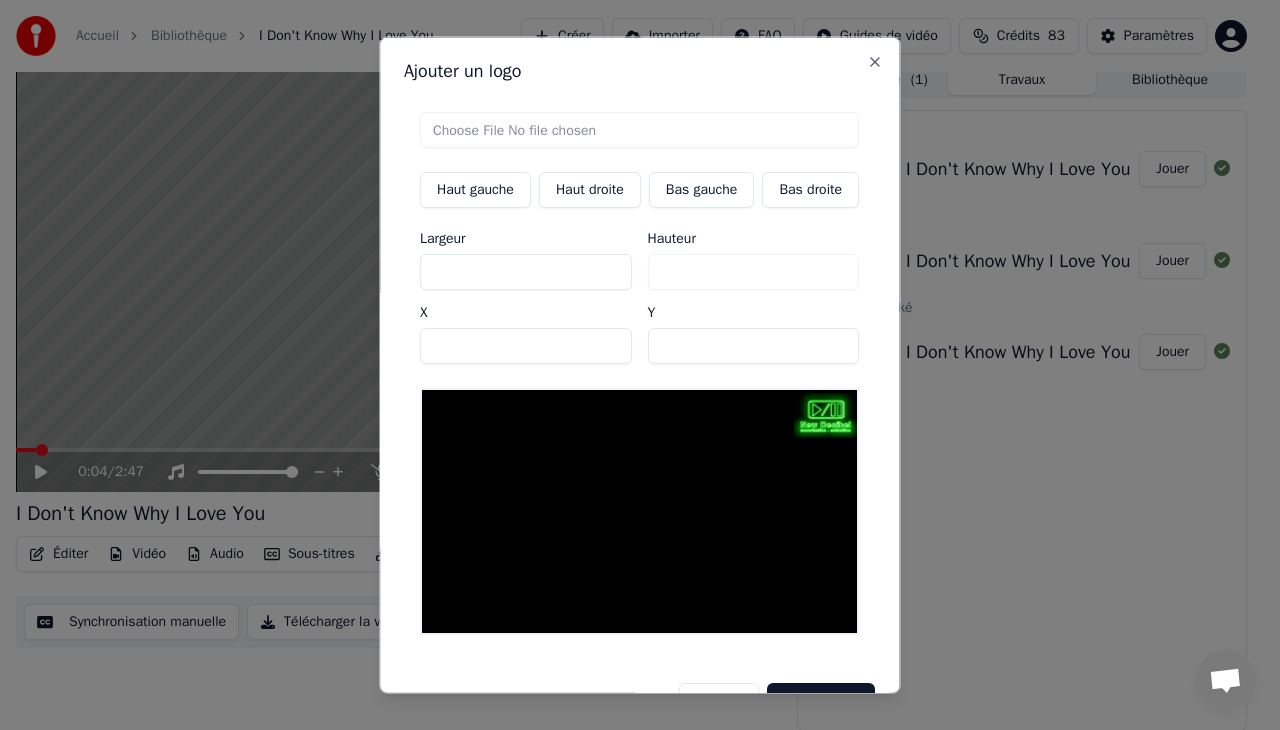click on "Annuler Sauvegarder" at bounding box center [639, 692] 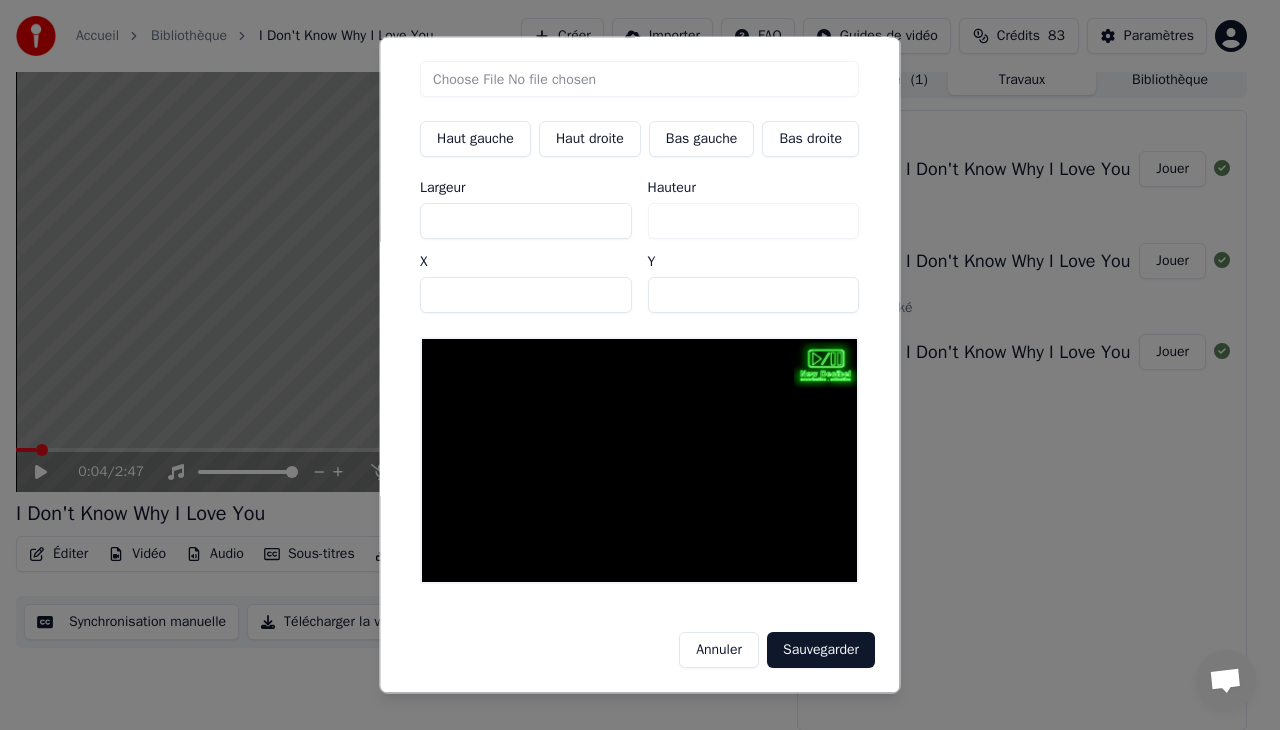 click on "Sauvegarder" at bounding box center [821, 650] 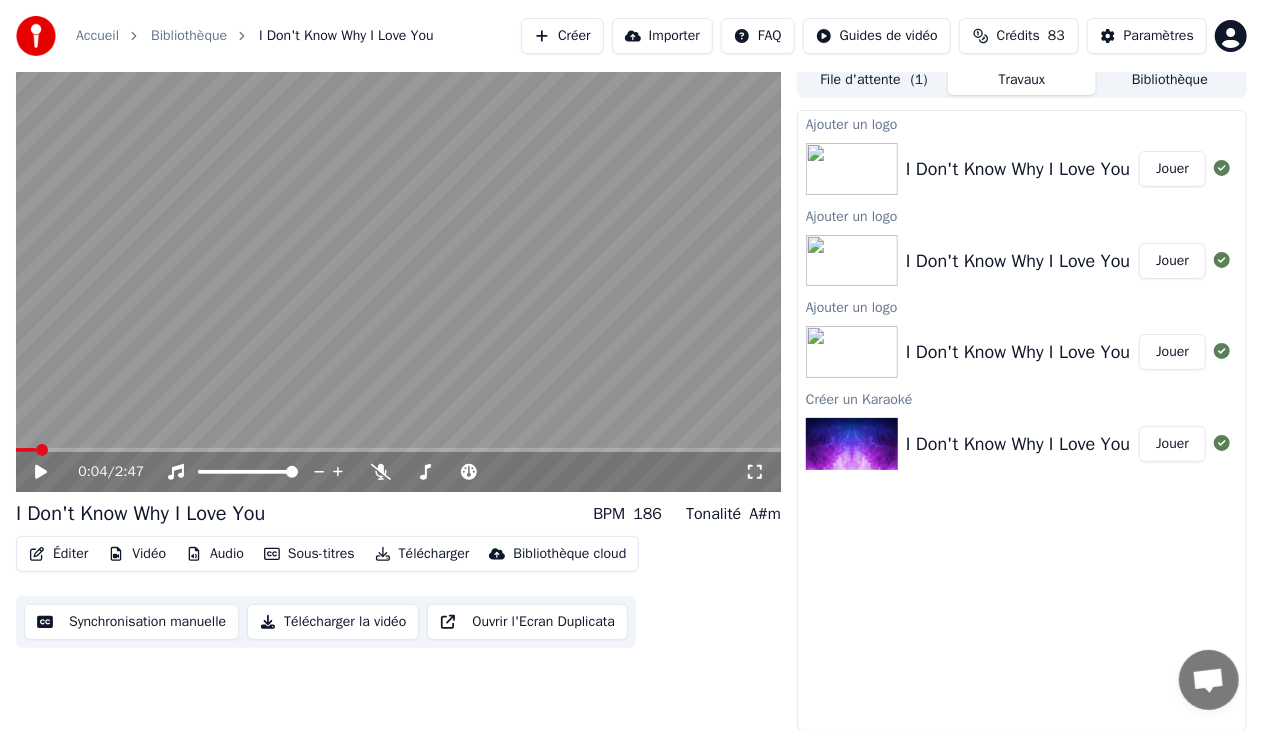 click on "Jouer" at bounding box center (1172, 169) 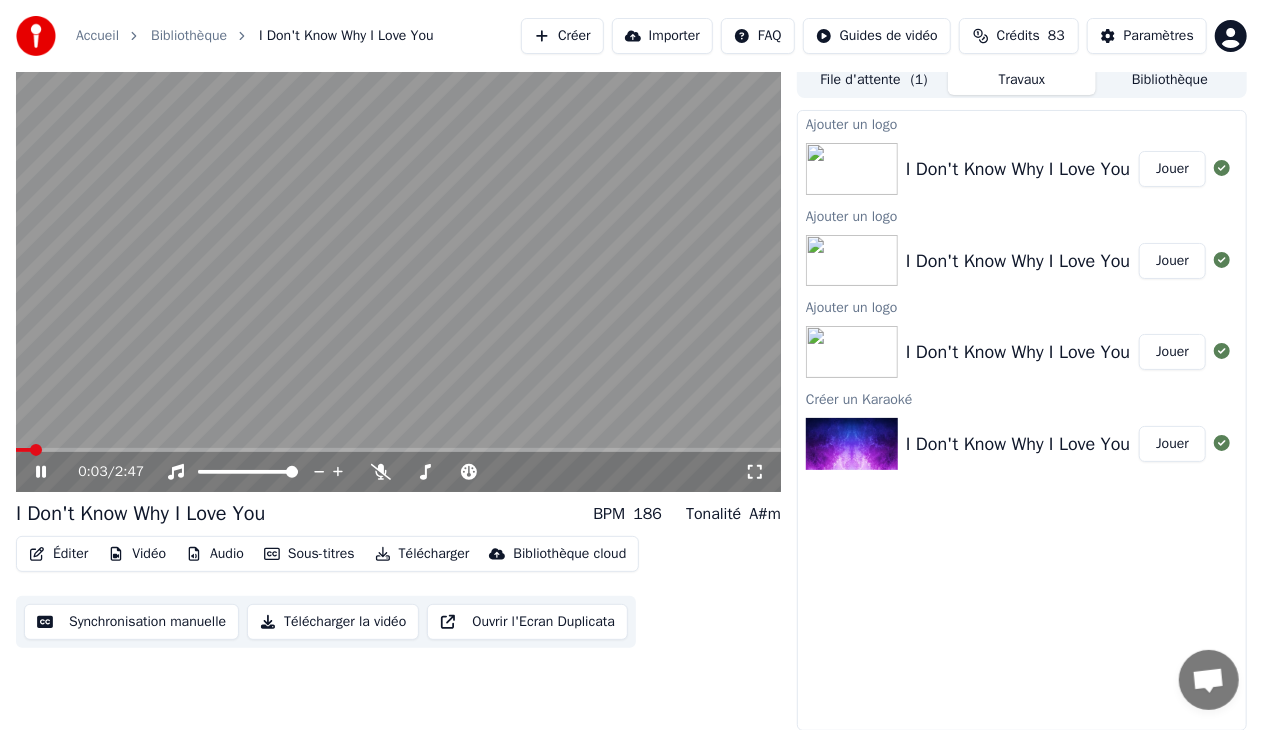 click 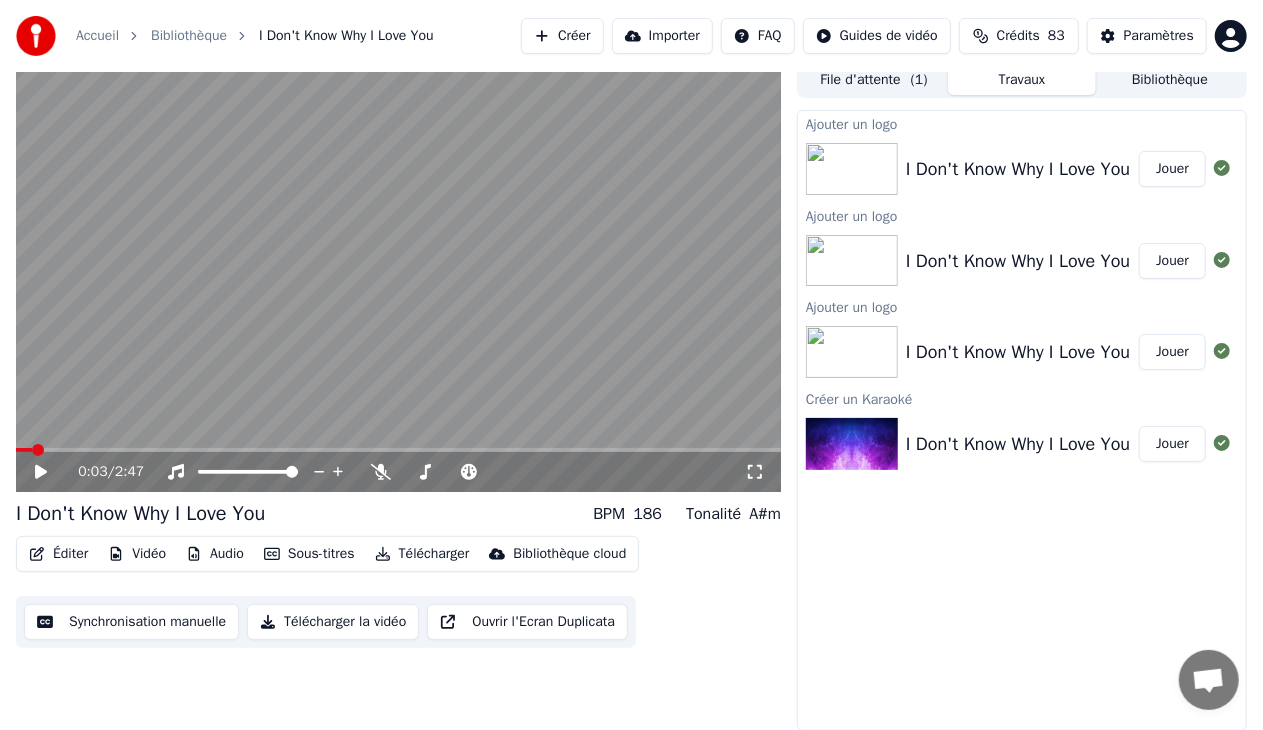 click on "Vidéo" at bounding box center (137, 554) 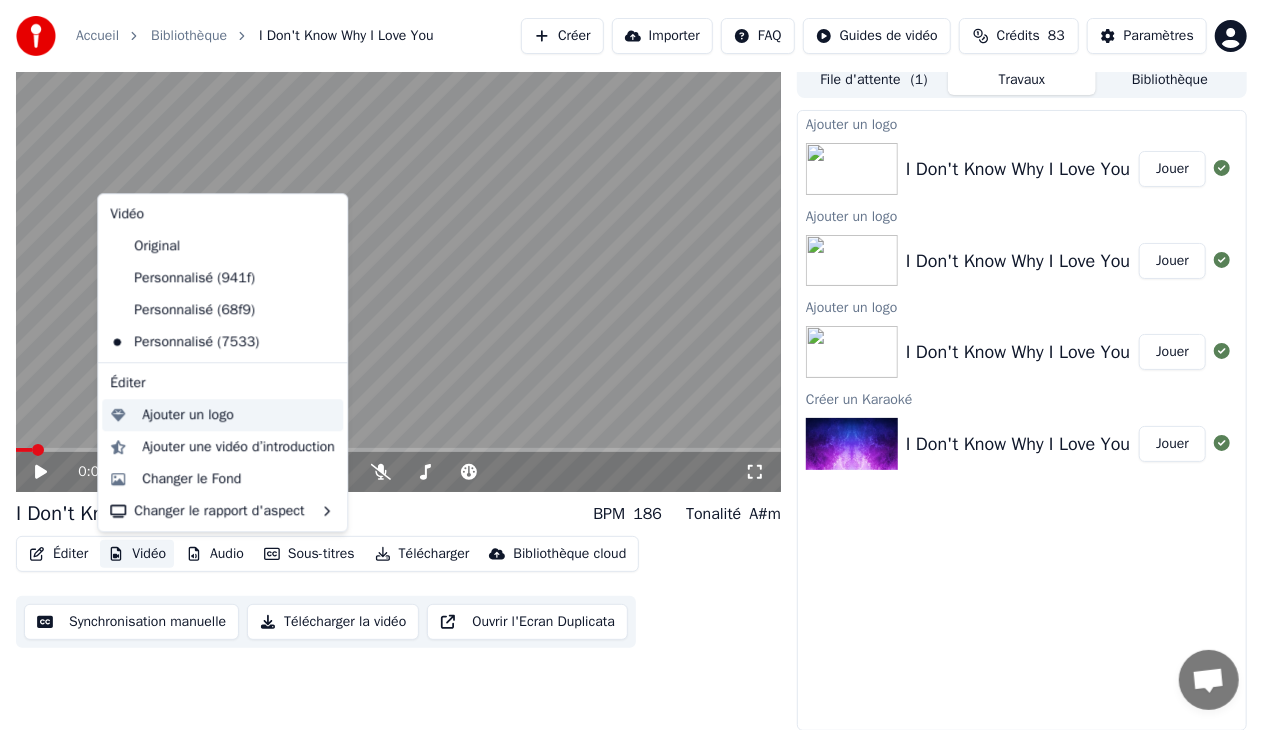 click on "Ajouter un logo" at bounding box center (187, 415) 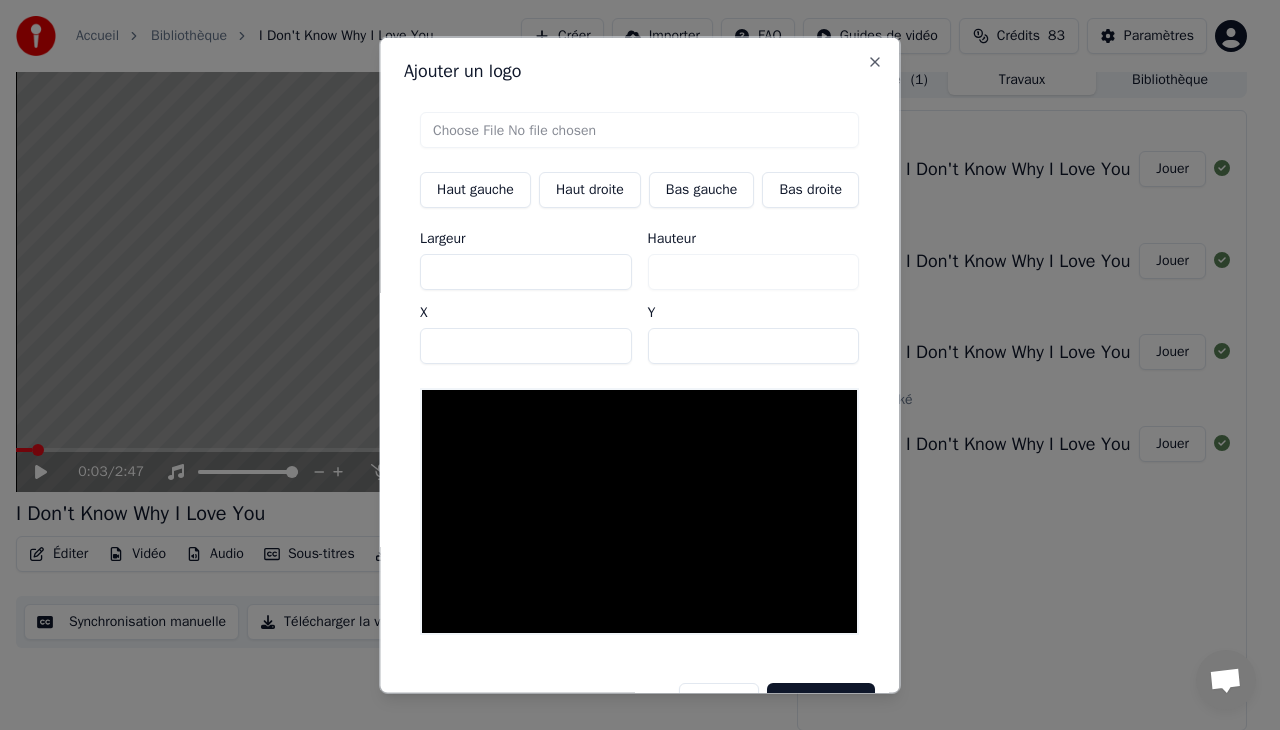 click at bounding box center [639, 130] 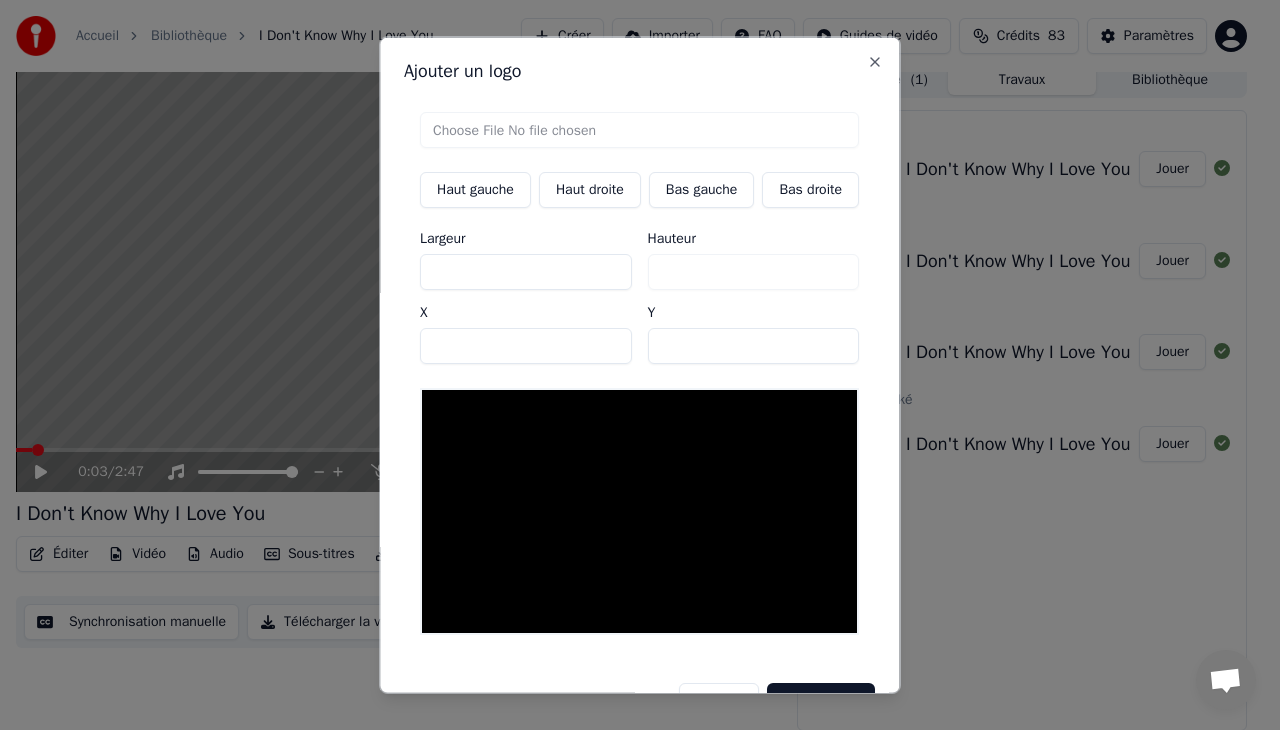 type on "**********" 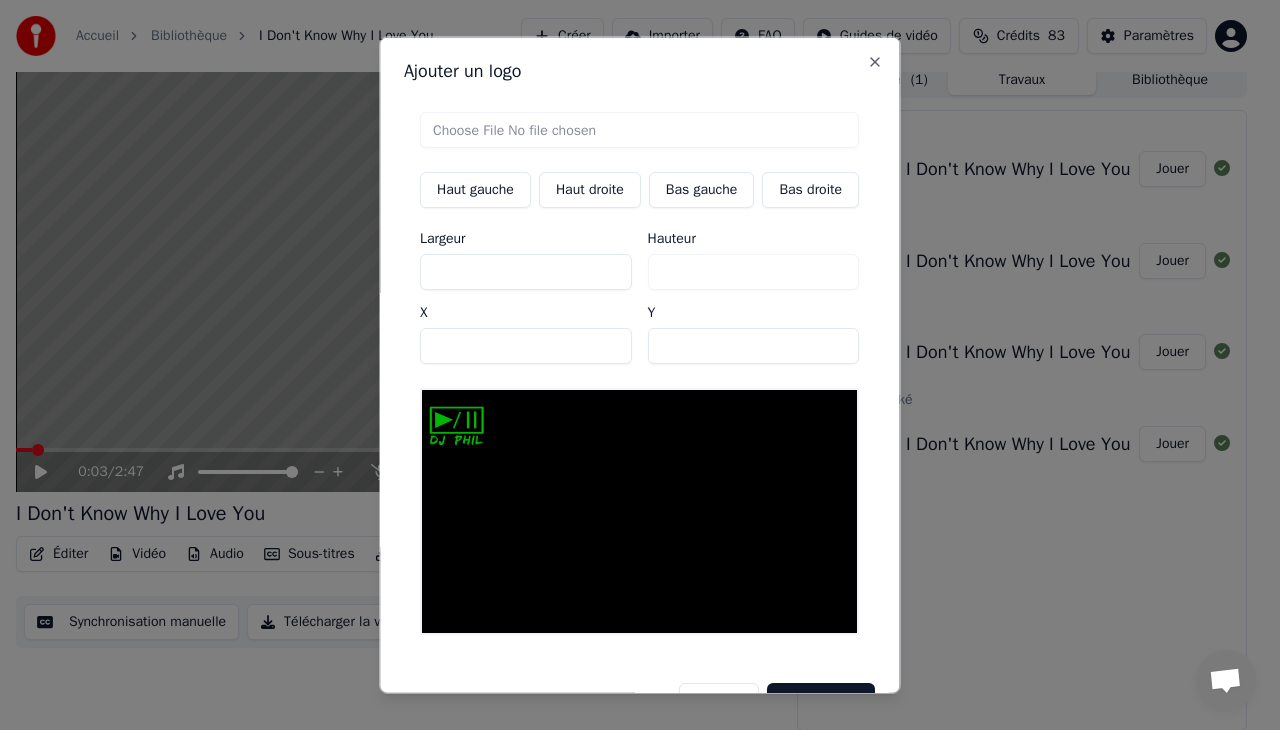 type on "*" 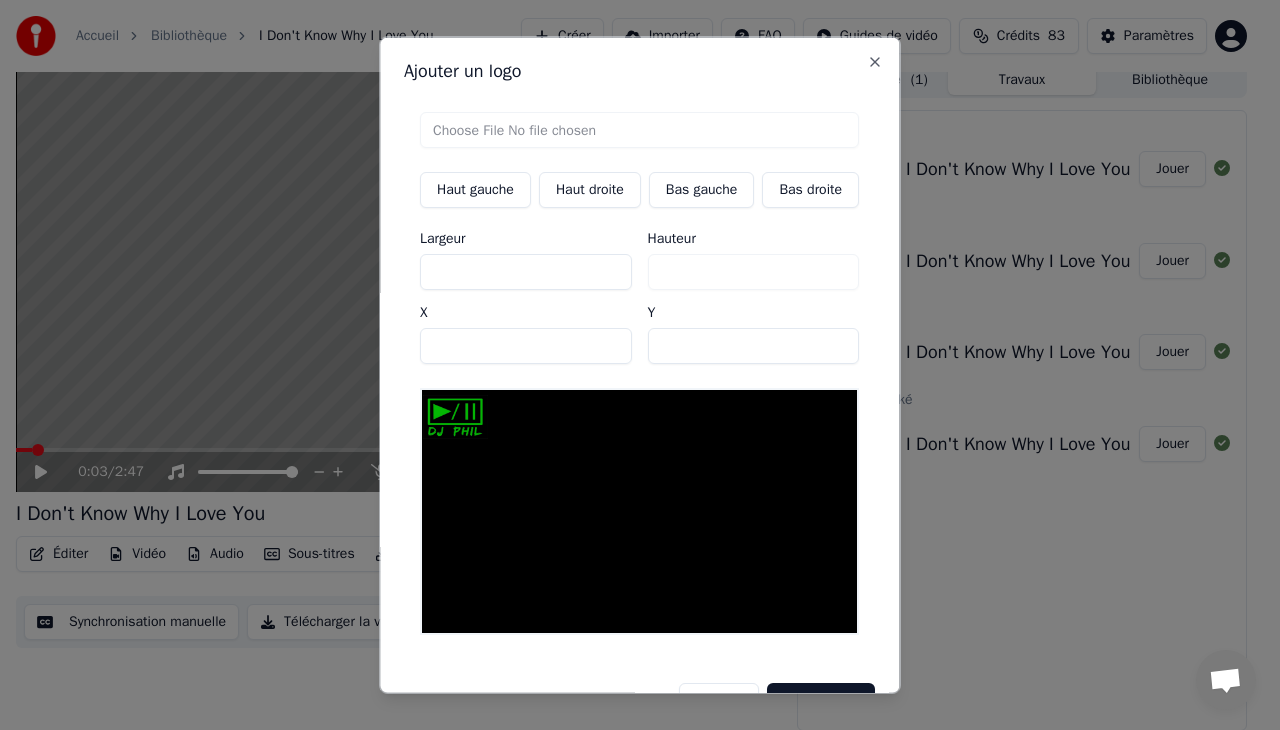 click on "**" at bounding box center (754, 346) 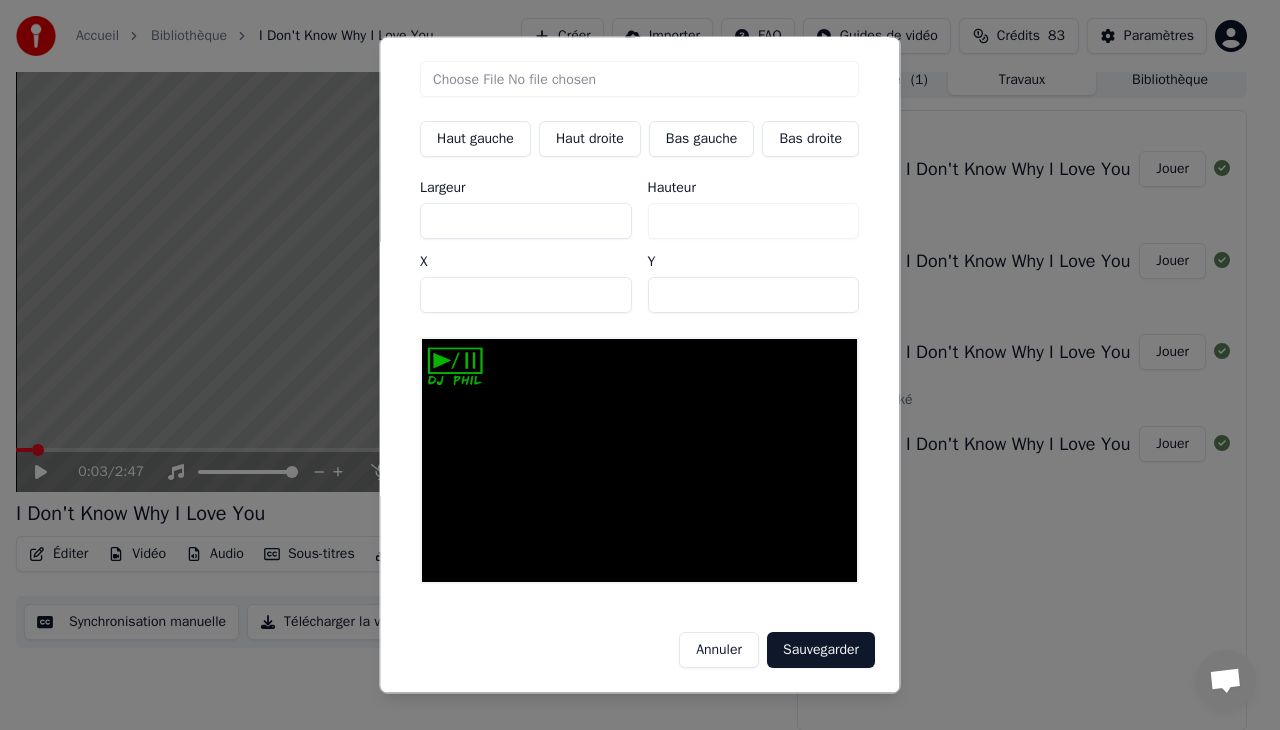 click on "Sauvegarder" at bounding box center (821, 650) 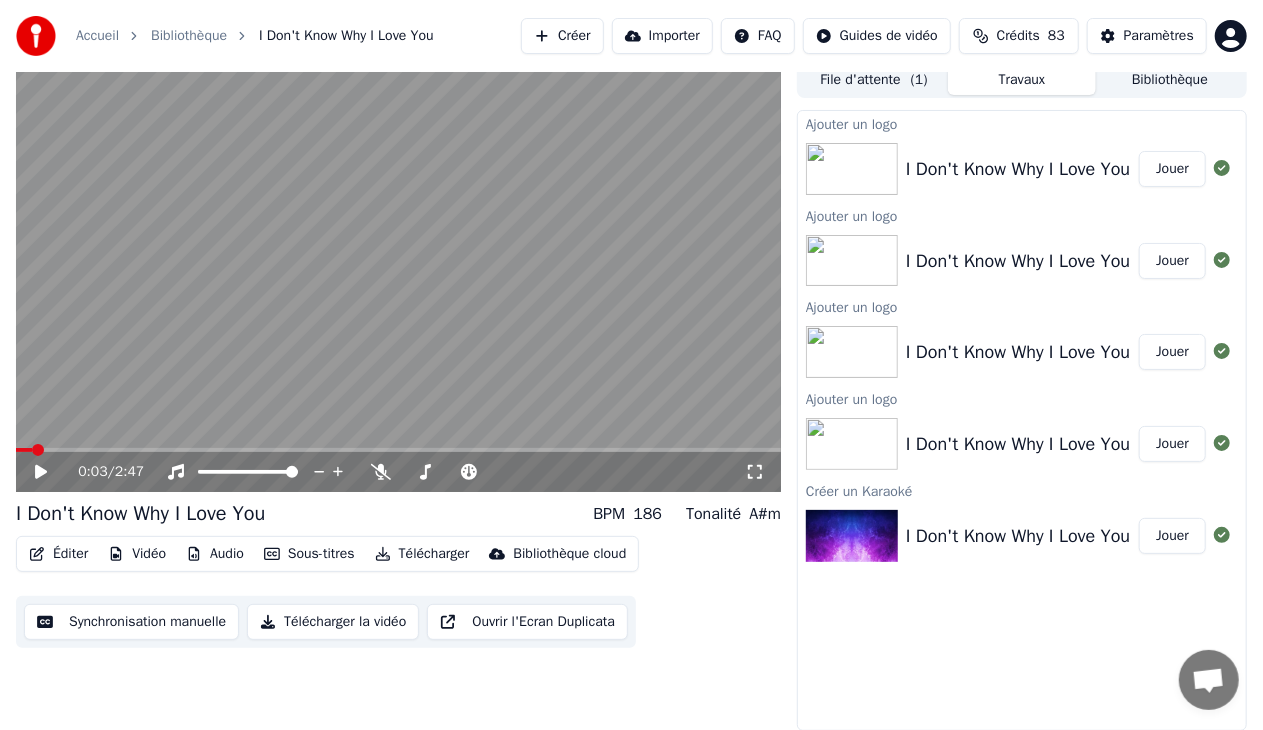 click on "Jouer" at bounding box center [1172, 169] 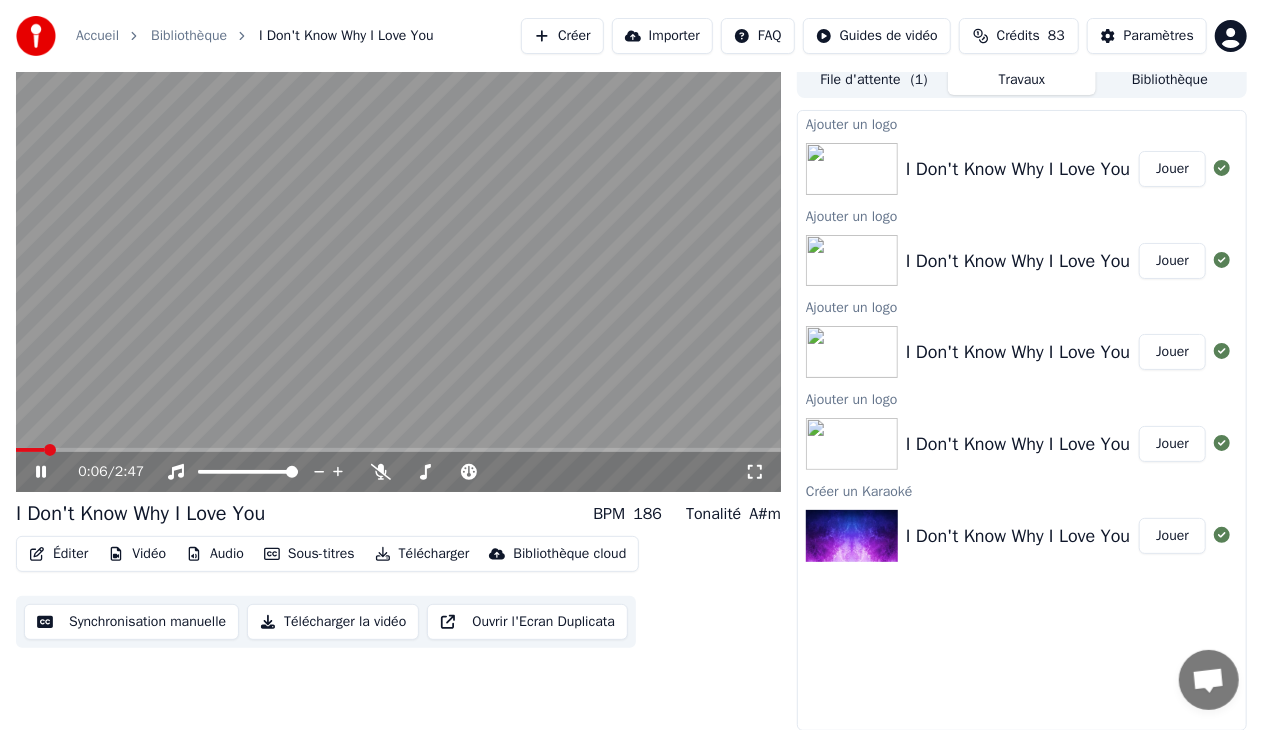 click 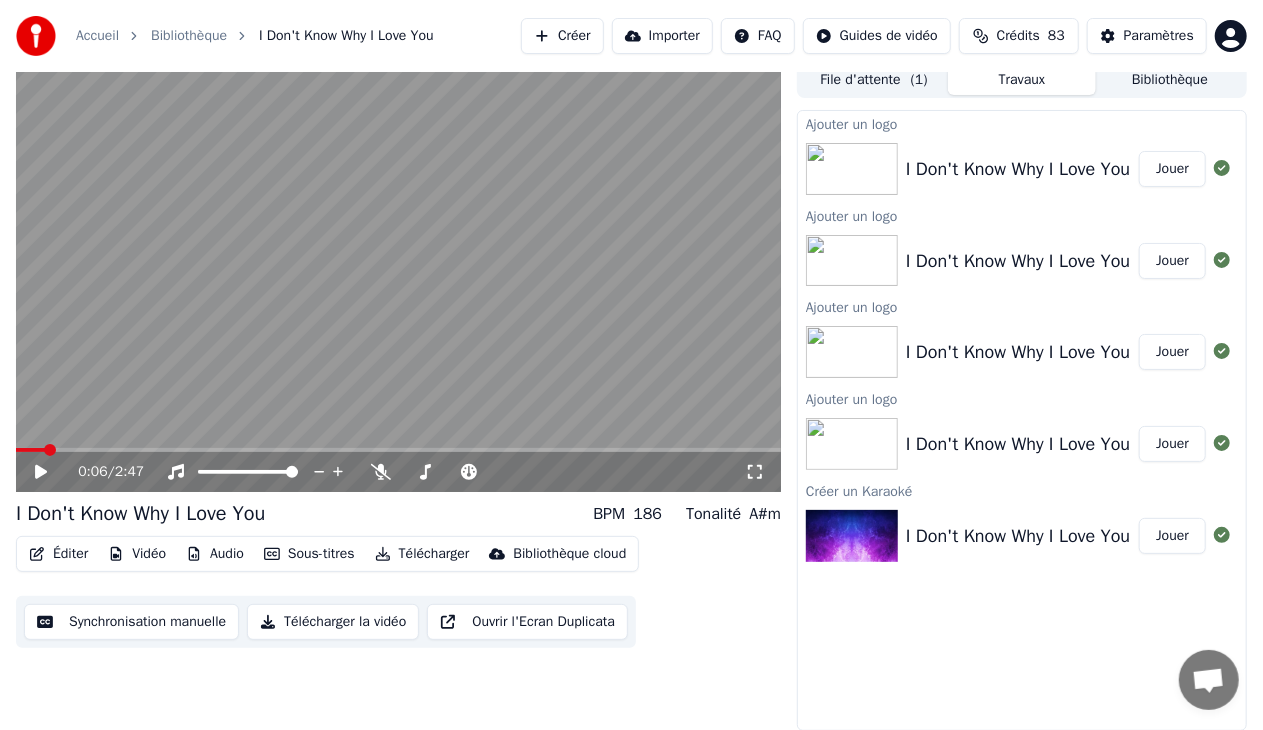 click on "Jouer" at bounding box center (1172, 536) 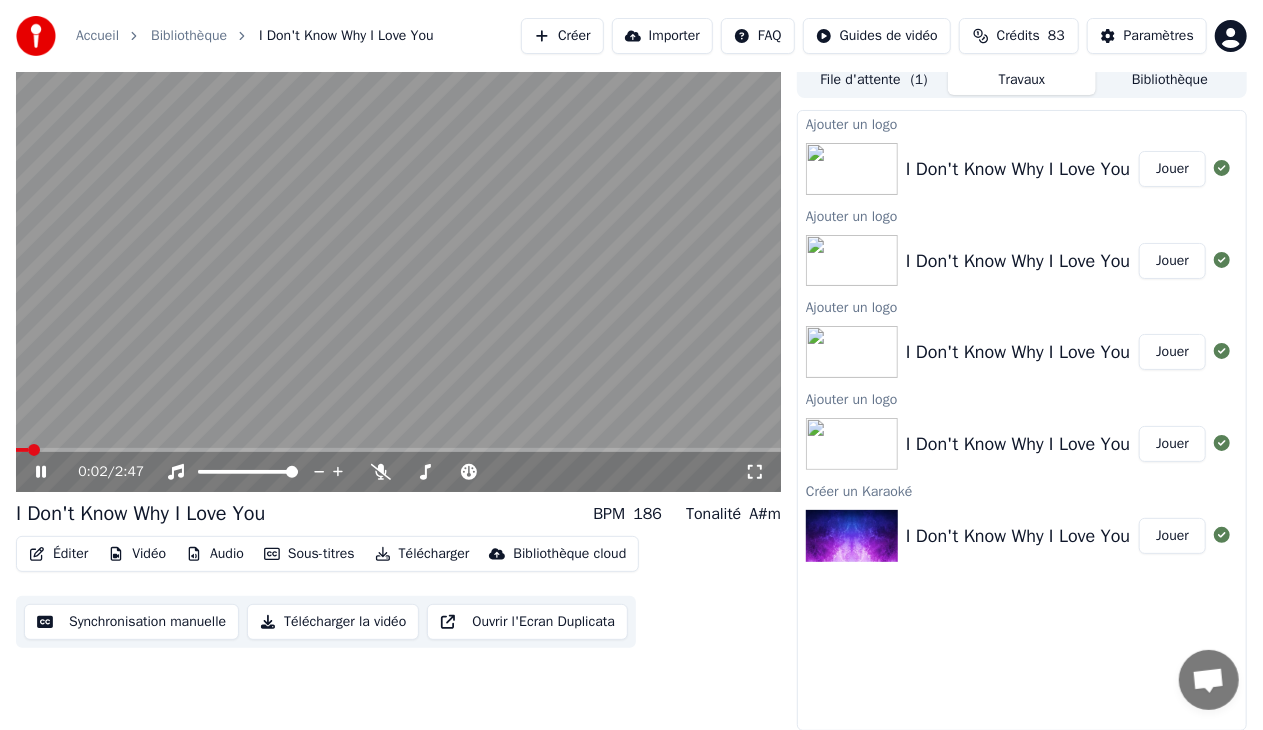 click 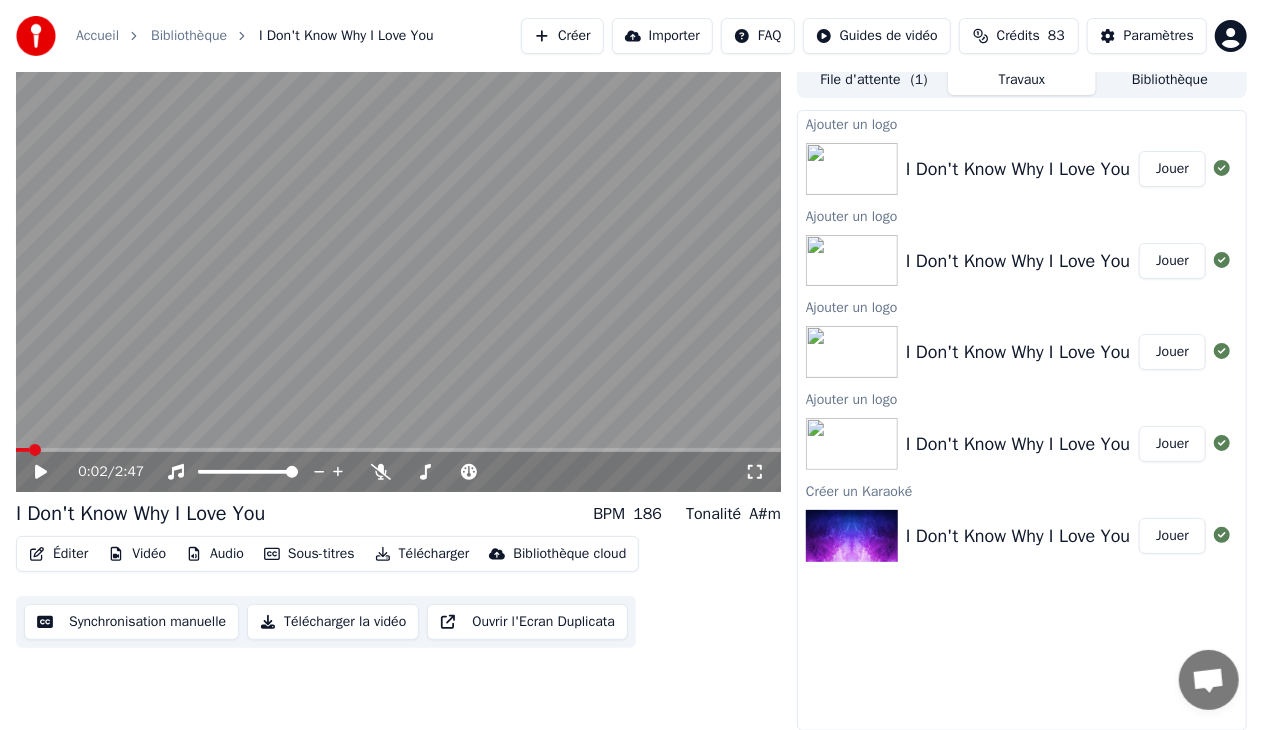 click at bounding box center (398, 277) 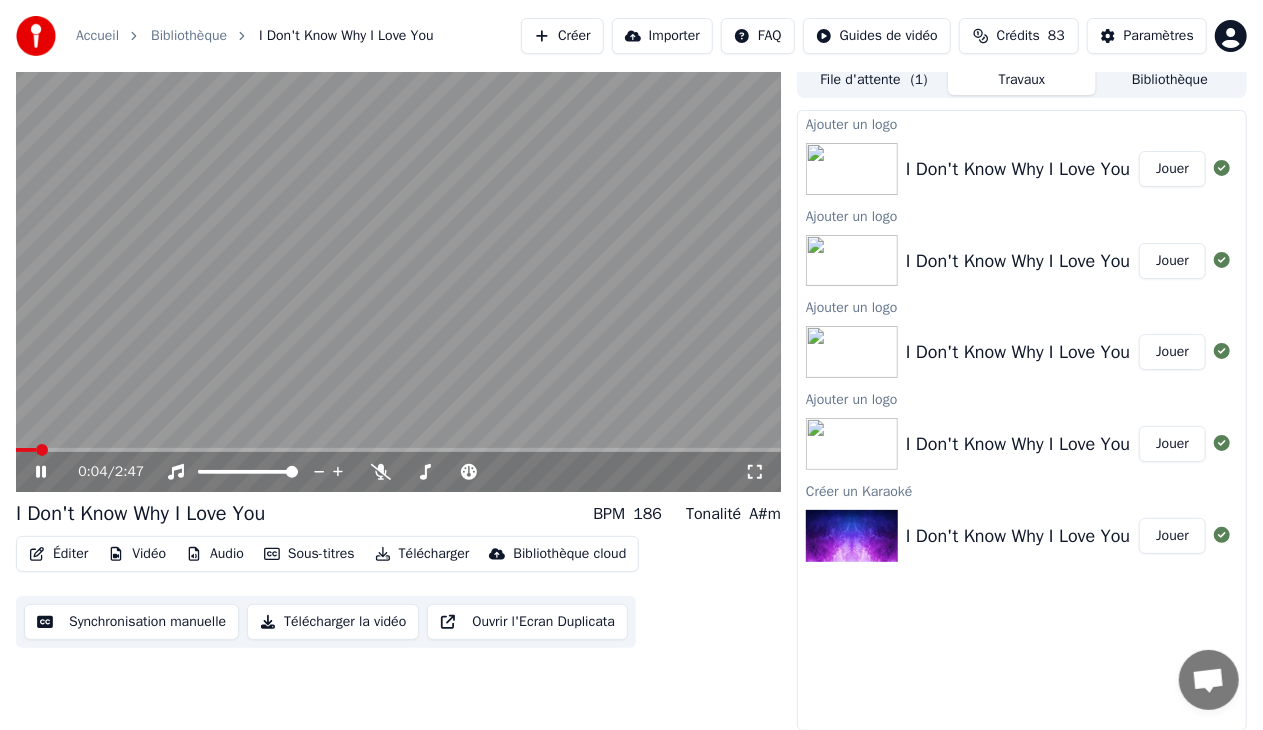 drag, startPoint x: 80, startPoint y: 110, endPoint x: 78, endPoint y: 147, distance: 37.054016 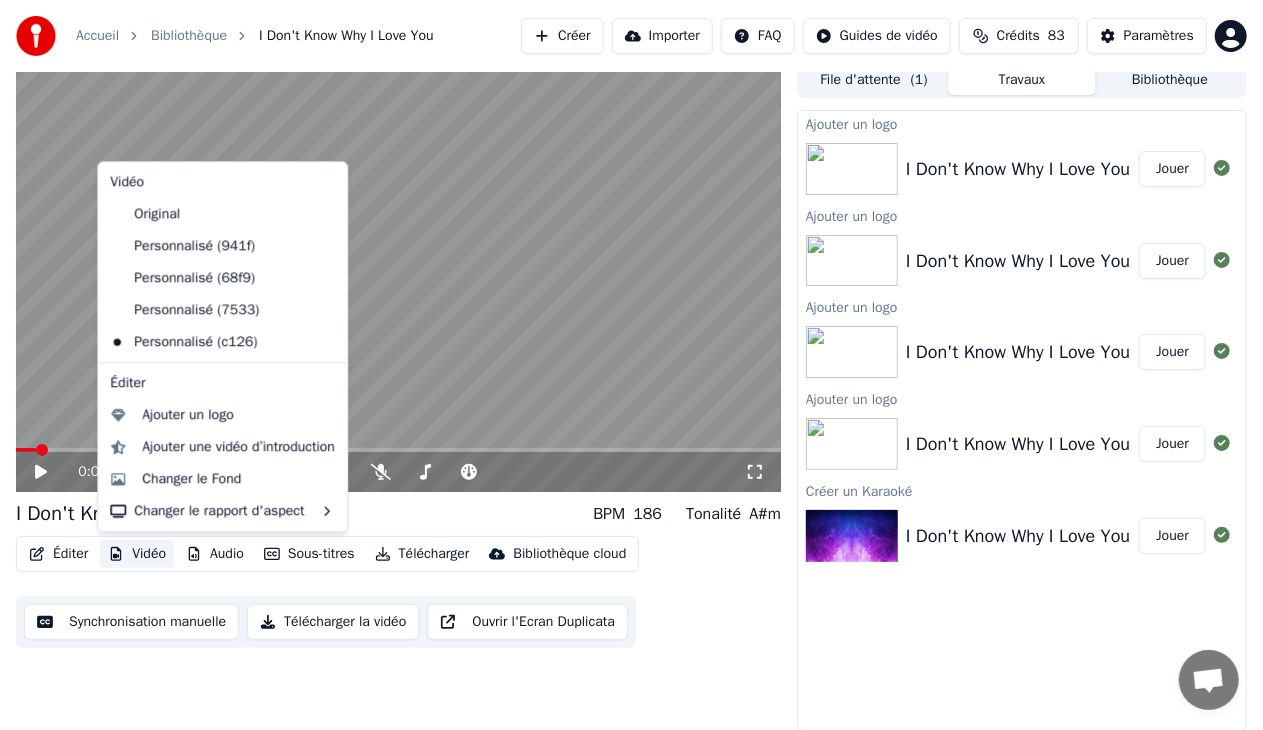 click on "Vidéo" at bounding box center [137, 554] 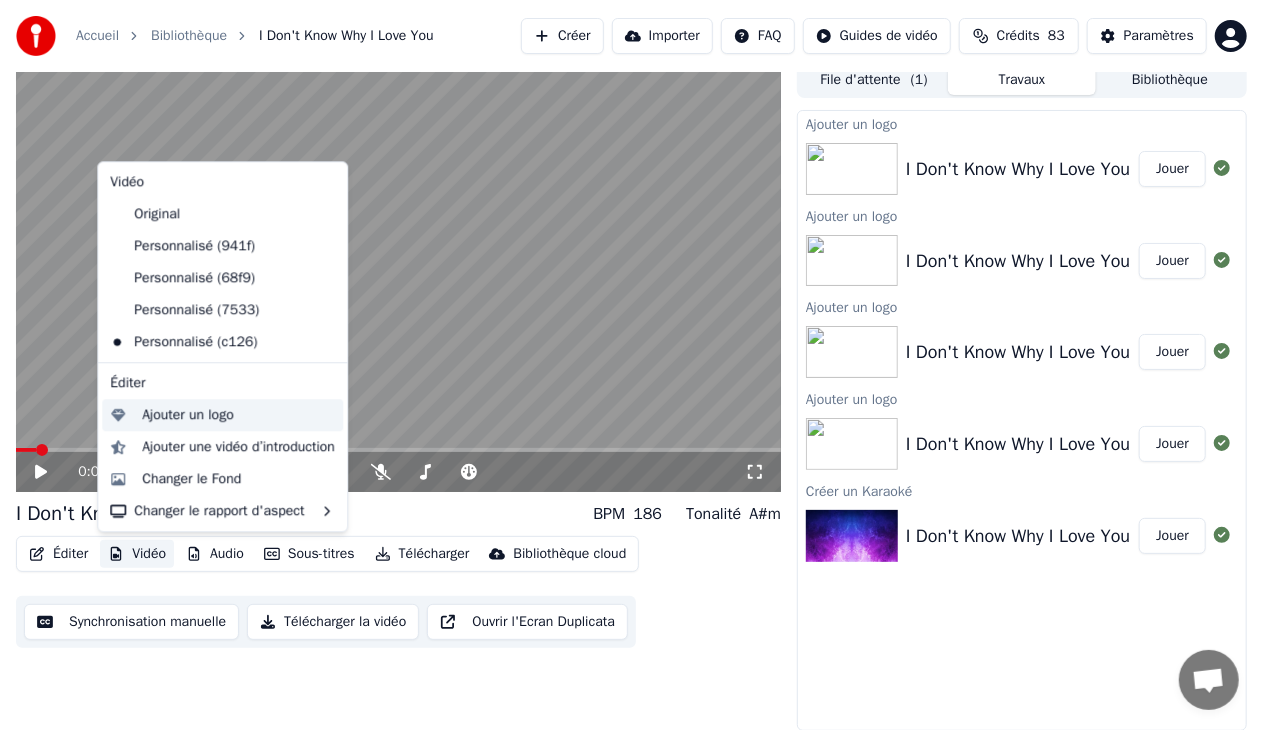 click on "Ajouter un logo" at bounding box center [187, 415] 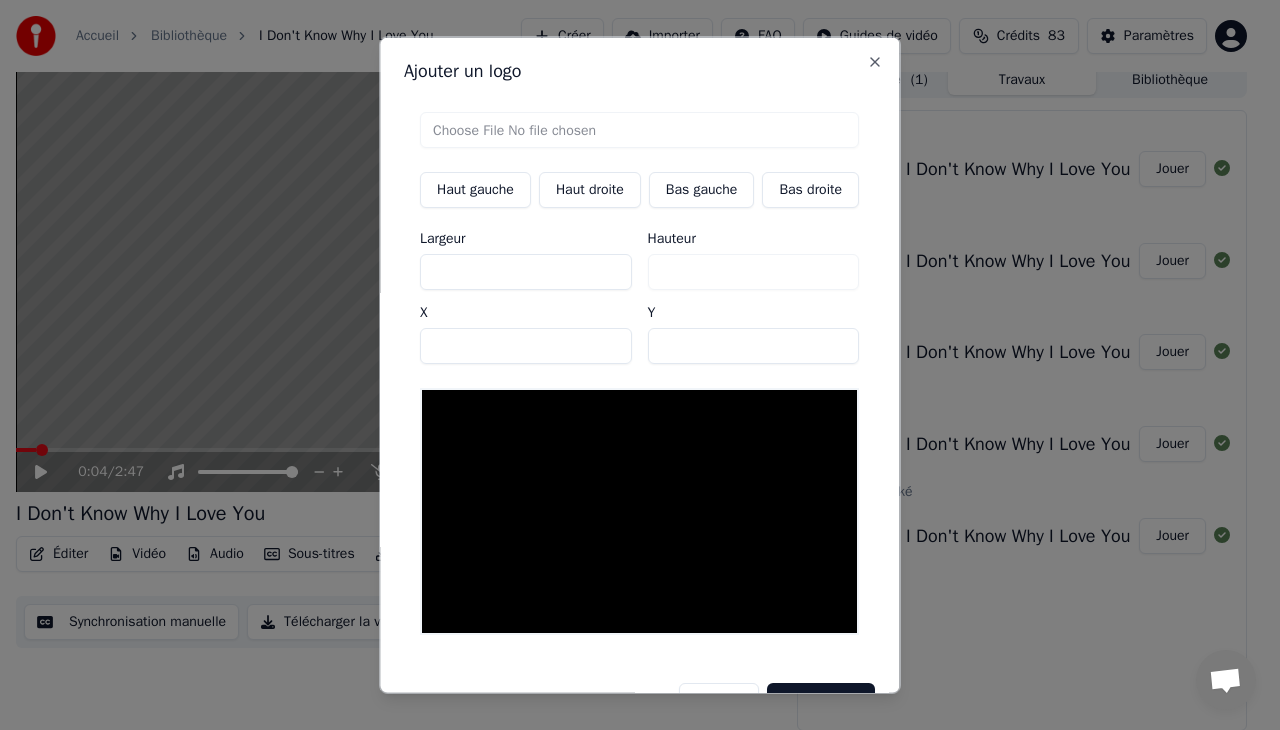 click at bounding box center (639, 130) 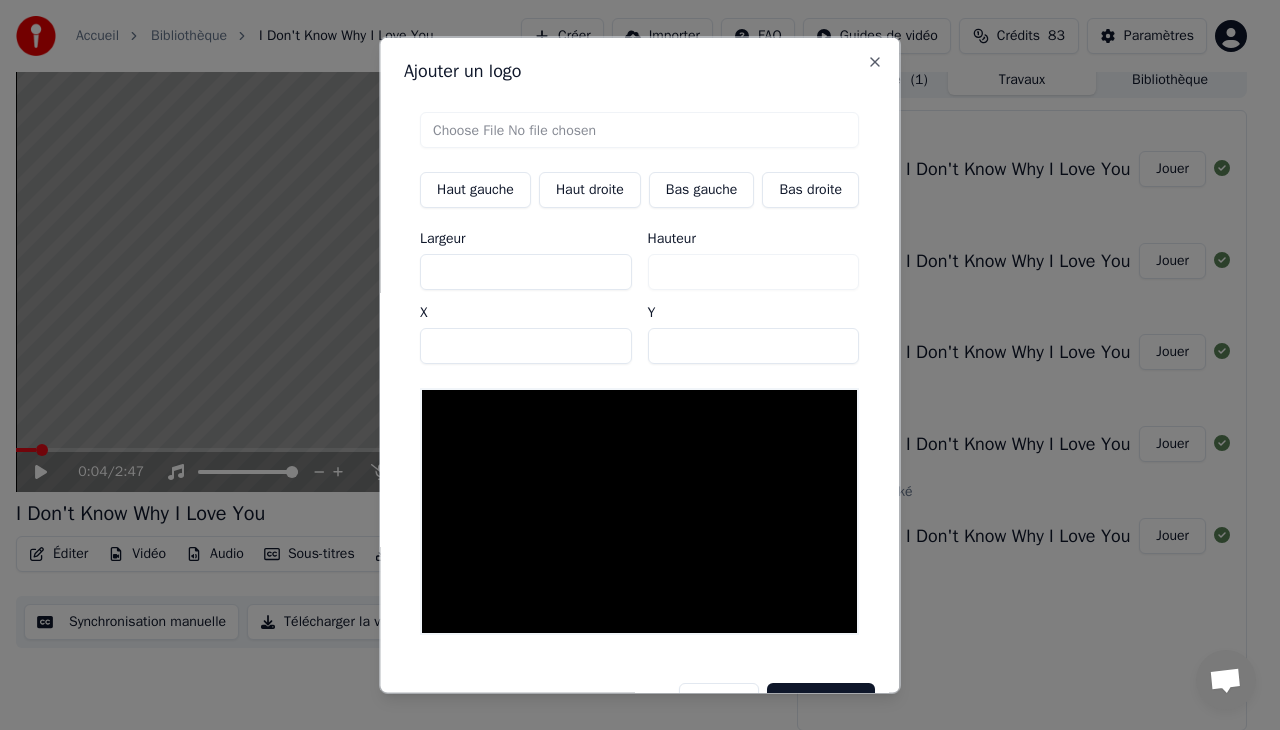 type on "**********" 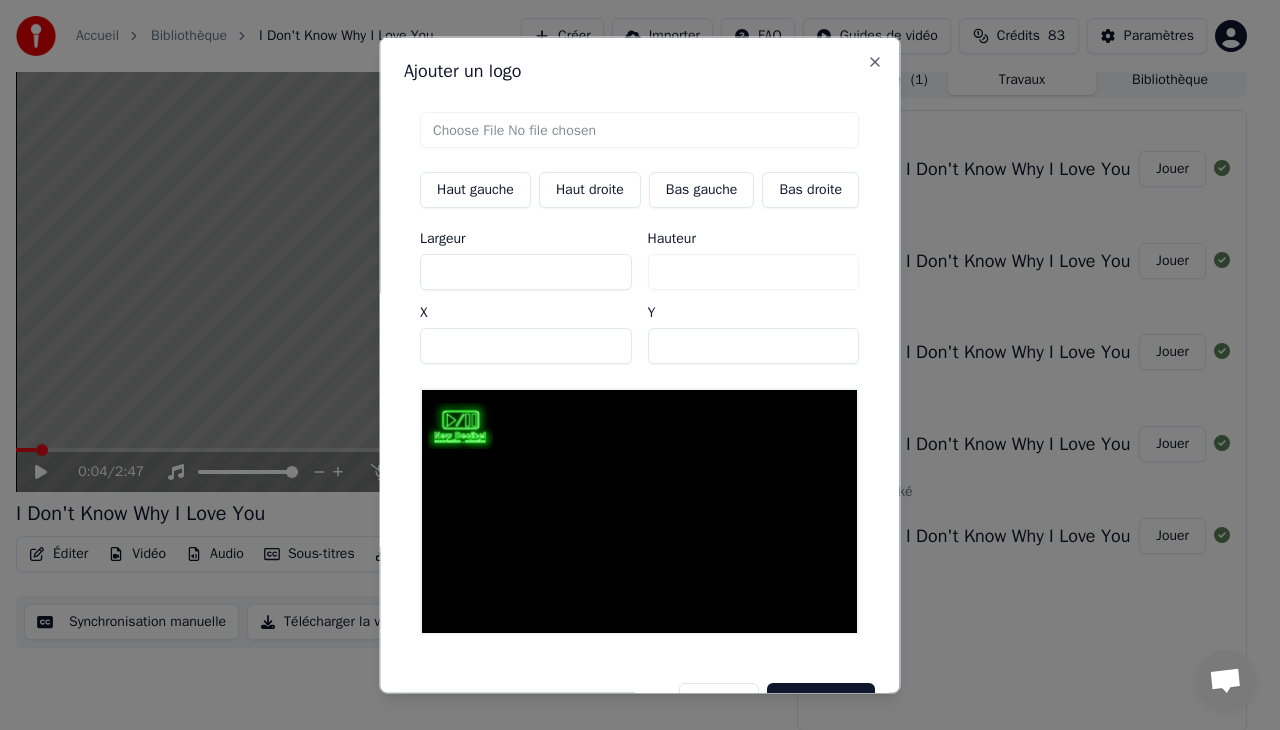 type on "**" 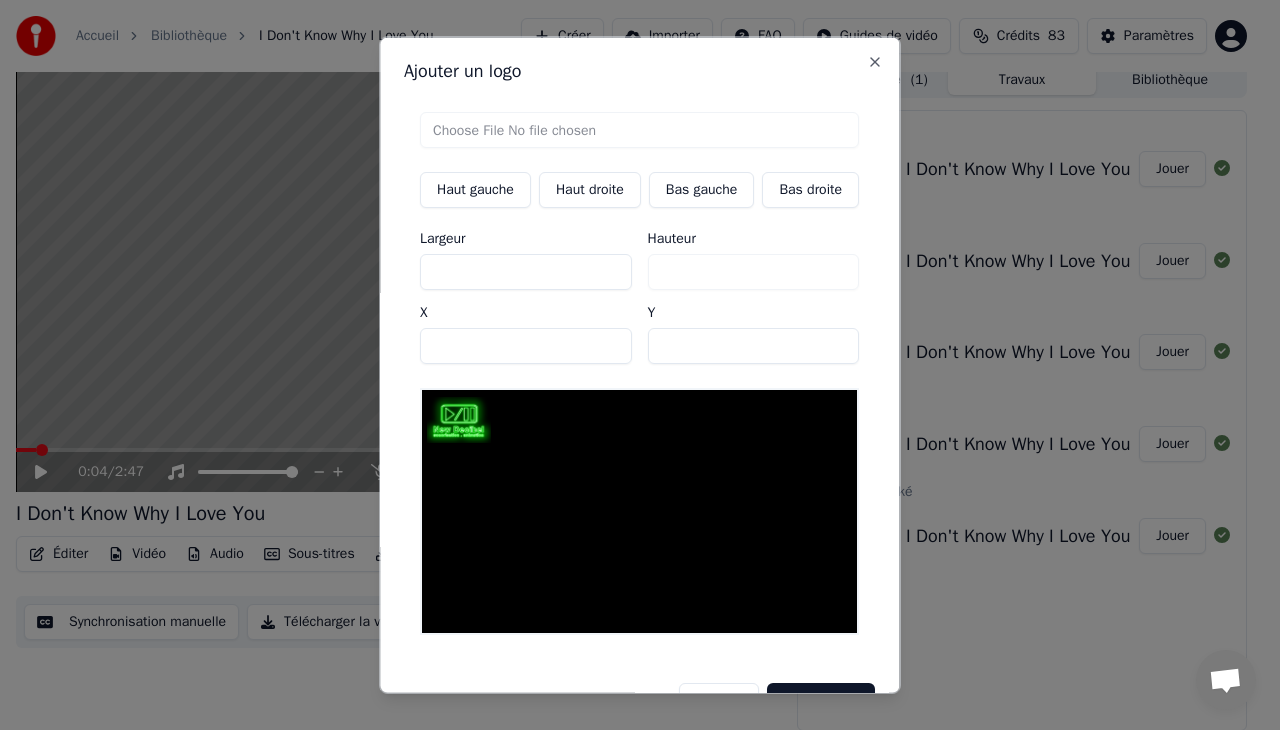 type on "**" 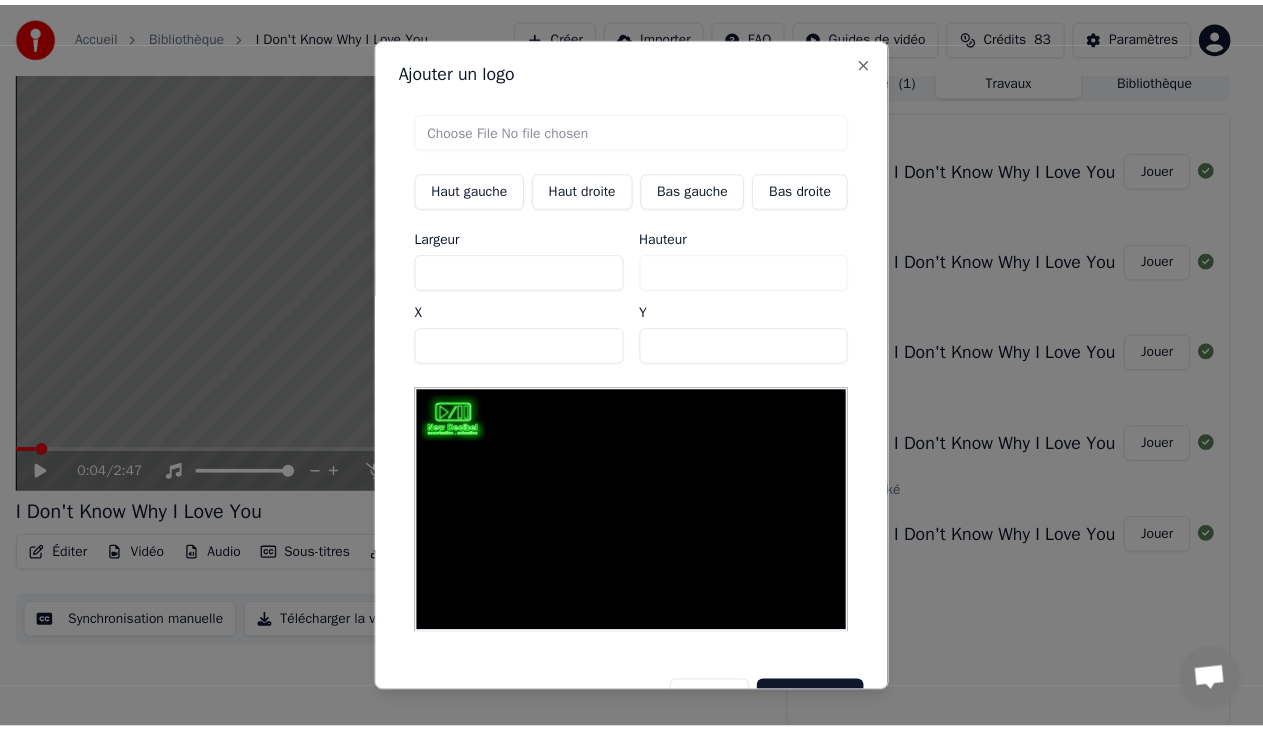 scroll, scrollTop: 52, scrollLeft: 0, axis: vertical 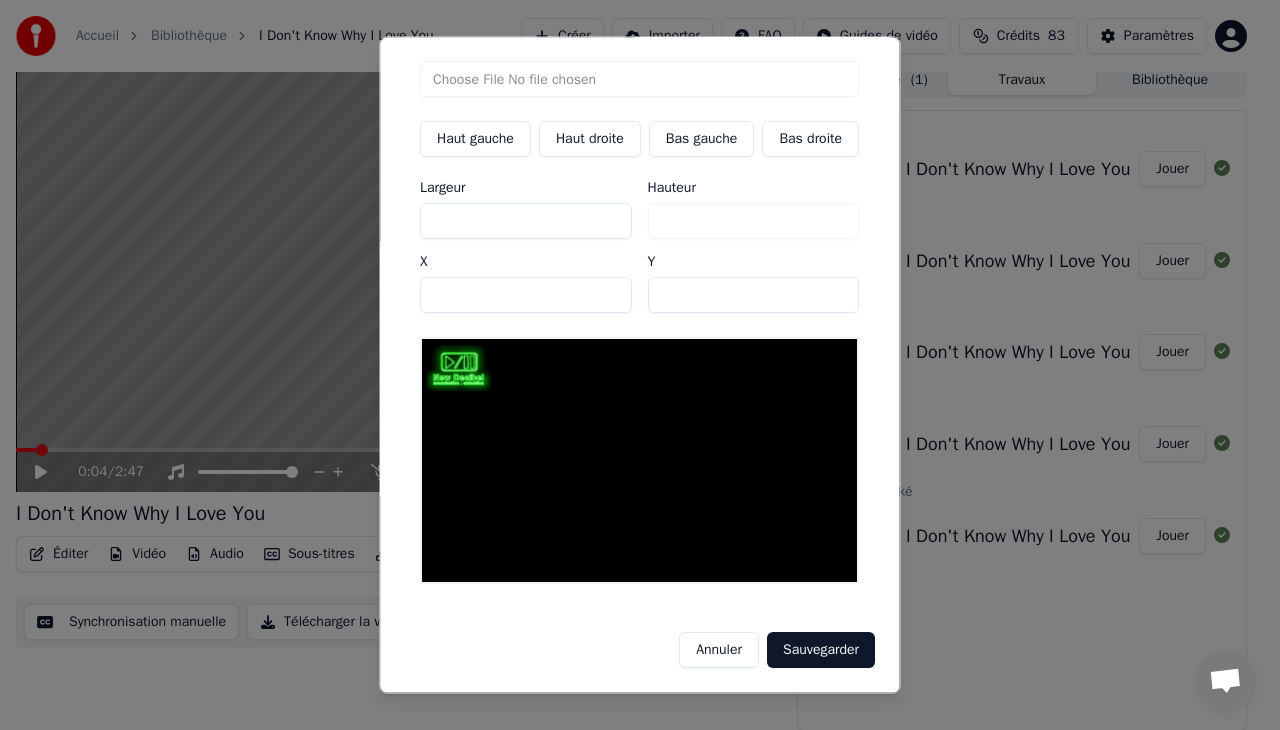 click on "Sauvegarder" at bounding box center [821, 650] 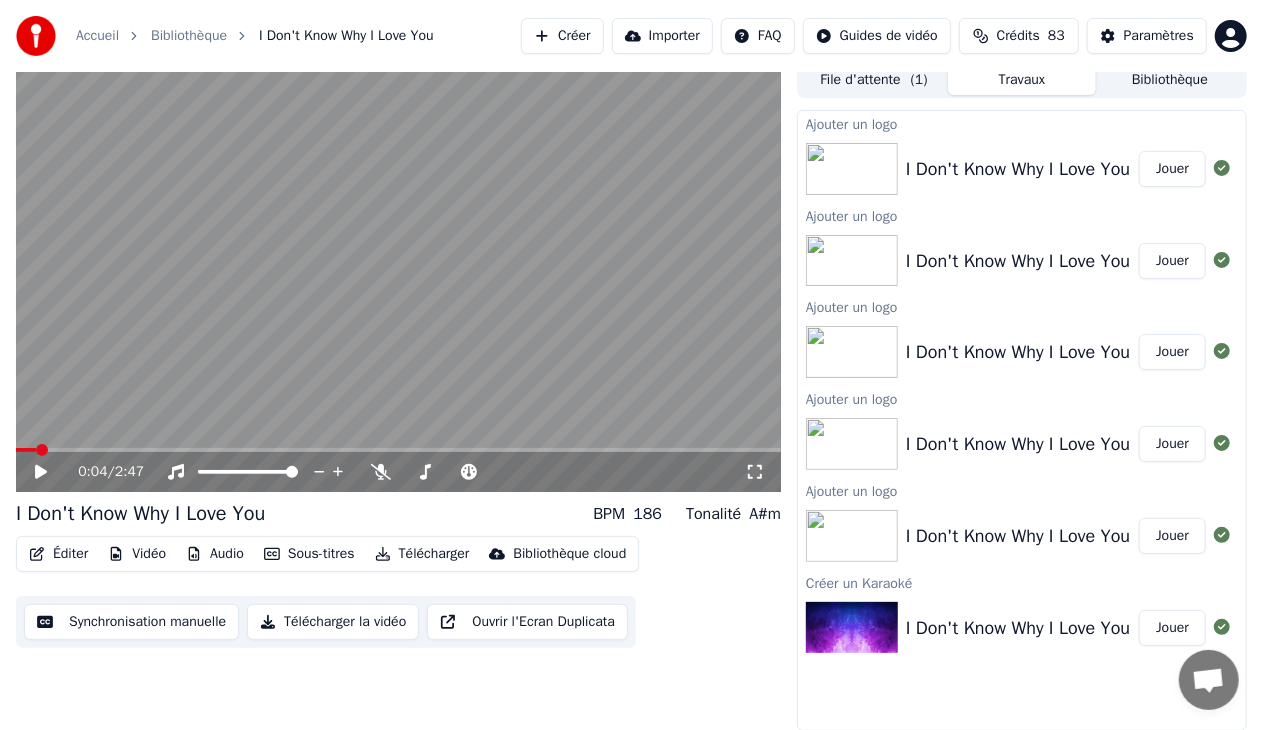 click on "Jouer" at bounding box center (1172, 169) 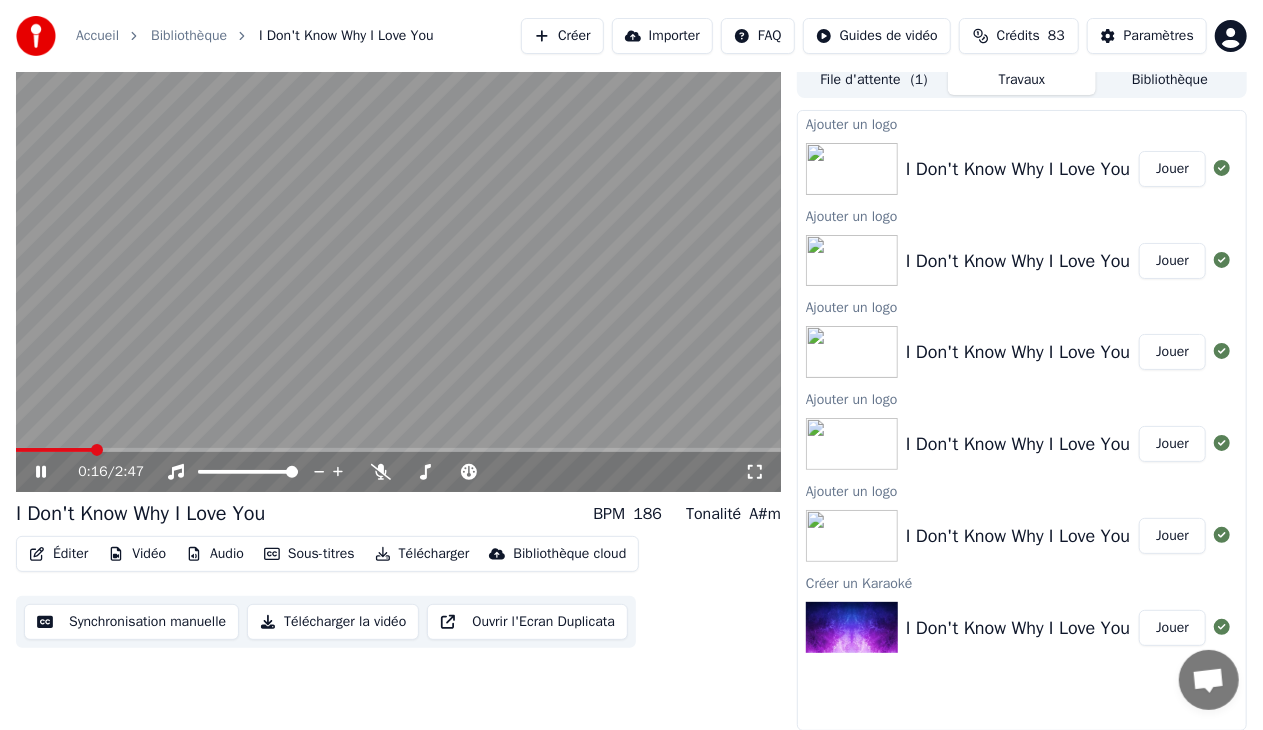 click 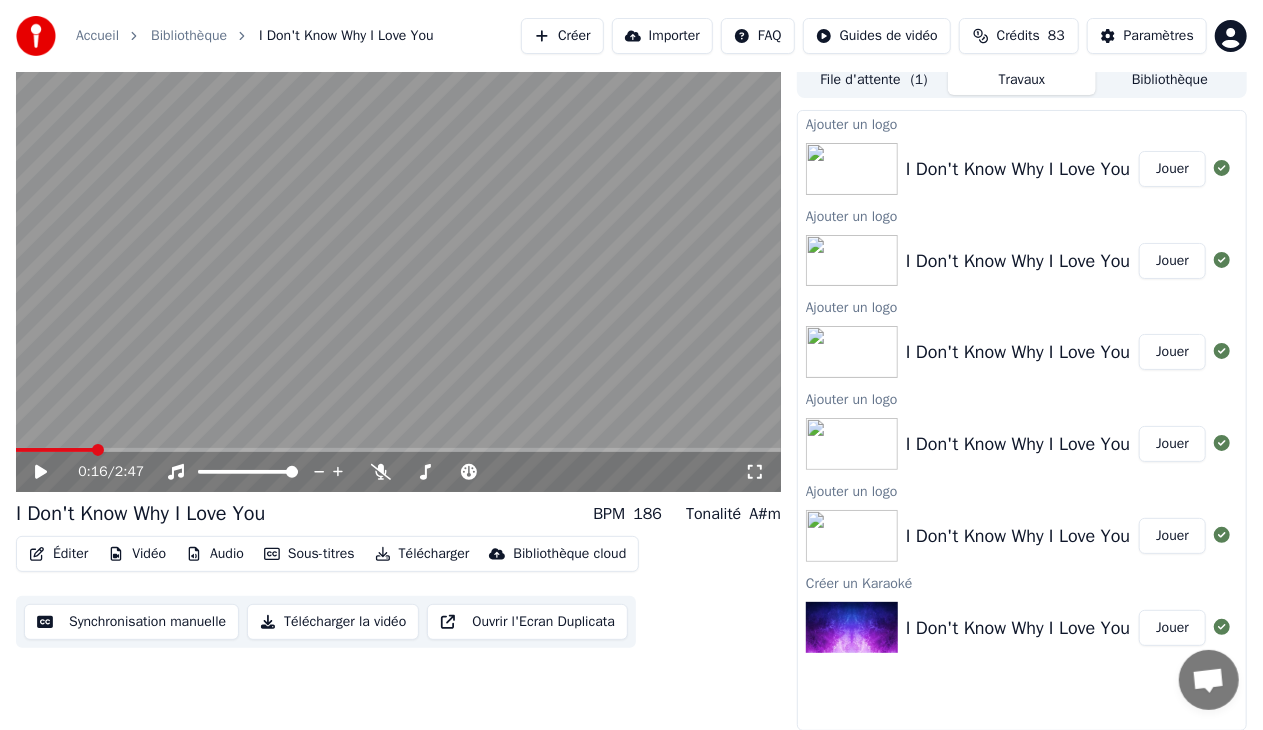 click on "Télécharger la vidéo" at bounding box center [333, 622] 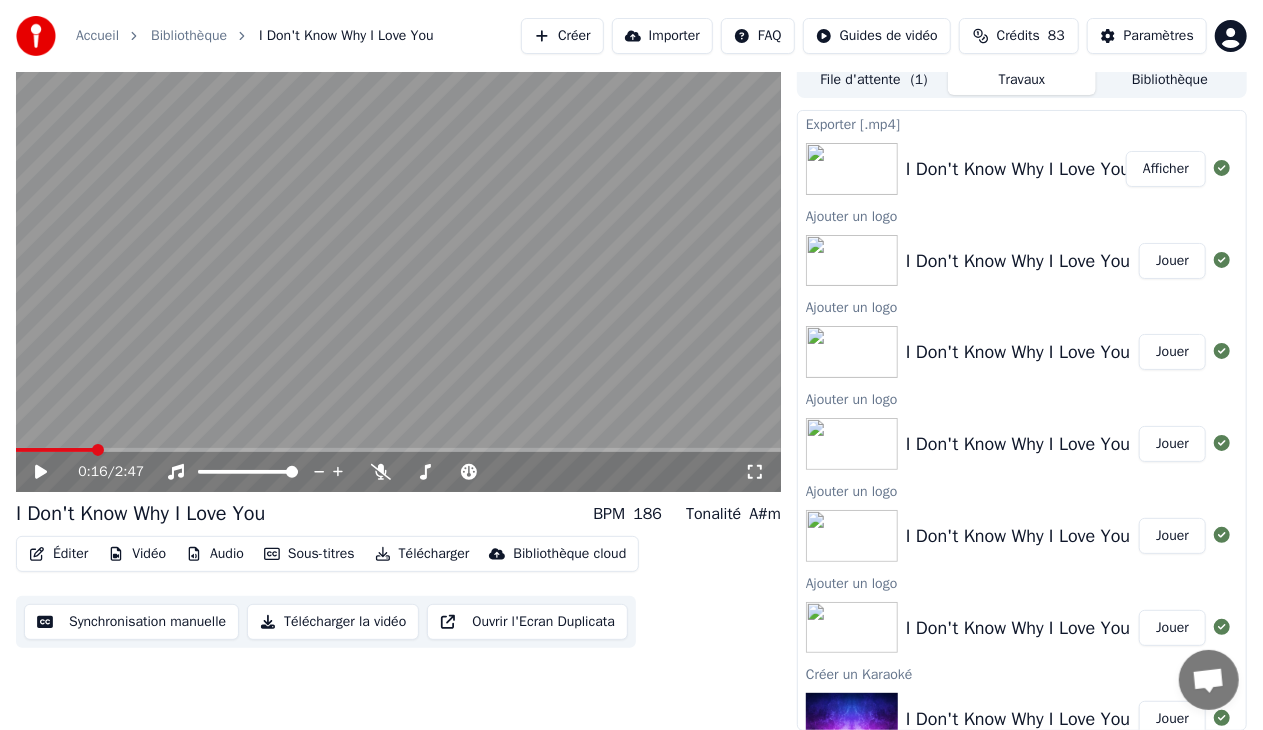 click on "Afficher" at bounding box center (1166, 169) 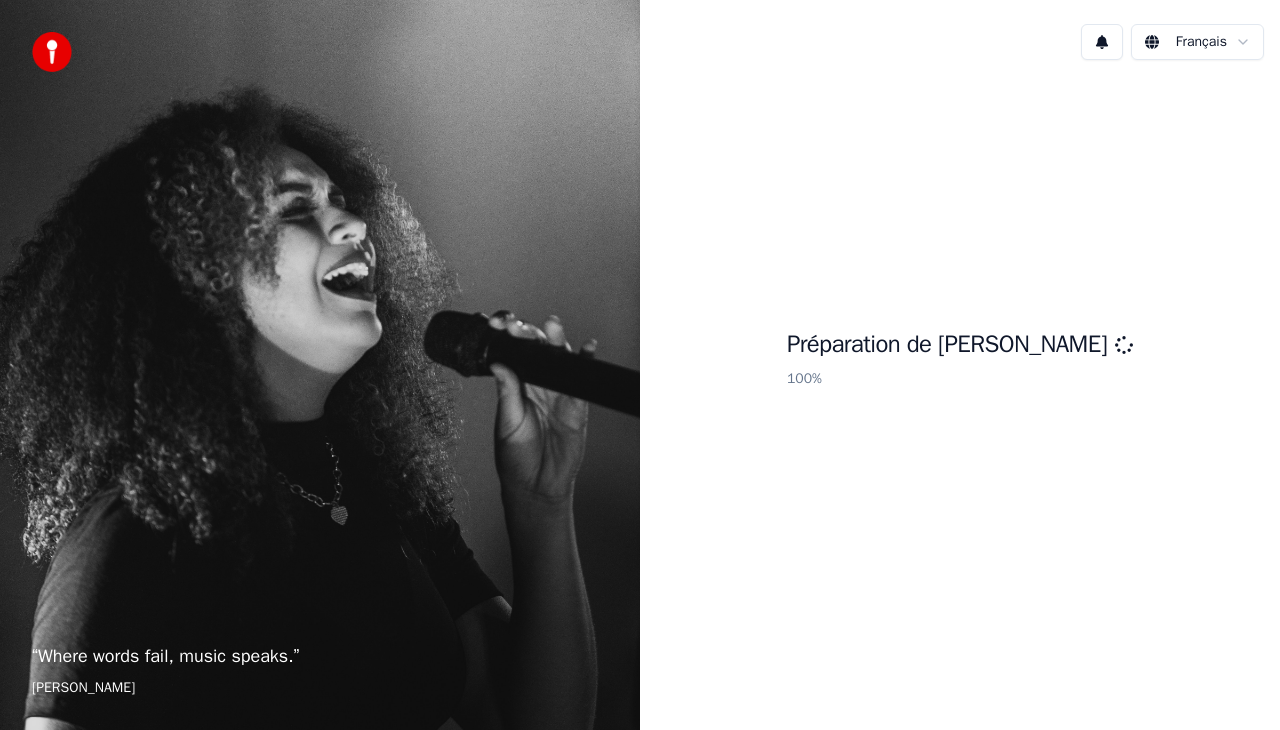 scroll, scrollTop: 0, scrollLeft: 0, axis: both 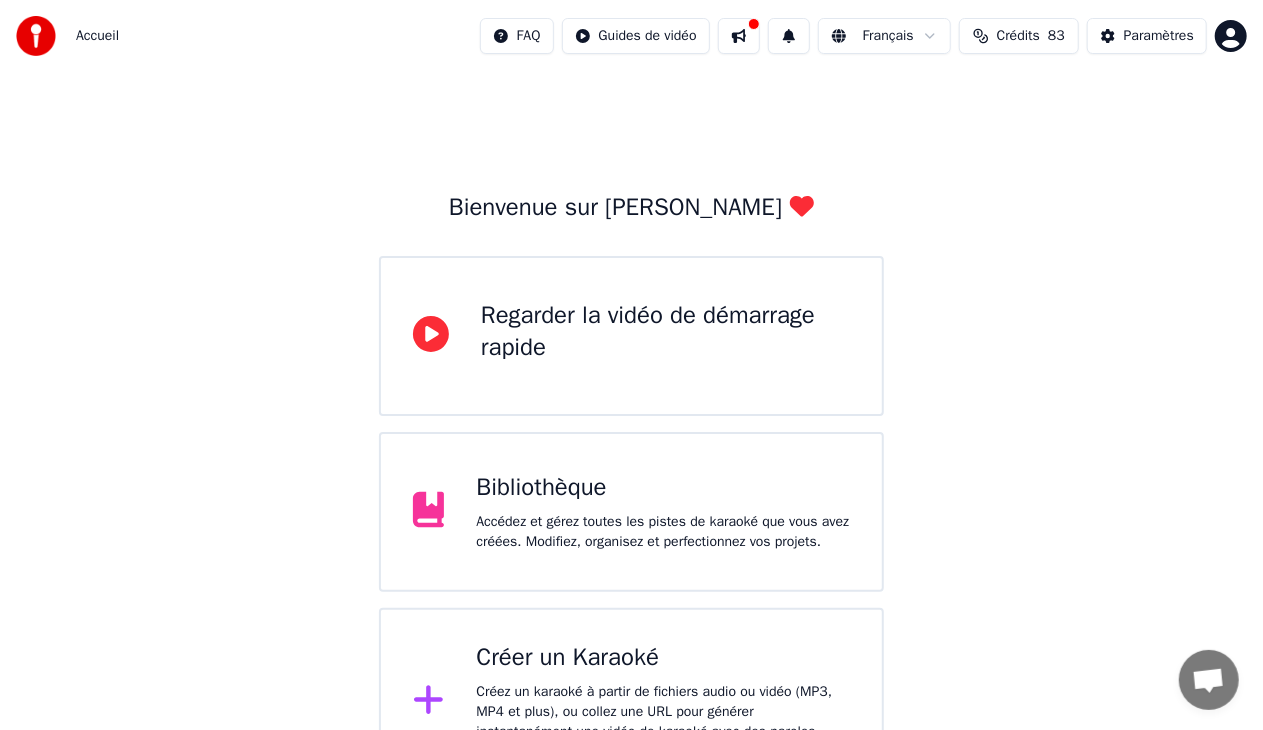 click on "Bibliothèque" at bounding box center [663, 488] 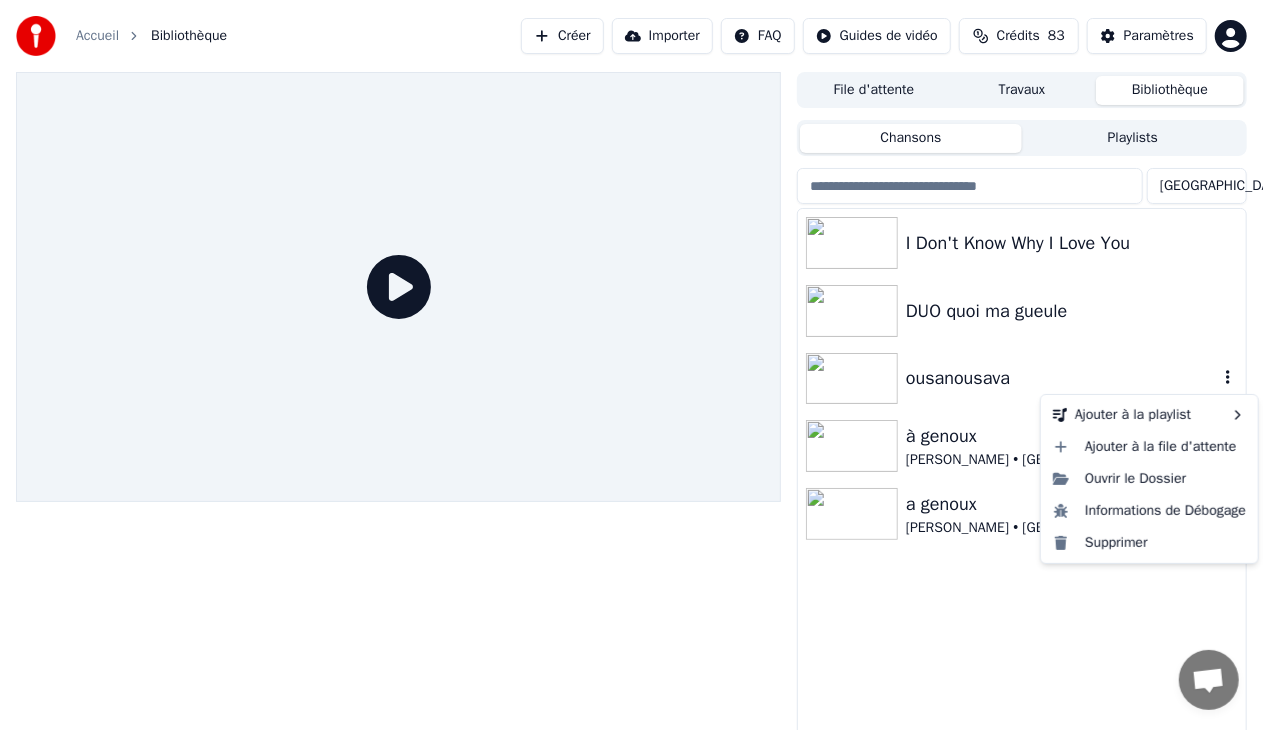 click 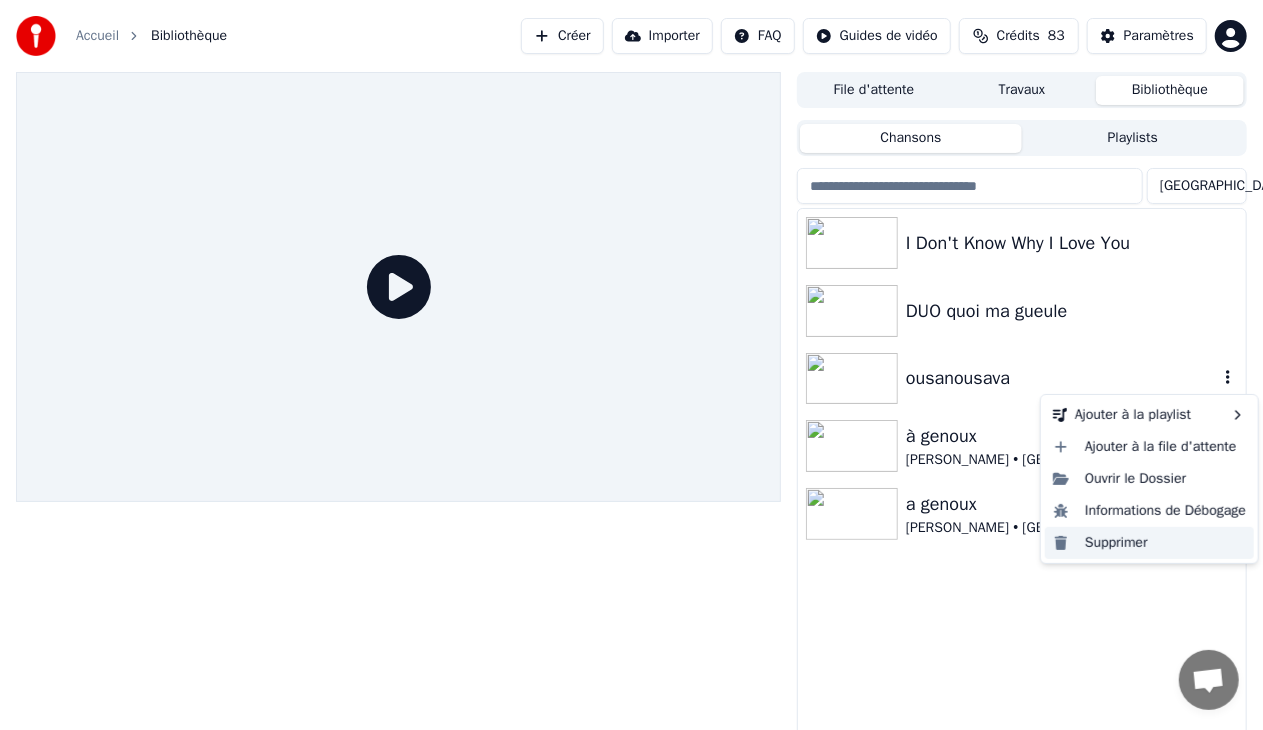 click on "Supprimer" at bounding box center (1149, 543) 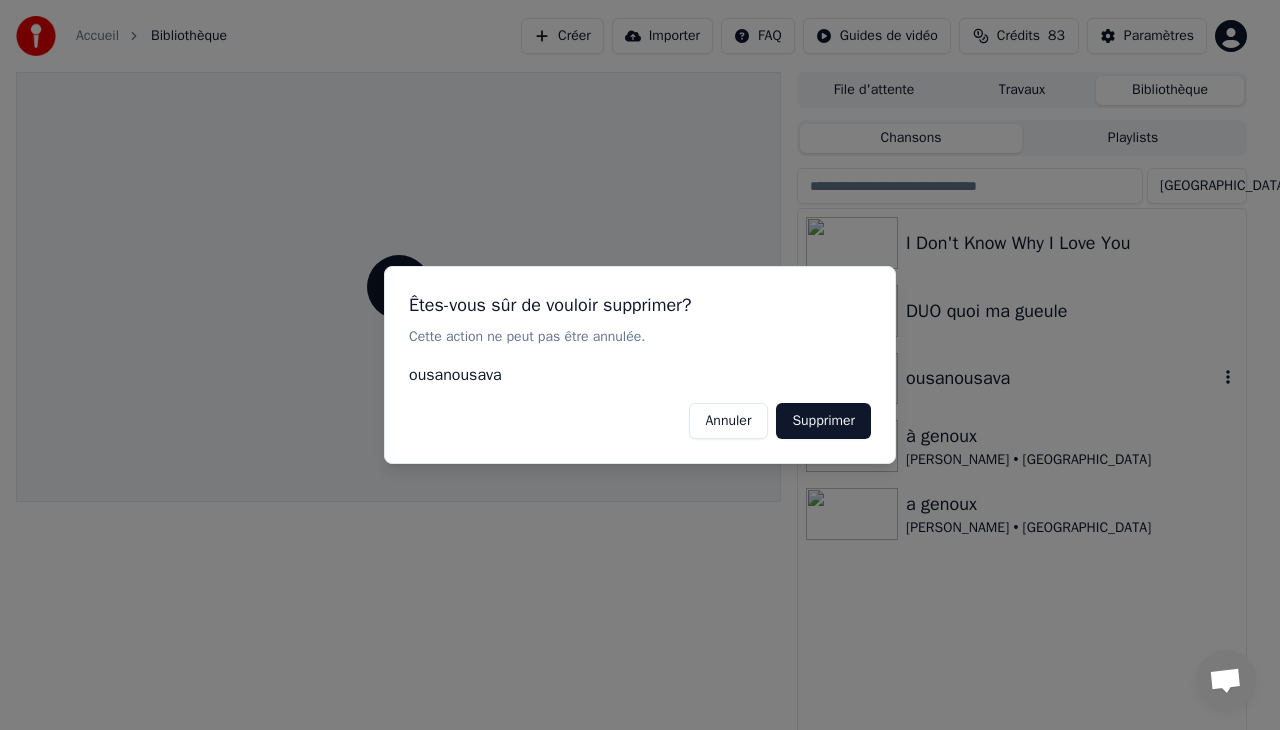 click on "Supprimer" at bounding box center (823, 421) 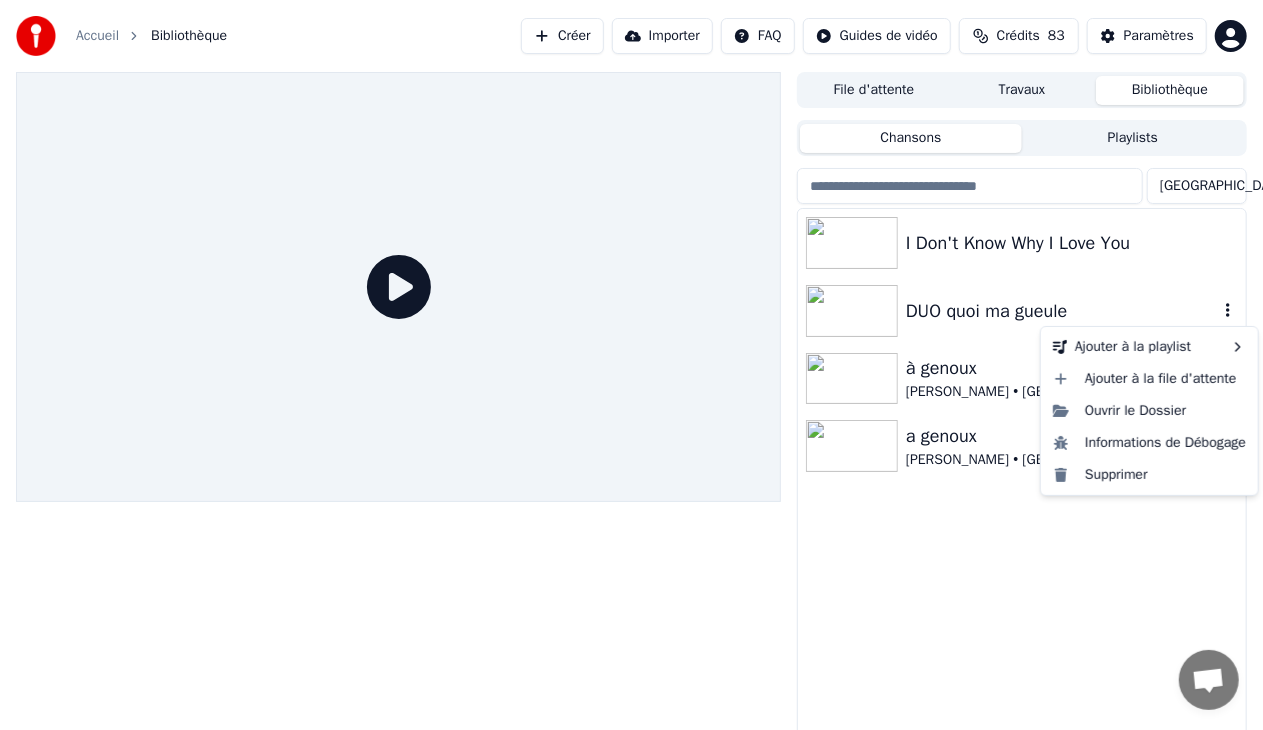 click 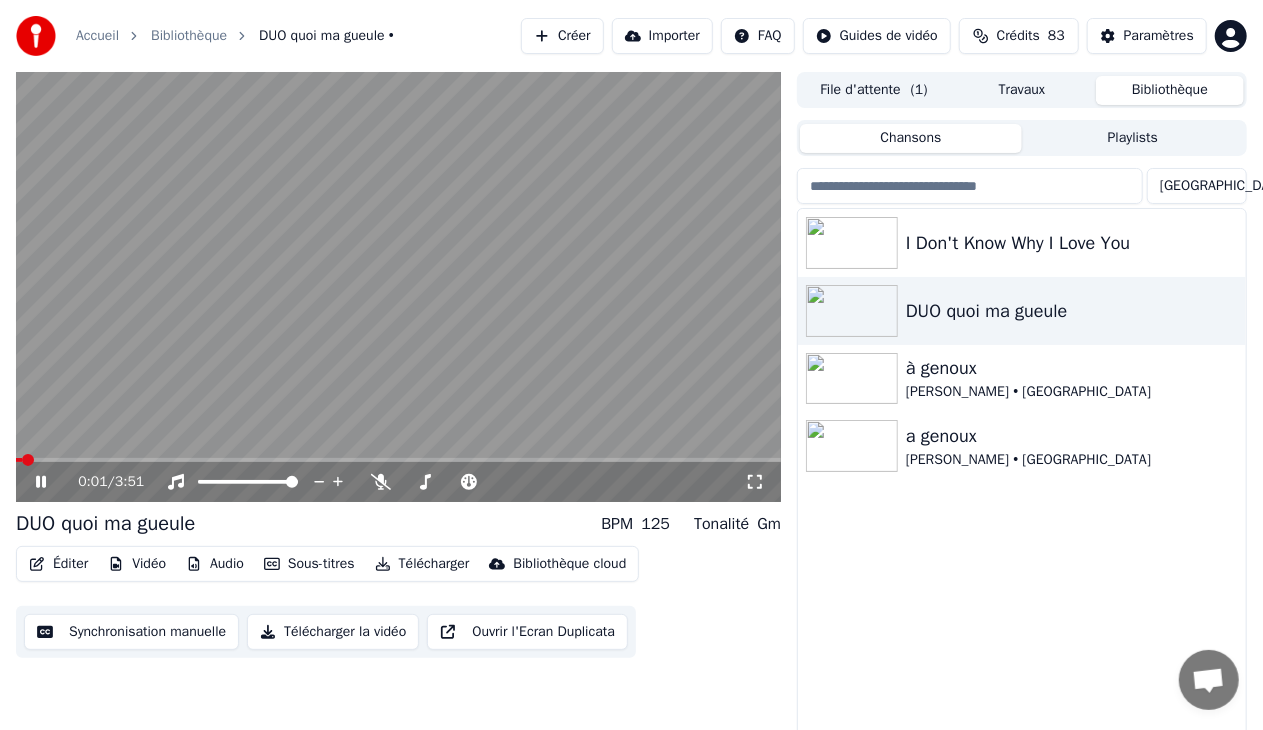 click 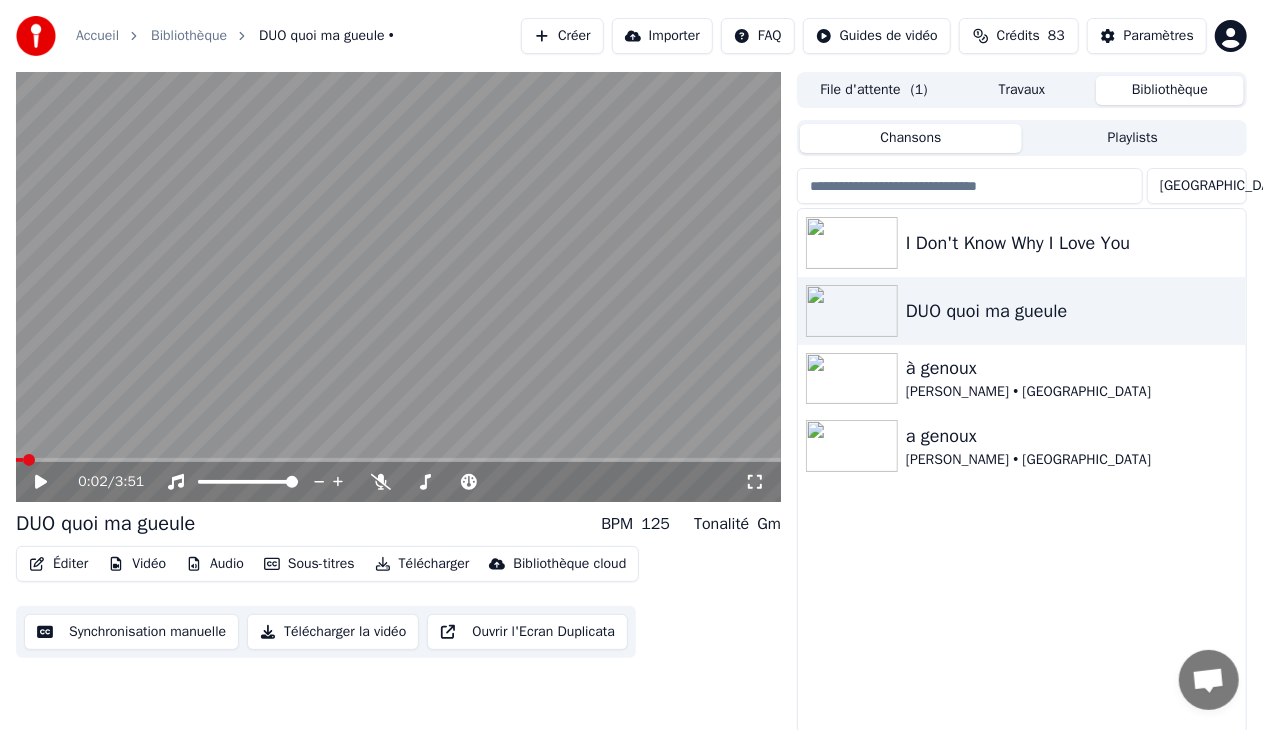 click on "Sous-titres" at bounding box center (309, 564) 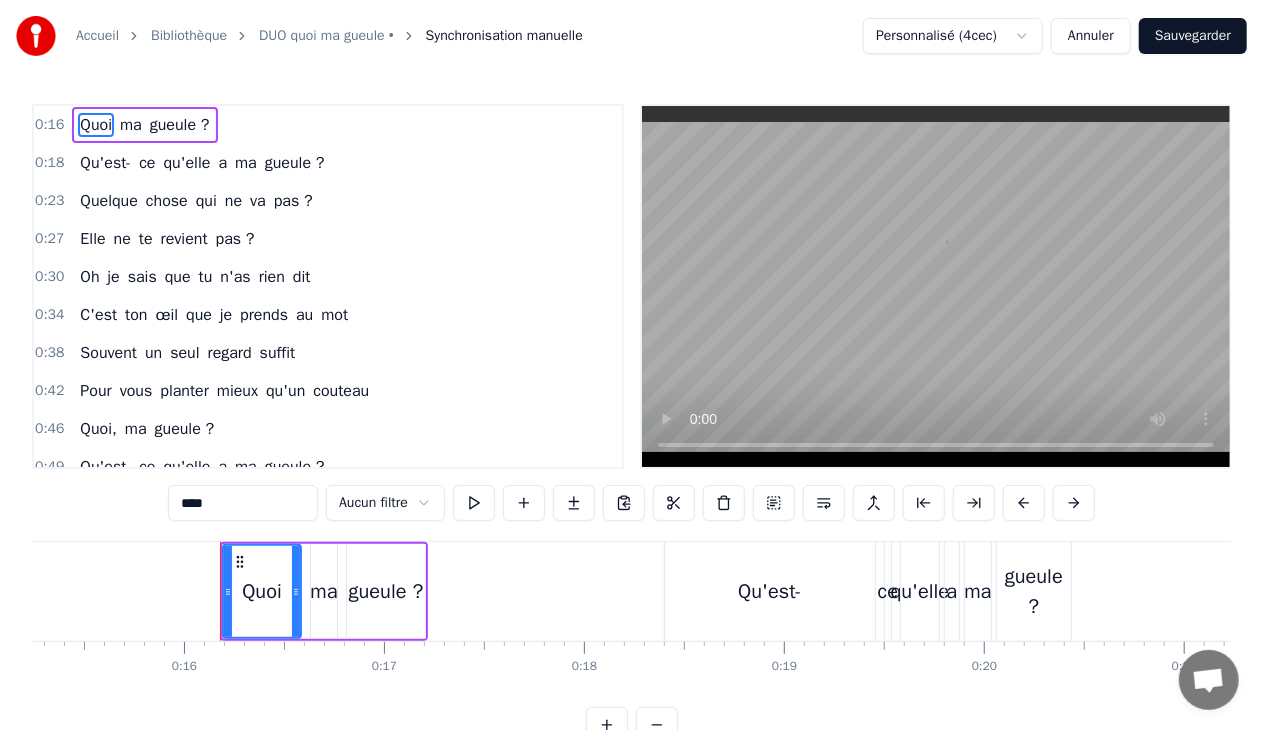 scroll, scrollTop: 0, scrollLeft: 3136, axis: horizontal 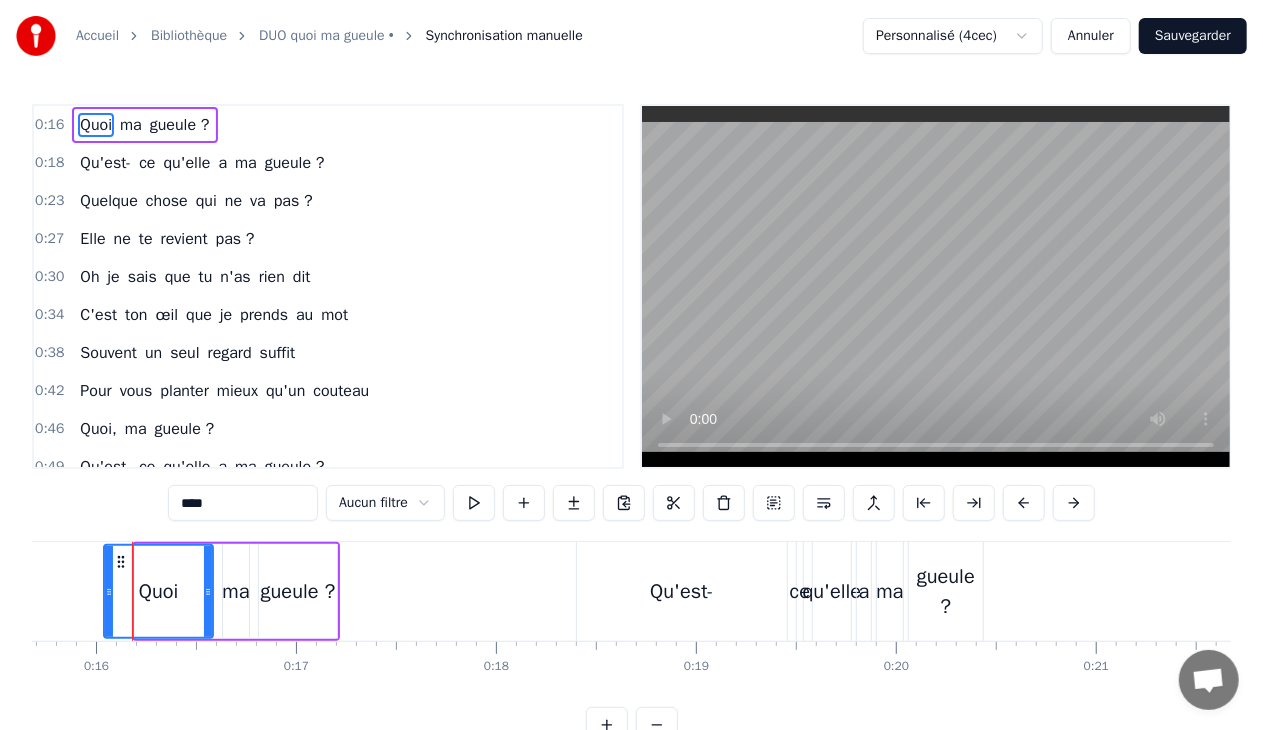 drag, startPoint x: 138, startPoint y: 590, endPoint x: 107, endPoint y: 592, distance: 31.06445 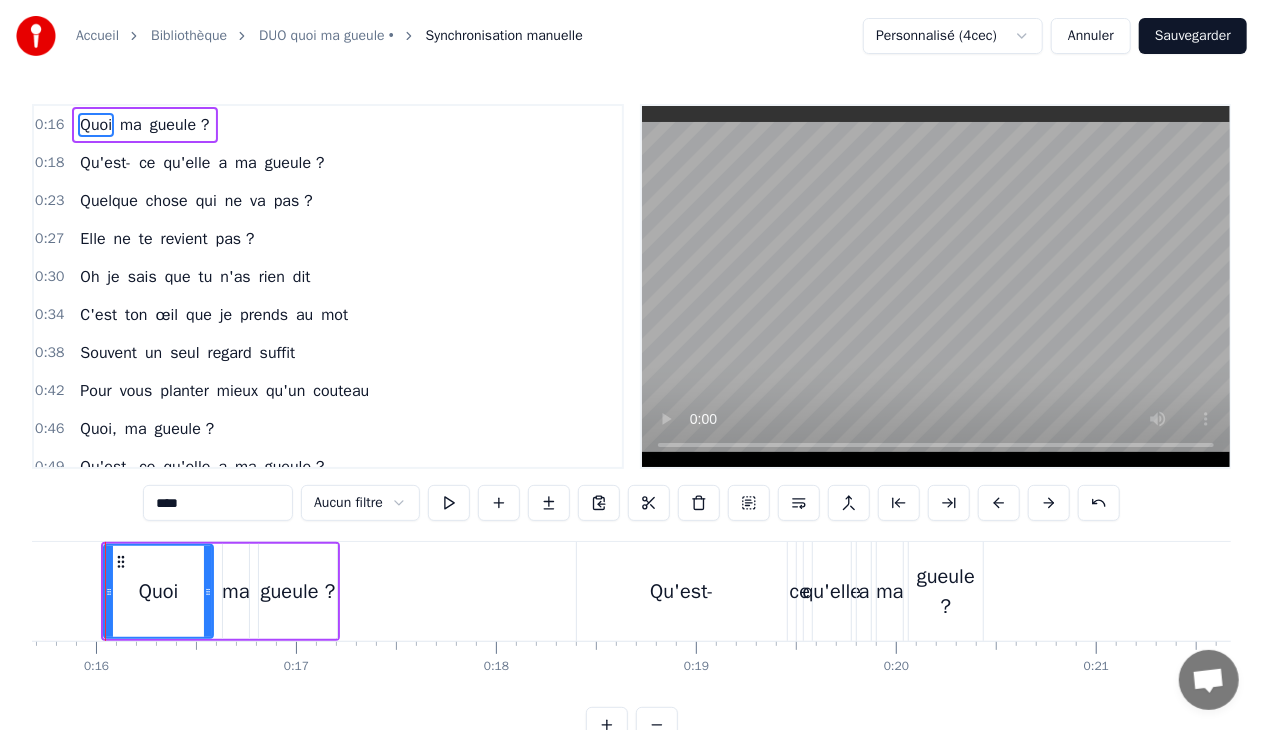 scroll, scrollTop: 0, scrollLeft: 3108, axis: horizontal 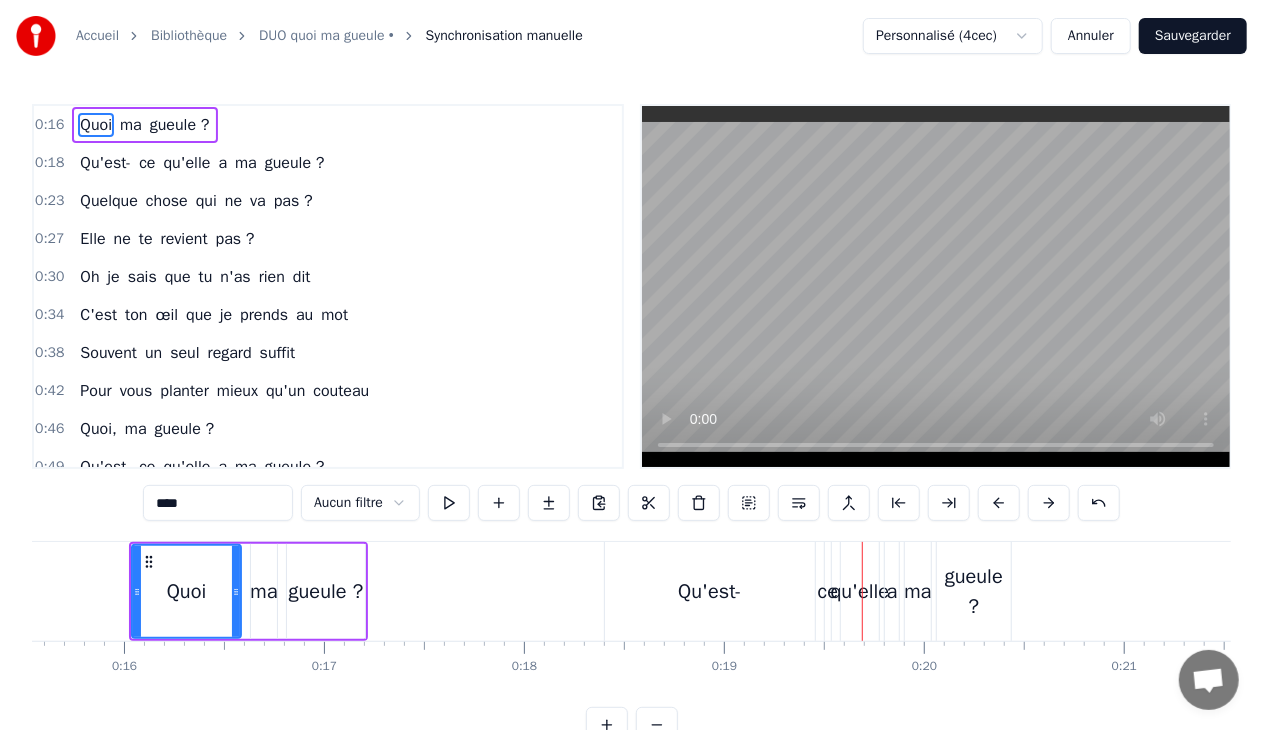 click on "Qu'est-" at bounding box center (710, 591) 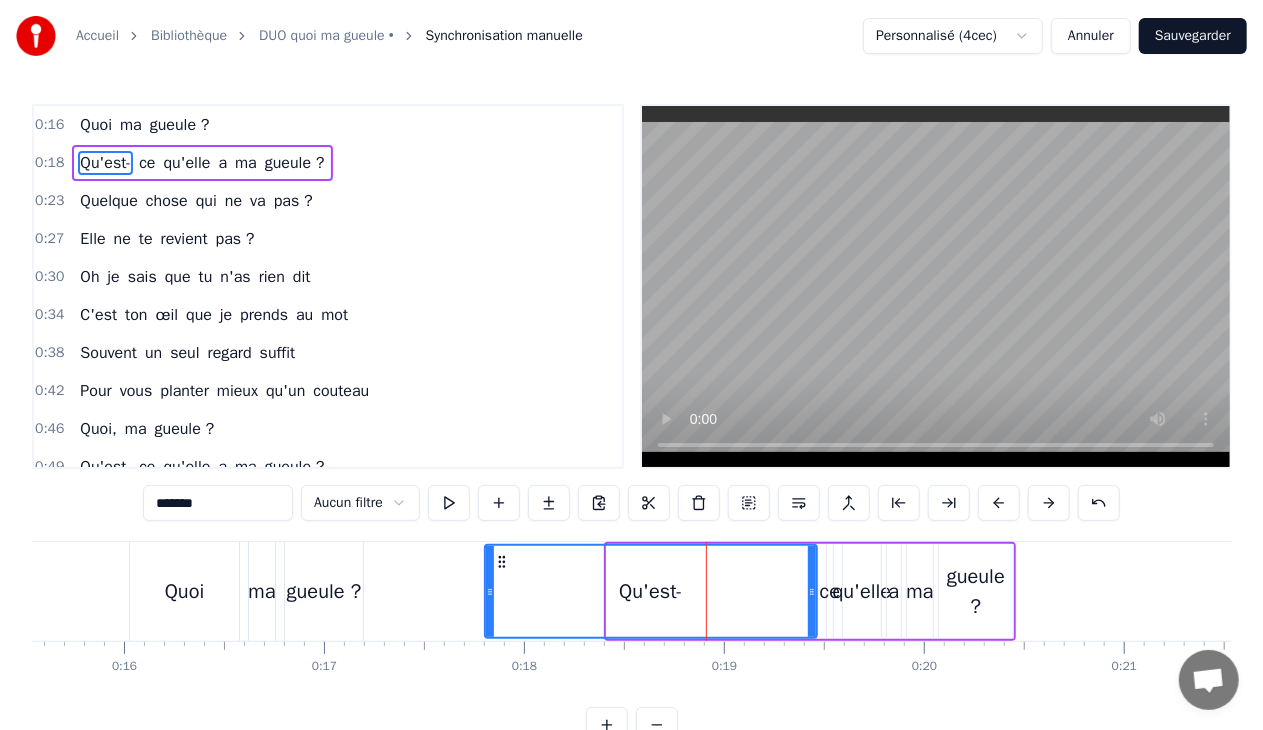 drag, startPoint x: 608, startPoint y: 592, endPoint x: 486, endPoint y: 597, distance: 122.10242 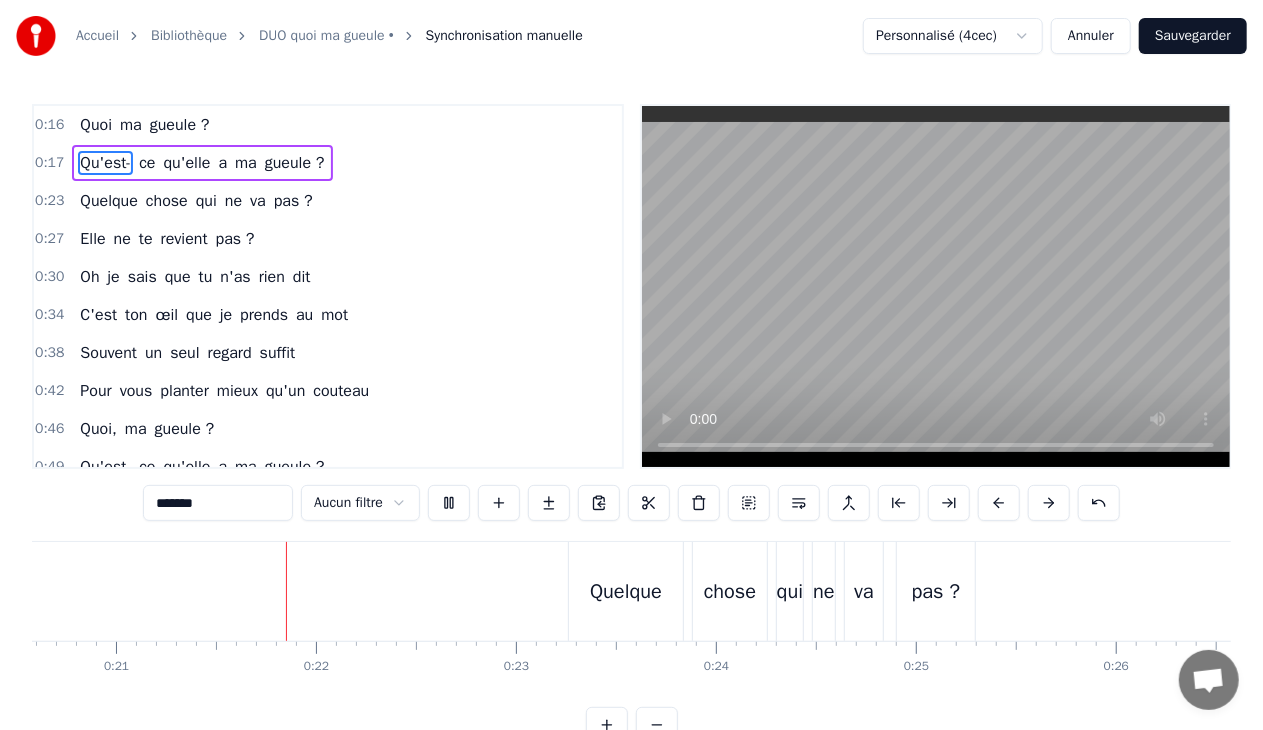 scroll, scrollTop: 0, scrollLeft: 4142, axis: horizontal 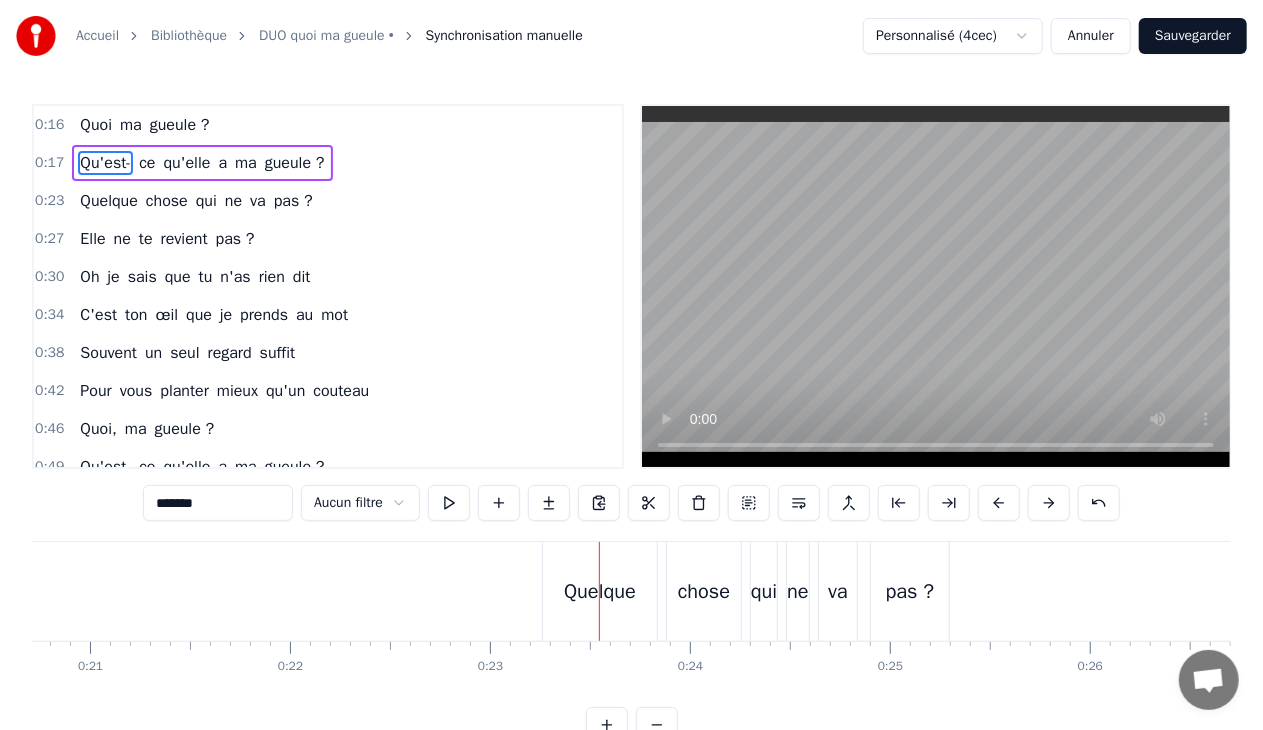 click on "Quelque" at bounding box center (600, 592) 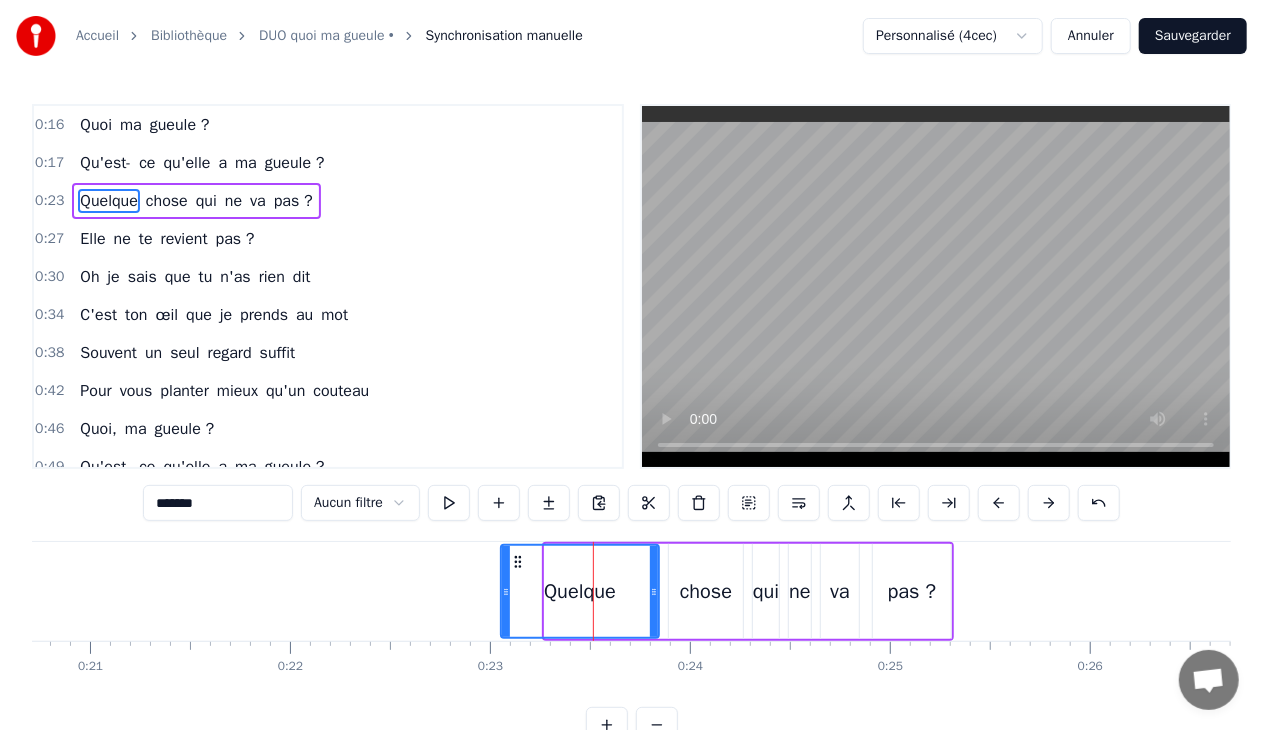 drag, startPoint x: 550, startPoint y: 593, endPoint x: 506, endPoint y: 598, distance: 44.28318 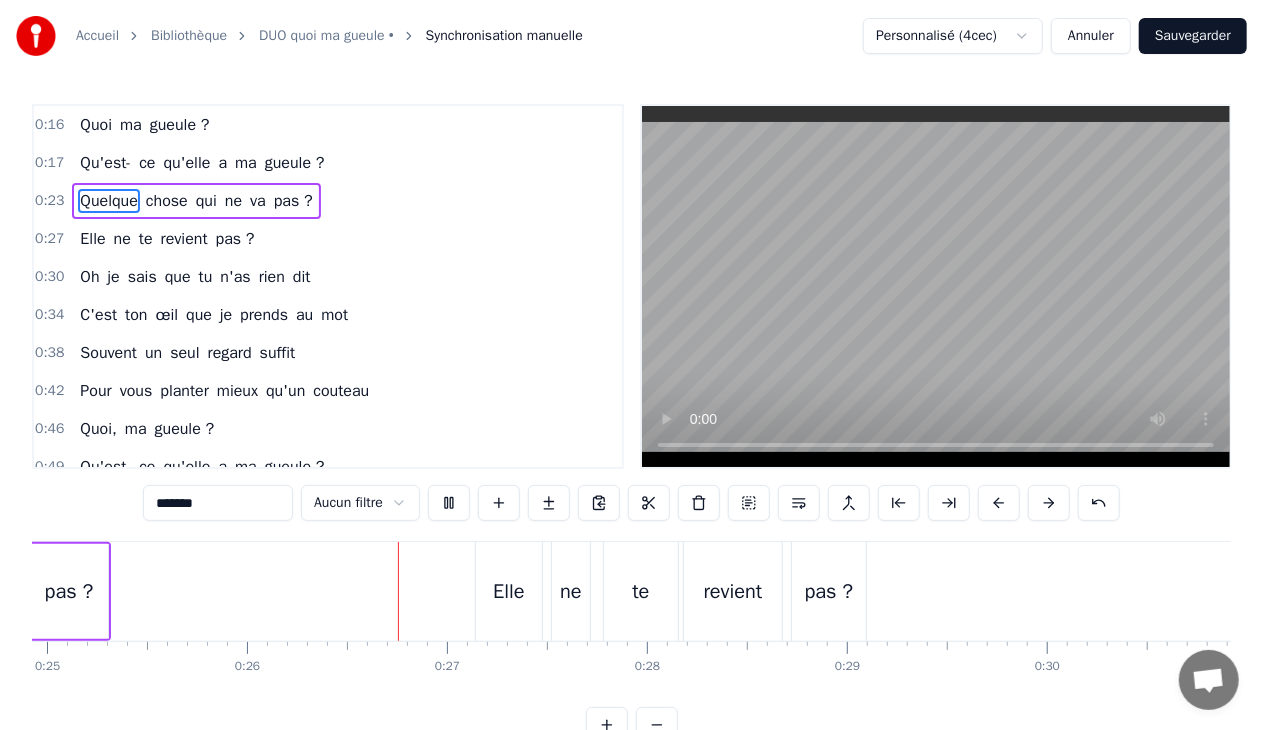 scroll, scrollTop: 0, scrollLeft: 5148, axis: horizontal 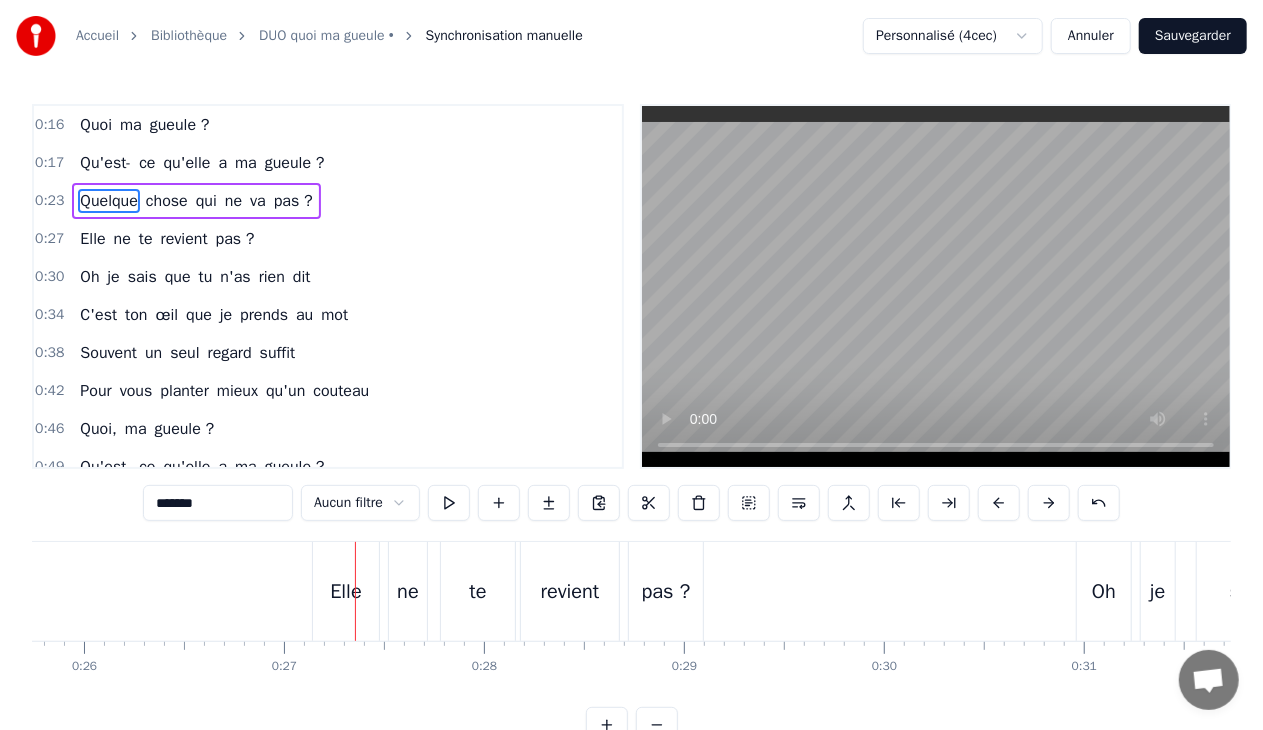 click on "Elle" at bounding box center (346, 592) 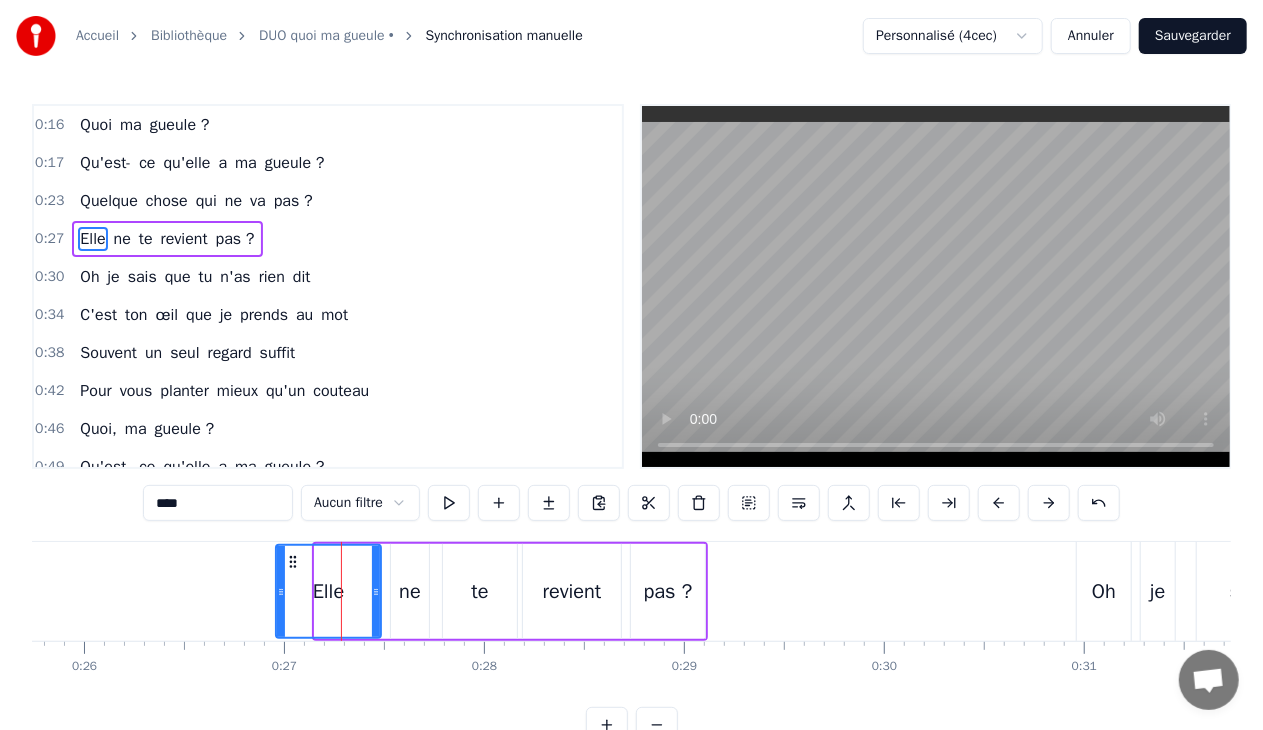 drag, startPoint x: 317, startPoint y: 592, endPoint x: 278, endPoint y: 593, distance: 39.012817 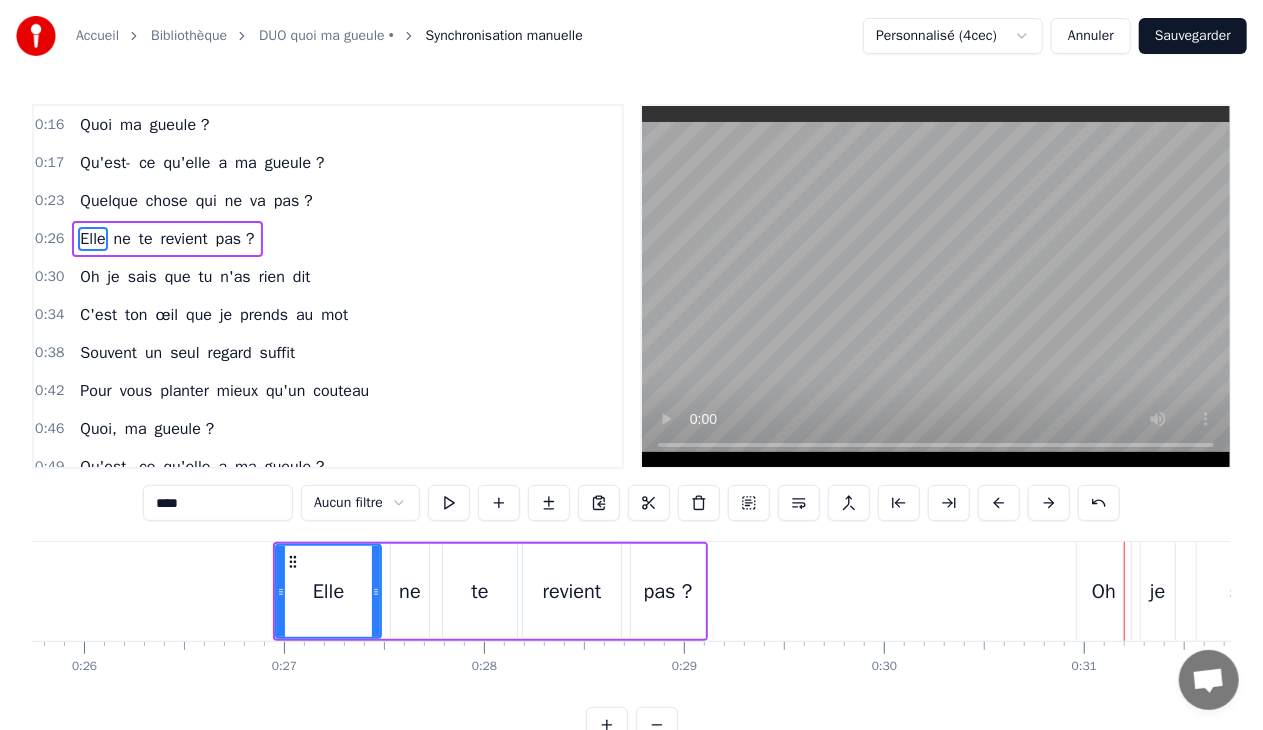 click on "Oh" at bounding box center (1104, 591) 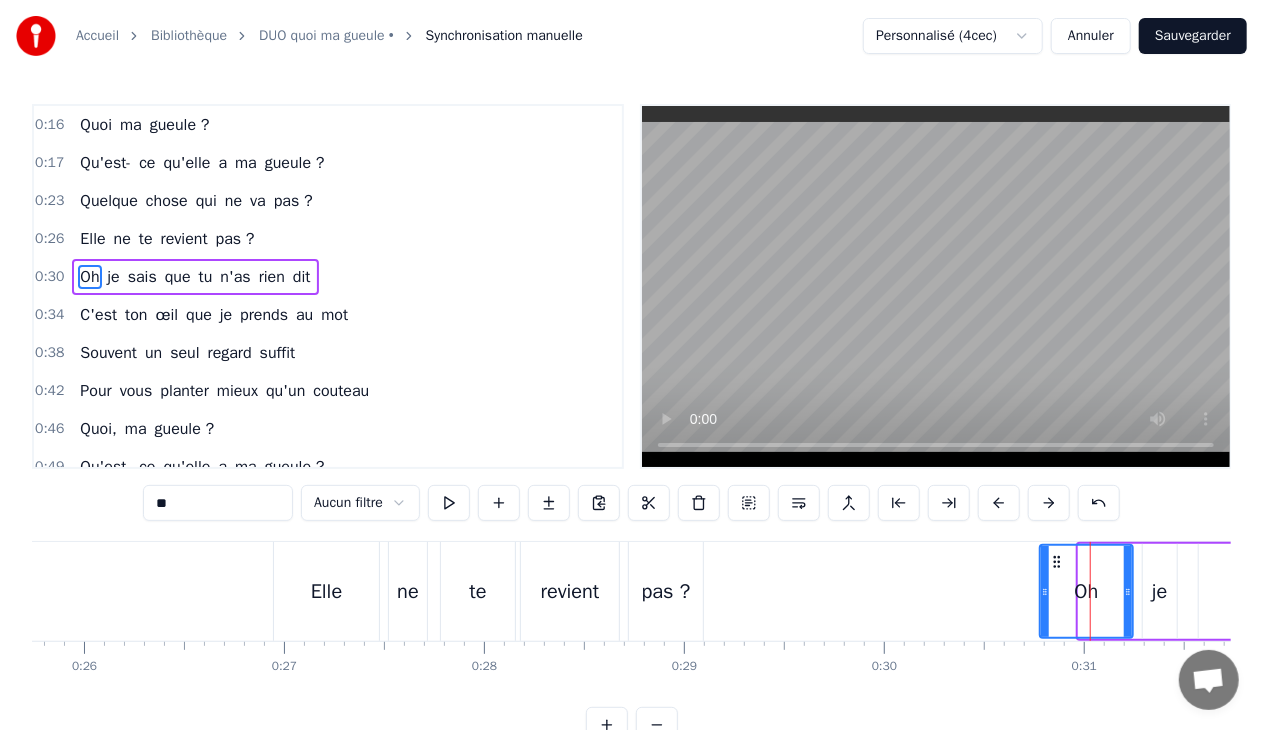 drag, startPoint x: 1083, startPoint y: 592, endPoint x: 1044, endPoint y: 594, distance: 39.051247 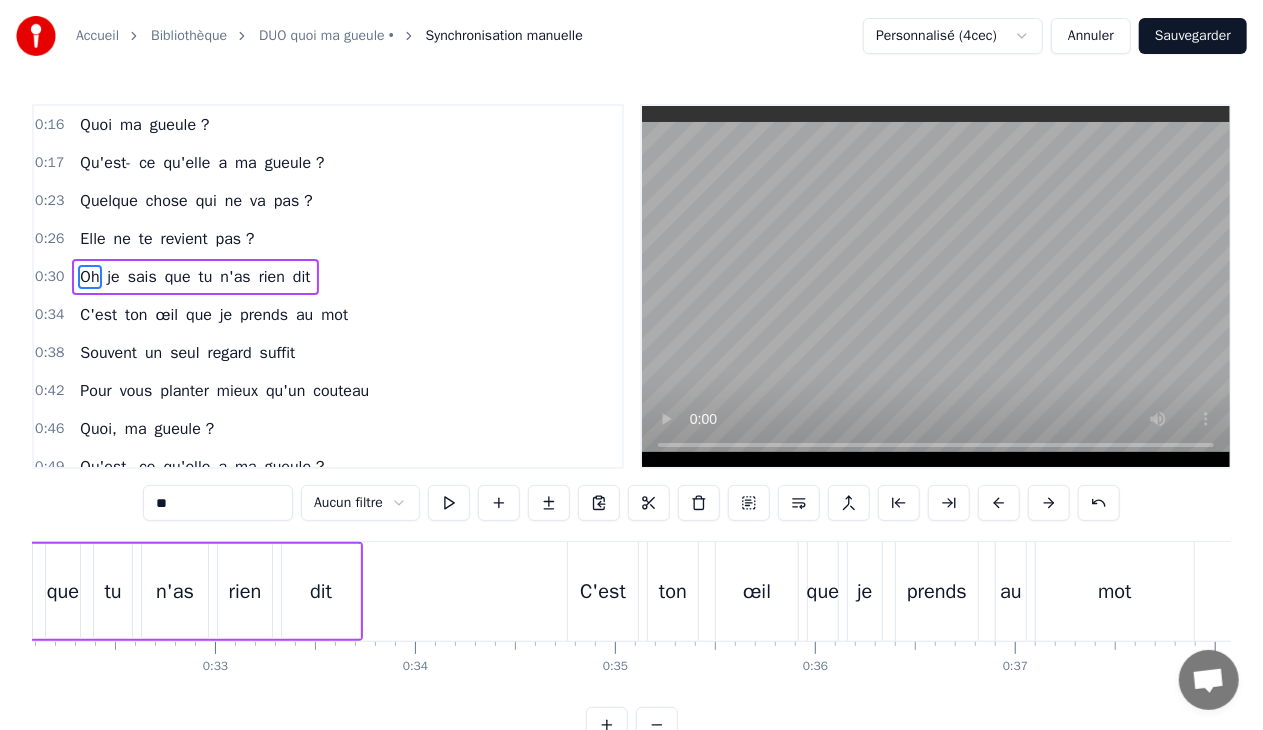 scroll, scrollTop: 0, scrollLeft: 6444, axis: horizontal 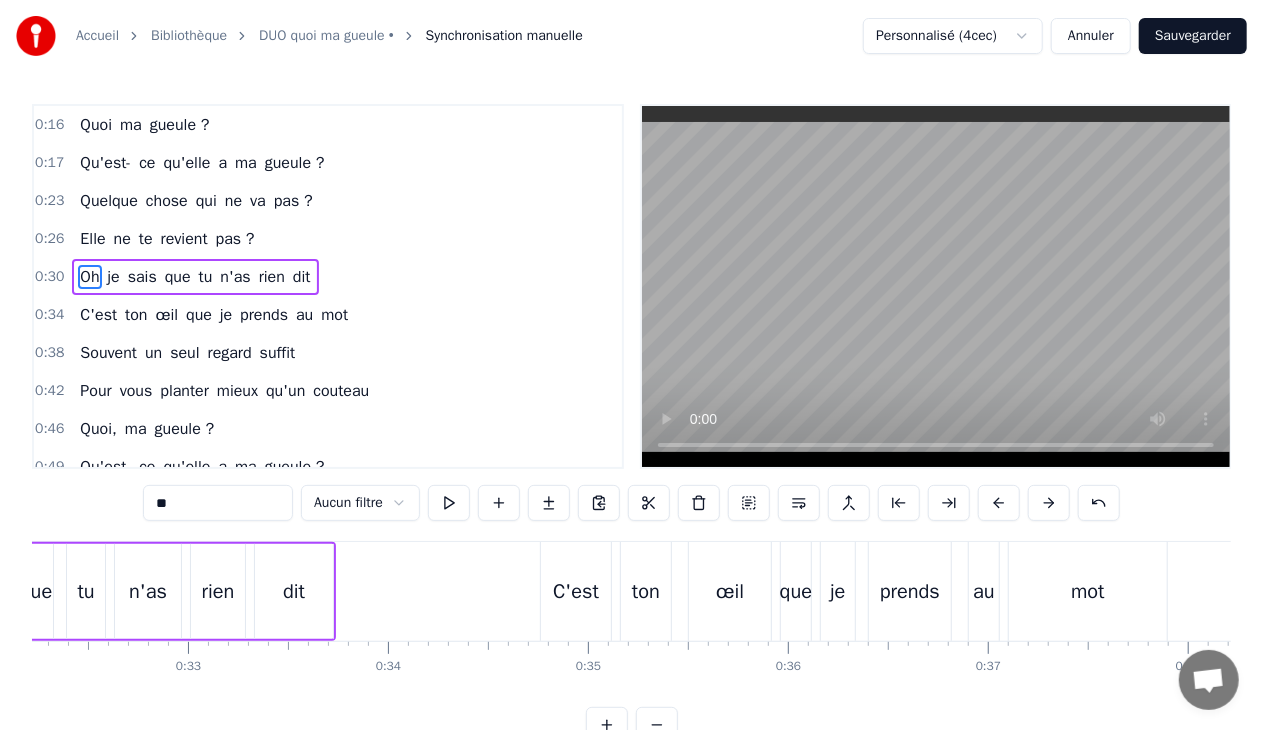 click on "C'est" at bounding box center [576, 592] 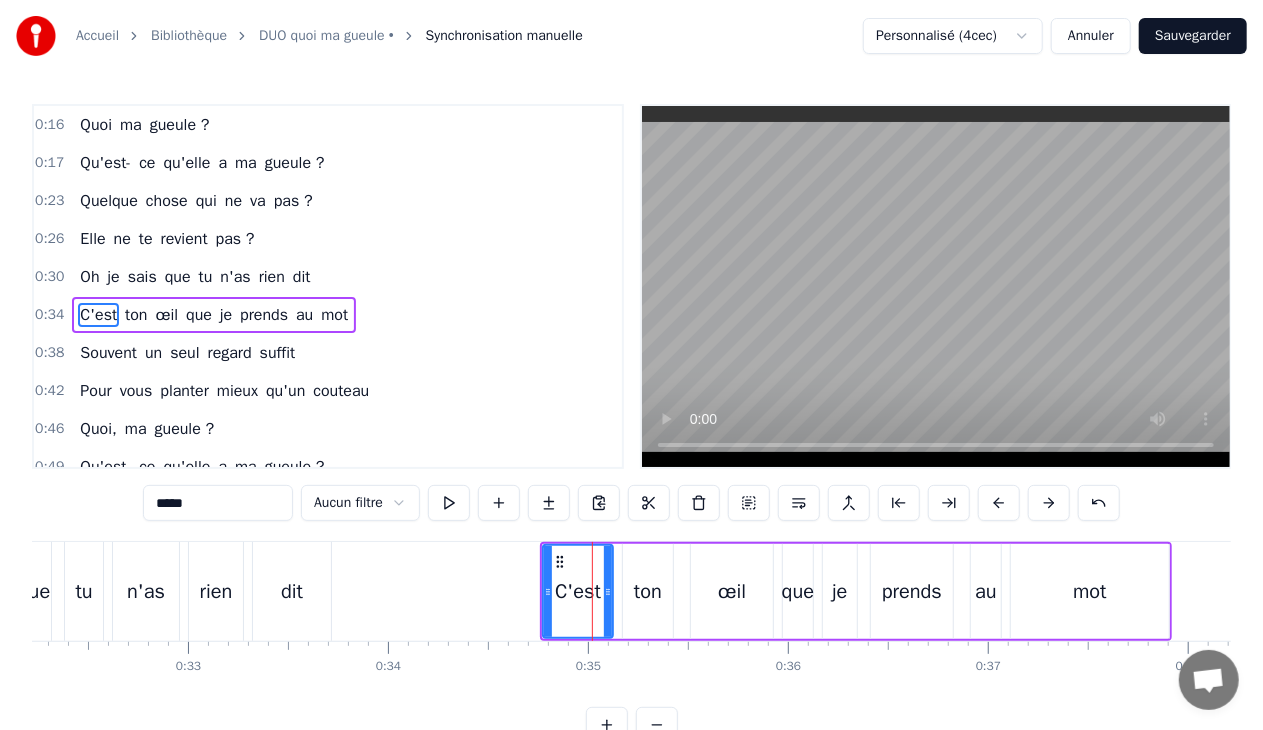scroll, scrollTop: 24, scrollLeft: 0, axis: vertical 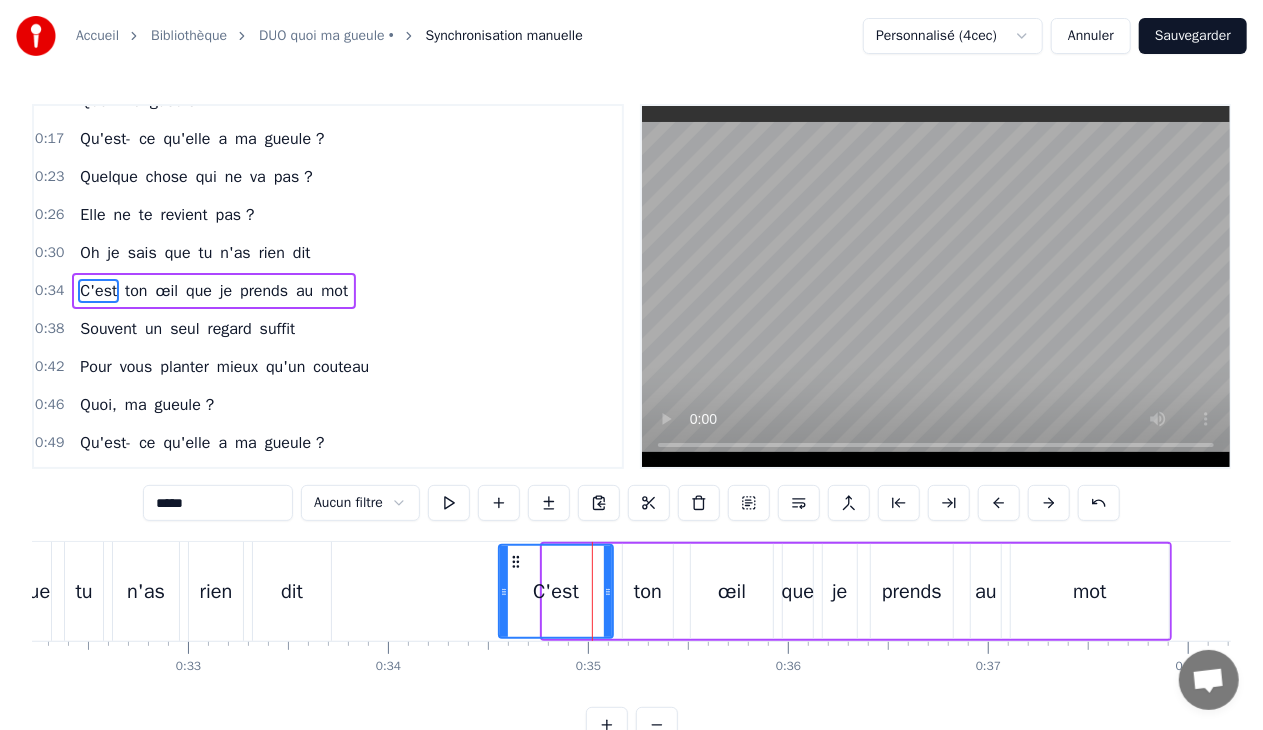 drag, startPoint x: 545, startPoint y: 591, endPoint x: 501, endPoint y: 600, distance: 44.911022 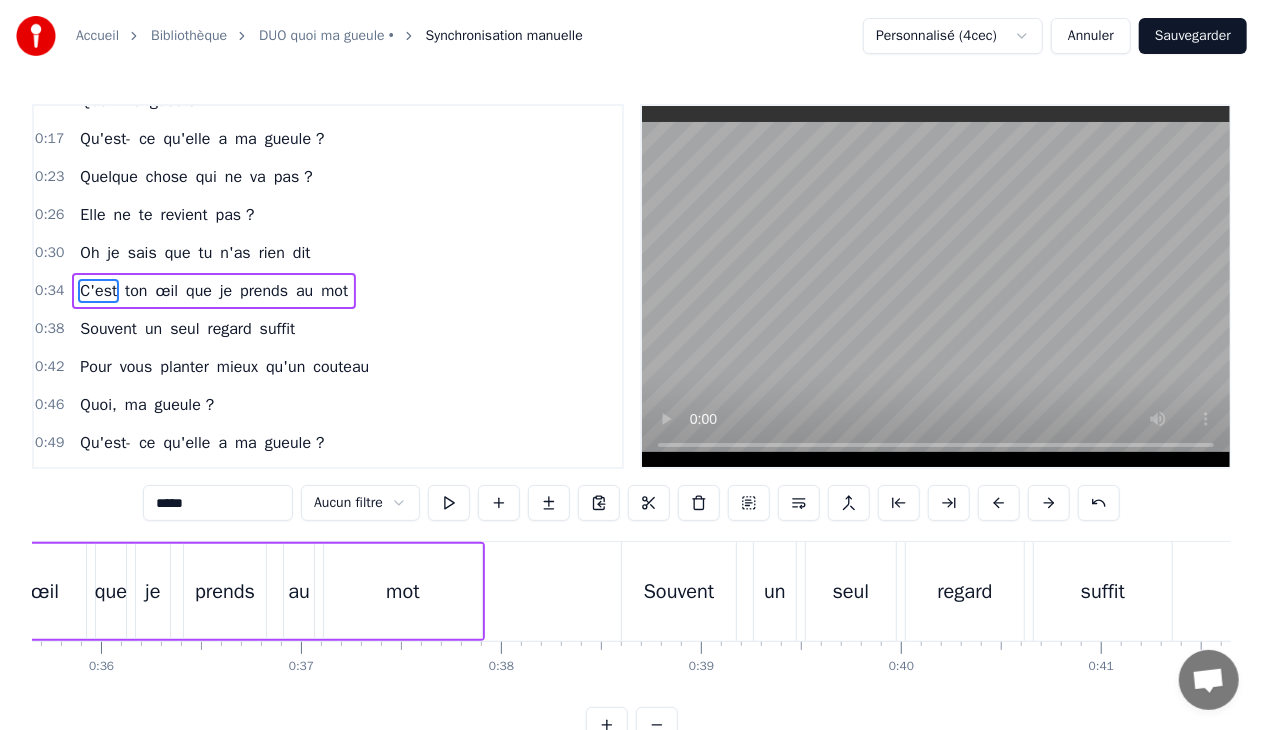 scroll, scrollTop: 0, scrollLeft: 7264, axis: horizontal 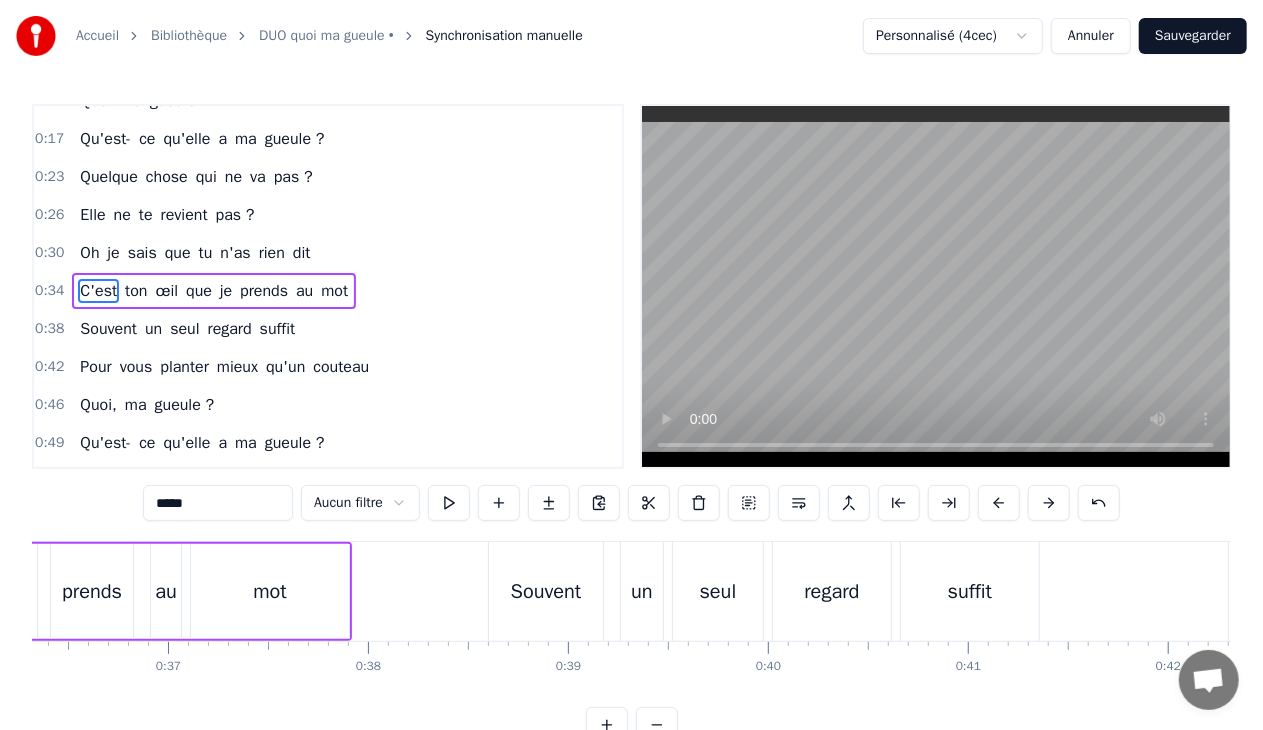 click on "Souvent" at bounding box center [546, 592] 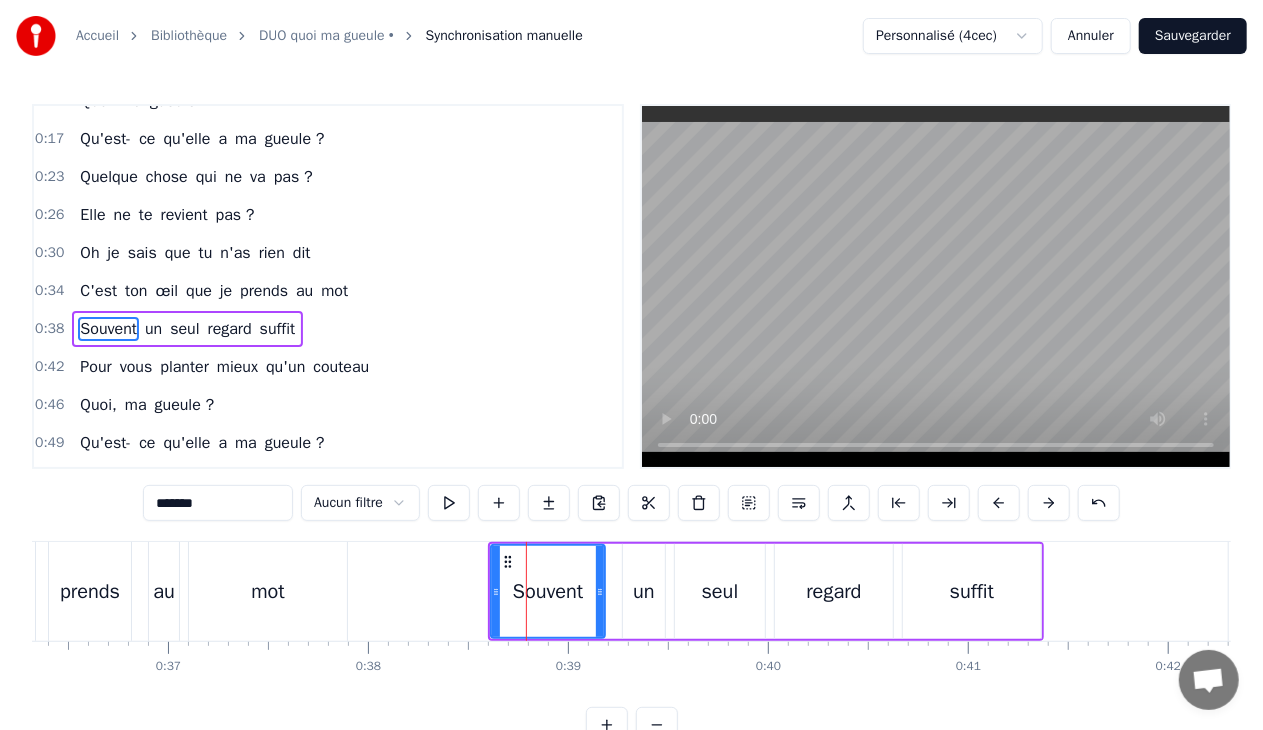 scroll, scrollTop: 62, scrollLeft: 0, axis: vertical 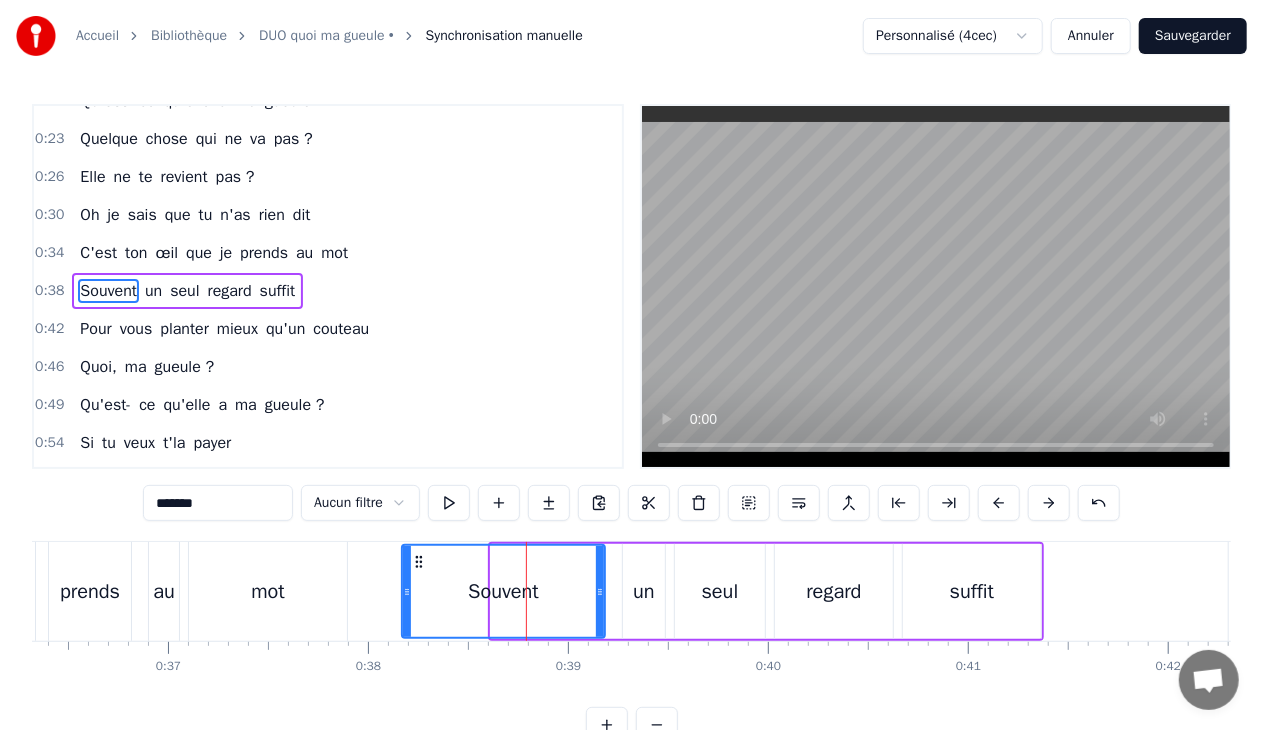 drag, startPoint x: 495, startPoint y: 589, endPoint x: 407, endPoint y: 590, distance: 88.005684 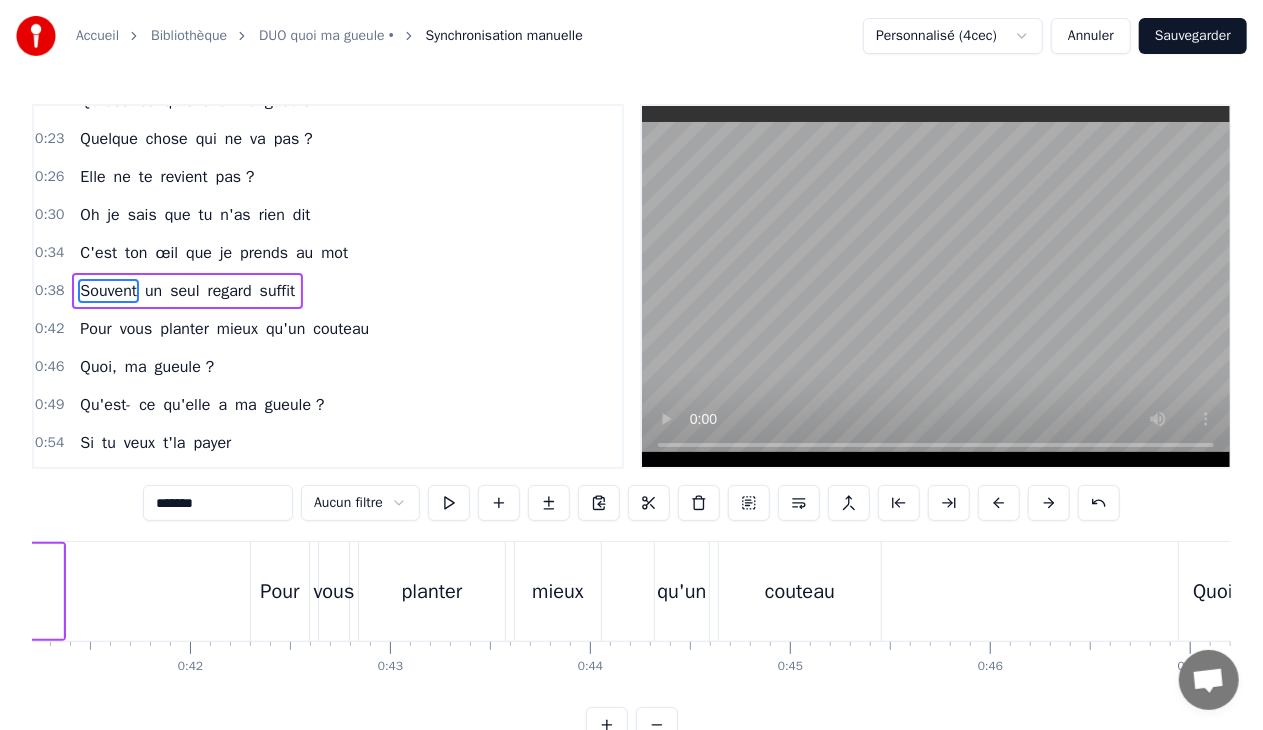 scroll, scrollTop: 0, scrollLeft: 8189, axis: horizontal 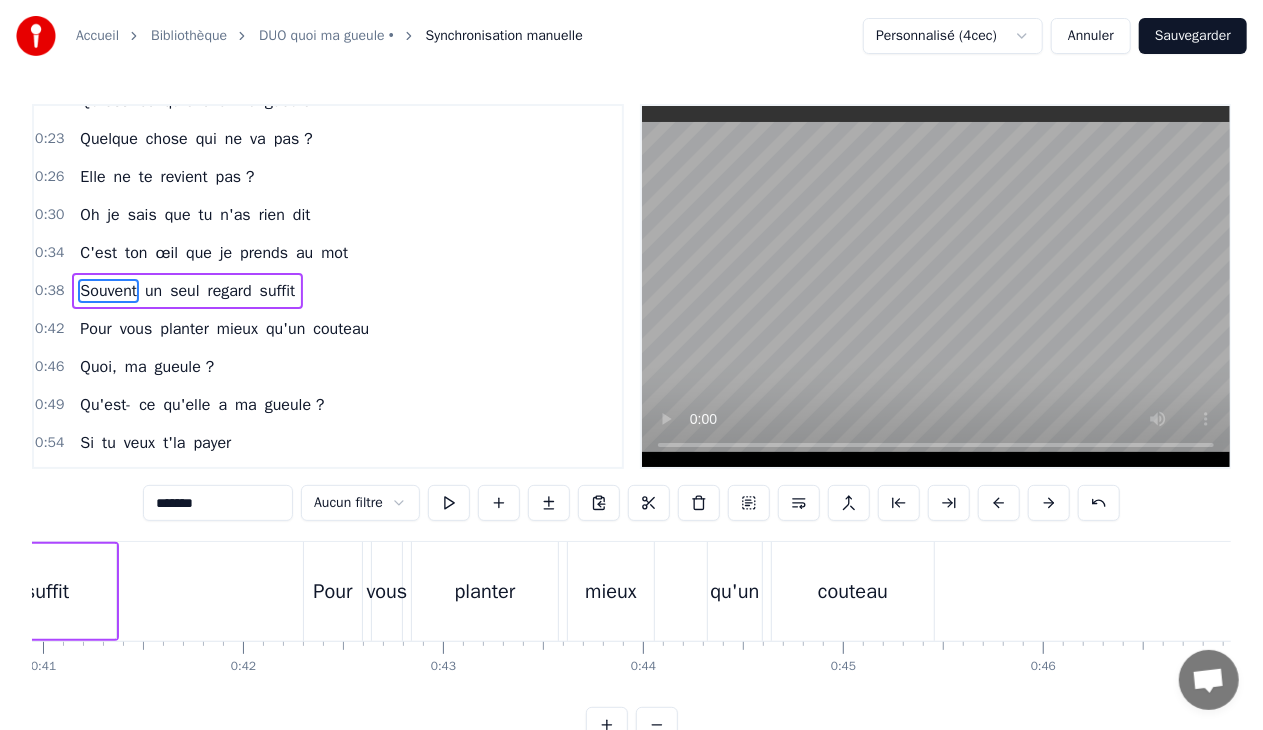 click on "Pour" at bounding box center [332, 592] 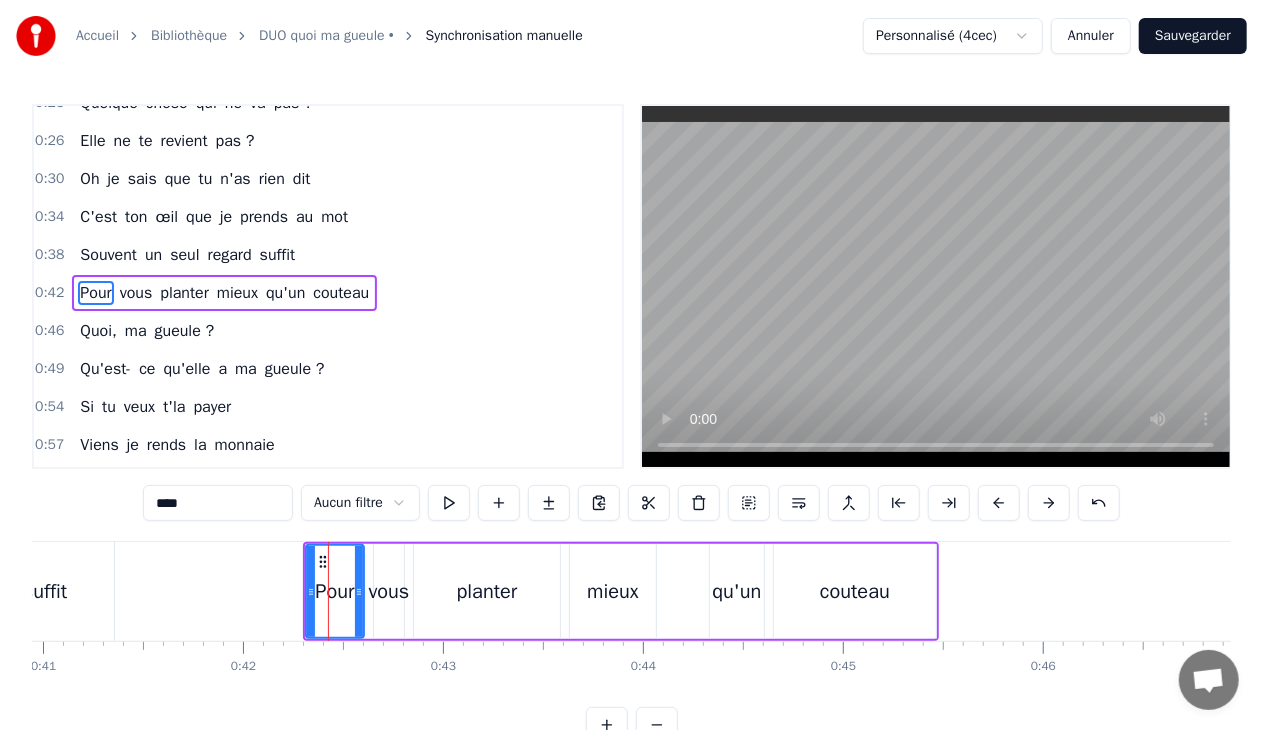 scroll, scrollTop: 99, scrollLeft: 0, axis: vertical 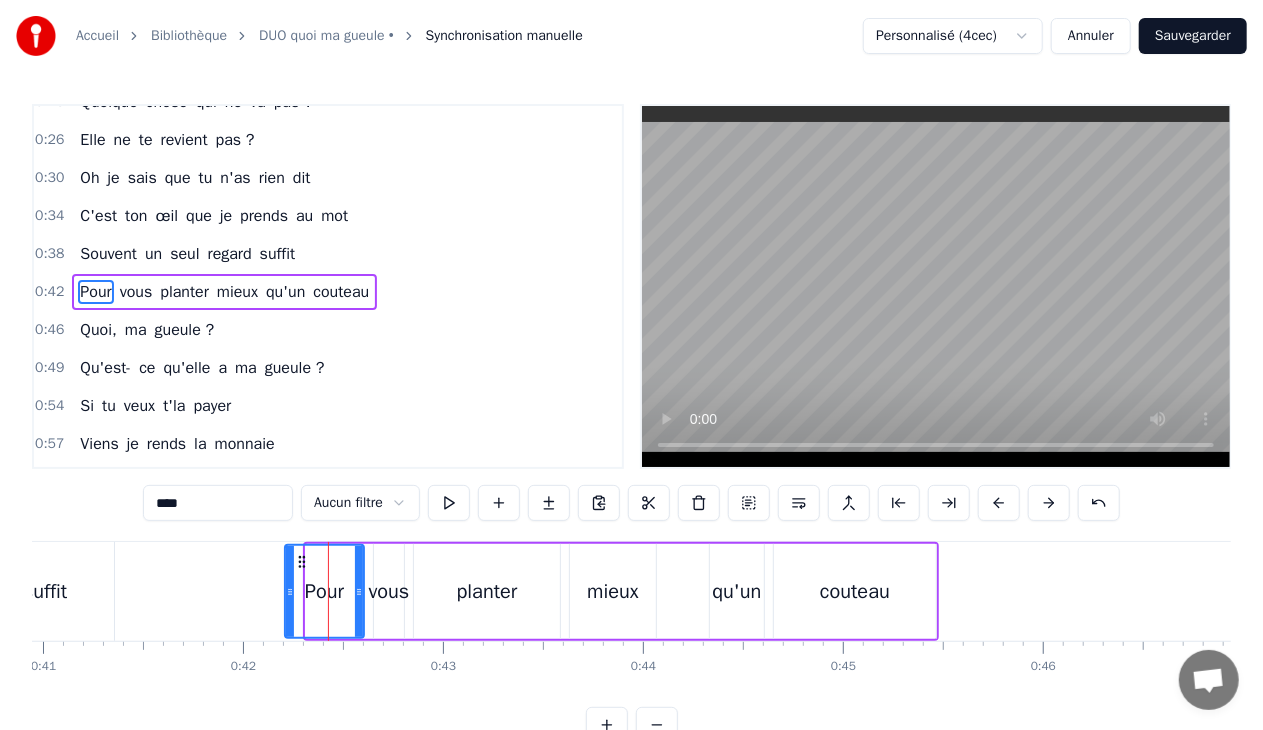 drag, startPoint x: 309, startPoint y: 588, endPoint x: 288, endPoint y: 588, distance: 21 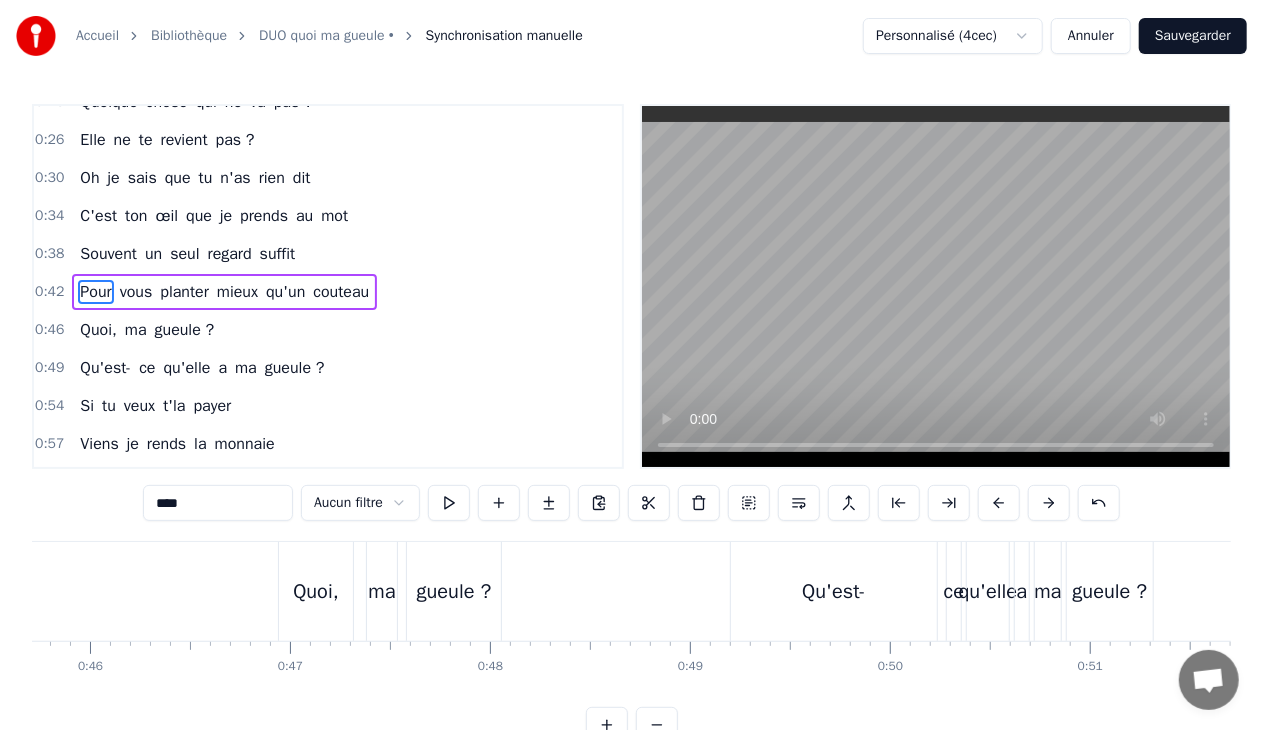 scroll, scrollTop: 0, scrollLeft: 9115, axis: horizontal 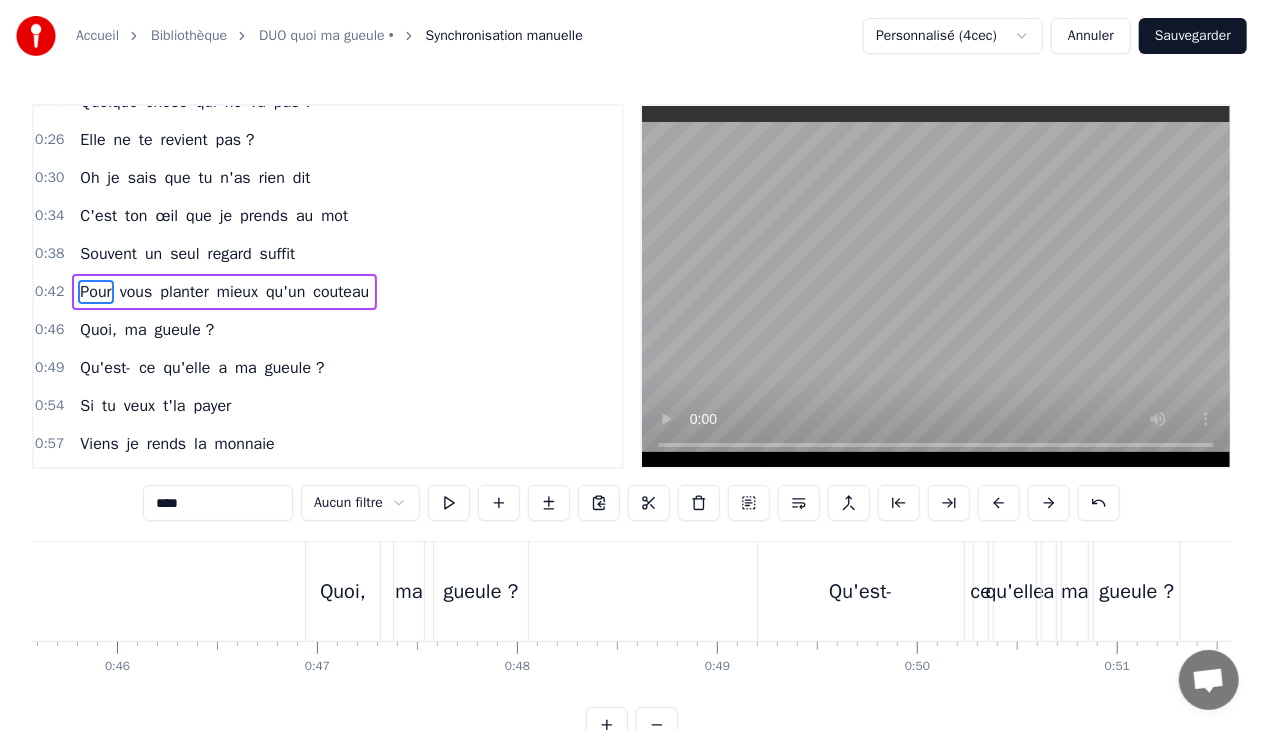click on "Quoi," at bounding box center (343, 592) 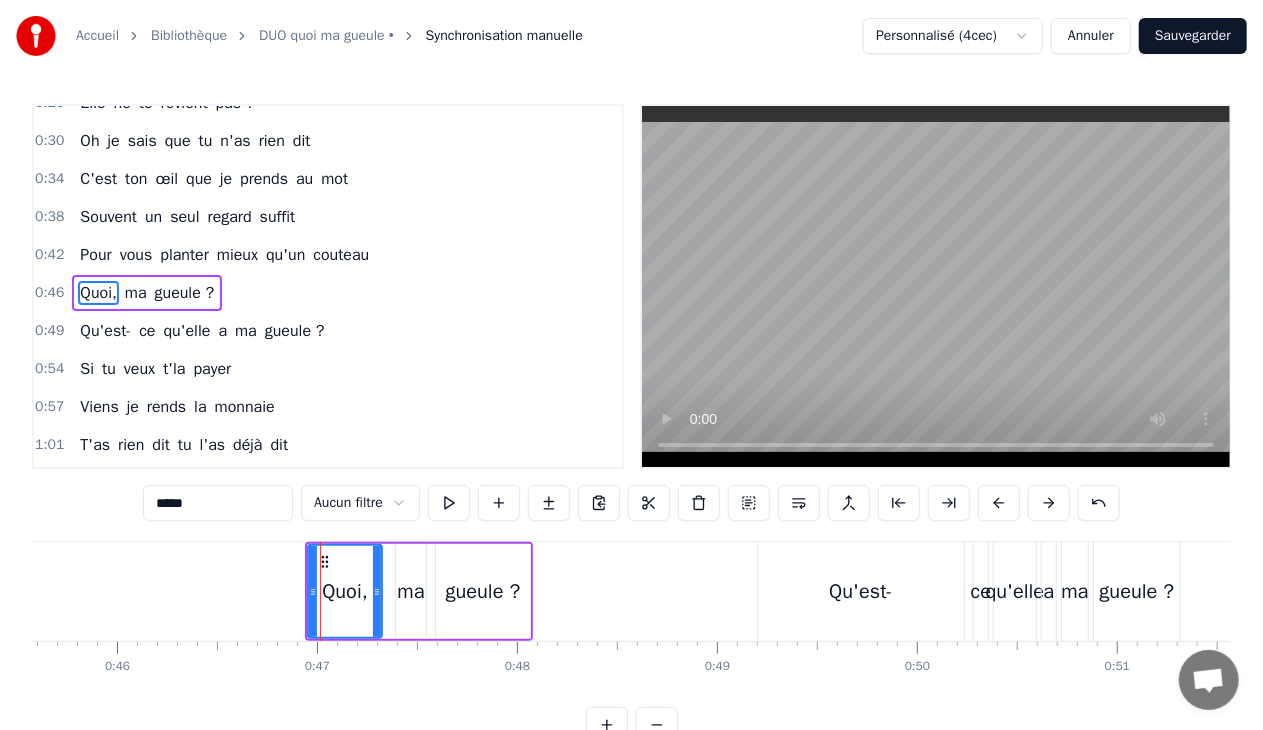 scroll, scrollTop: 136, scrollLeft: 0, axis: vertical 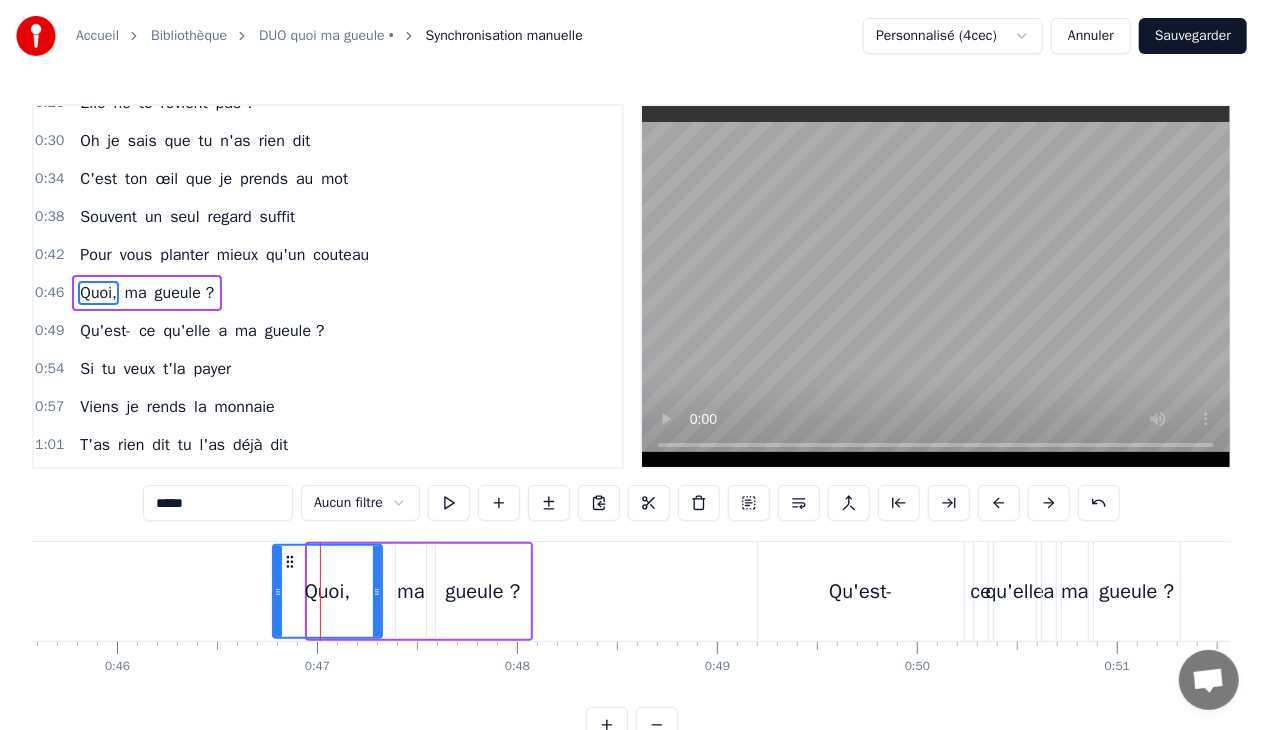 drag, startPoint x: 309, startPoint y: 592, endPoint x: 274, endPoint y: 592, distance: 35 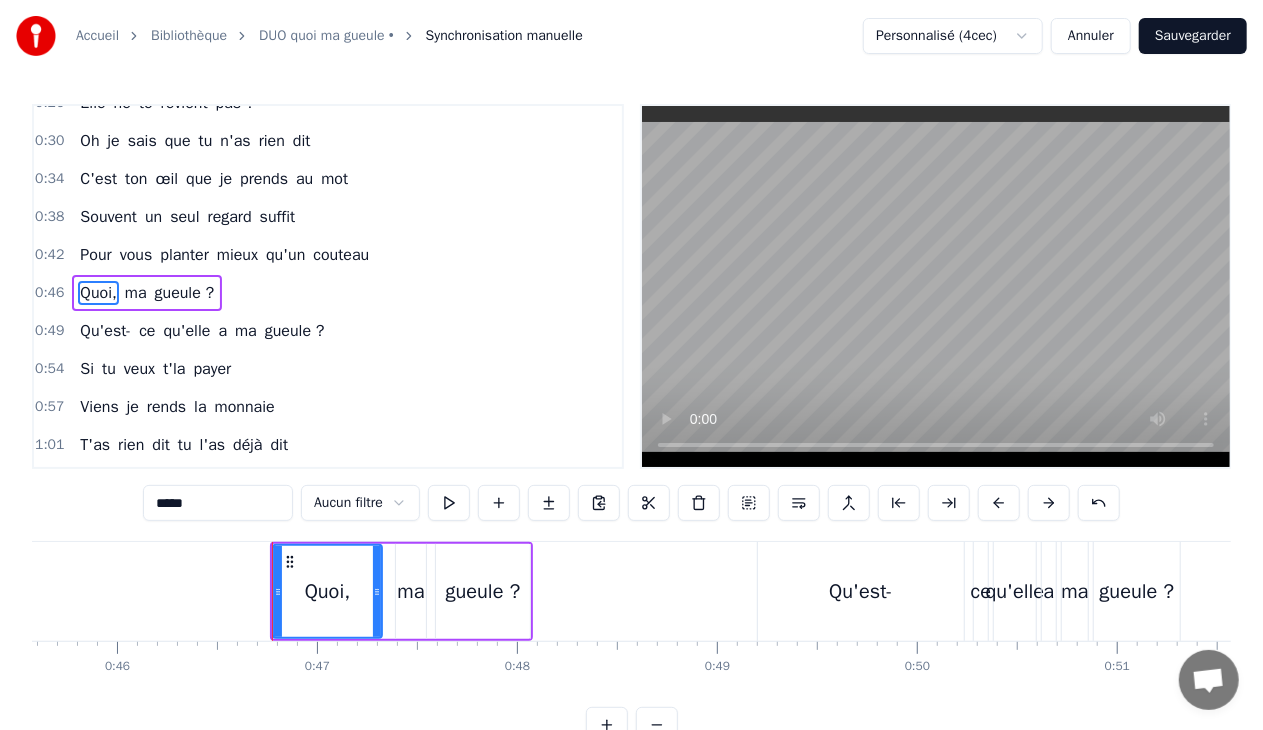 click on "Qu'est-" at bounding box center (861, 592) 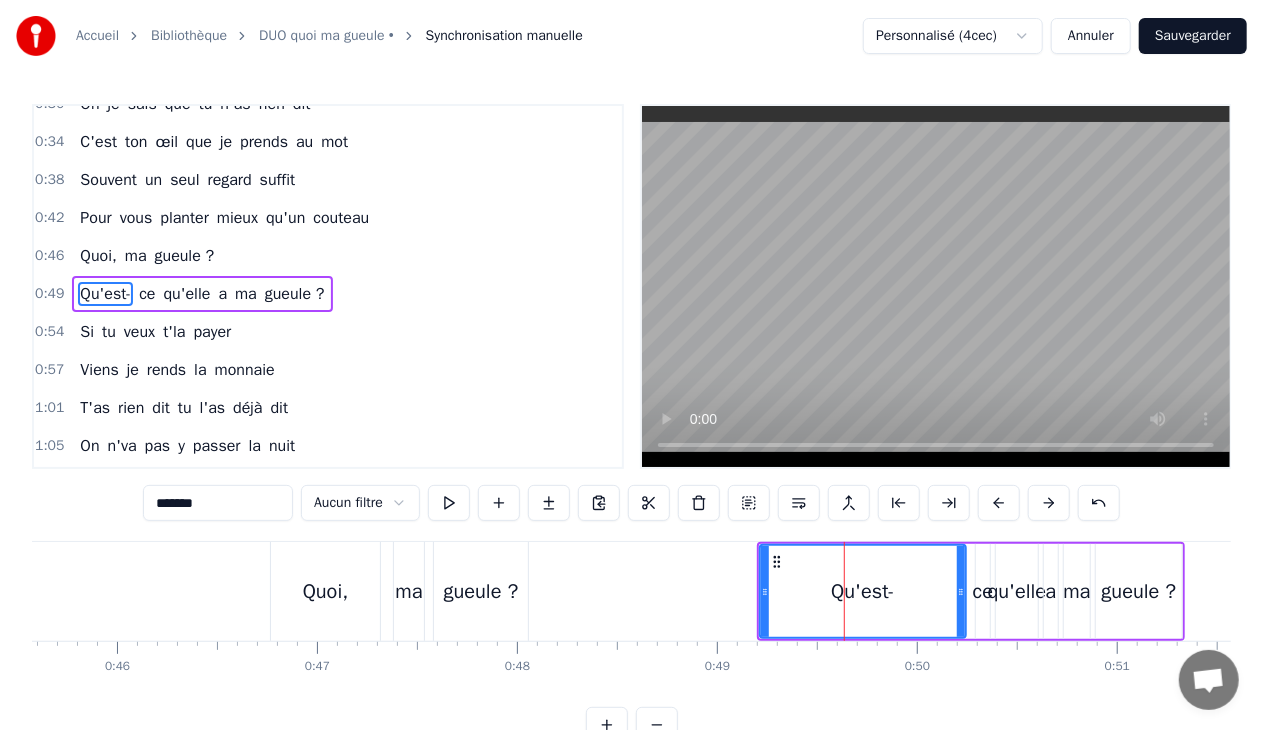scroll, scrollTop: 174, scrollLeft: 0, axis: vertical 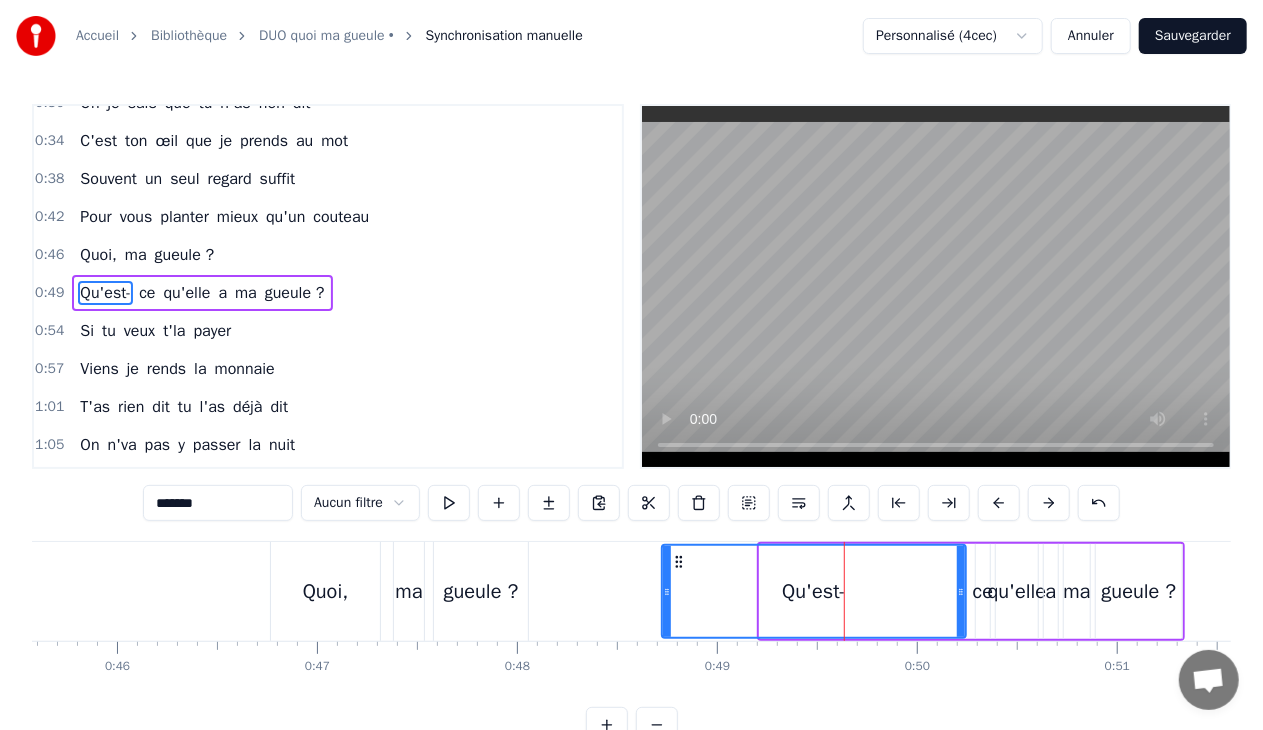 drag, startPoint x: 764, startPoint y: 592, endPoint x: 656, endPoint y: 598, distance: 108.16654 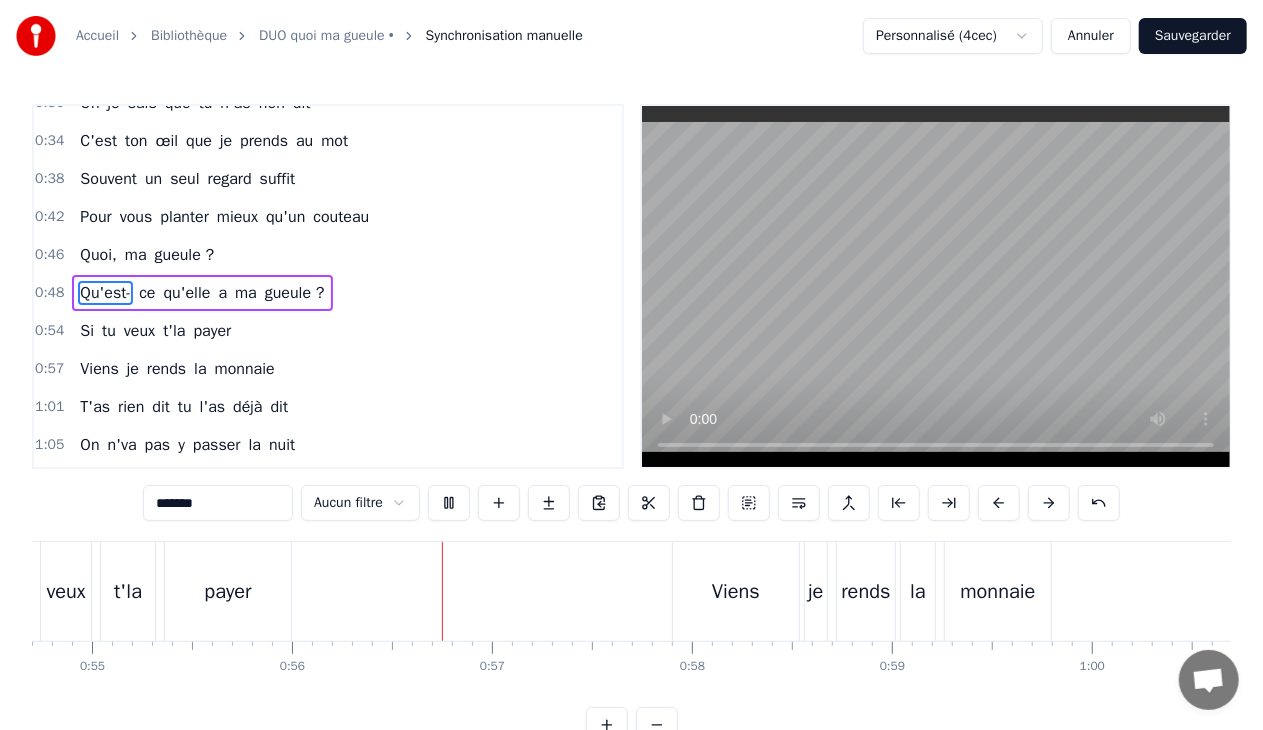 scroll, scrollTop: 0, scrollLeft: 11138, axis: horizontal 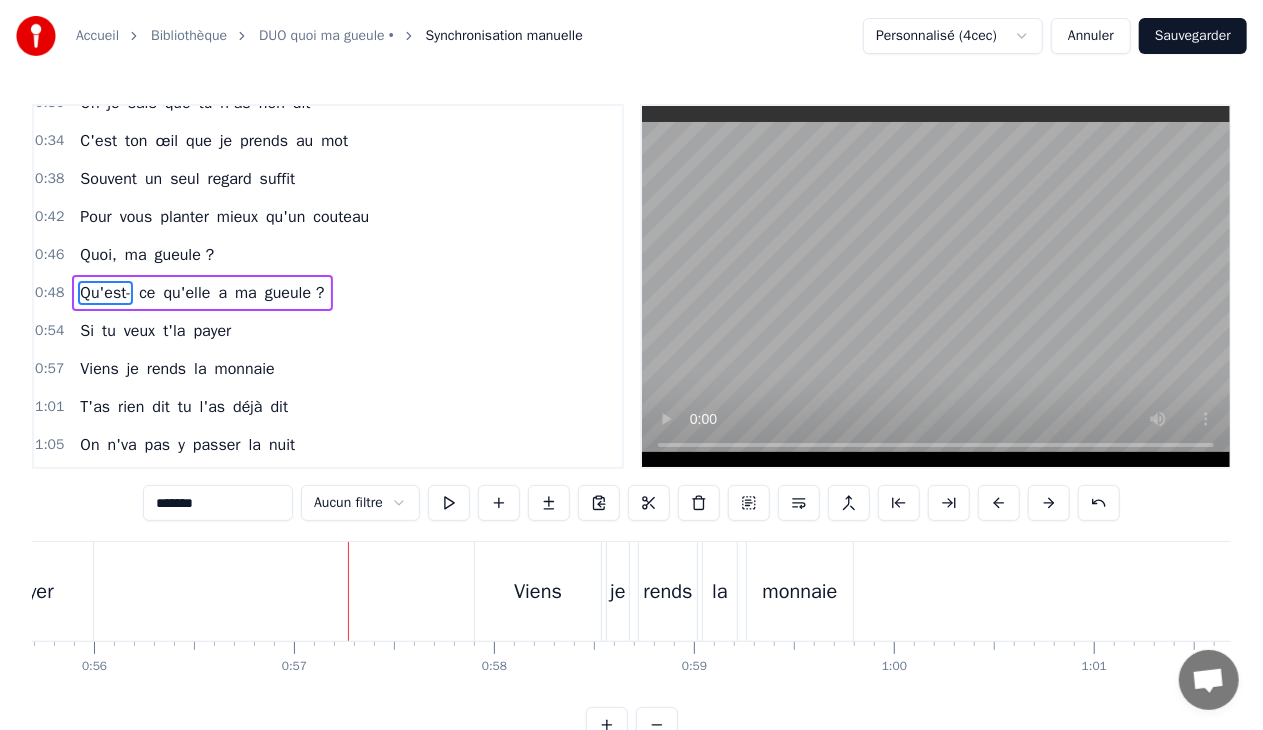 type 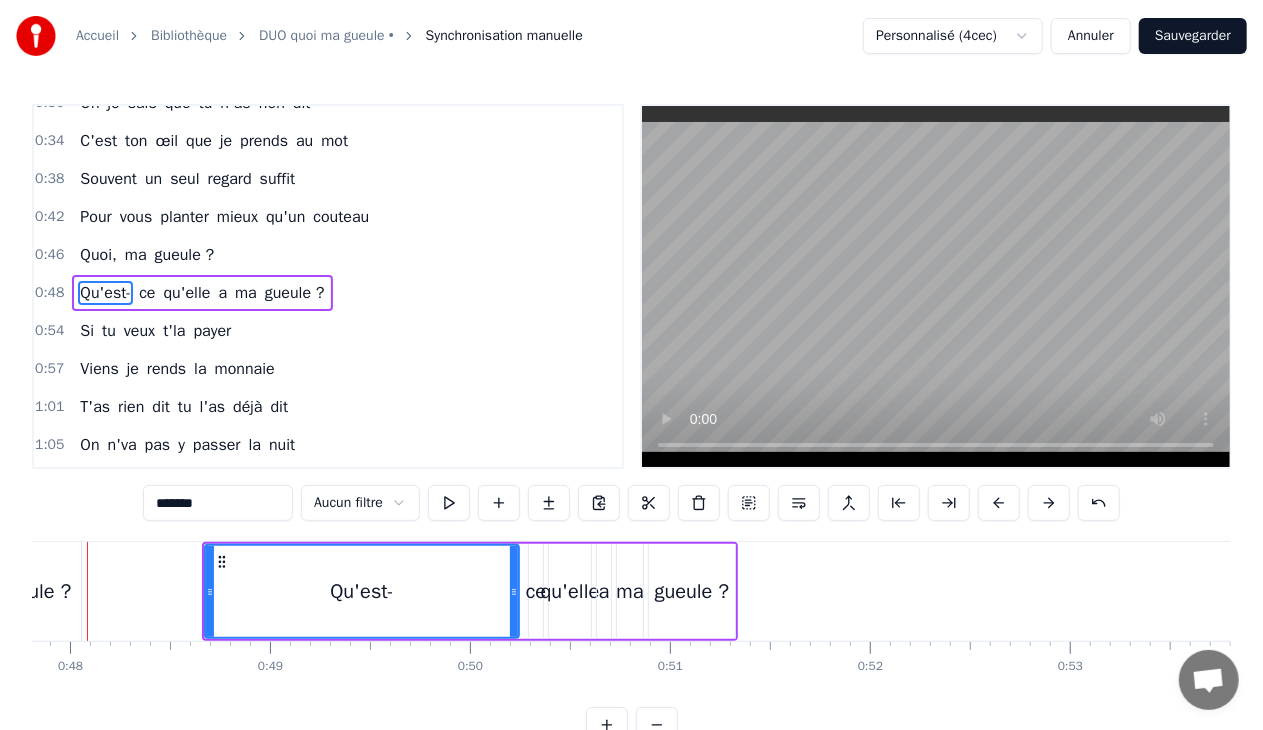 scroll, scrollTop: 0, scrollLeft: 9516, axis: horizontal 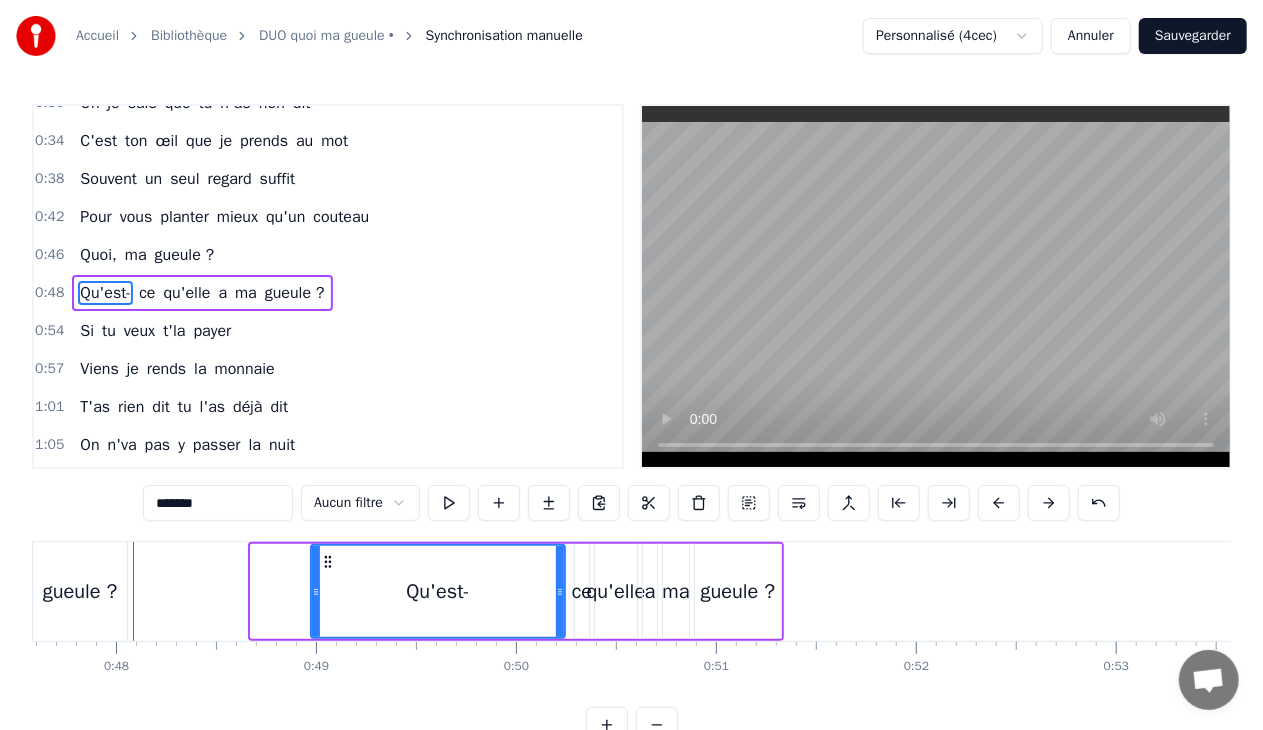 drag, startPoint x: 254, startPoint y: 593, endPoint x: 312, endPoint y: 590, distance: 58.077534 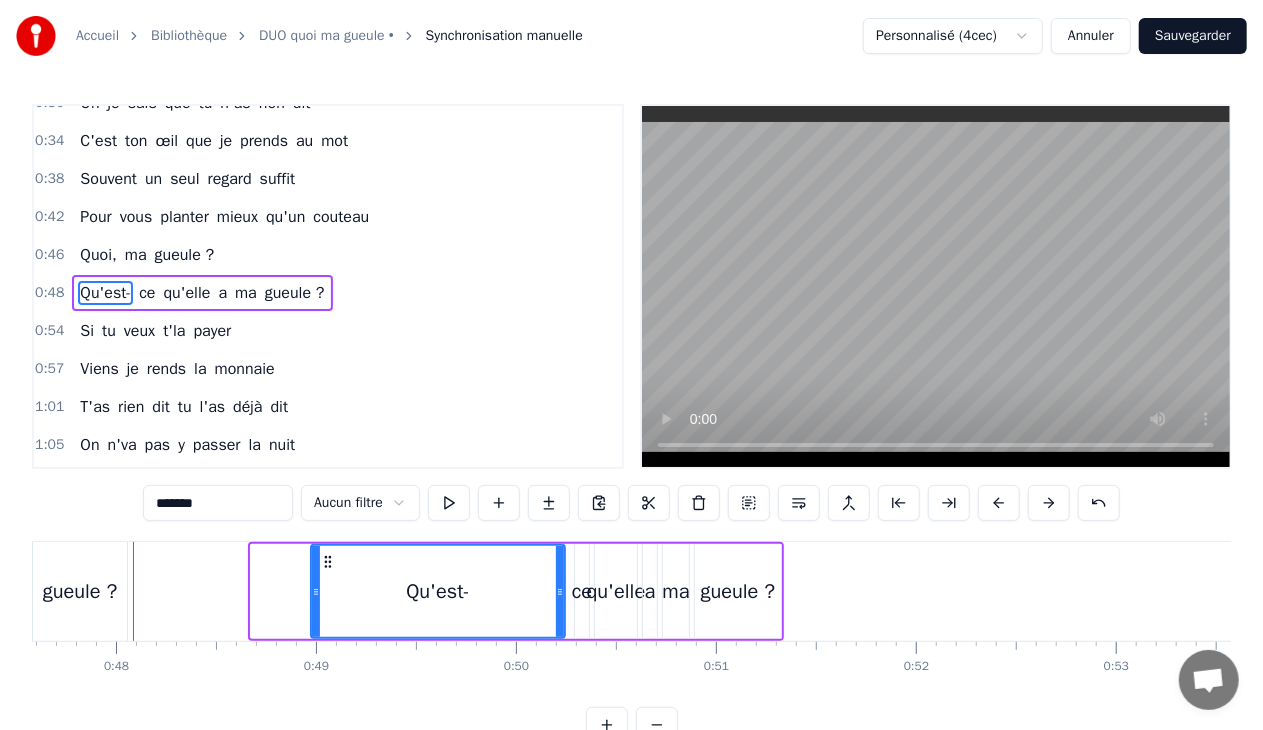 click 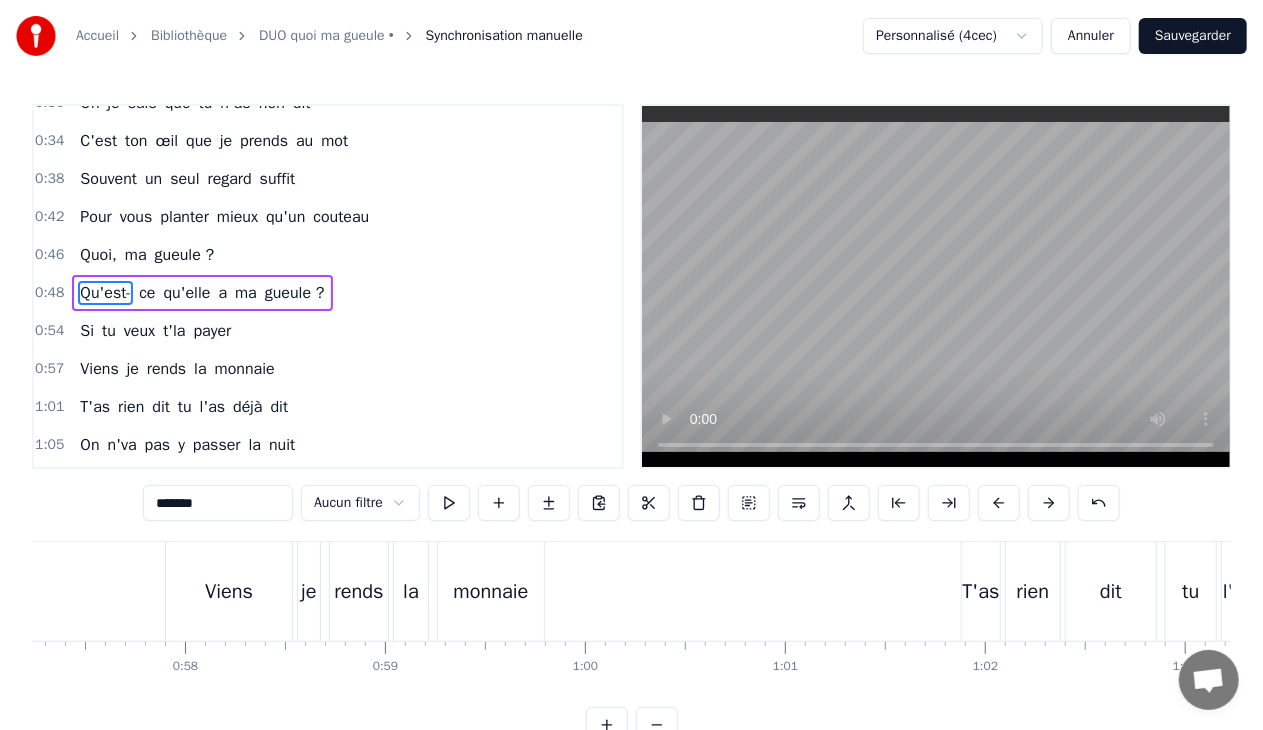 scroll, scrollTop: 0, scrollLeft: 11474, axis: horizontal 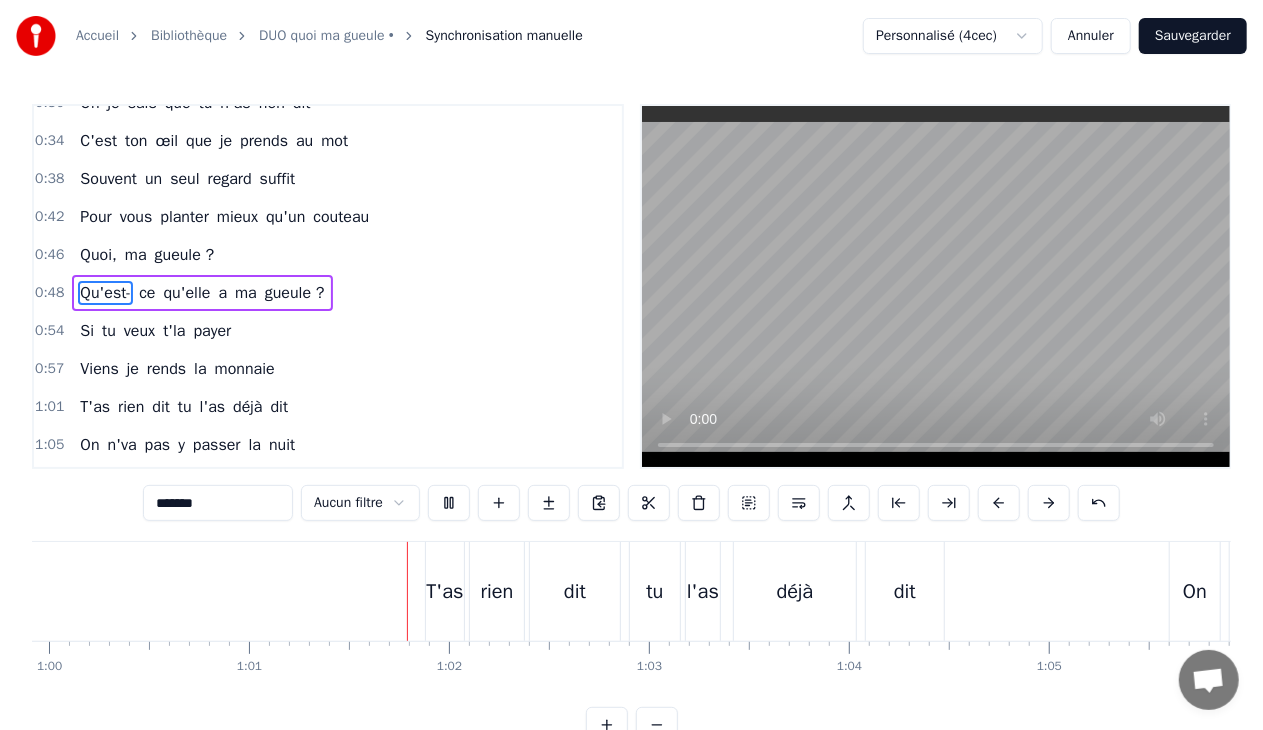 click on "1:05 On n'va pas y passer la nuit" at bounding box center (328, 445) 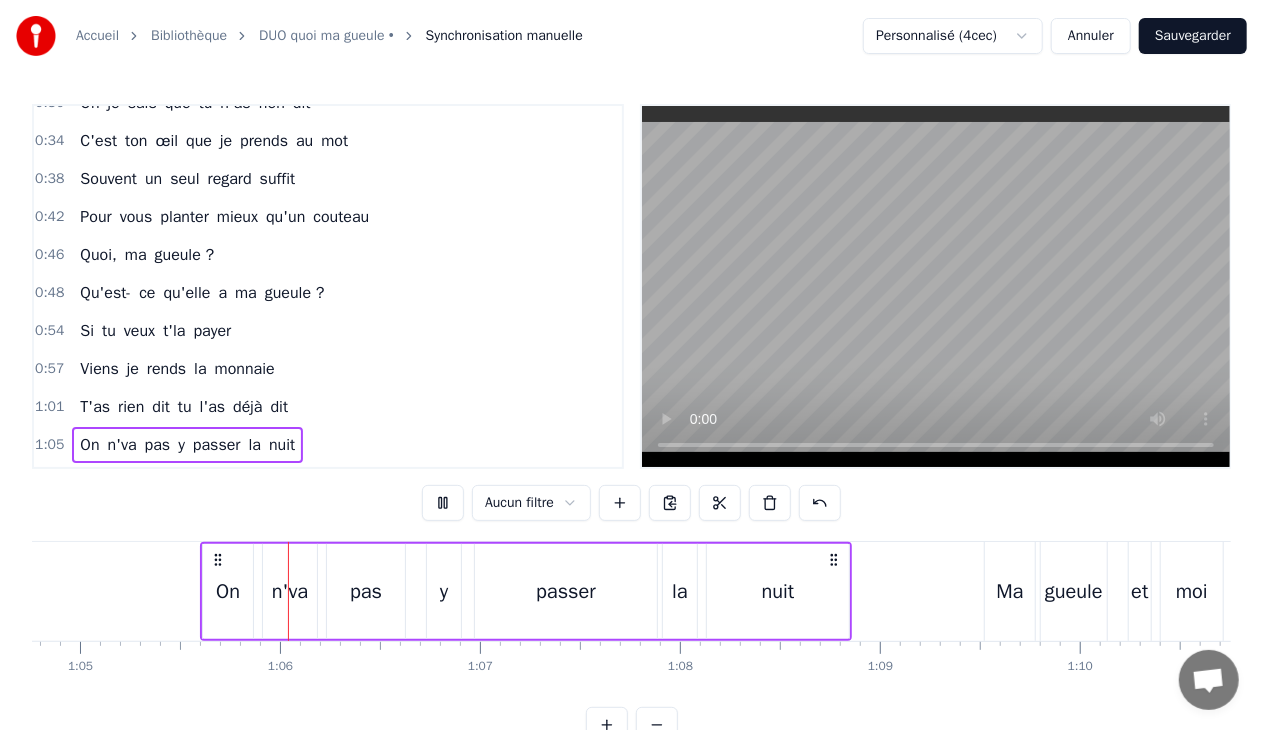 scroll, scrollTop: 0, scrollLeft: 13000, axis: horizontal 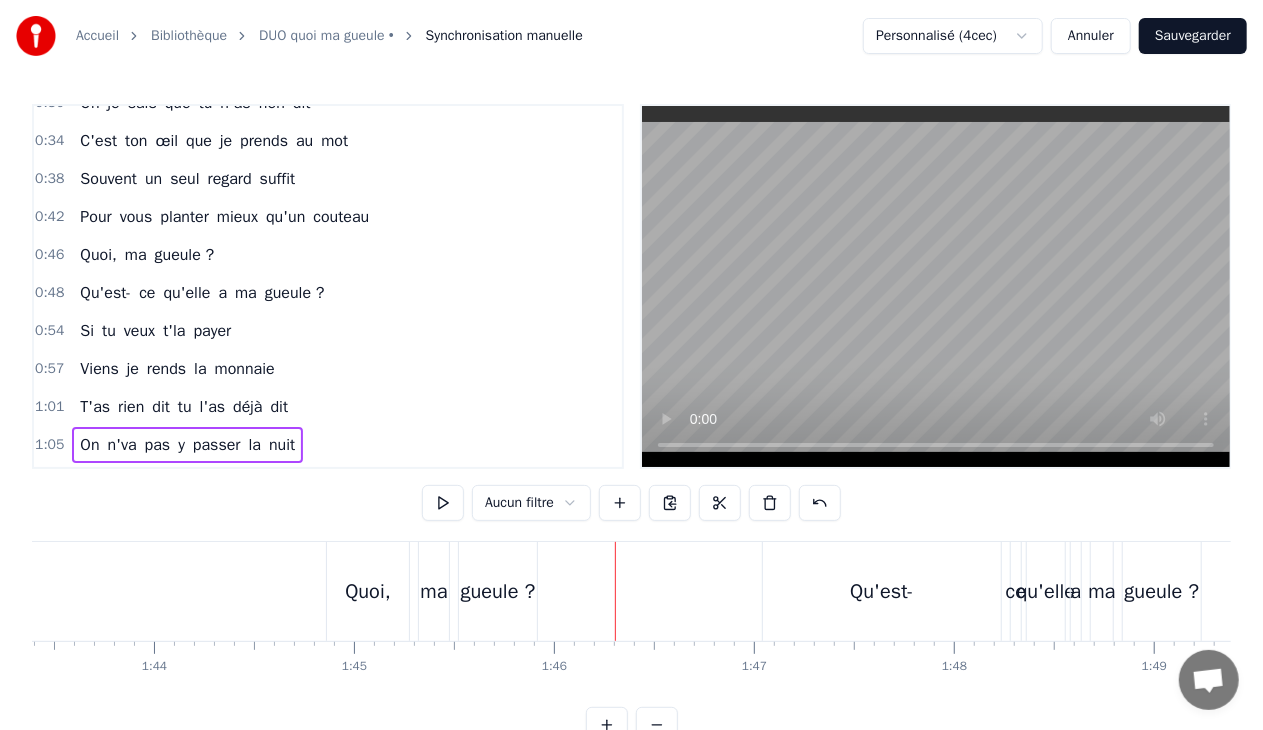 click on "Quoi," at bounding box center (368, 592) 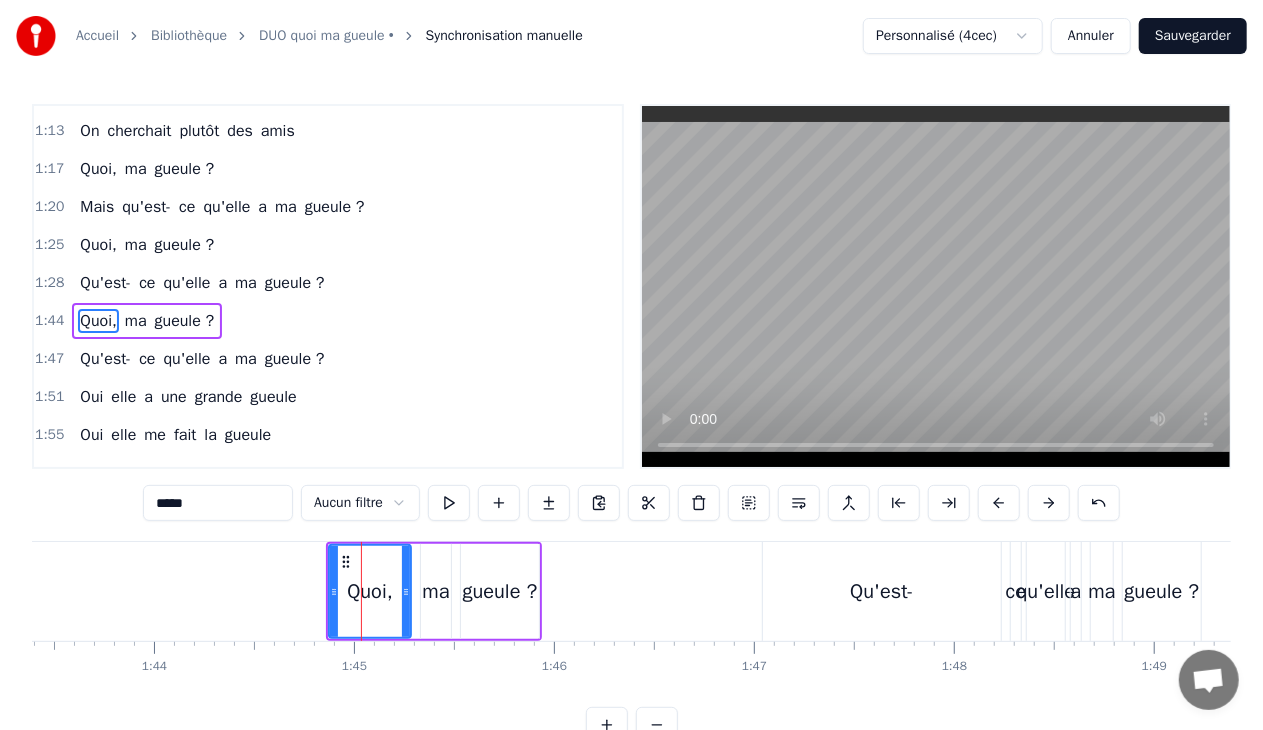 scroll, scrollTop: 584, scrollLeft: 0, axis: vertical 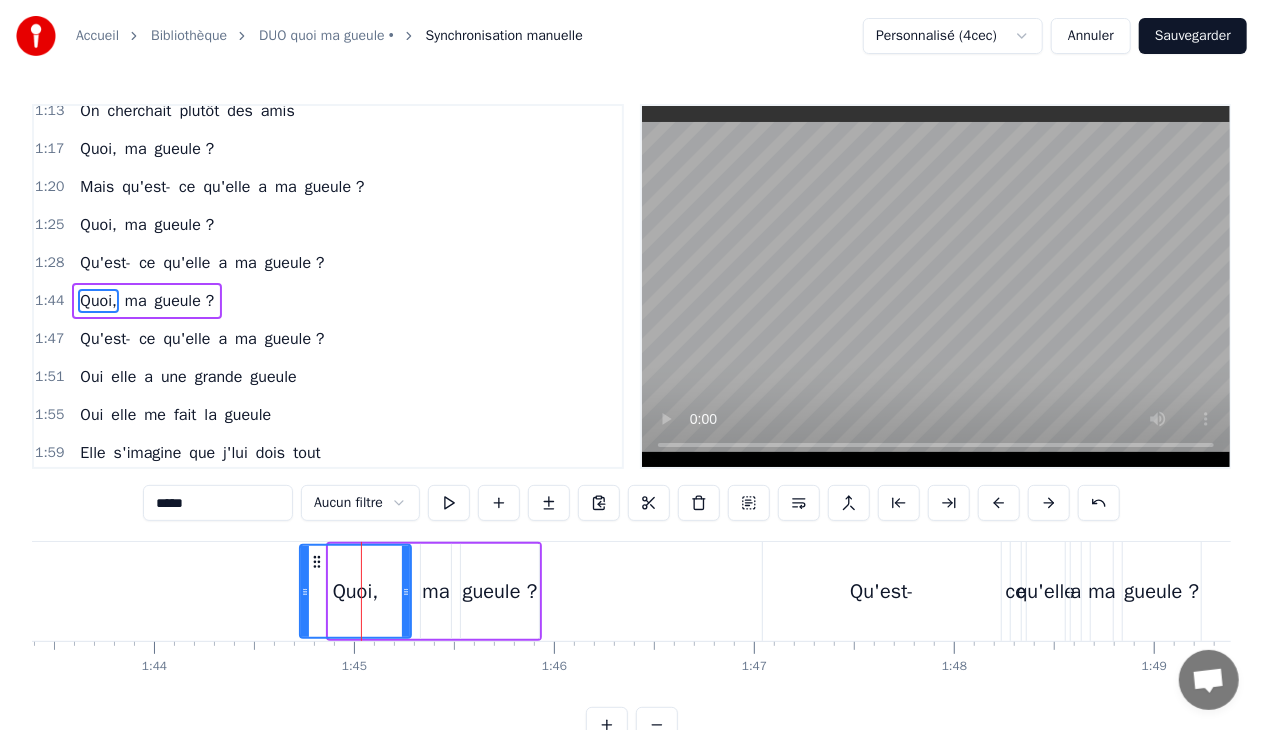 drag, startPoint x: 332, startPoint y: 592, endPoint x: 304, endPoint y: 592, distance: 28 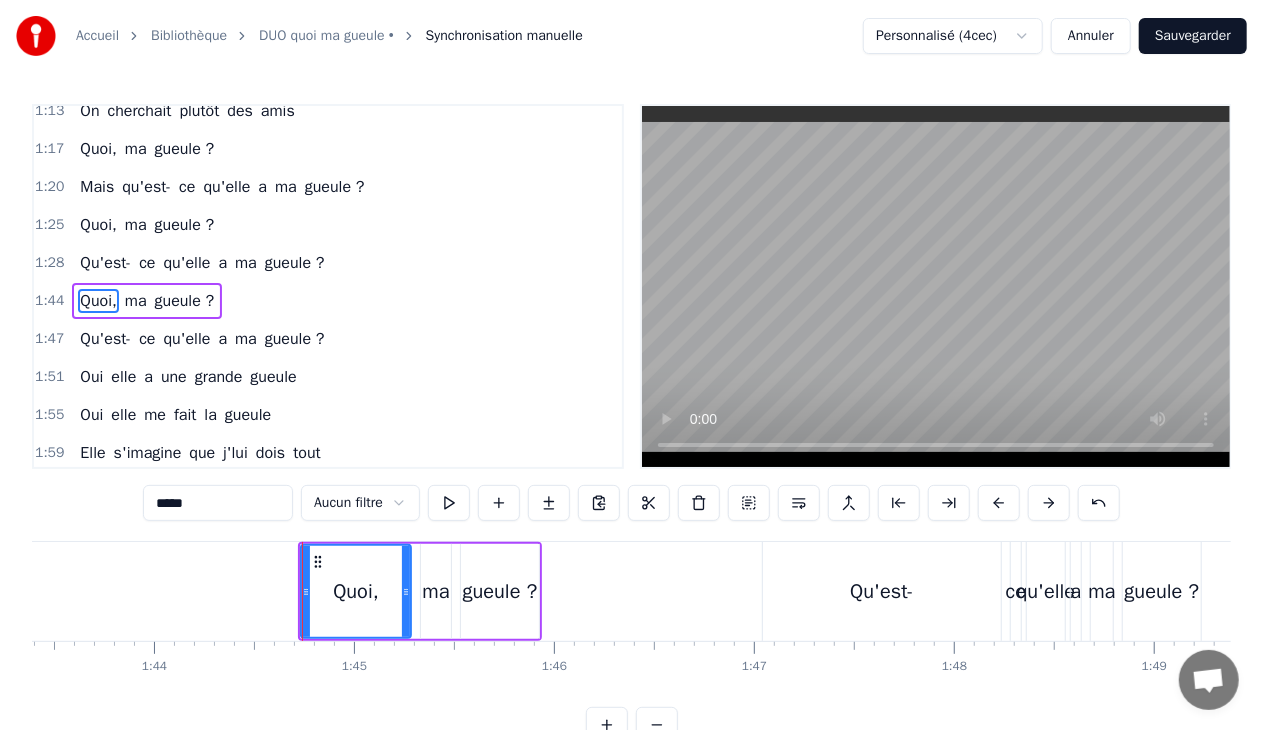click on "Qu'est-" at bounding box center [882, 592] 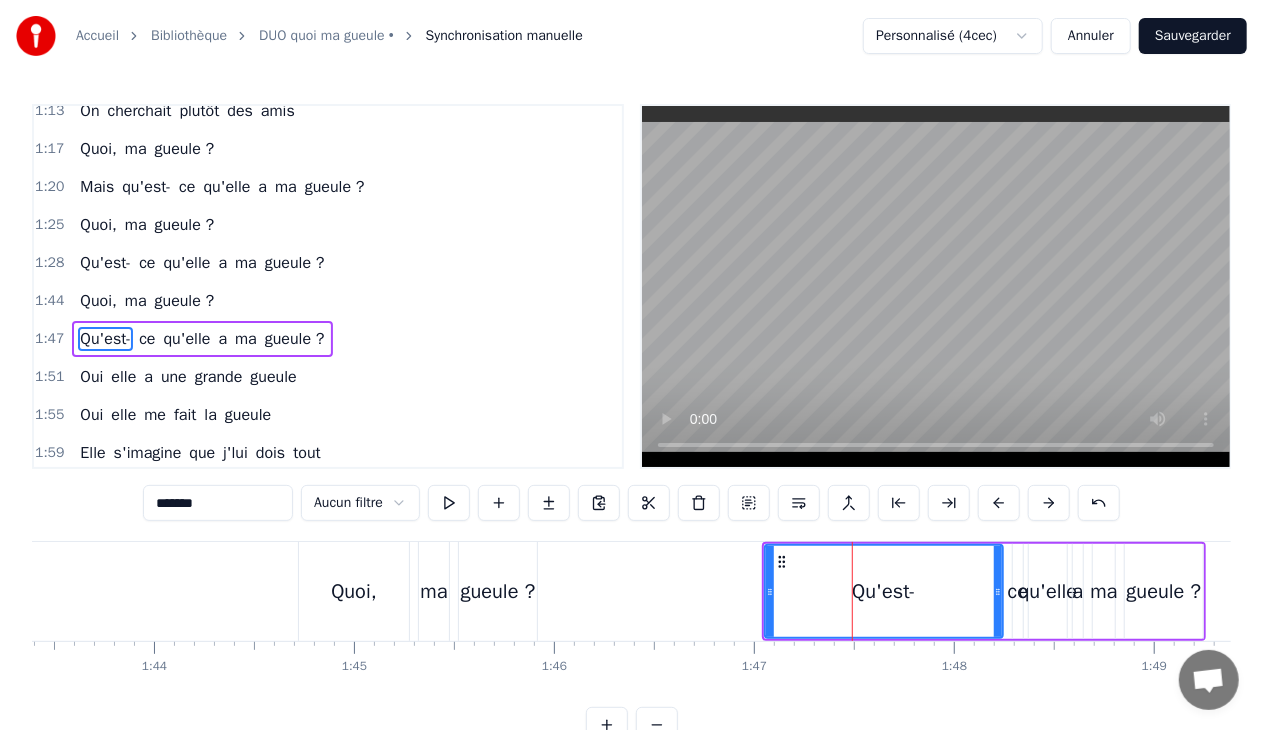 scroll, scrollTop: 622, scrollLeft: 0, axis: vertical 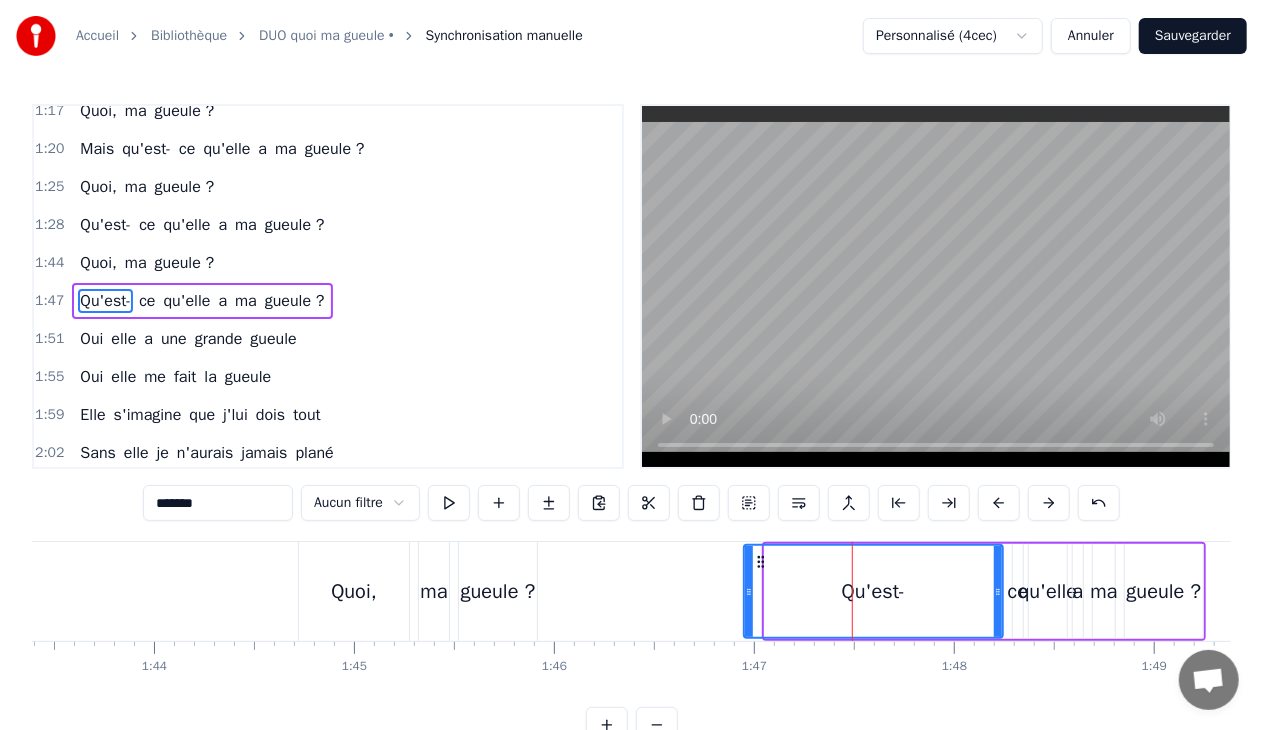 drag, startPoint x: 767, startPoint y: 591, endPoint x: 744, endPoint y: 592, distance: 23.021729 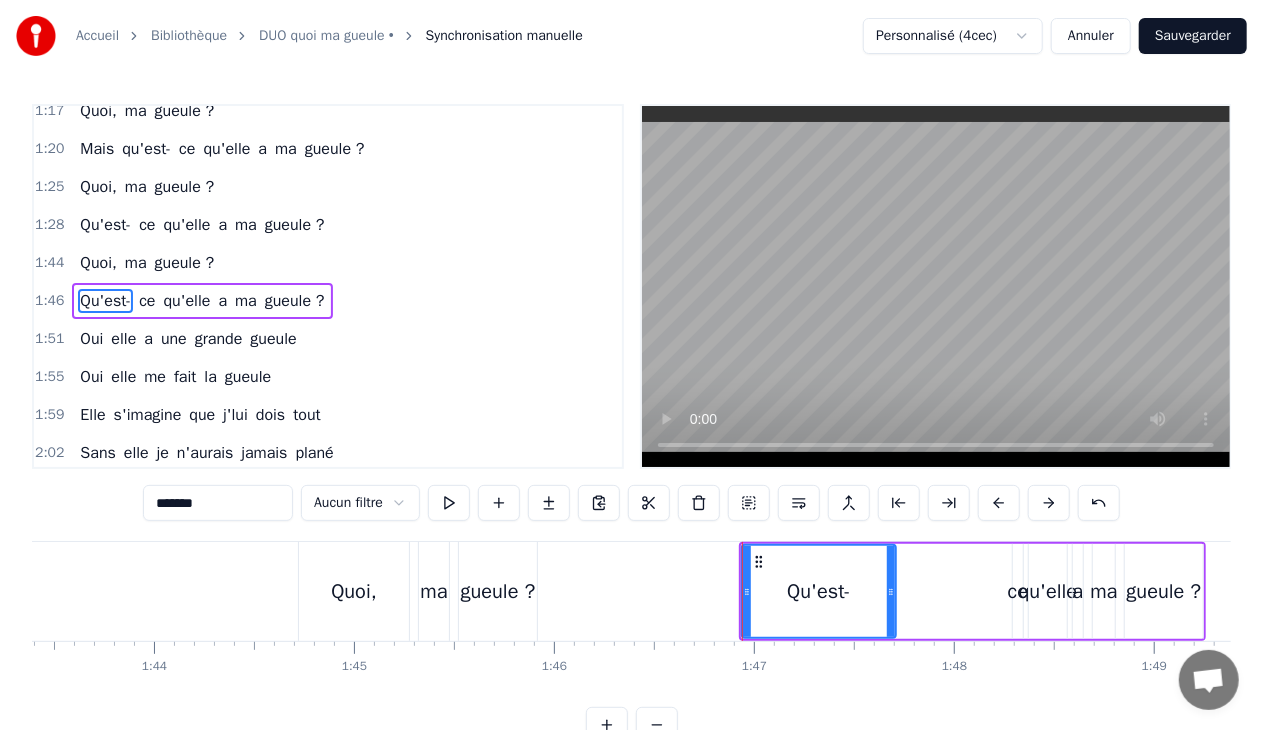 drag, startPoint x: 996, startPoint y: 592, endPoint x: 889, endPoint y: 594, distance: 107.01869 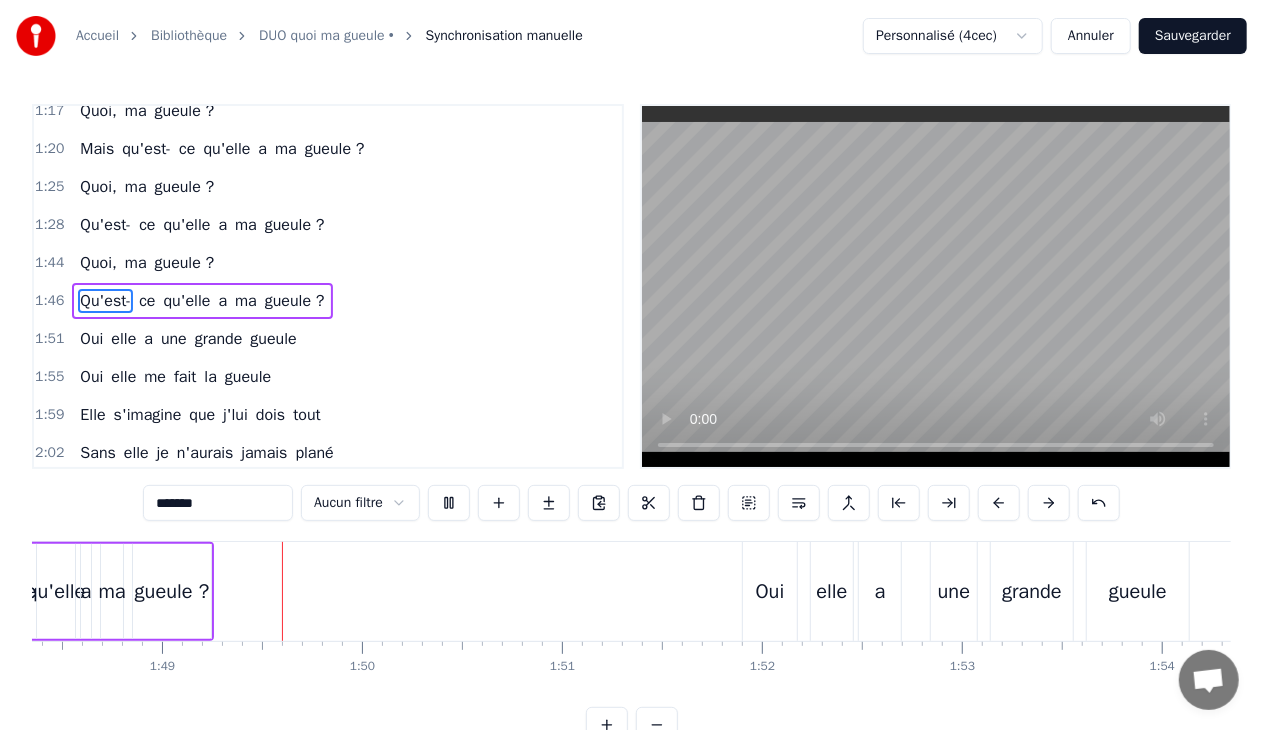scroll, scrollTop: 0, scrollLeft: 21690, axis: horizontal 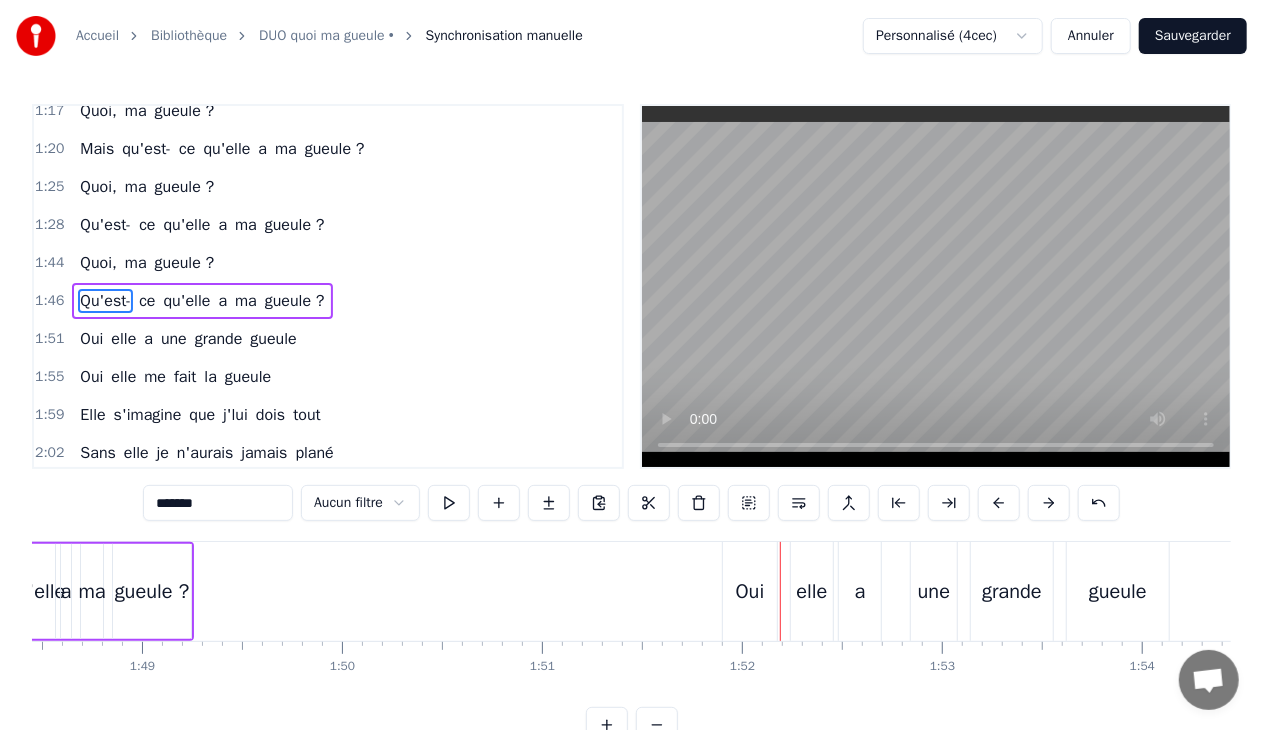 click on "Oui" at bounding box center (750, 592) 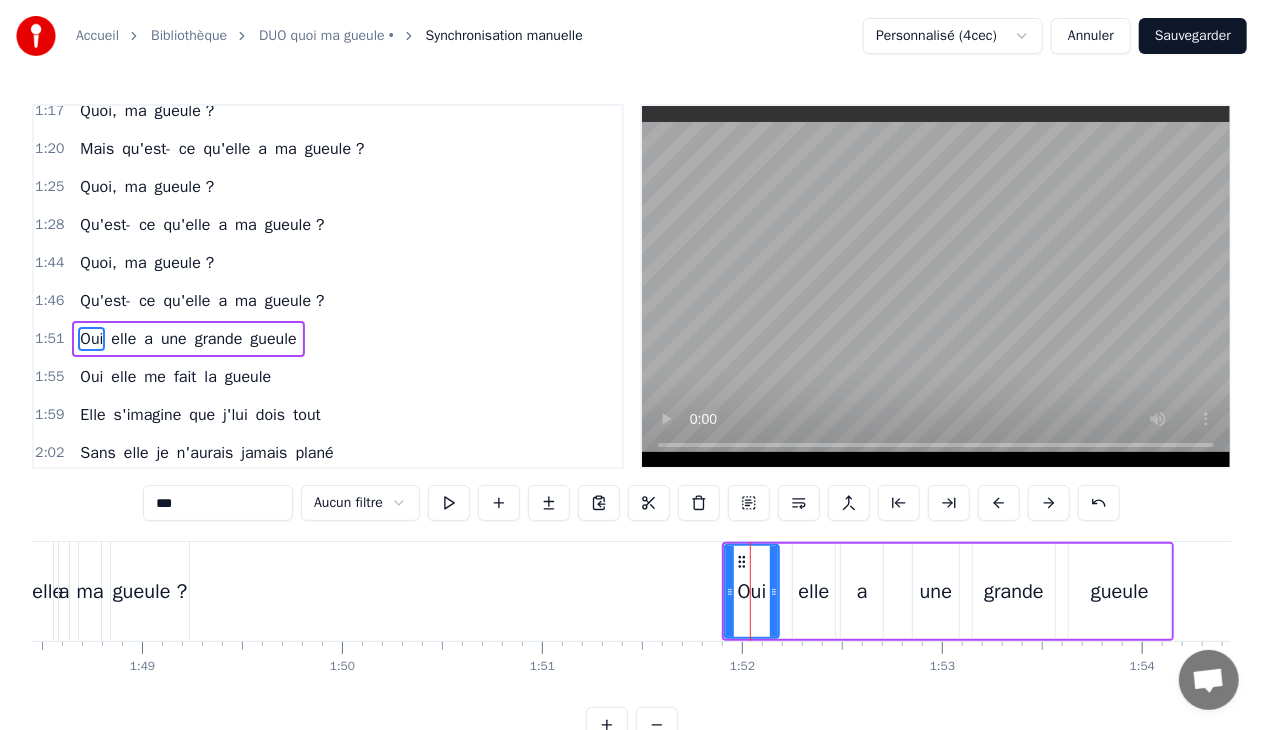 scroll, scrollTop: 659, scrollLeft: 0, axis: vertical 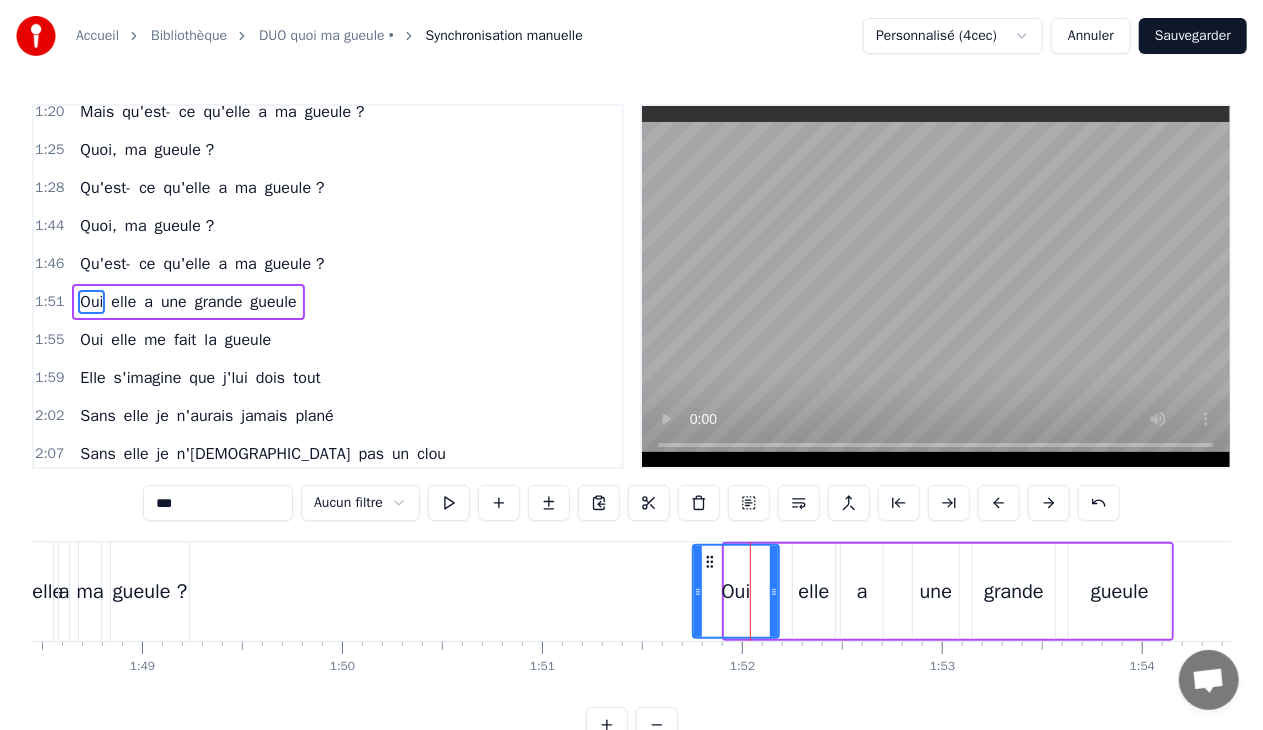 drag, startPoint x: 727, startPoint y: 591, endPoint x: 695, endPoint y: 593, distance: 32.06244 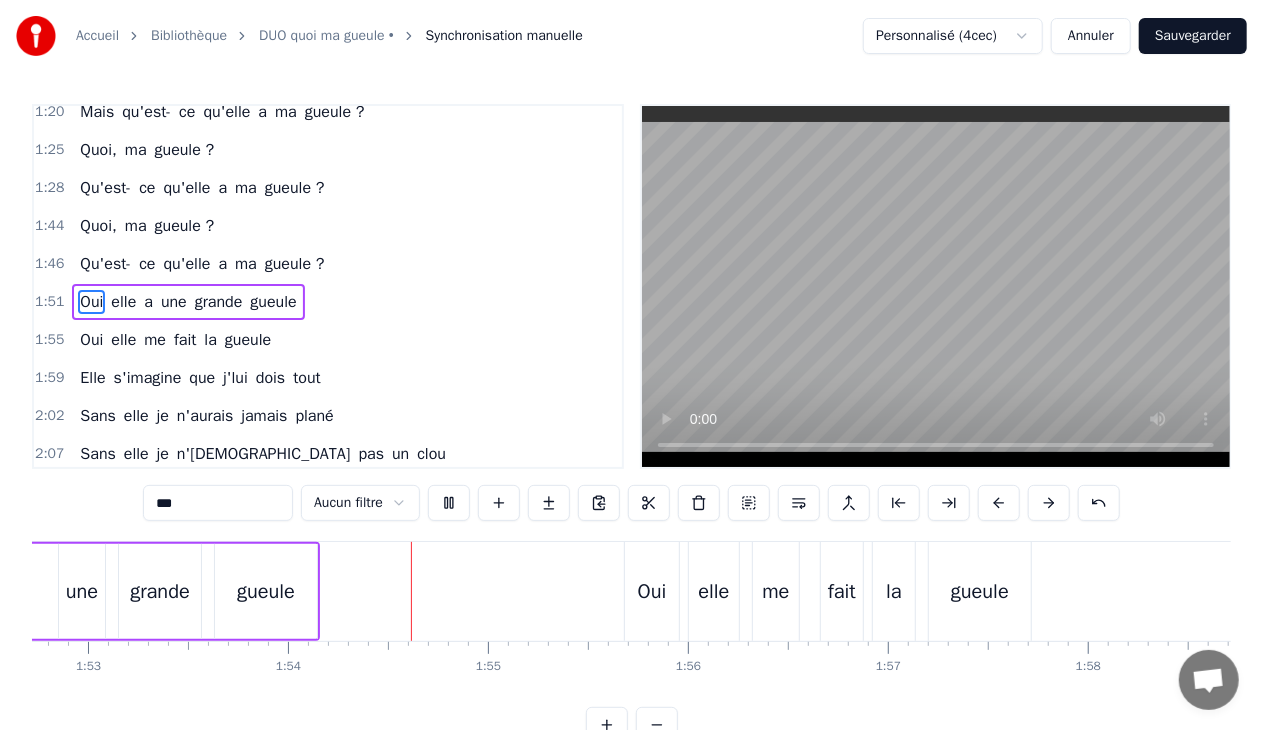 scroll, scrollTop: 0, scrollLeft: 22722, axis: horizontal 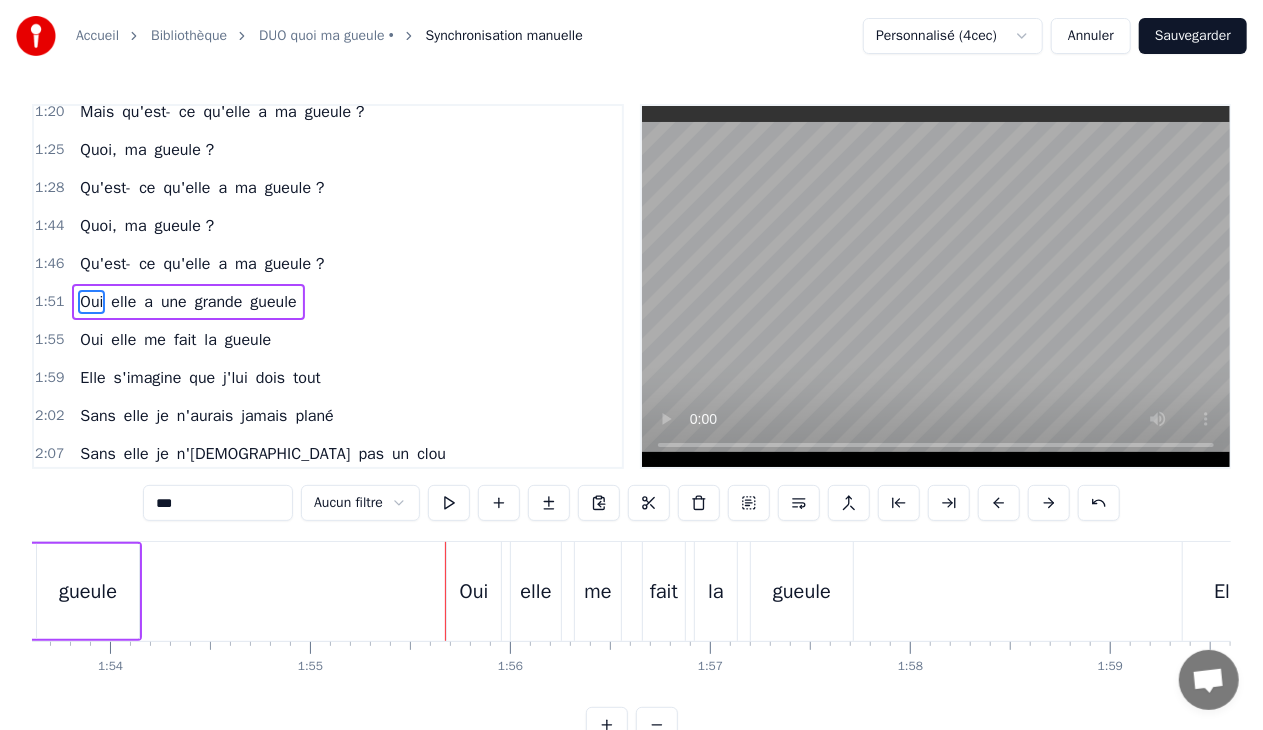 click on "Oui" at bounding box center (474, 592) 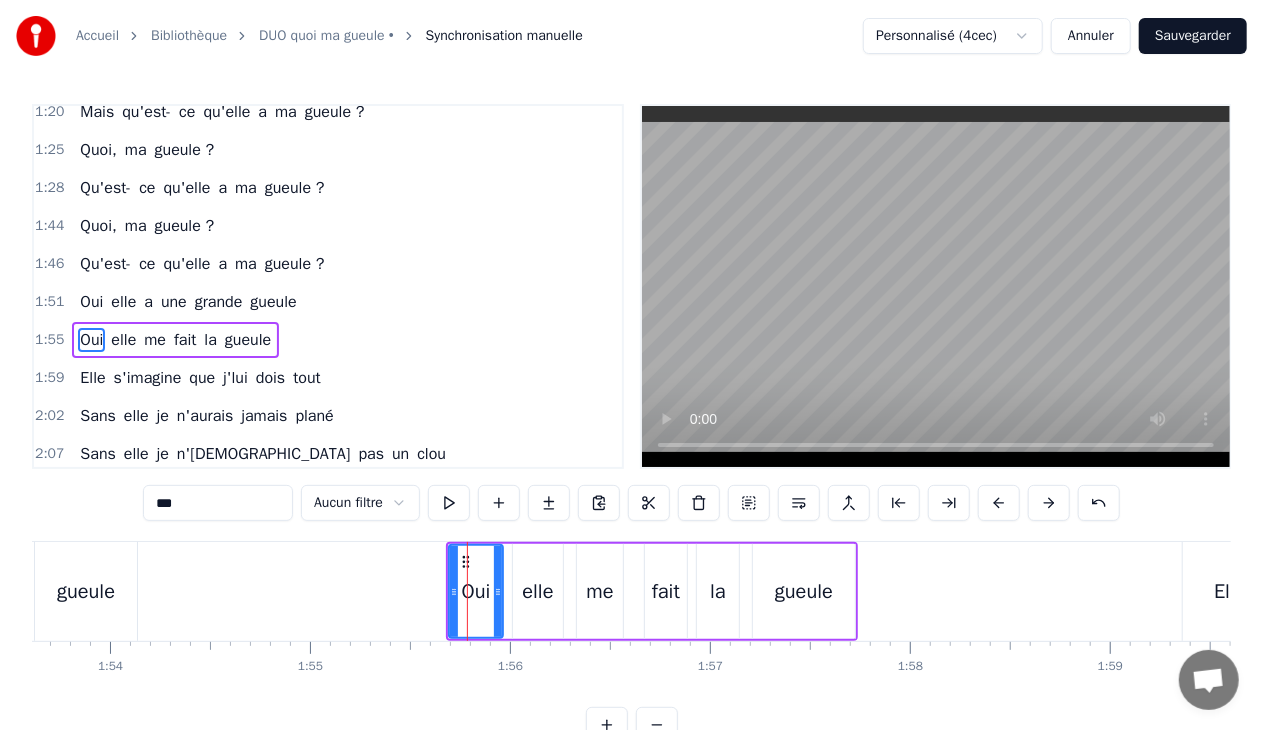 scroll, scrollTop: 696, scrollLeft: 0, axis: vertical 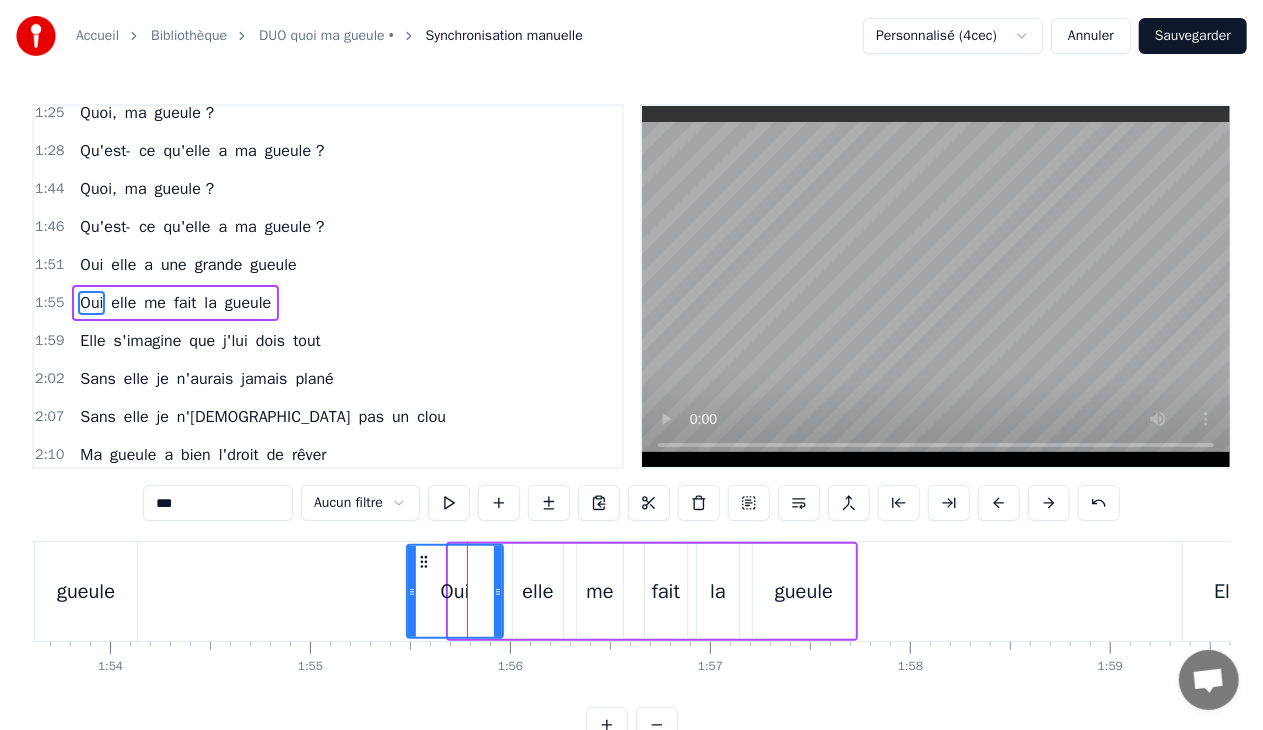 drag, startPoint x: 450, startPoint y: 591, endPoint x: 408, endPoint y: 592, distance: 42.0119 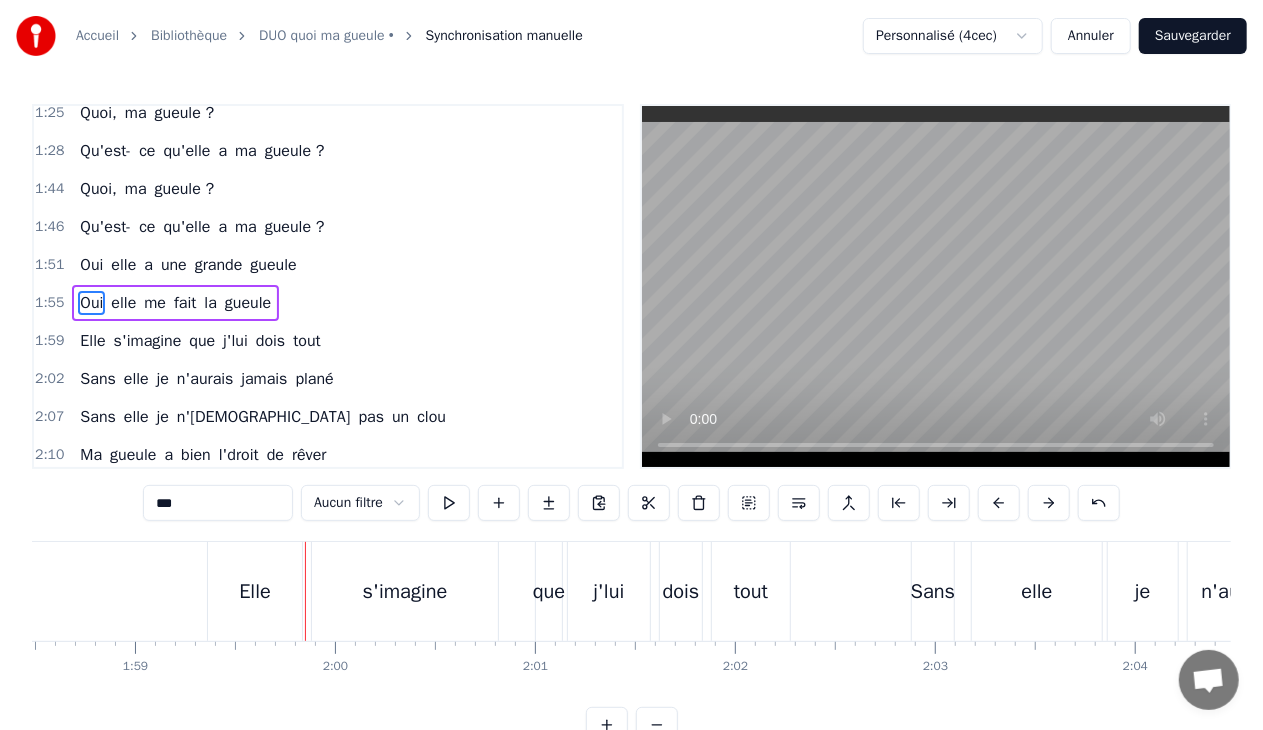 scroll, scrollTop: 0, scrollLeft: 23728, axis: horizontal 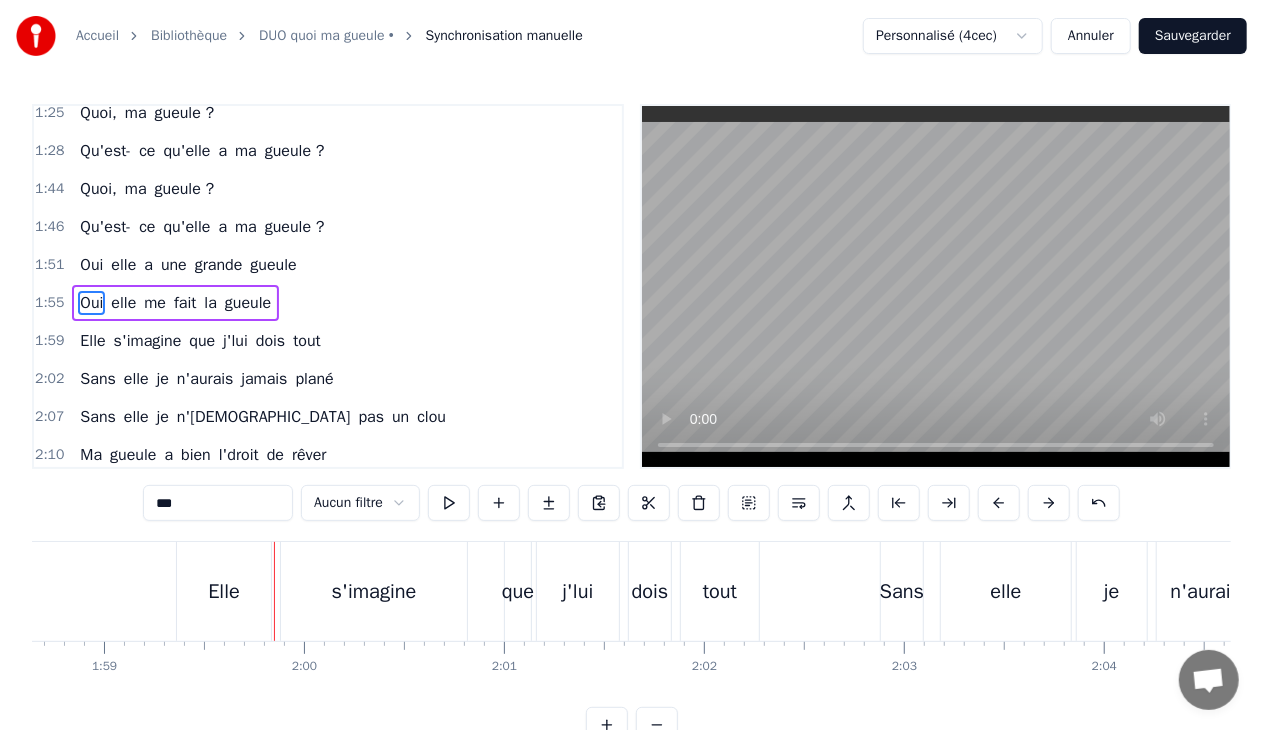 click on "Elle" at bounding box center (224, 591) 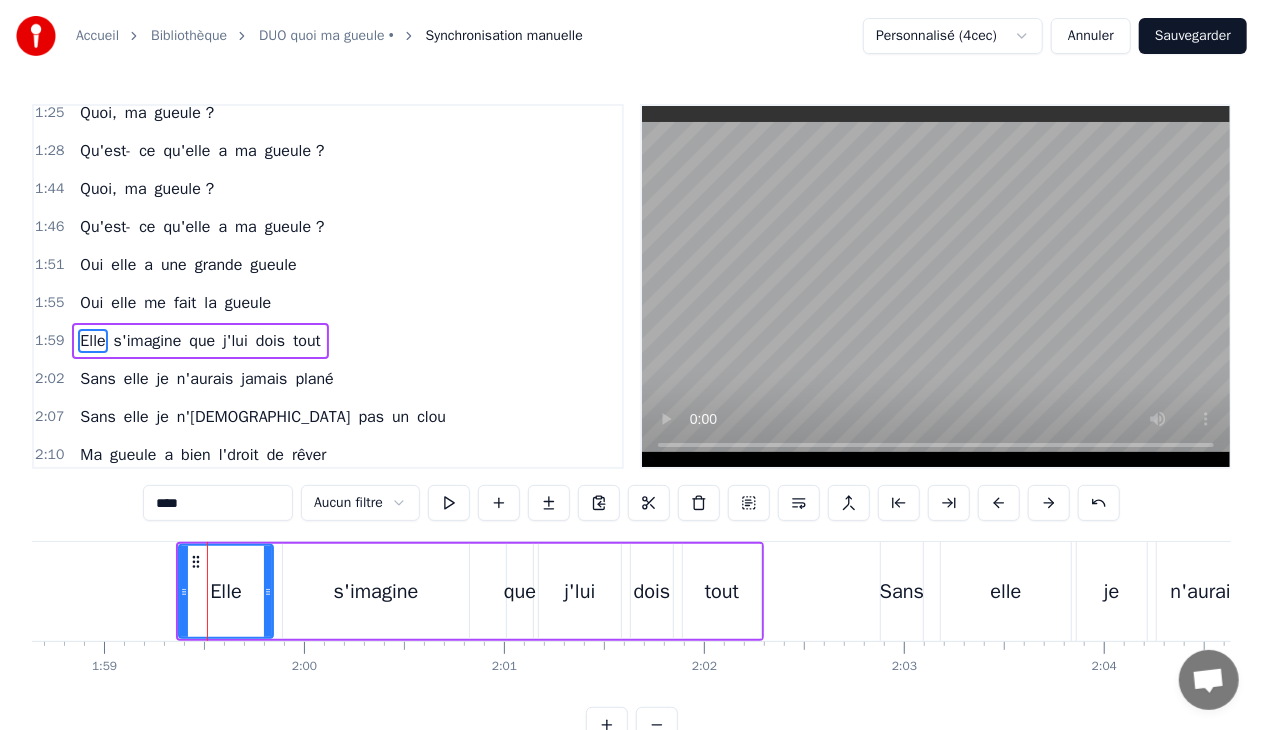 scroll, scrollTop: 734, scrollLeft: 0, axis: vertical 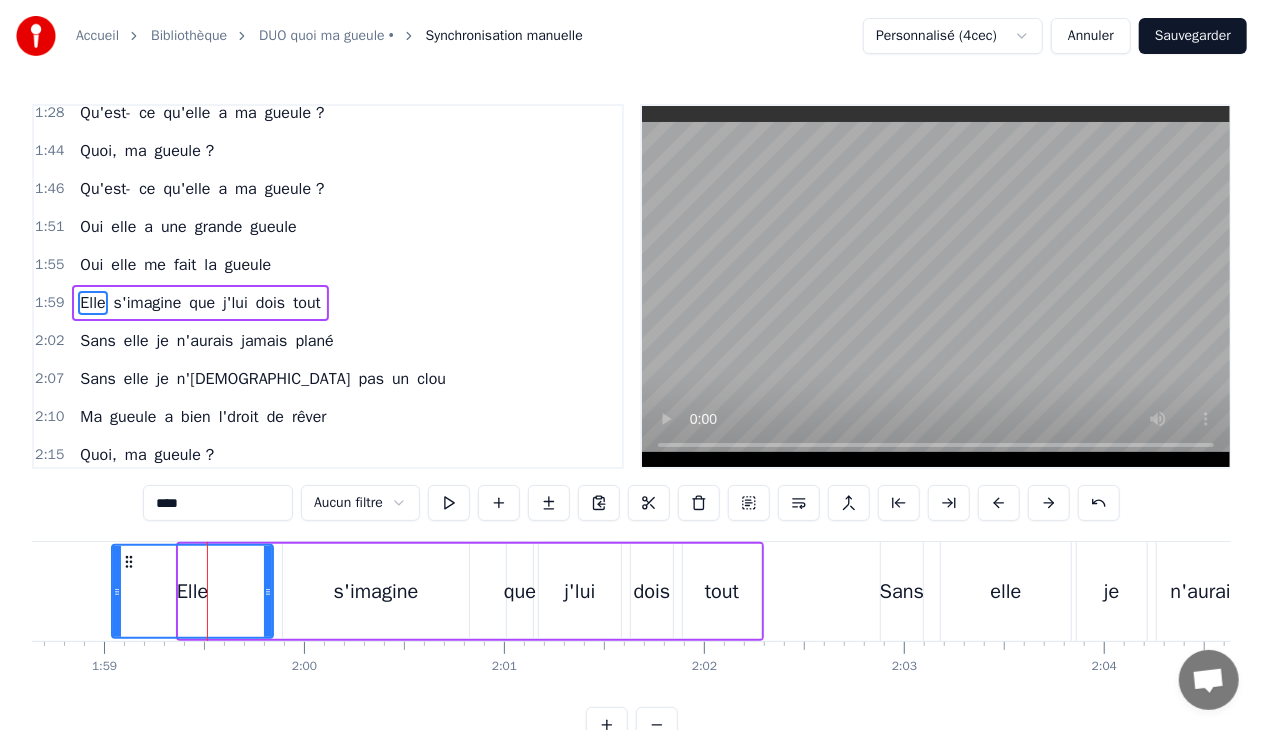 drag, startPoint x: 181, startPoint y: 588, endPoint x: 114, endPoint y: 590, distance: 67.02985 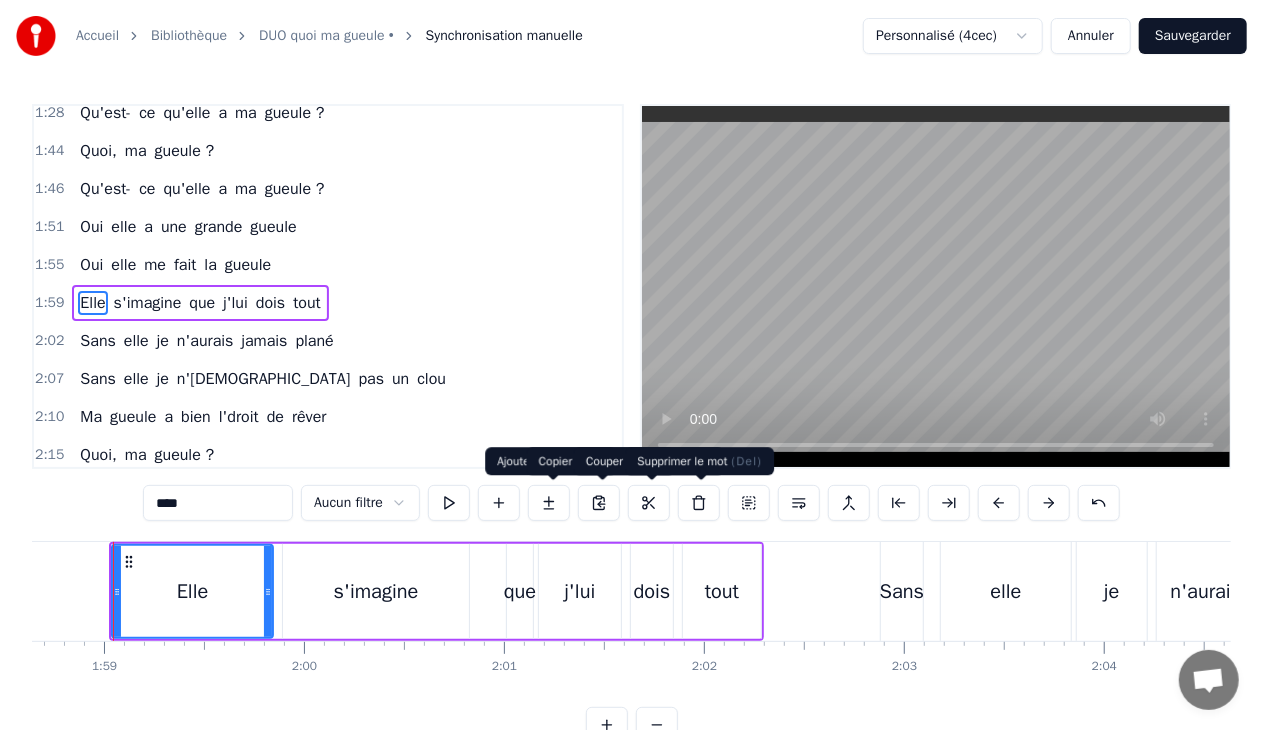 scroll, scrollTop: 0, scrollLeft: 23708, axis: horizontal 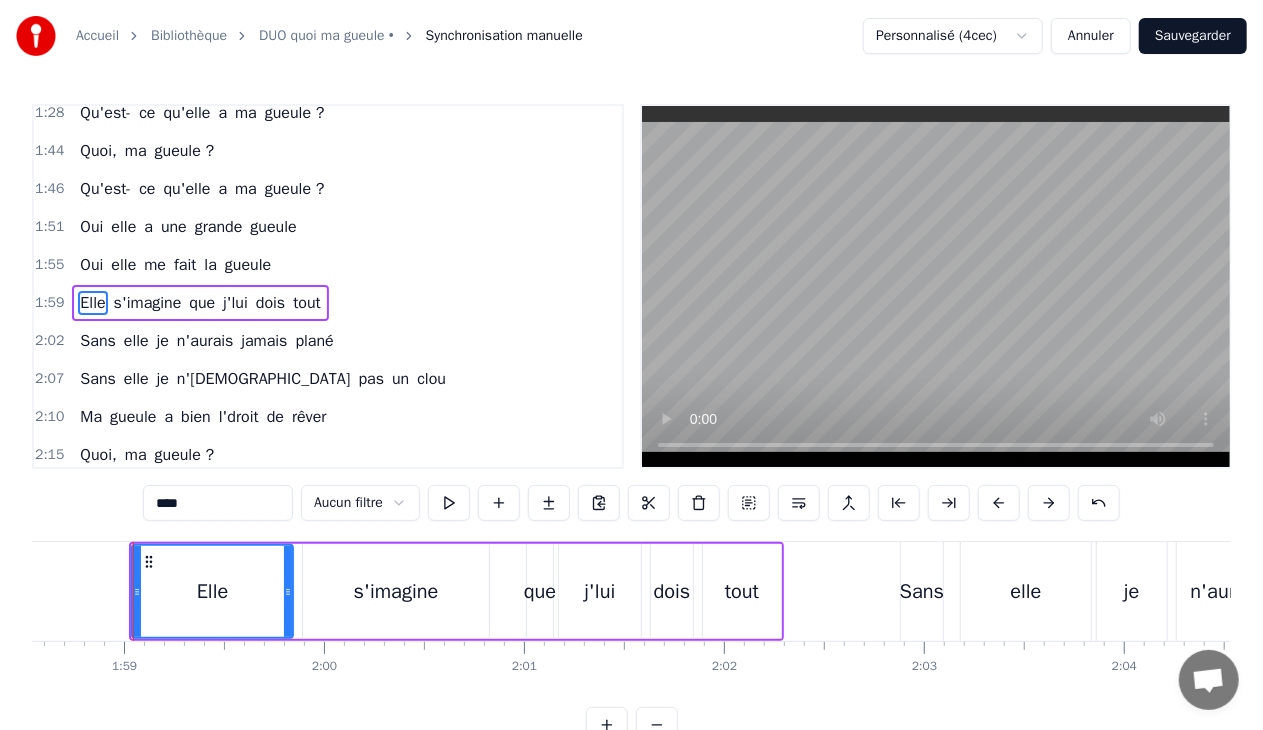 click on "Sans" at bounding box center [922, 592] 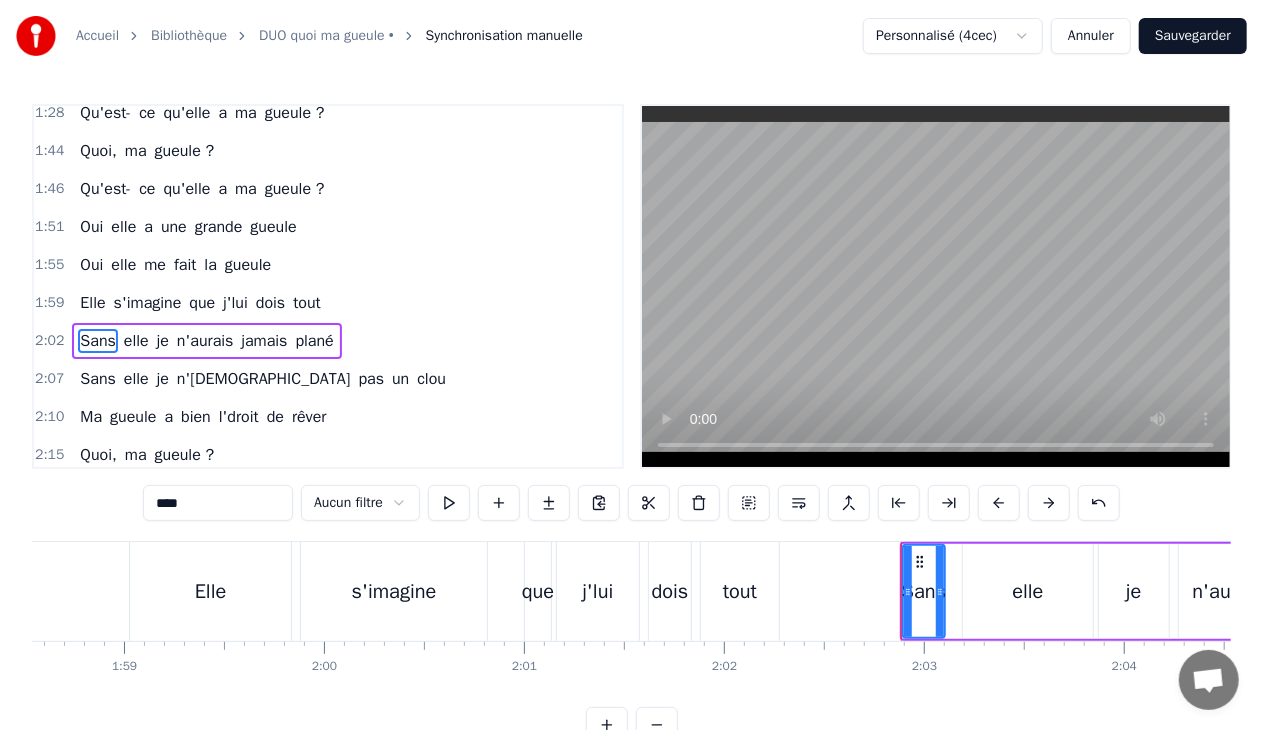 scroll, scrollTop: 771, scrollLeft: 0, axis: vertical 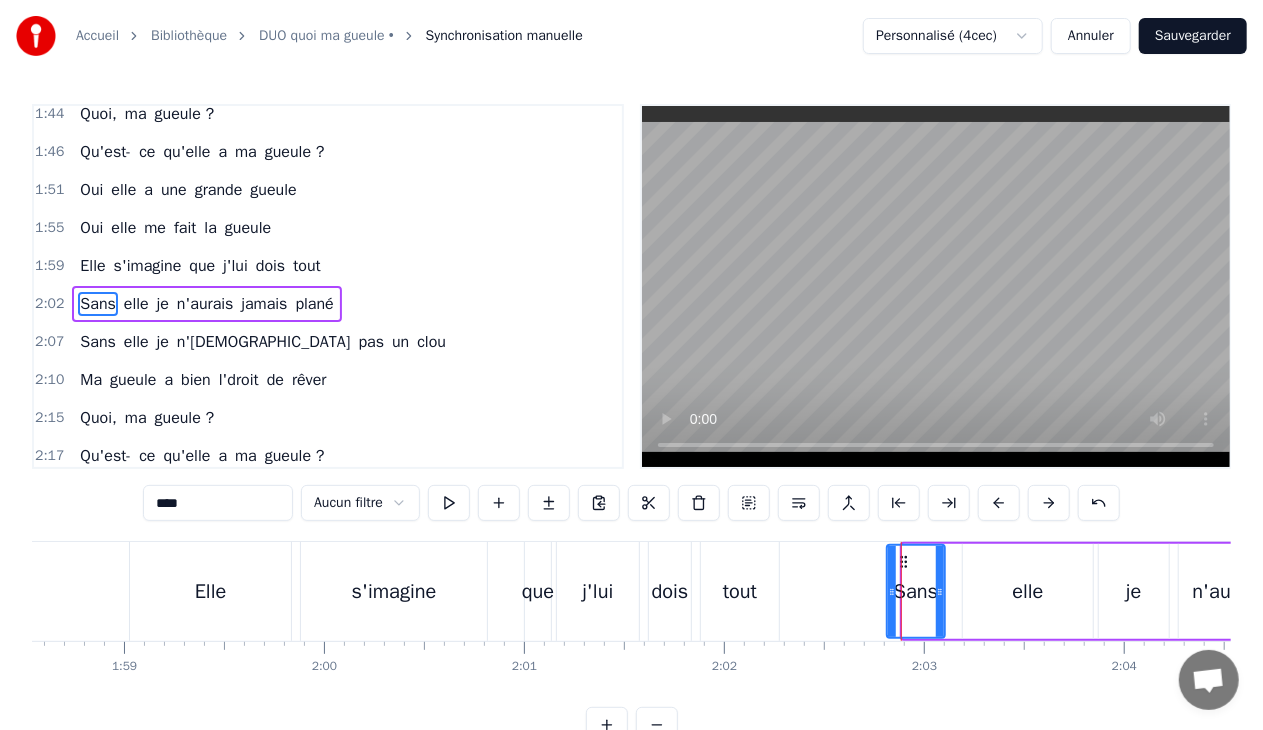drag, startPoint x: 904, startPoint y: 587, endPoint x: 888, endPoint y: 588, distance: 16.03122 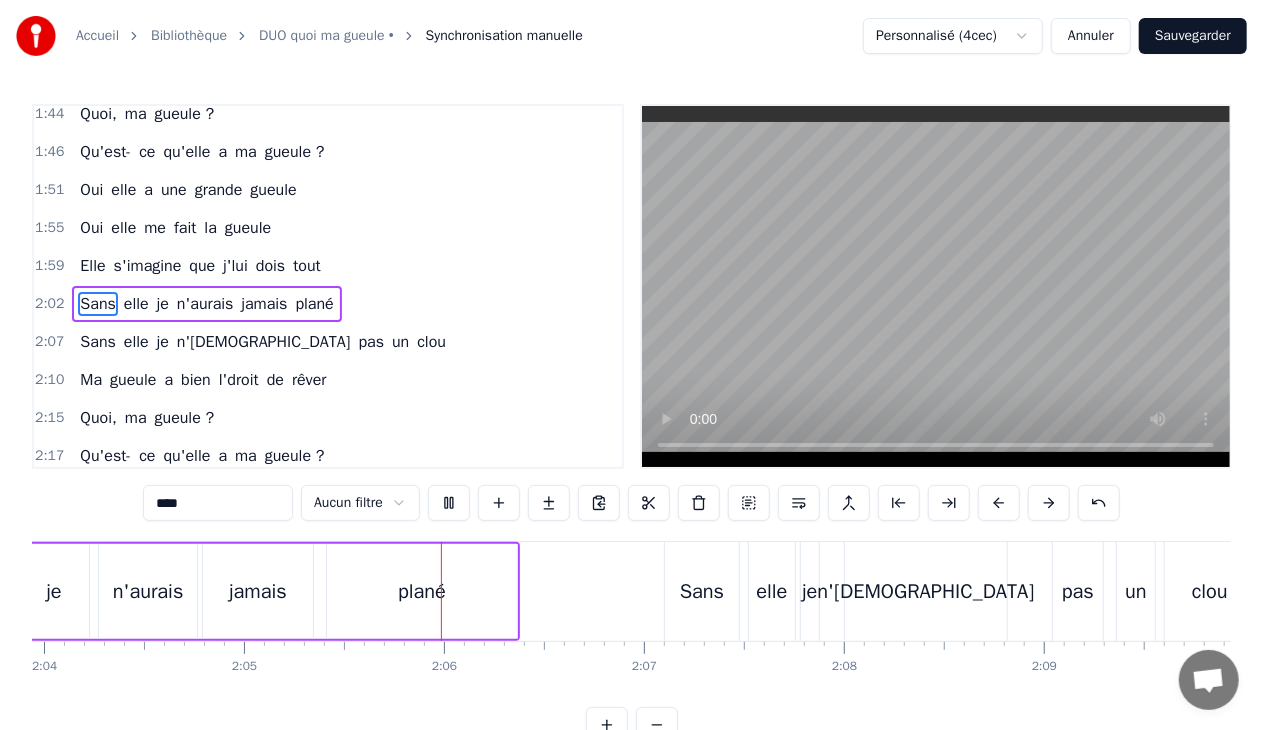 scroll, scrollTop: 0, scrollLeft: 24977, axis: horizontal 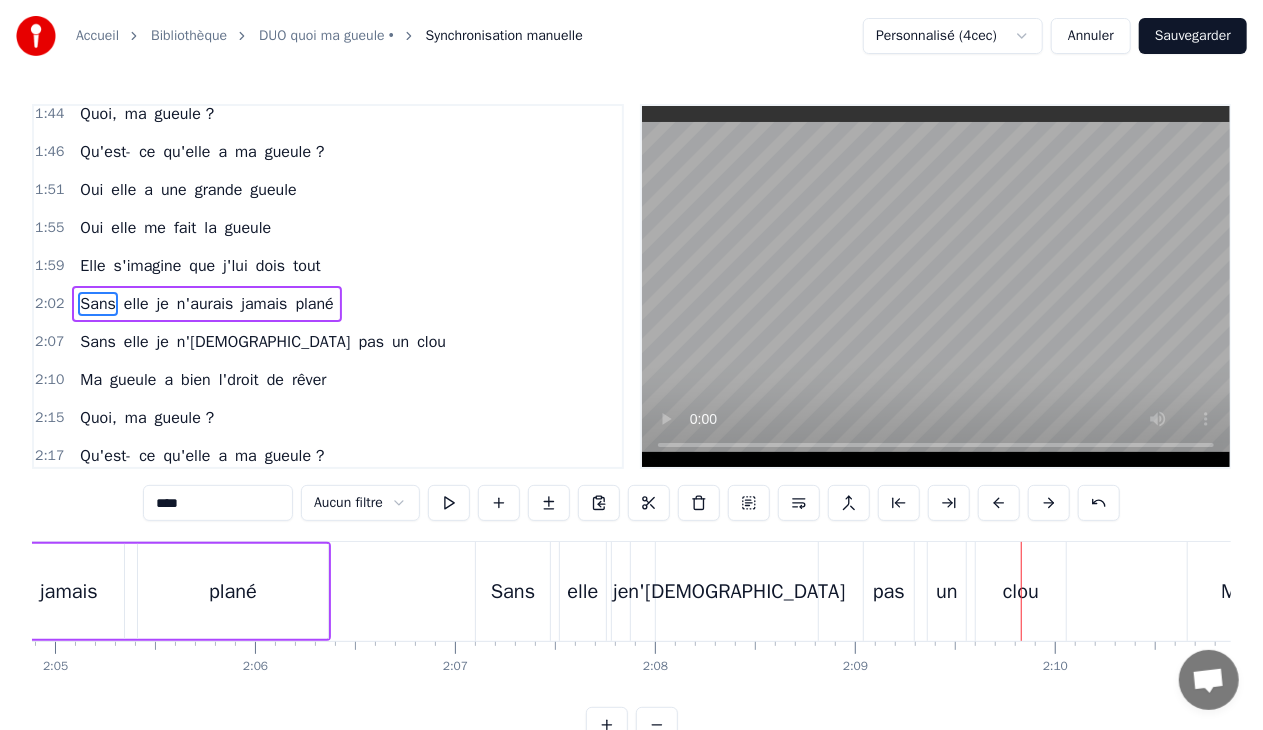 click on "Sans" at bounding box center [513, 591] 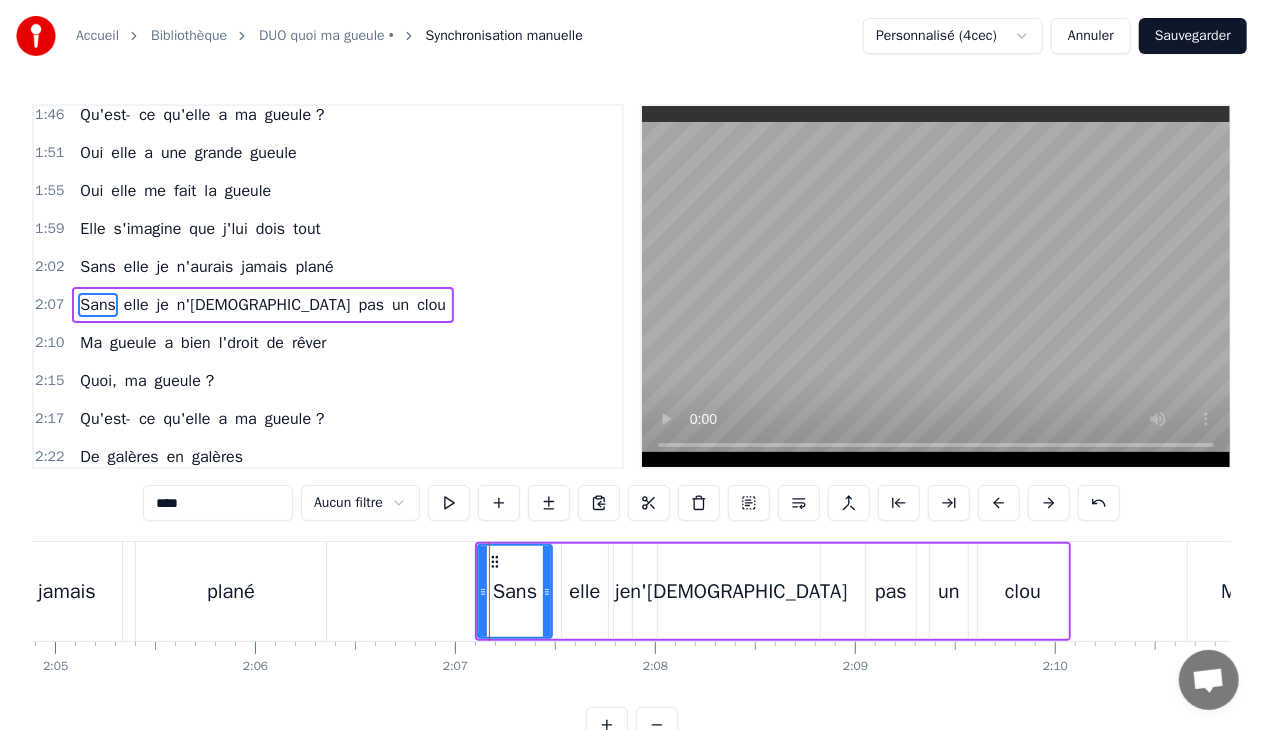 scroll, scrollTop: 808, scrollLeft: 0, axis: vertical 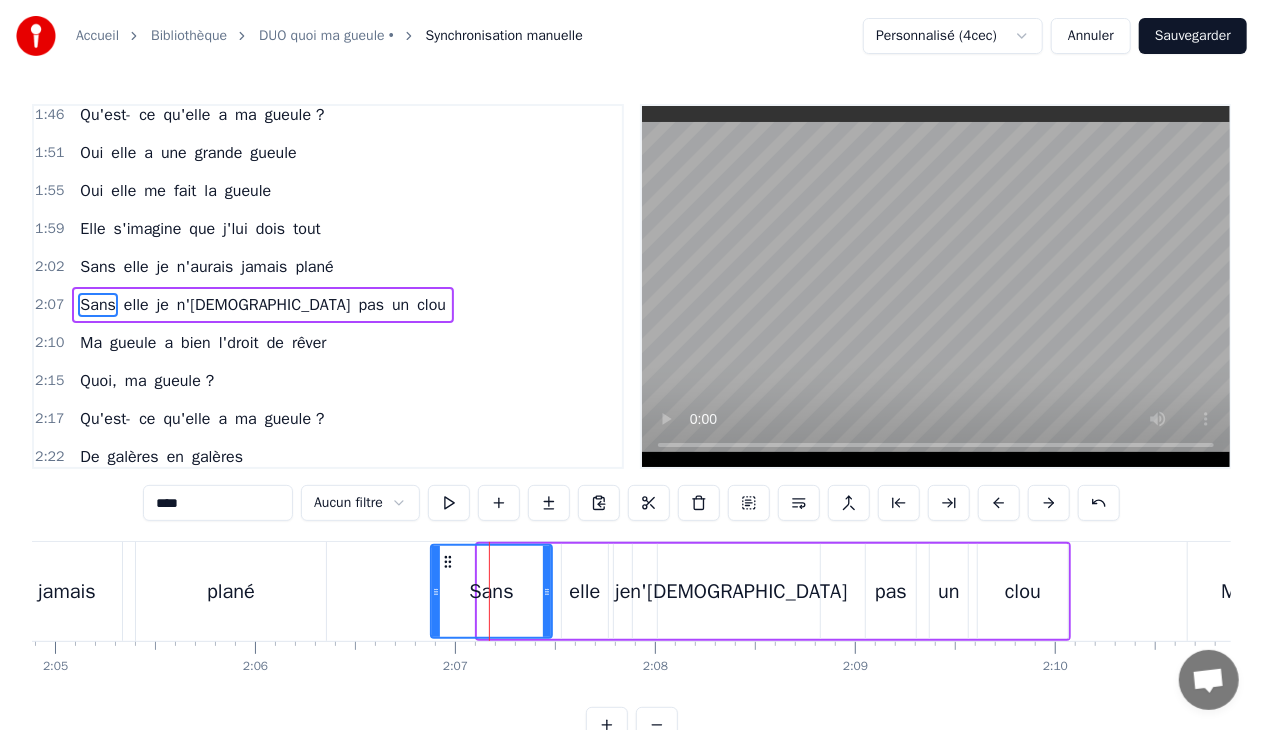 drag, startPoint x: 479, startPoint y: 594, endPoint x: 432, endPoint y: 594, distance: 47 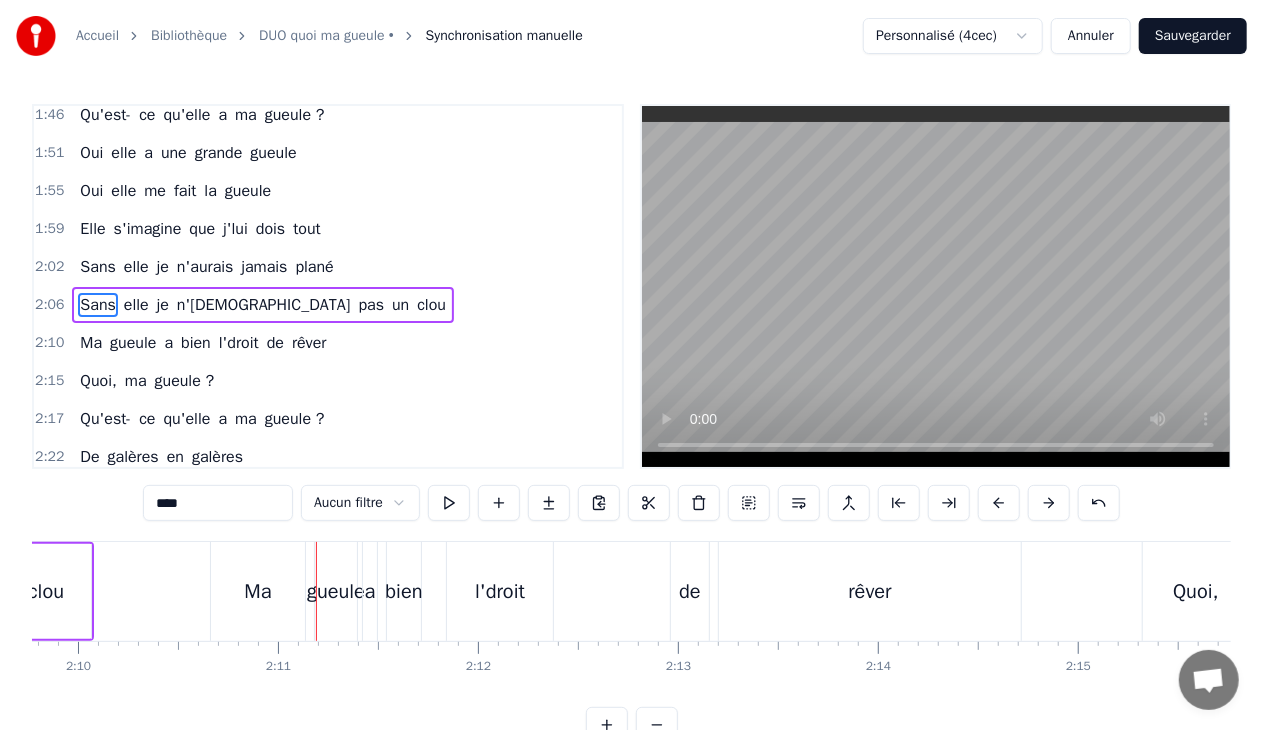 scroll, scrollTop: 0, scrollLeft: 26007, axis: horizontal 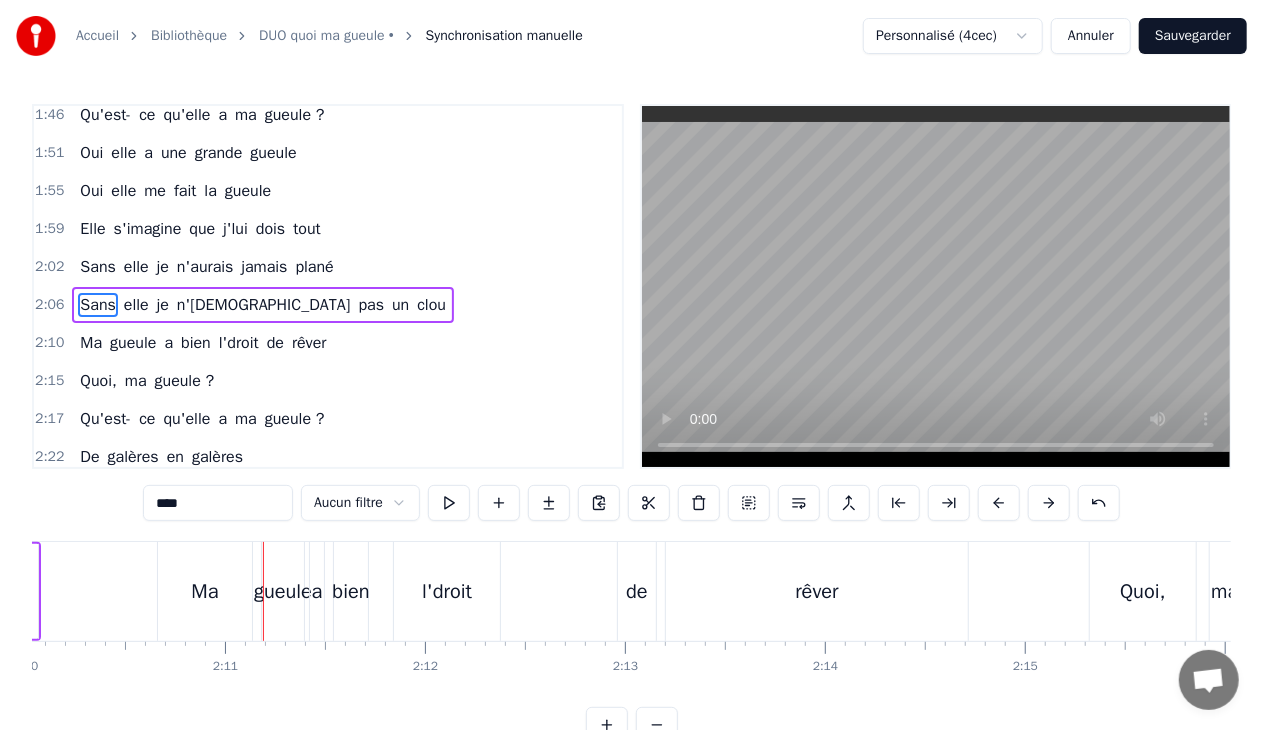 click on "Ma" at bounding box center (205, 591) 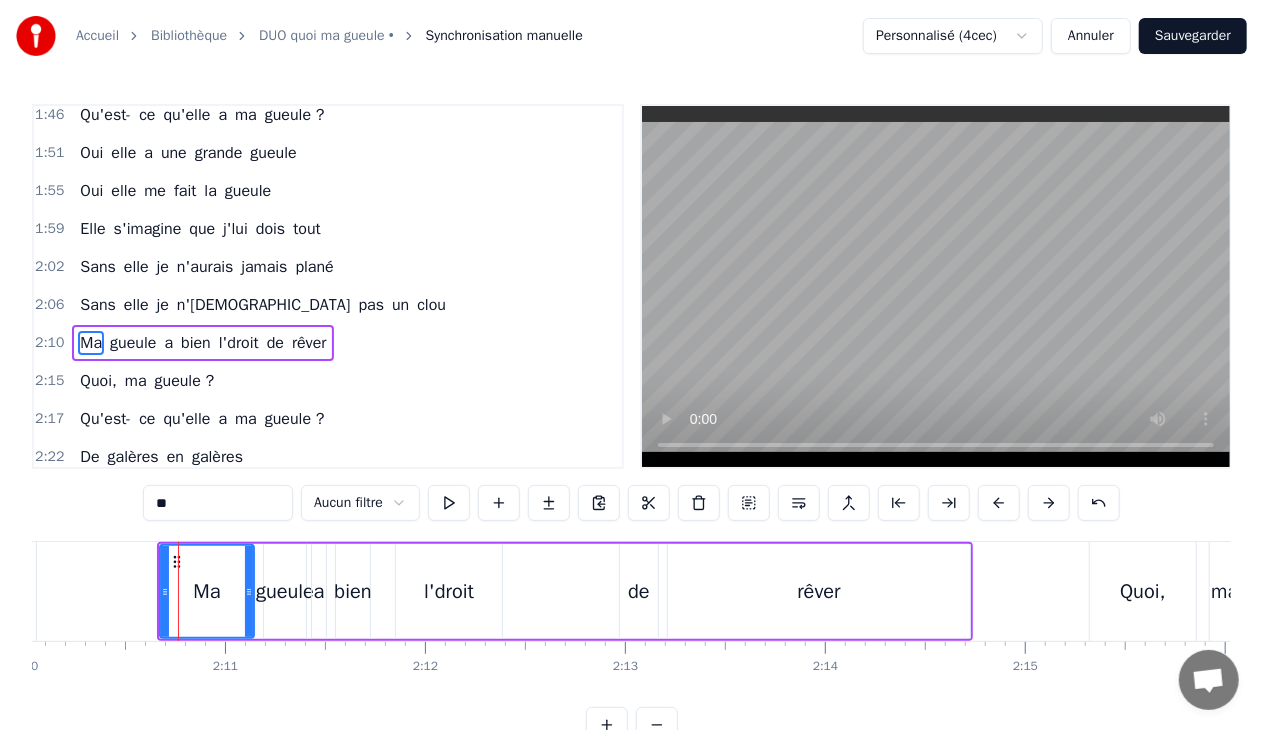 scroll, scrollTop: 846, scrollLeft: 0, axis: vertical 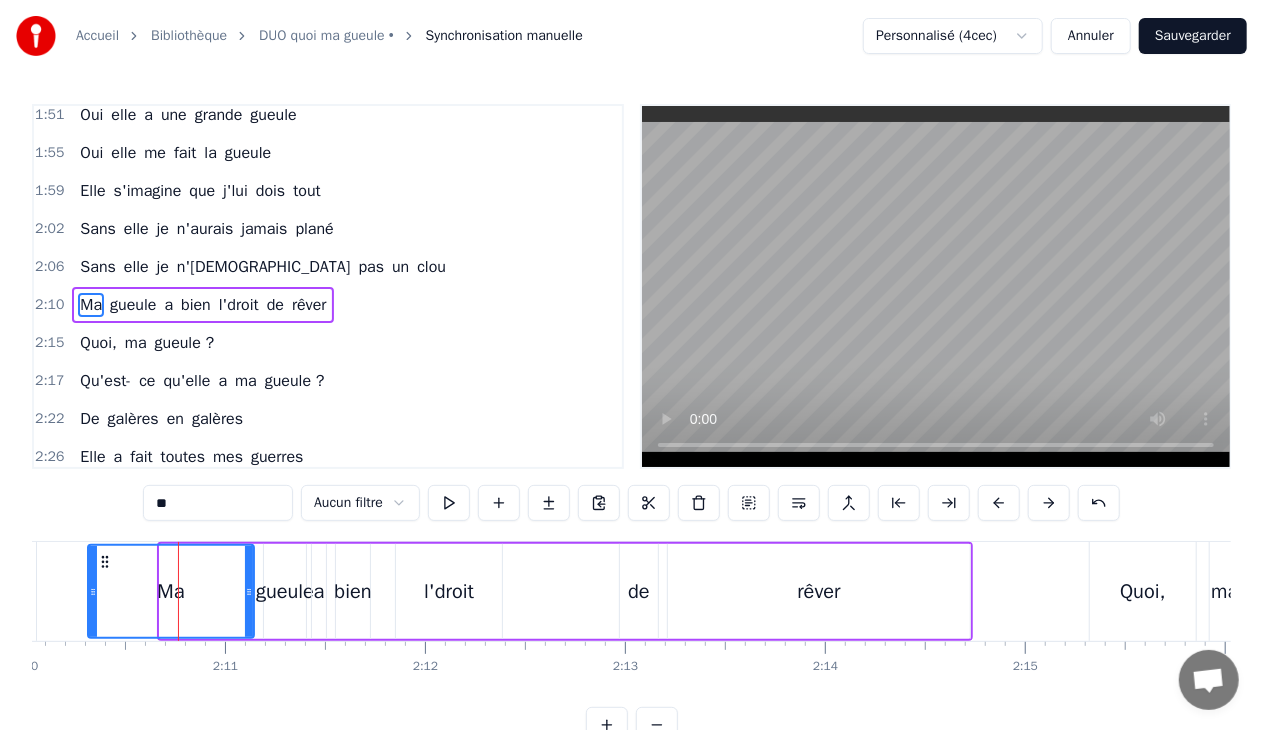 drag, startPoint x: 162, startPoint y: 593, endPoint x: 90, endPoint y: 597, distance: 72.11102 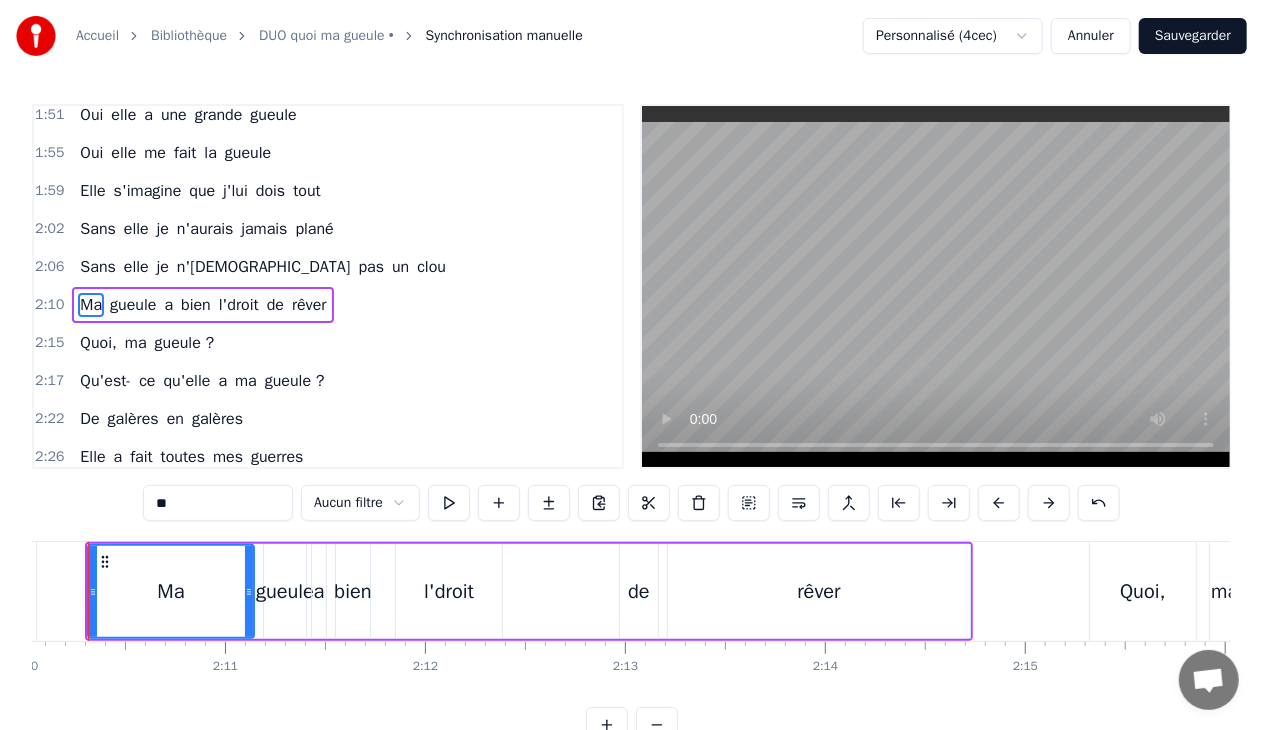 scroll, scrollTop: 0, scrollLeft: 25963, axis: horizontal 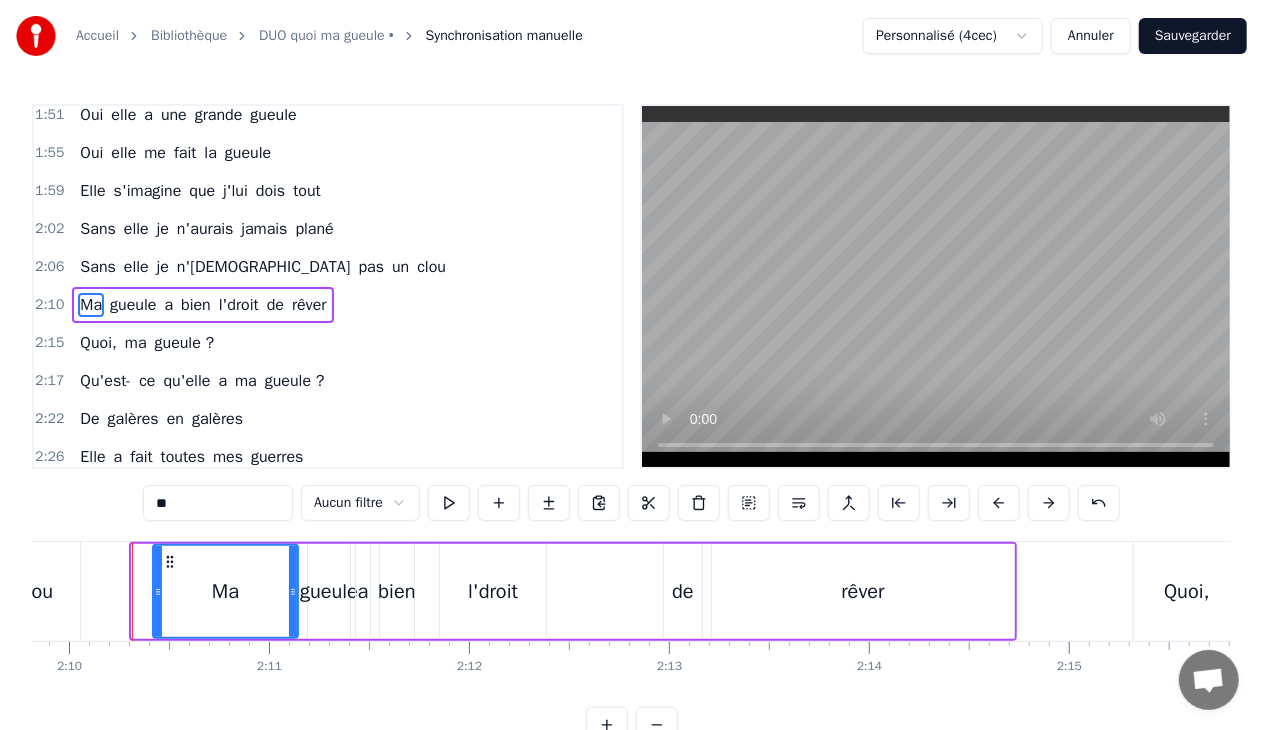 drag, startPoint x: 134, startPoint y: 591, endPoint x: 152, endPoint y: 592, distance: 18.027756 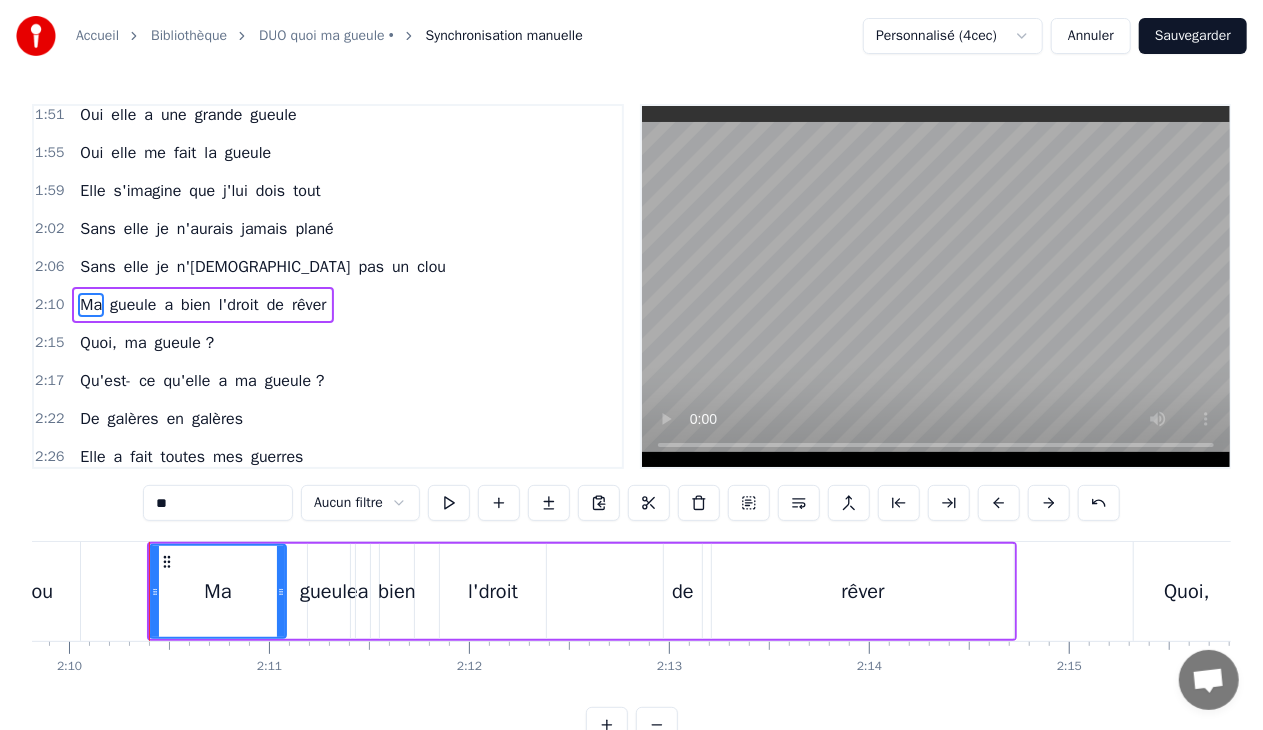drag, startPoint x: 292, startPoint y: 588, endPoint x: 280, endPoint y: 589, distance: 12.0415945 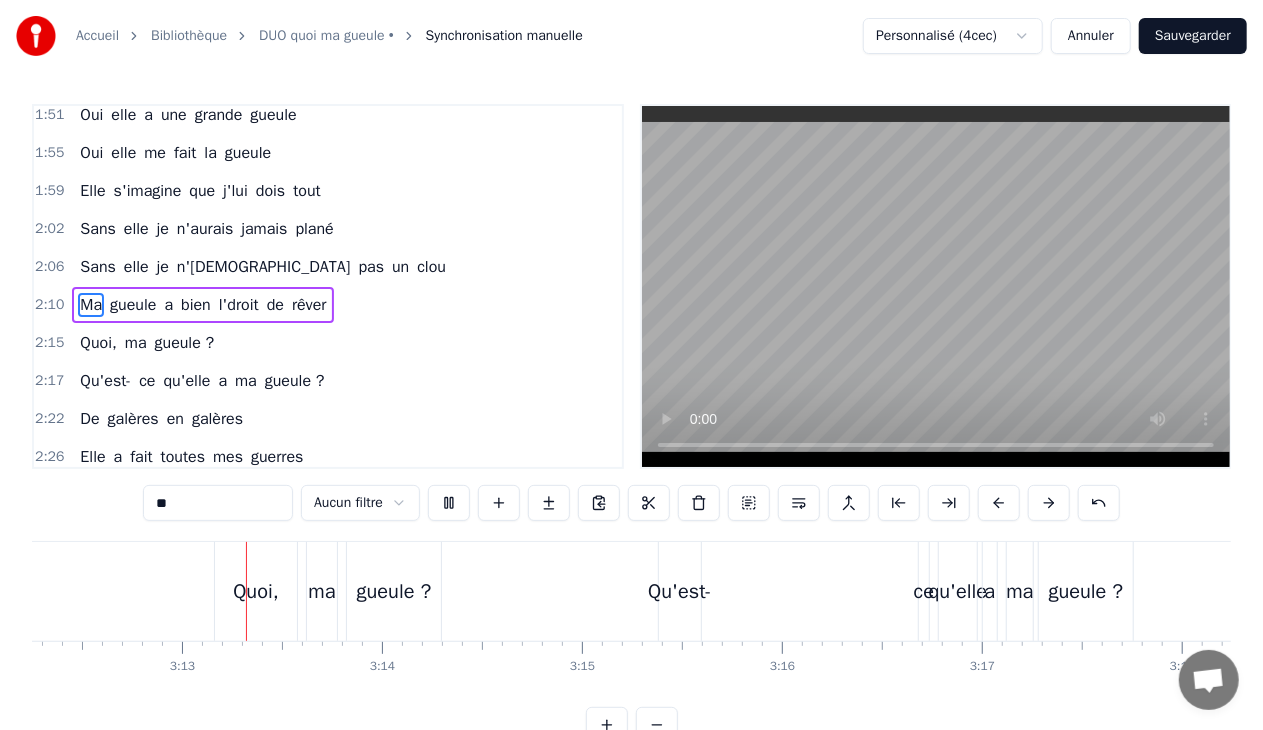 scroll, scrollTop: 0, scrollLeft: 38452, axis: horizontal 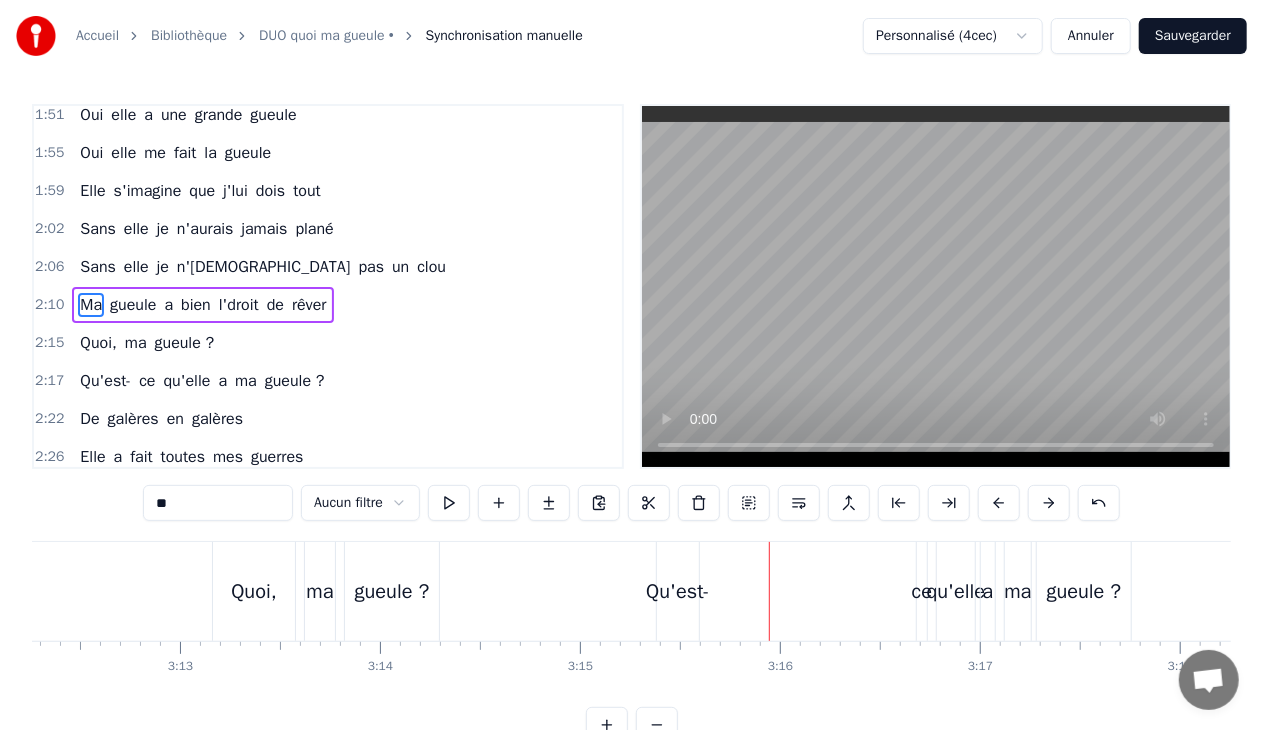 click on "Qu'est-" at bounding box center (678, 592) 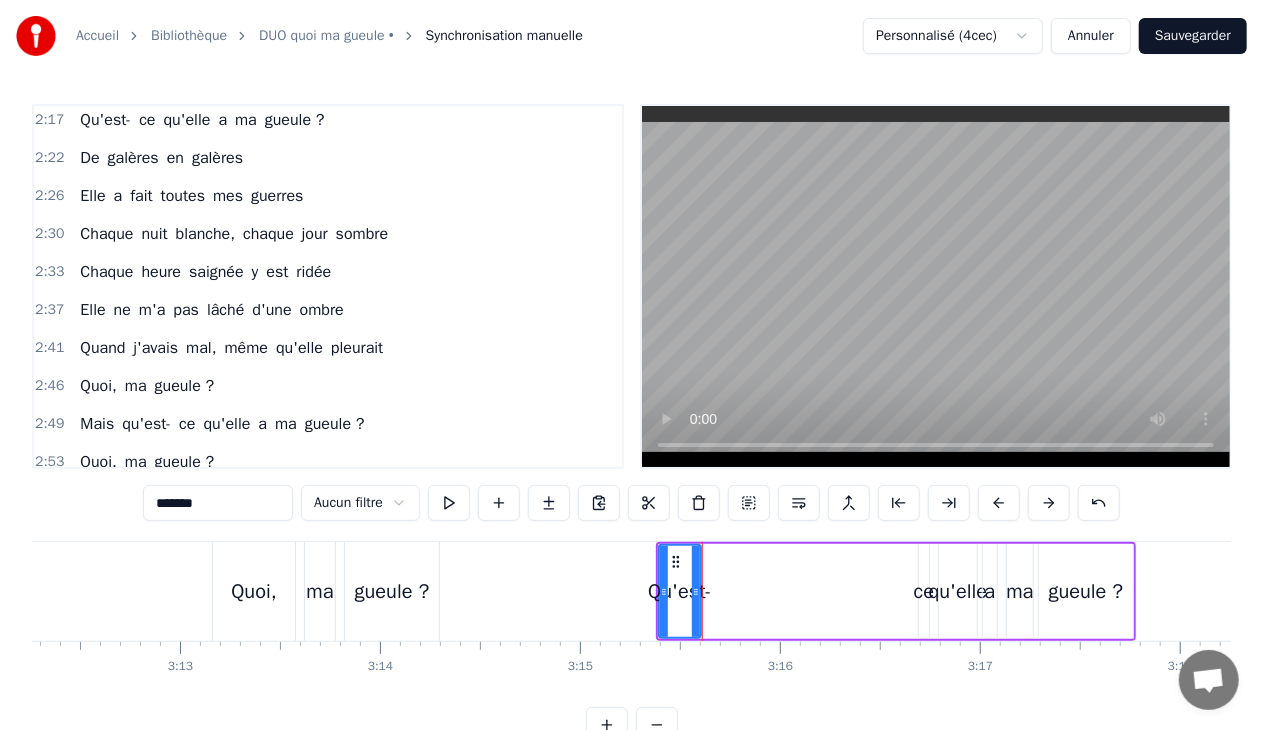 scroll, scrollTop: 1368, scrollLeft: 0, axis: vertical 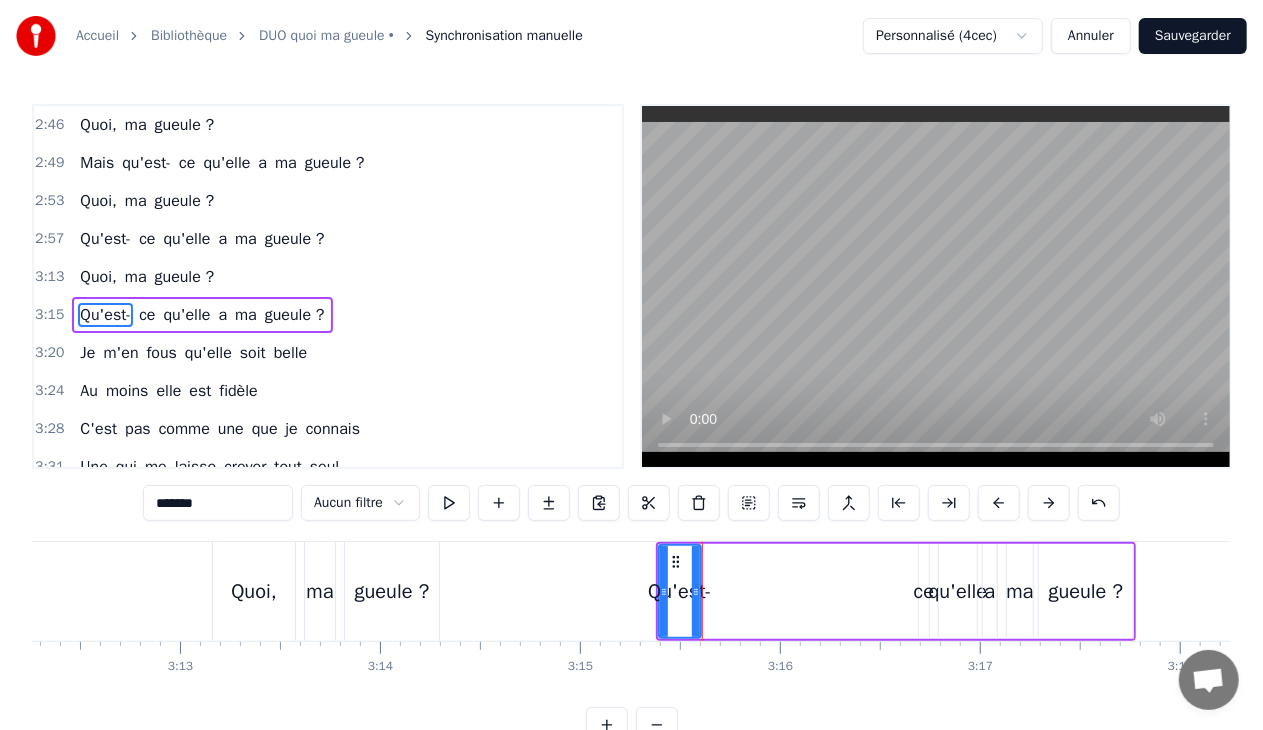 click on "ce" at bounding box center (924, 591) 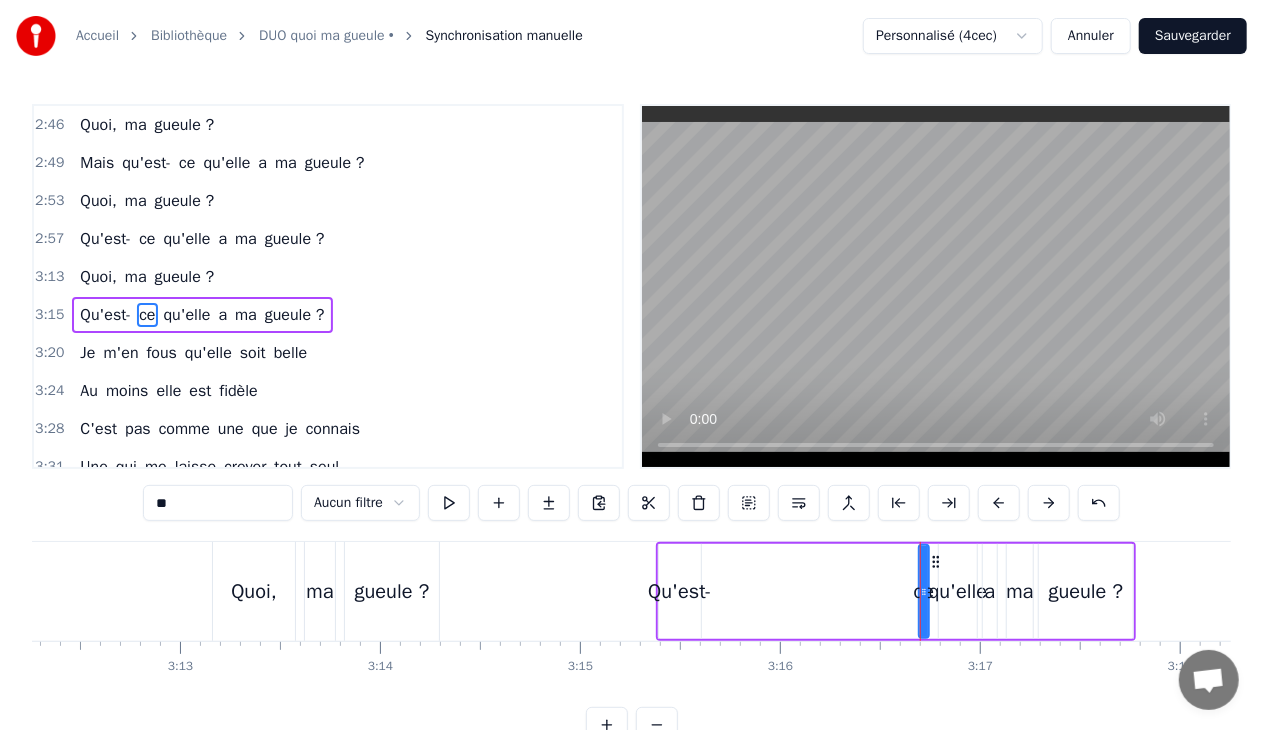 click on "Qu'est-" at bounding box center [105, 315] 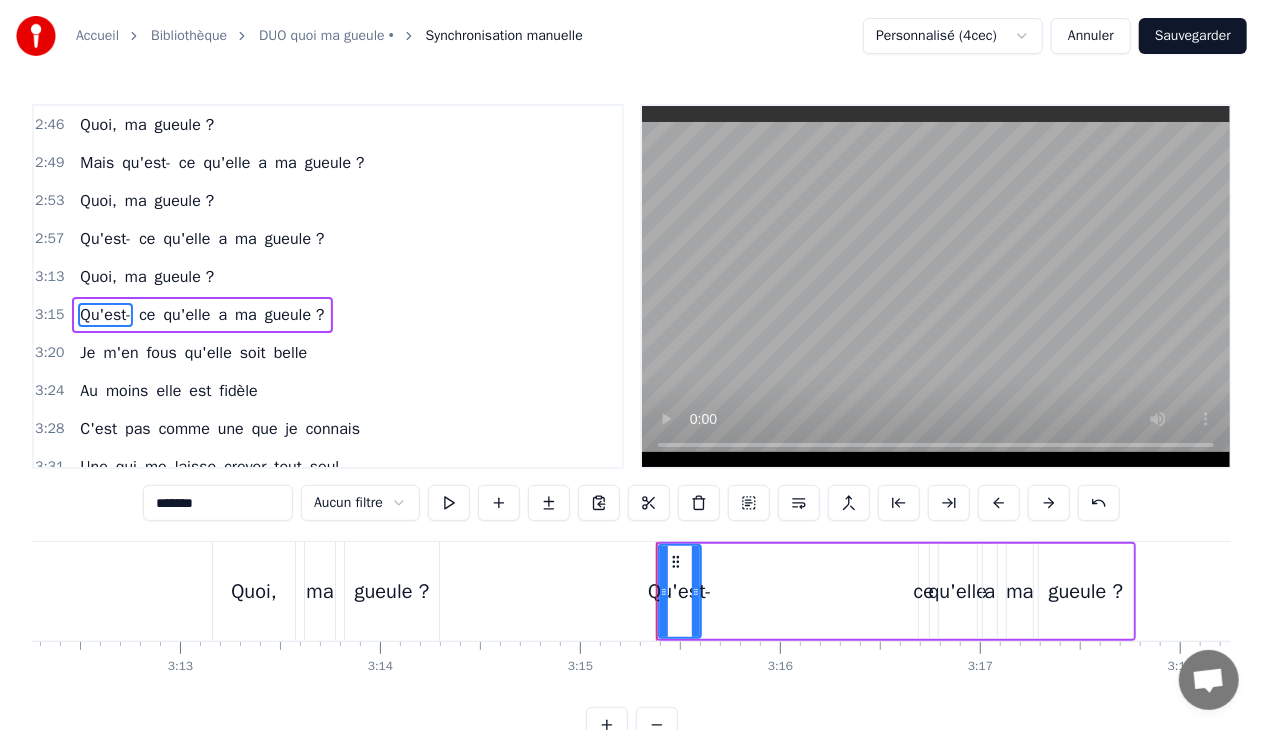 click on "*******" at bounding box center [218, 503] 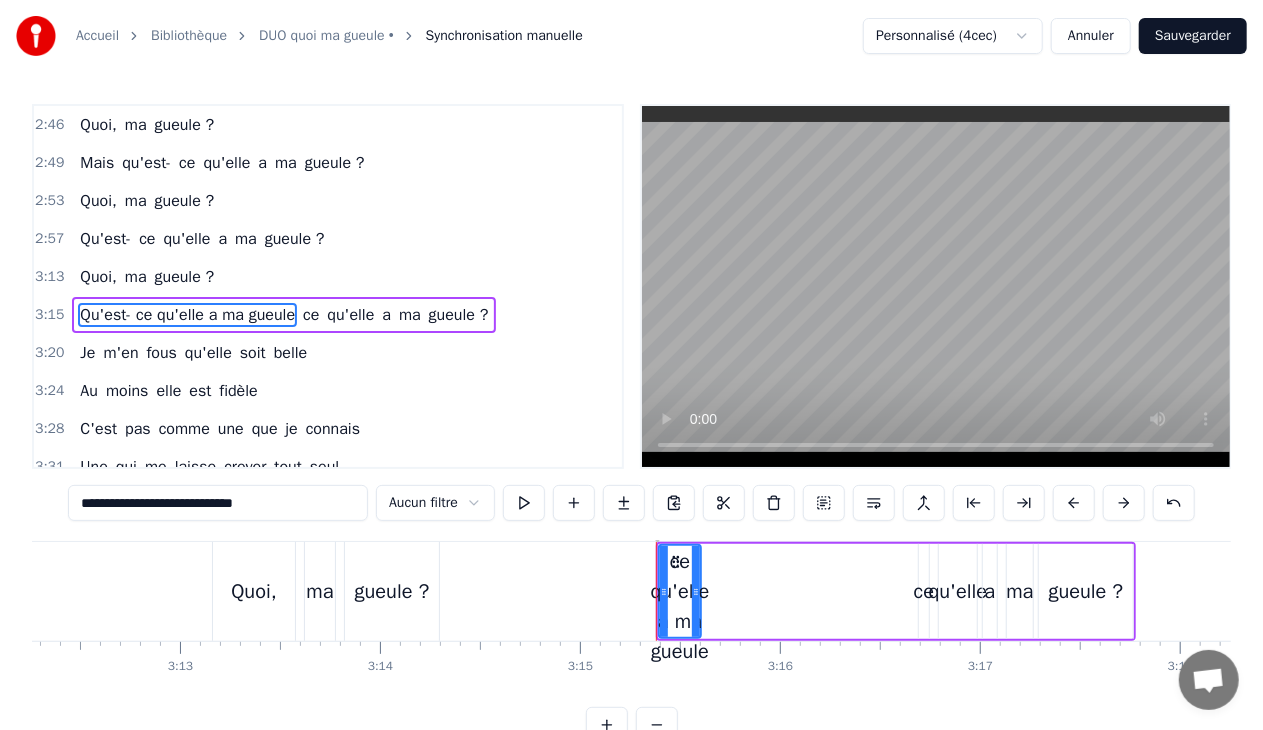 click on "gueule ?" at bounding box center (459, 315) 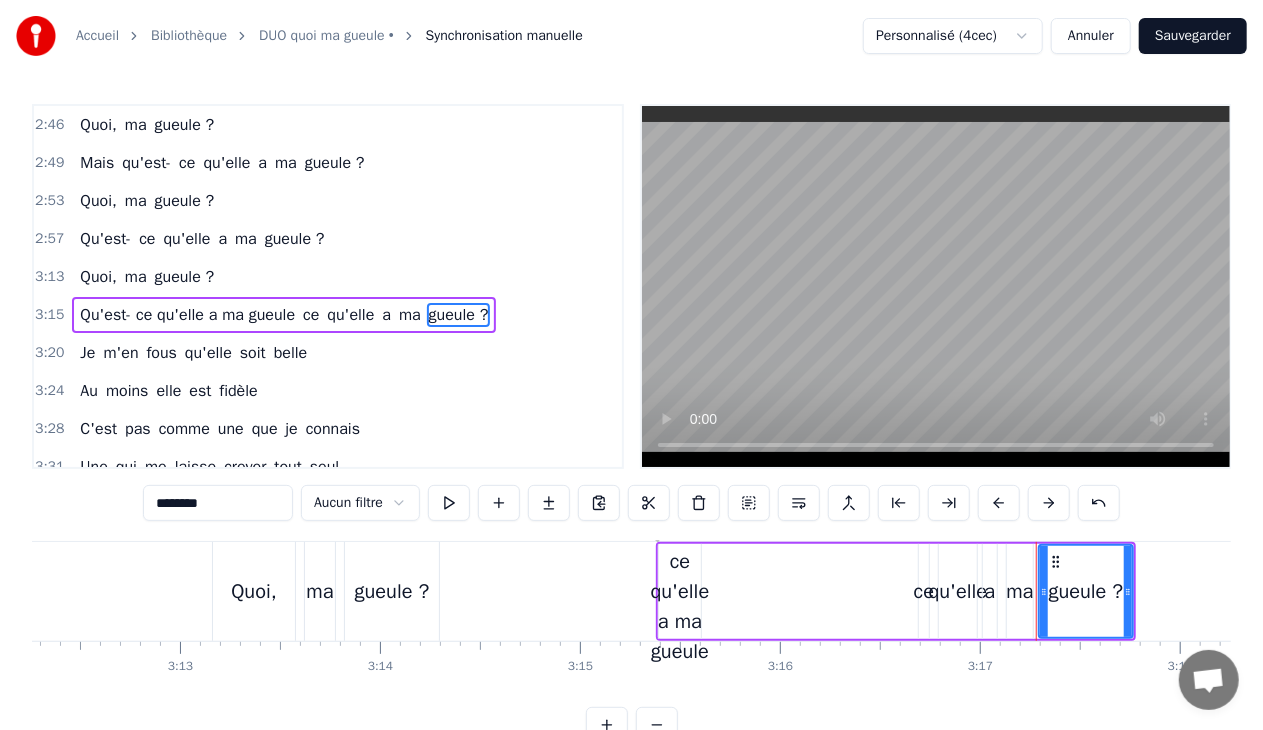 click on "********" at bounding box center [218, 503] 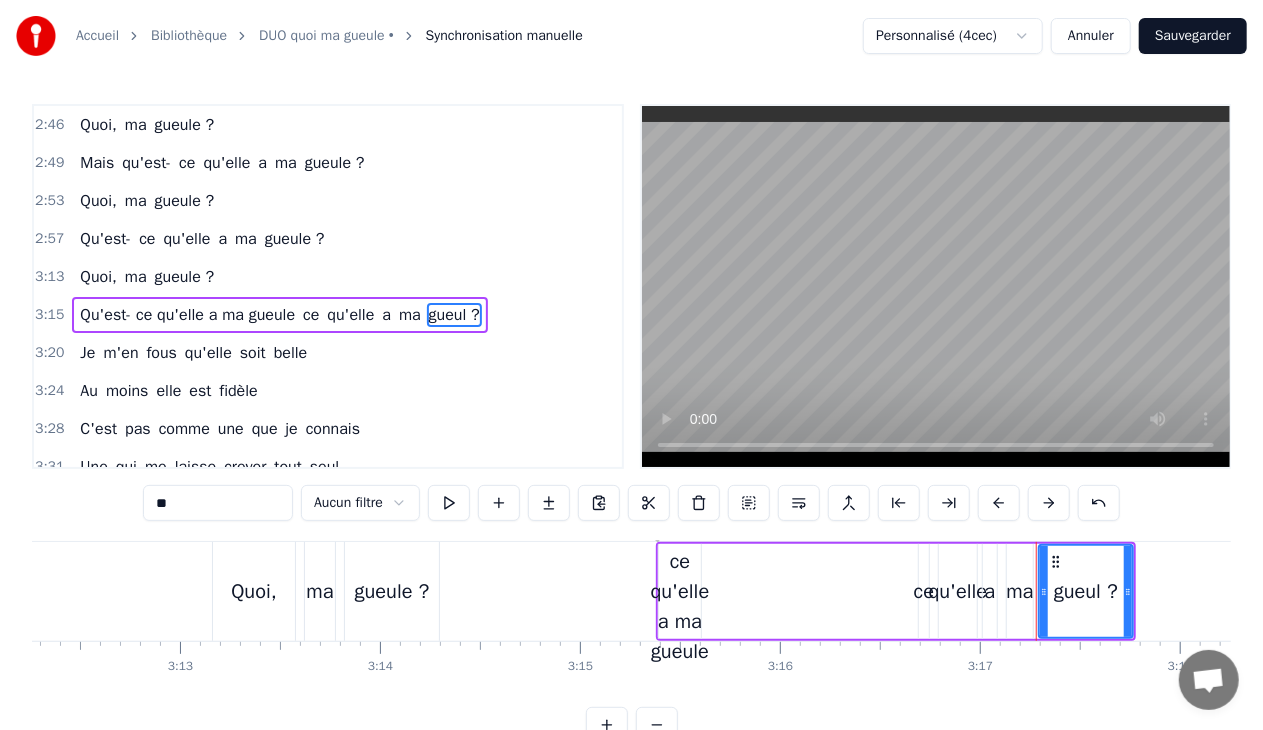 type on "*" 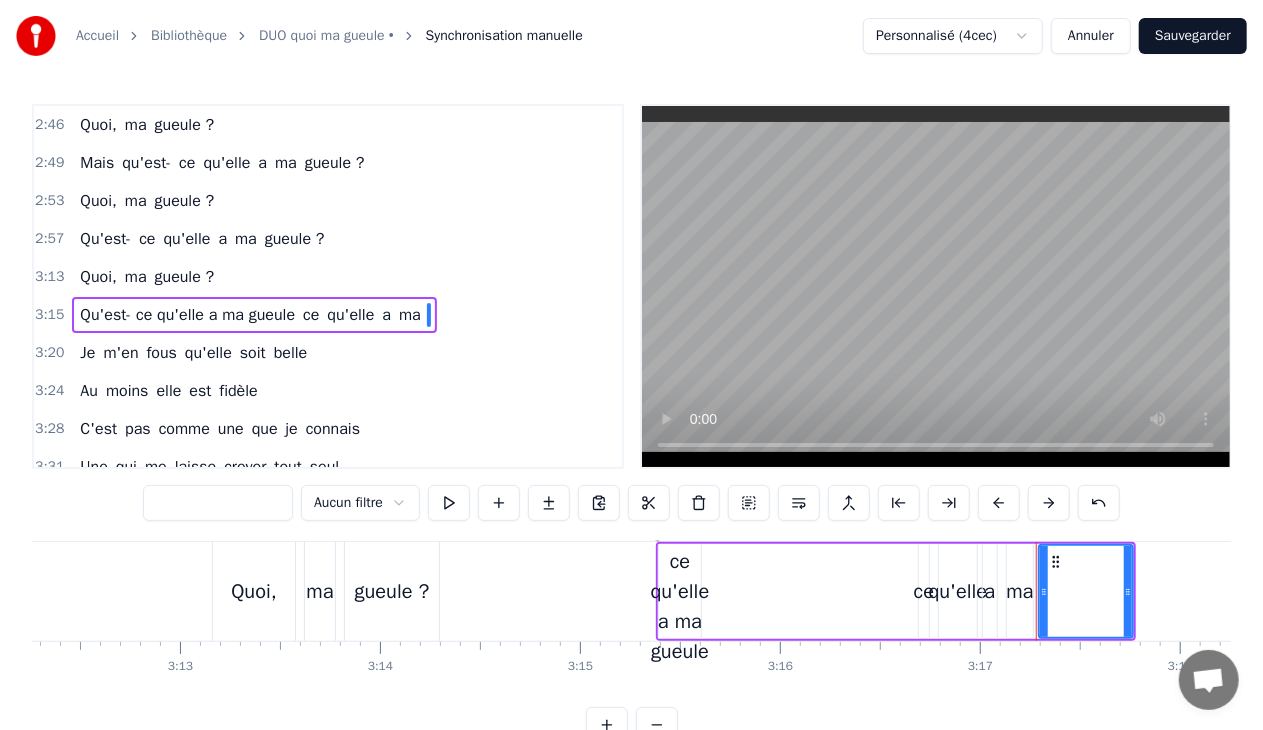 click on "ma" at bounding box center (410, 315) 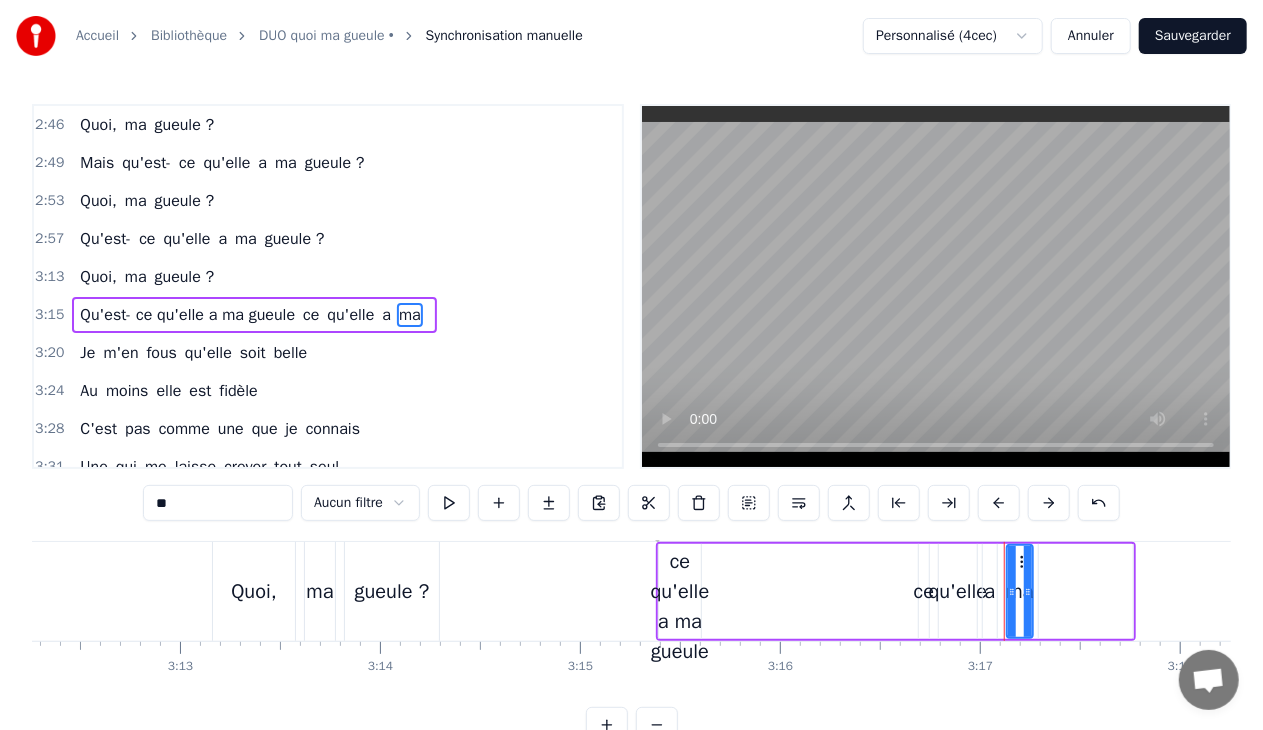 click on "**" at bounding box center (218, 503) 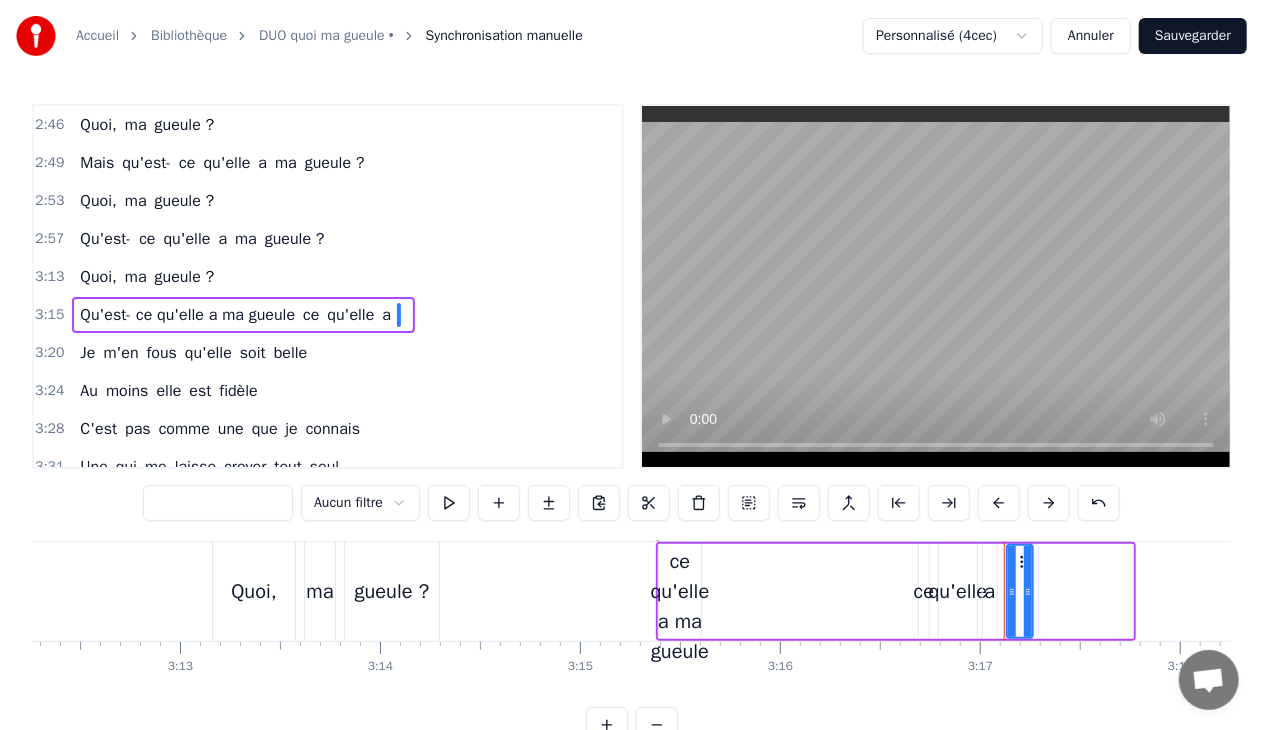 click on "a" at bounding box center (386, 315) 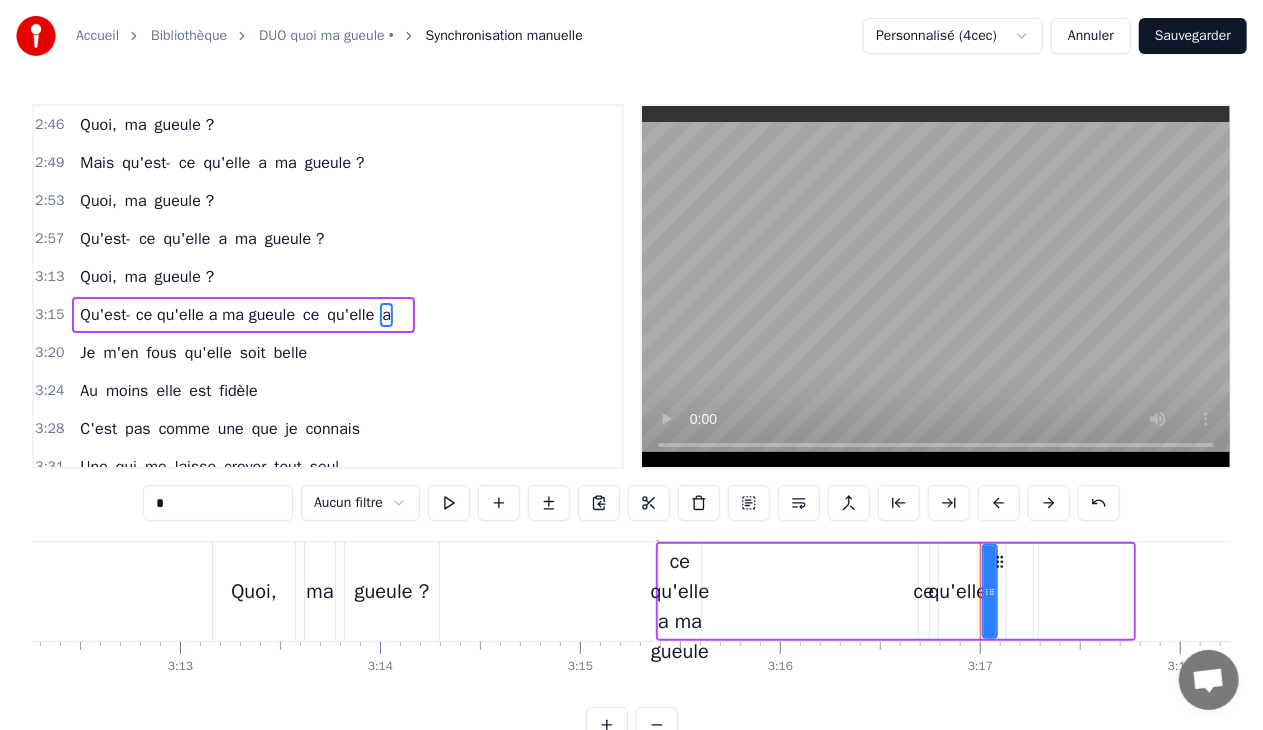 click on "*" at bounding box center [218, 503] 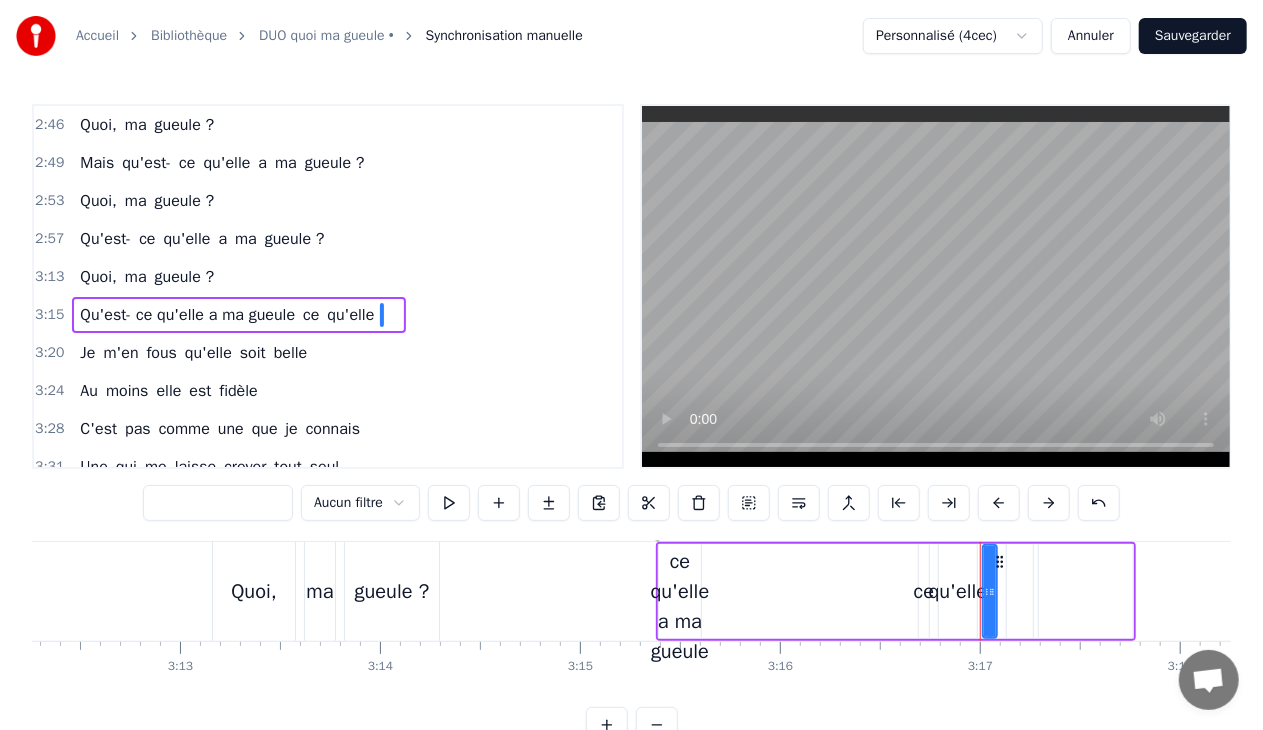 click on "qu'elle" at bounding box center (350, 315) 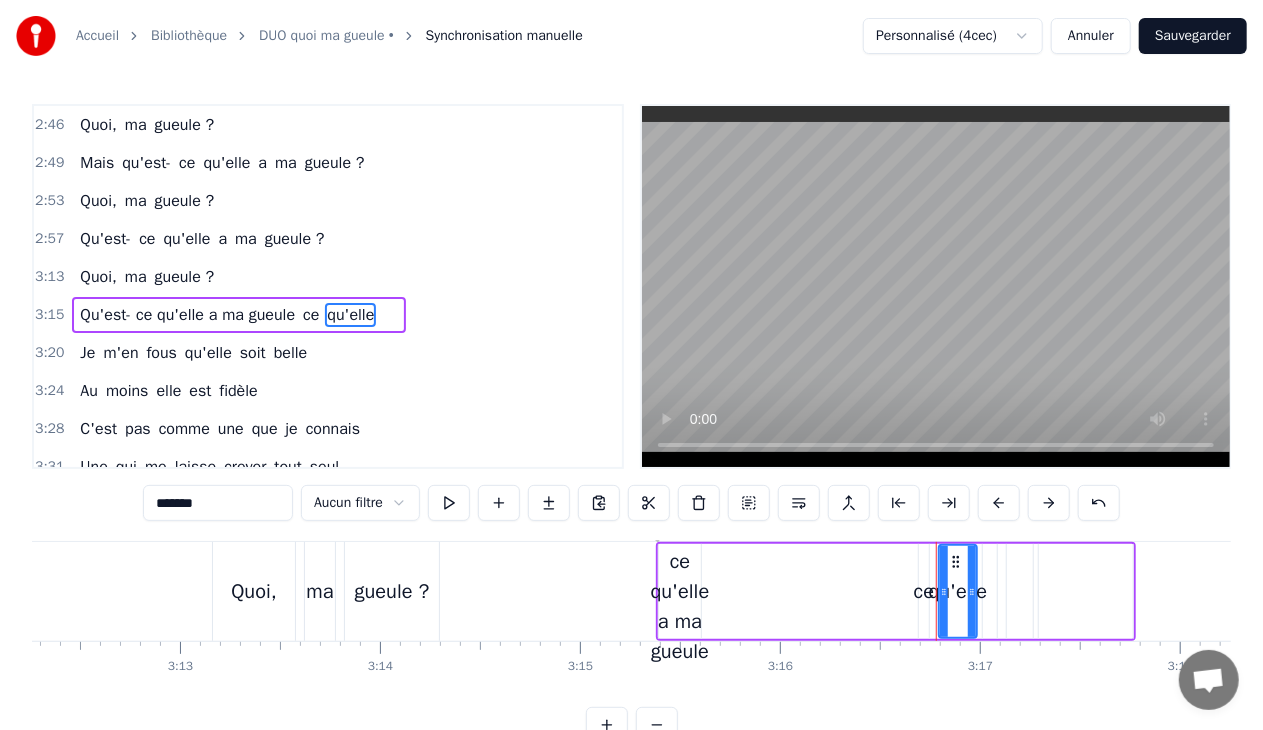 click on "*******" at bounding box center (218, 503) 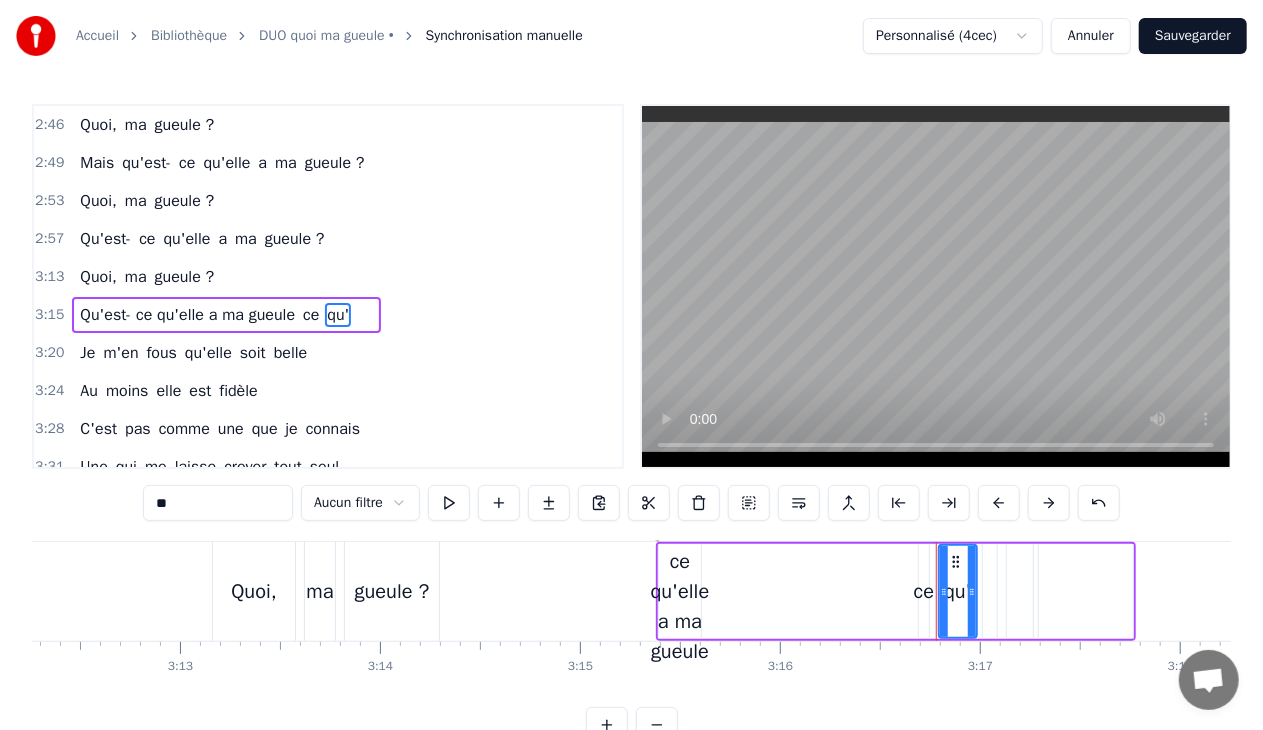 type on "*" 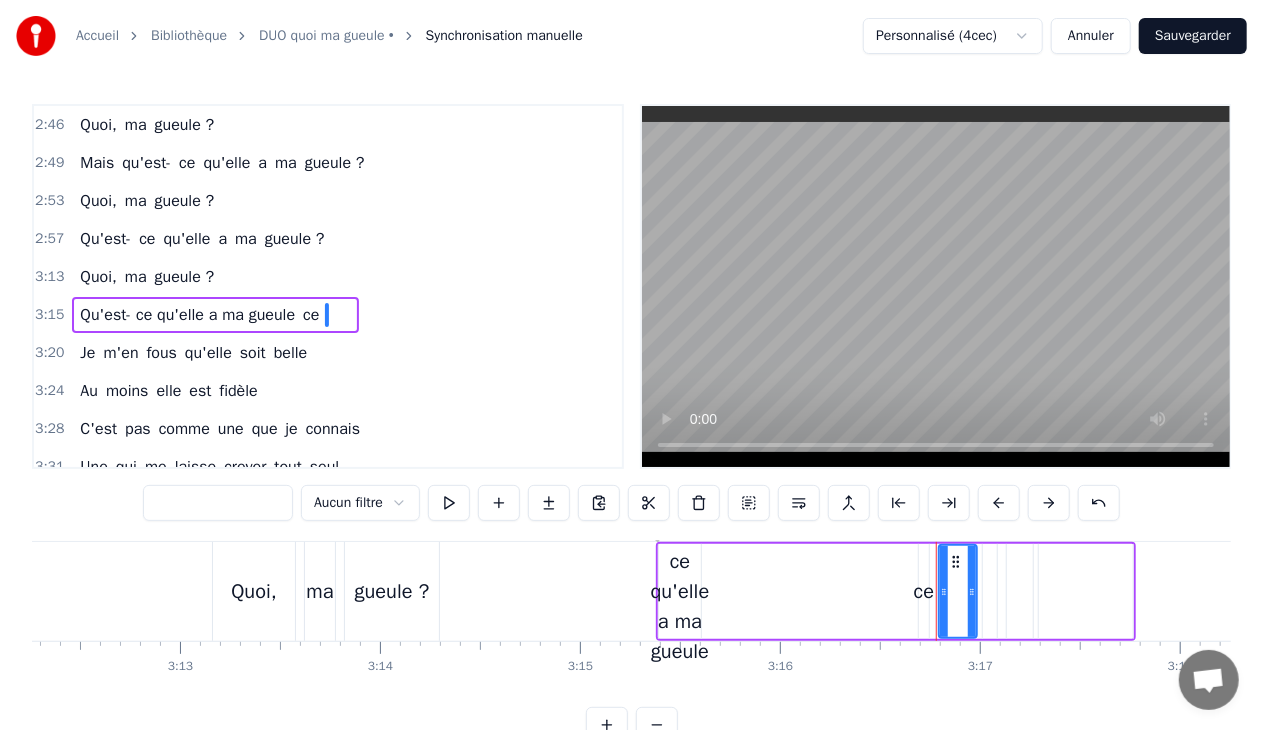 click on "ce" at bounding box center [311, 315] 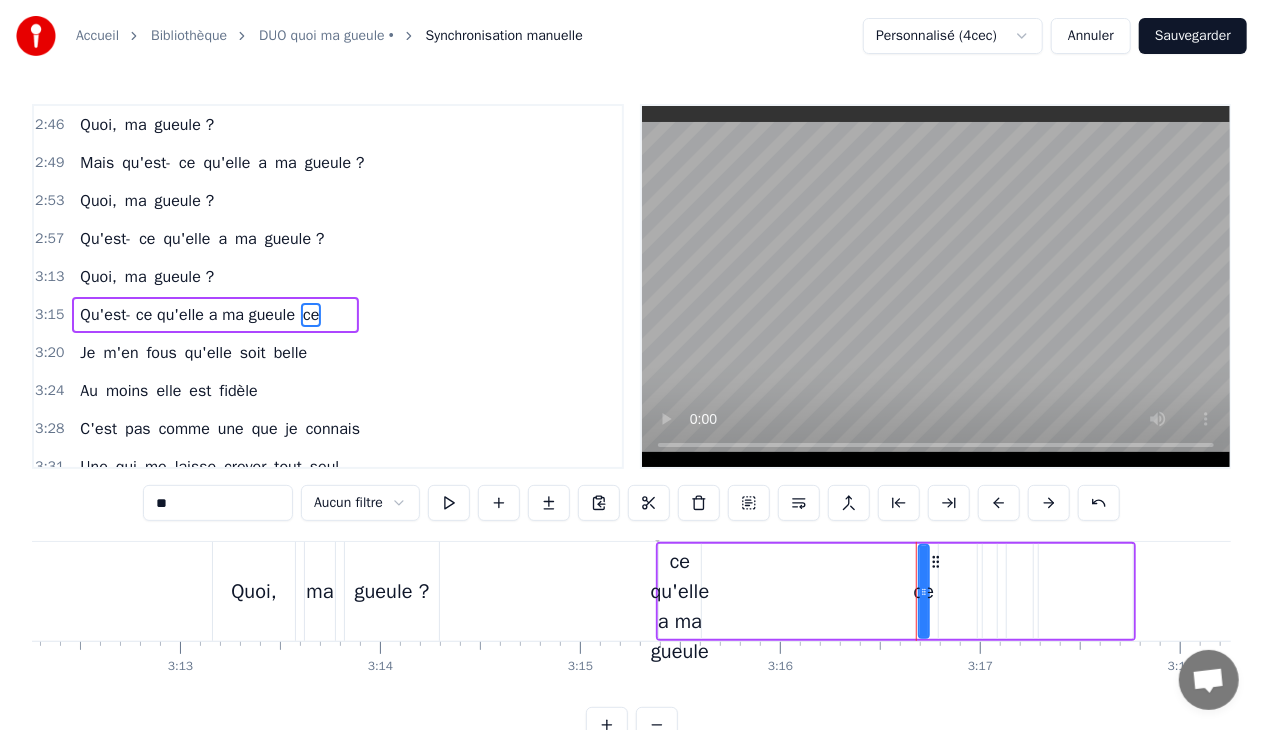 click on "**" at bounding box center [218, 503] 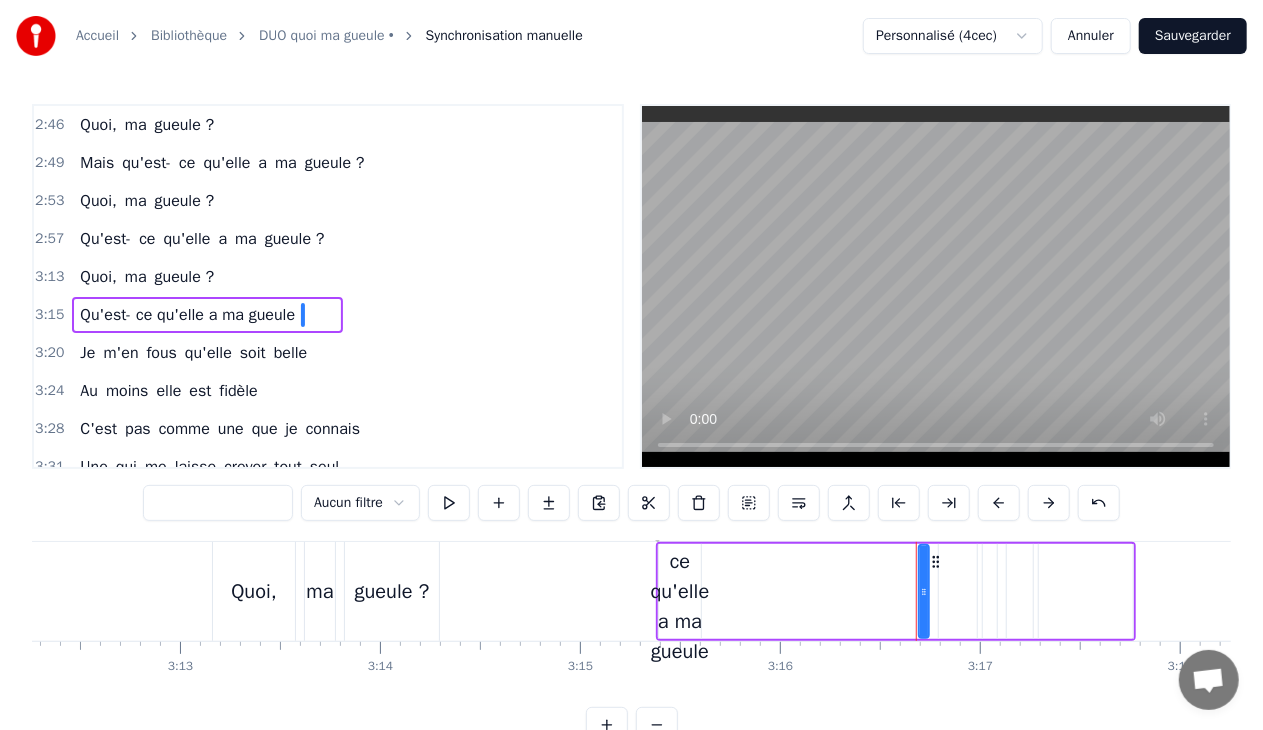 click on "Qu'est- ce qu'elle a ma gueule" at bounding box center [680, 592] 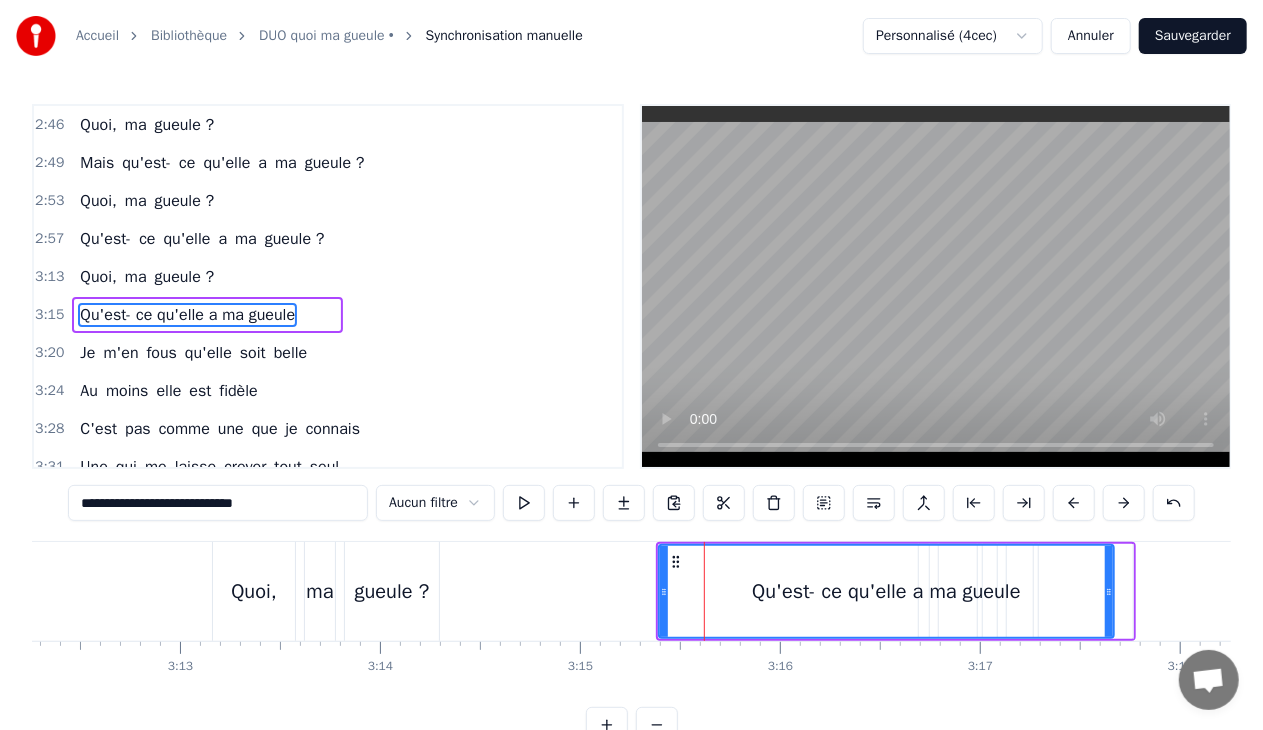drag, startPoint x: 696, startPoint y: 591, endPoint x: 1109, endPoint y: 585, distance: 413.04358 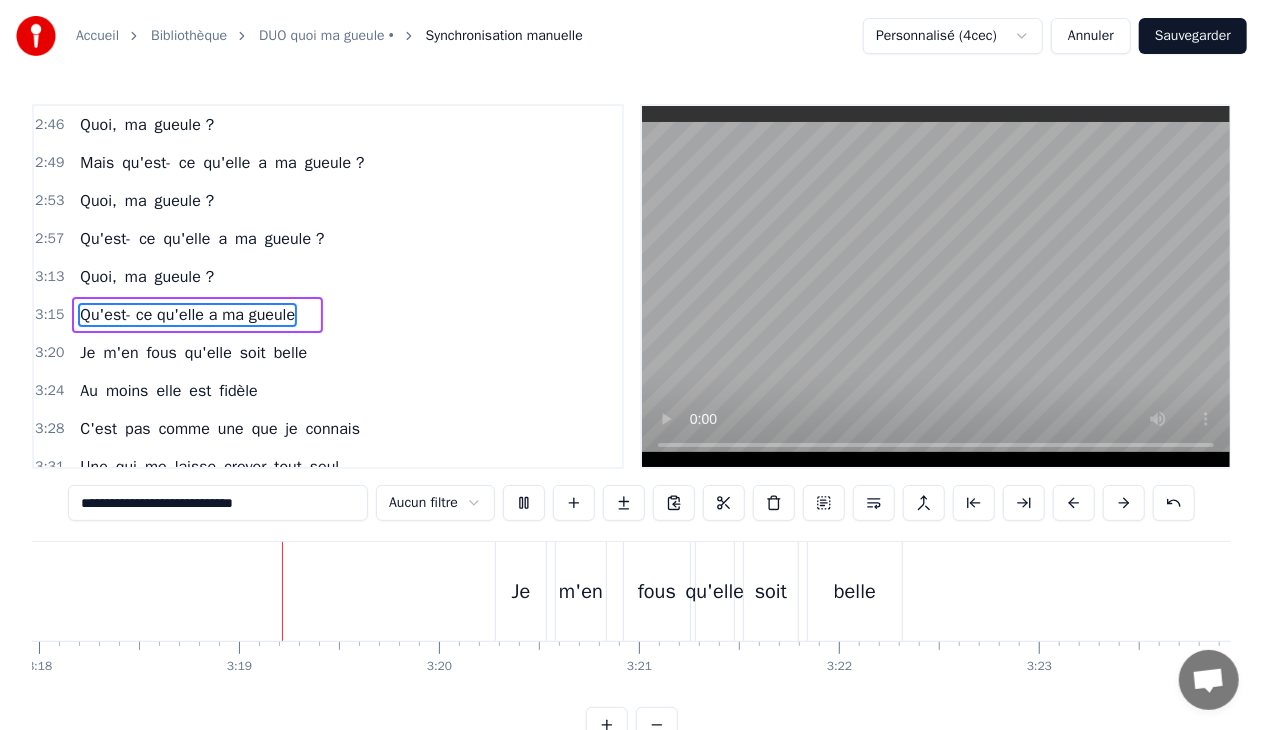 scroll, scrollTop: 0, scrollLeft: 39612, axis: horizontal 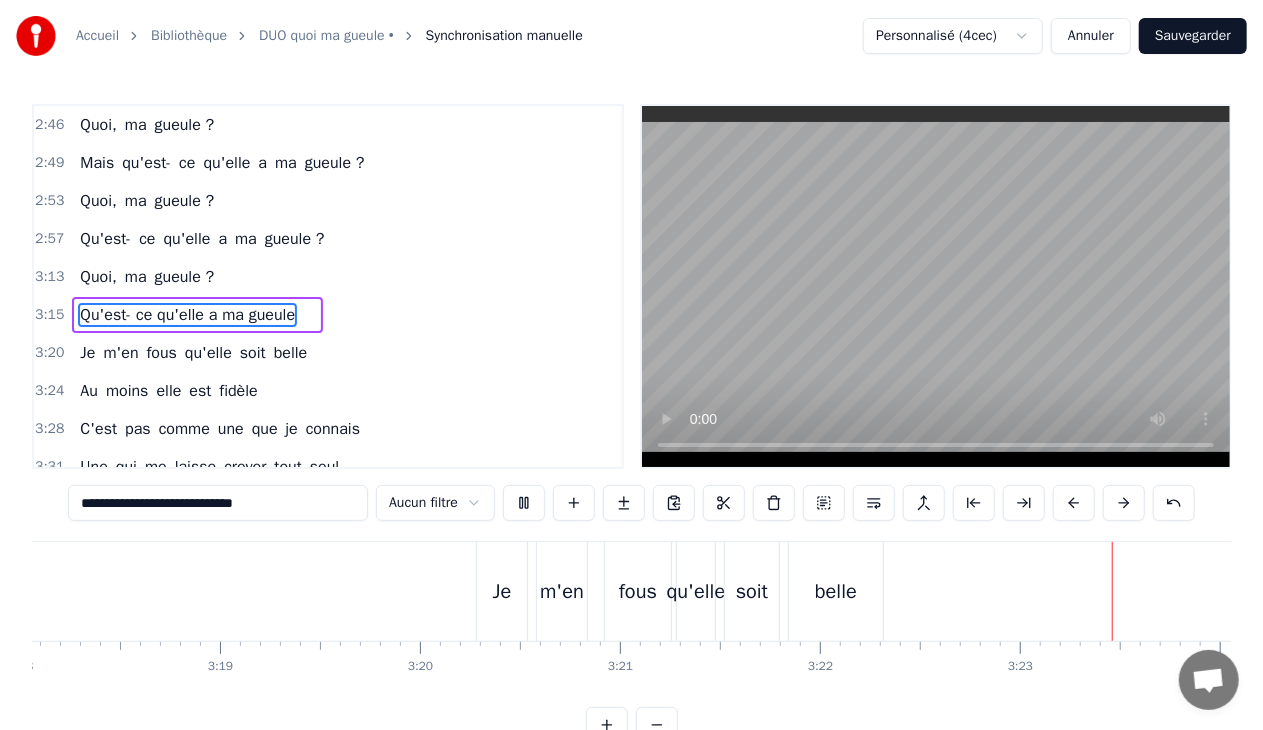 click on "Je" at bounding box center (502, 591) 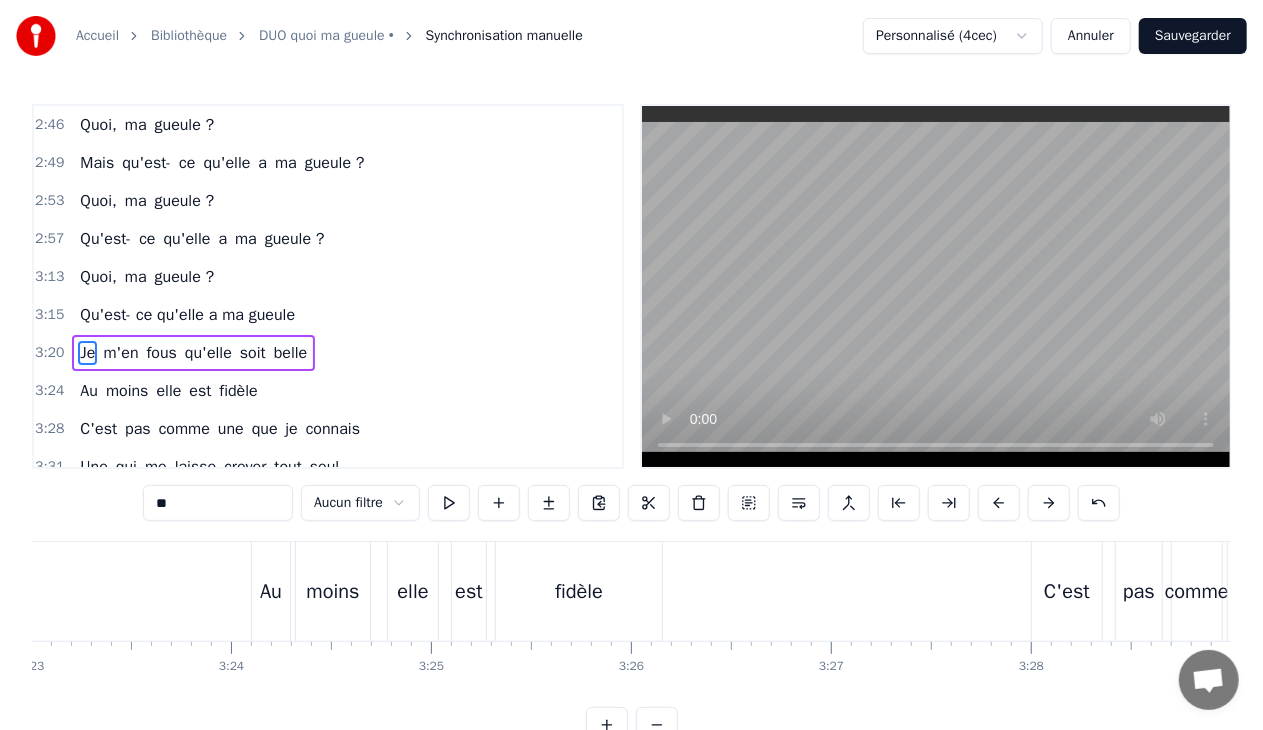scroll, scrollTop: 0, scrollLeft: 40621, axis: horizontal 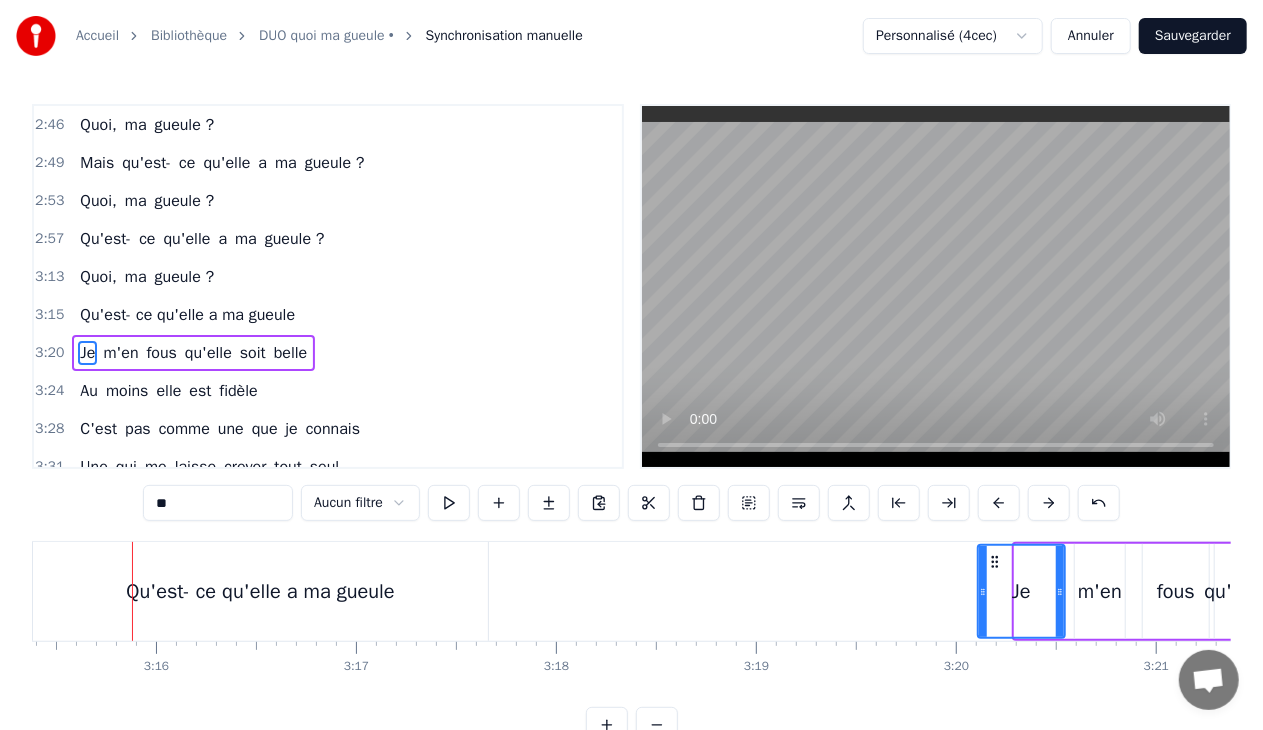 drag, startPoint x: 1018, startPoint y: 592, endPoint x: 981, endPoint y: 604, distance: 38.8973 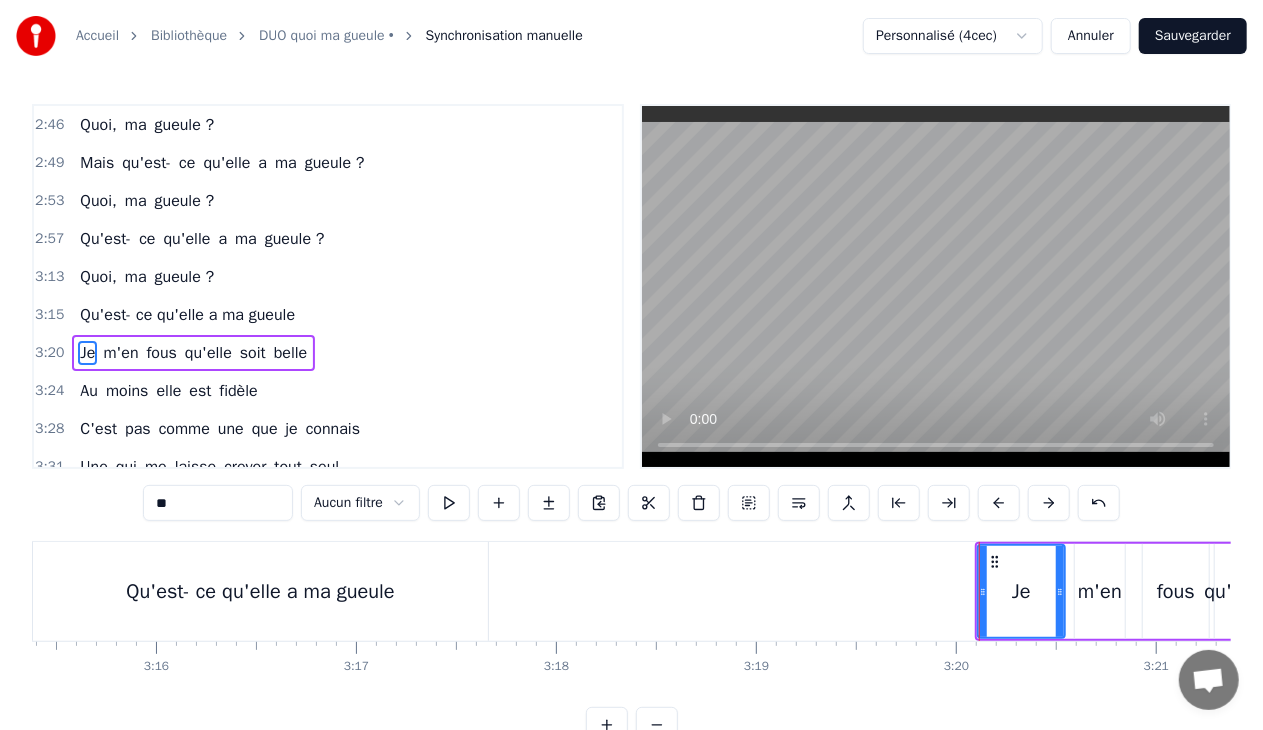 scroll, scrollTop: 1406, scrollLeft: 0, axis: vertical 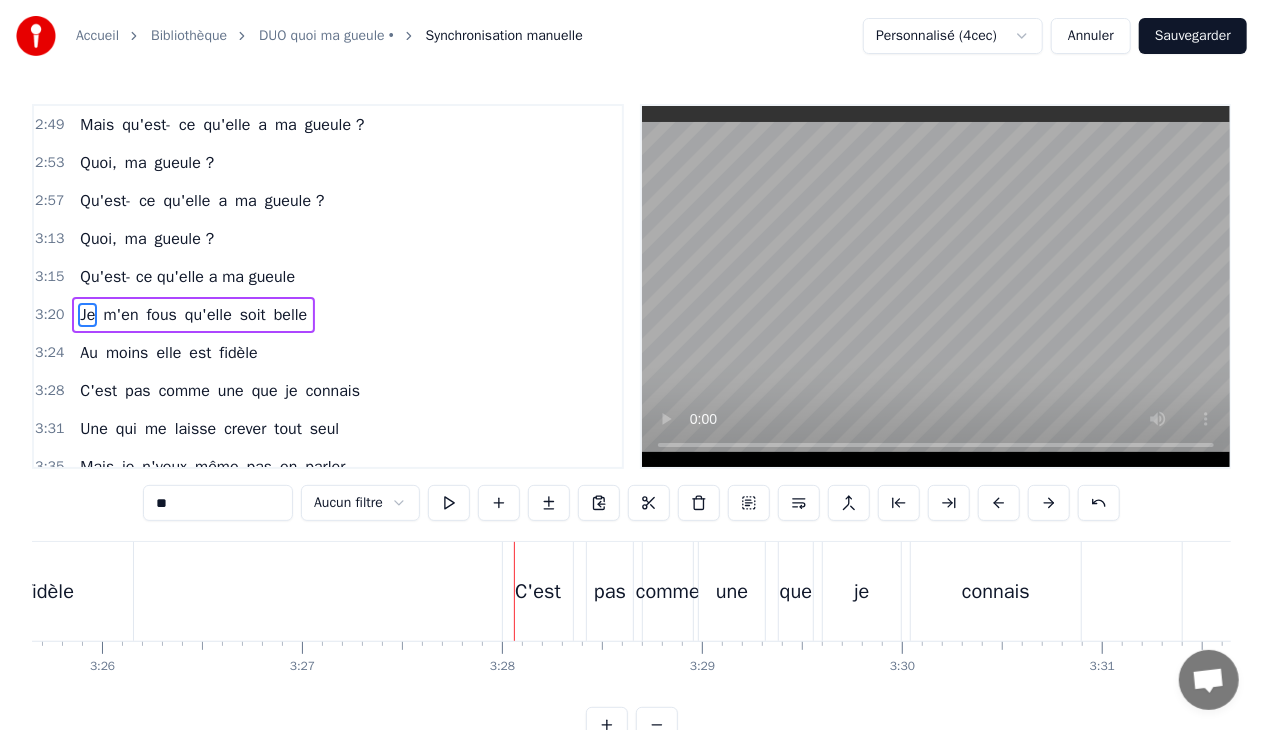 click on "C'est" at bounding box center (538, 592) 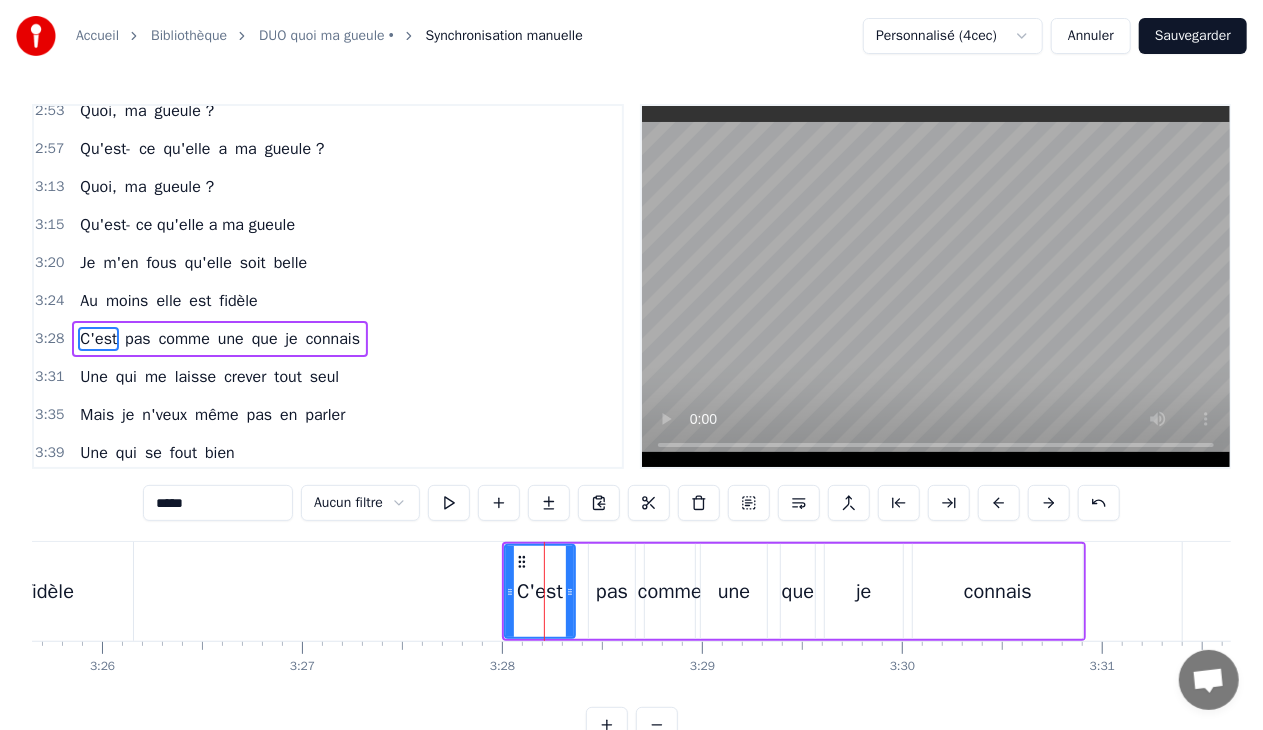 scroll, scrollTop: 1468, scrollLeft: 0, axis: vertical 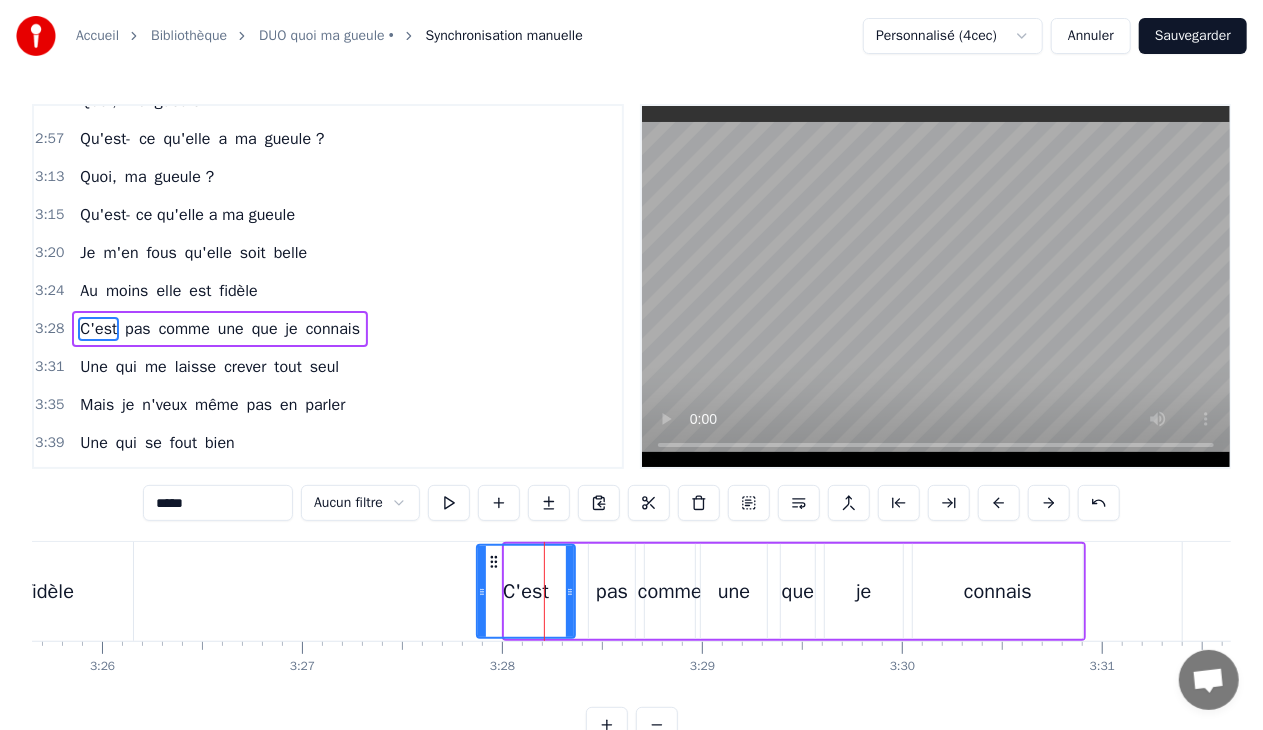 drag, startPoint x: 507, startPoint y: 591, endPoint x: 478, endPoint y: 594, distance: 29.15476 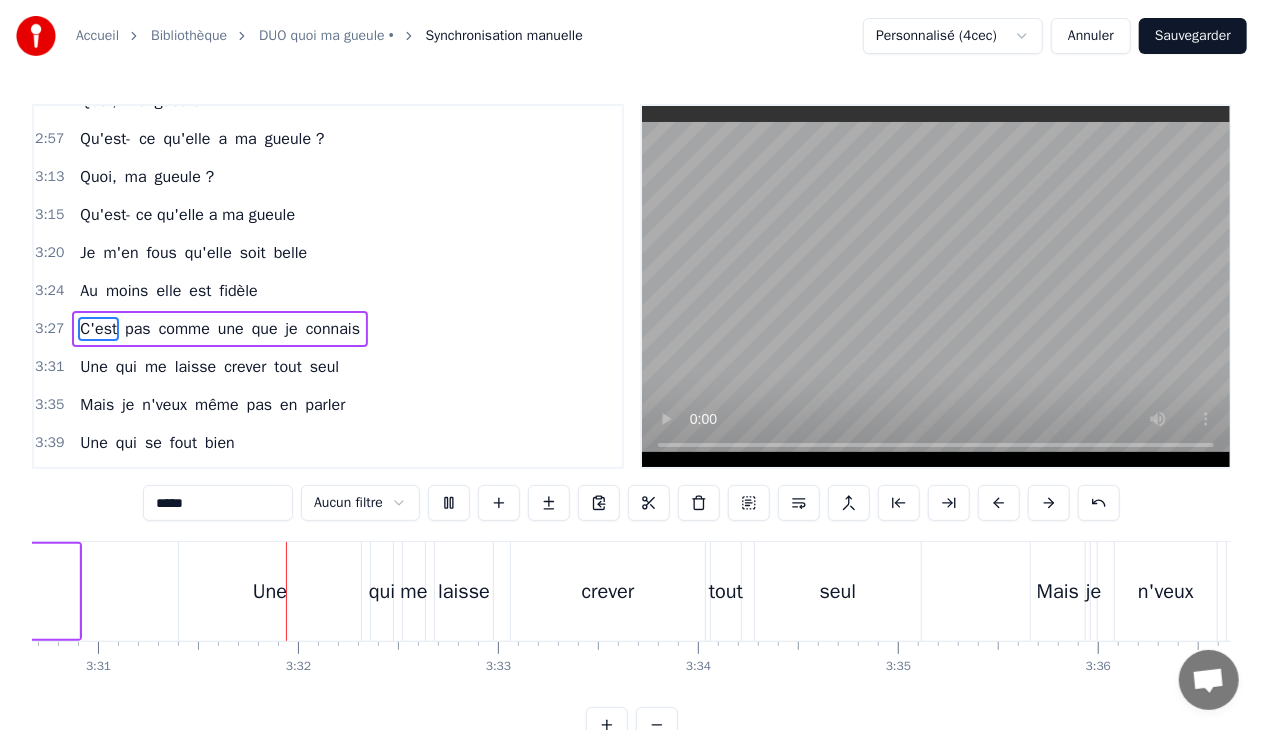 scroll, scrollTop: 0, scrollLeft: 42159, axis: horizontal 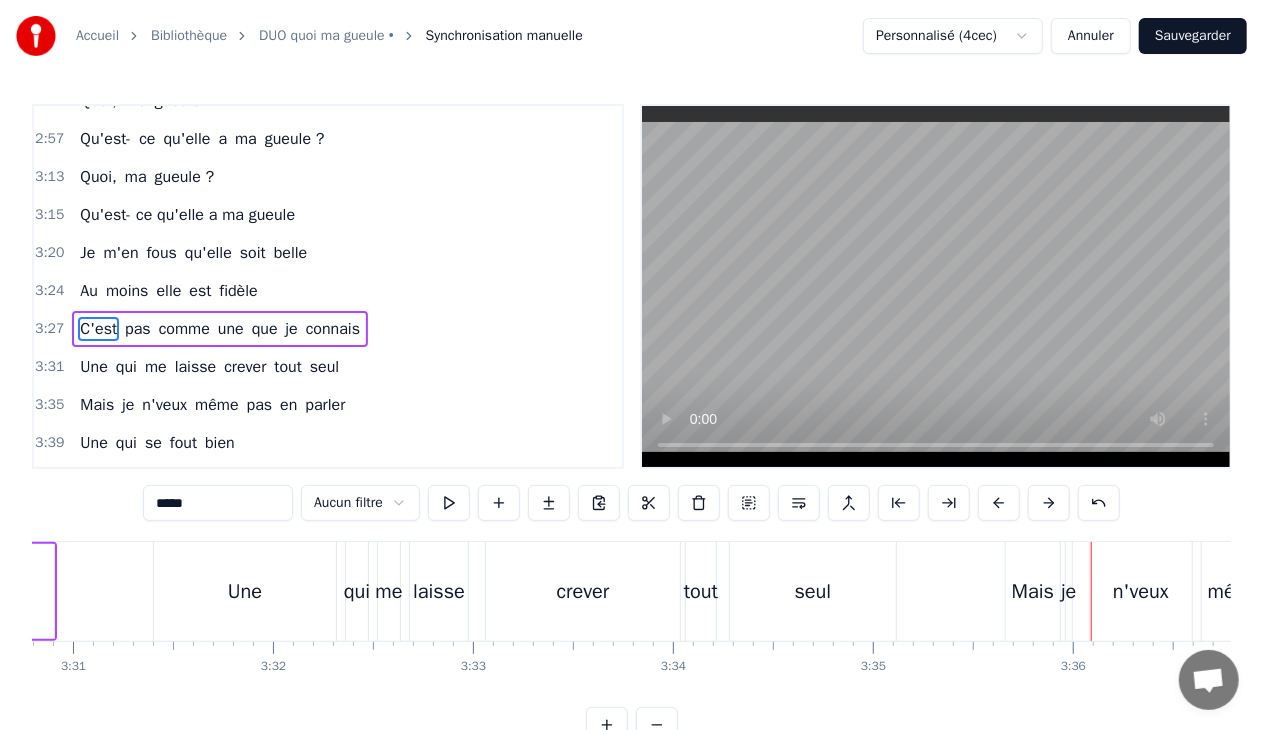 click on "Mais" at bounding box center [1033, 592] 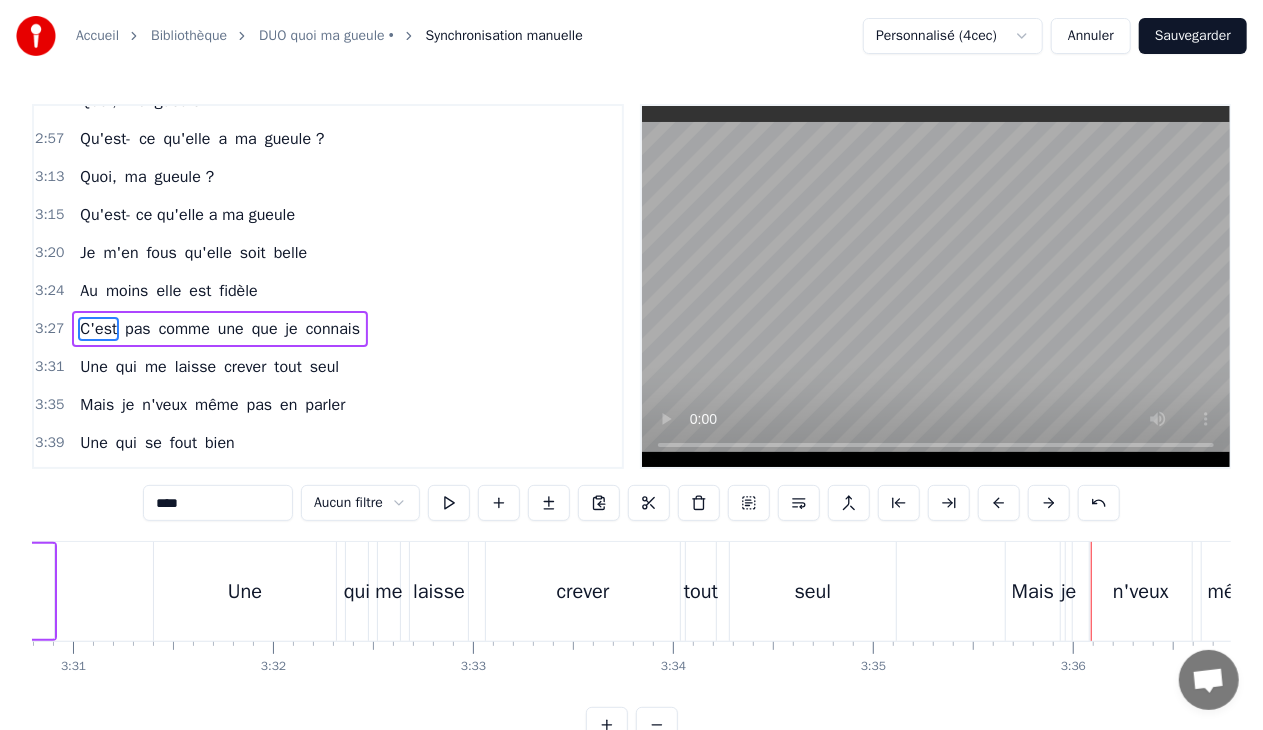 scroll, scrollTop: 8, scrollLeft: 0, axis: vertical 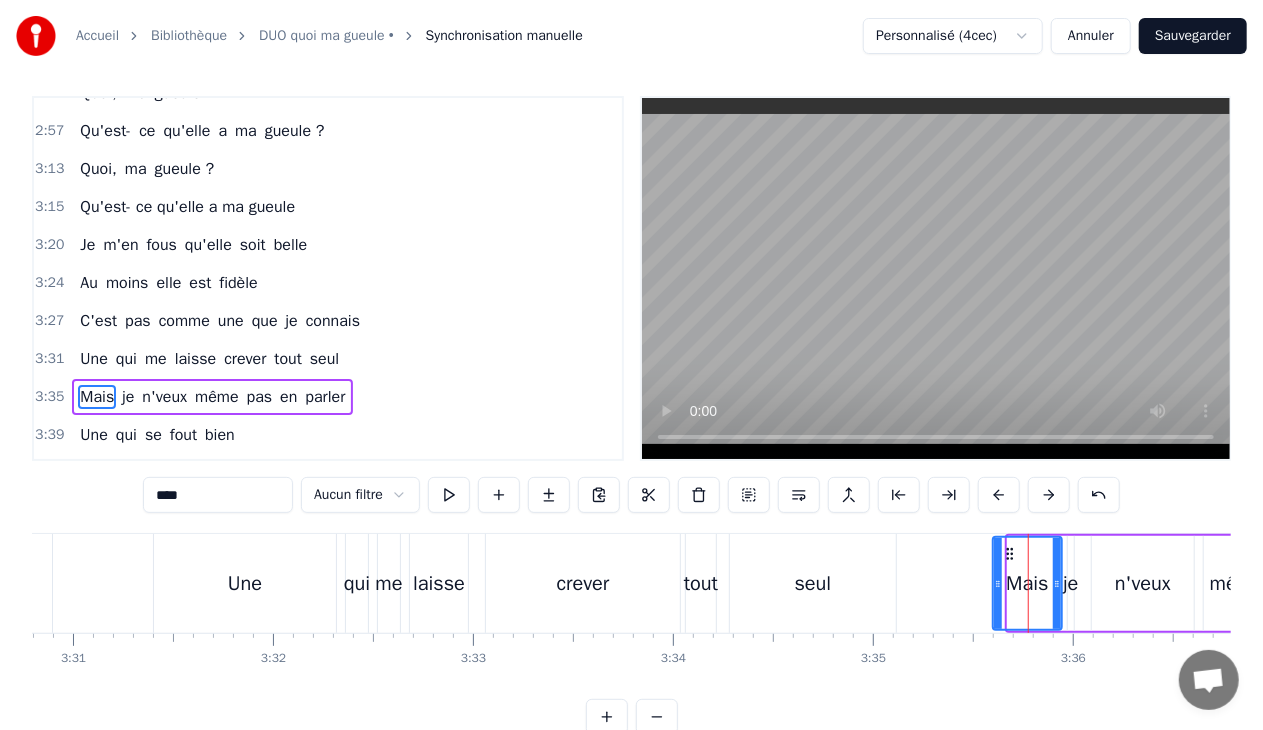 drag, startPoint x: 1012, startPoint y: 588, endPoint x: 997, endPoint y: 588, distance: 15 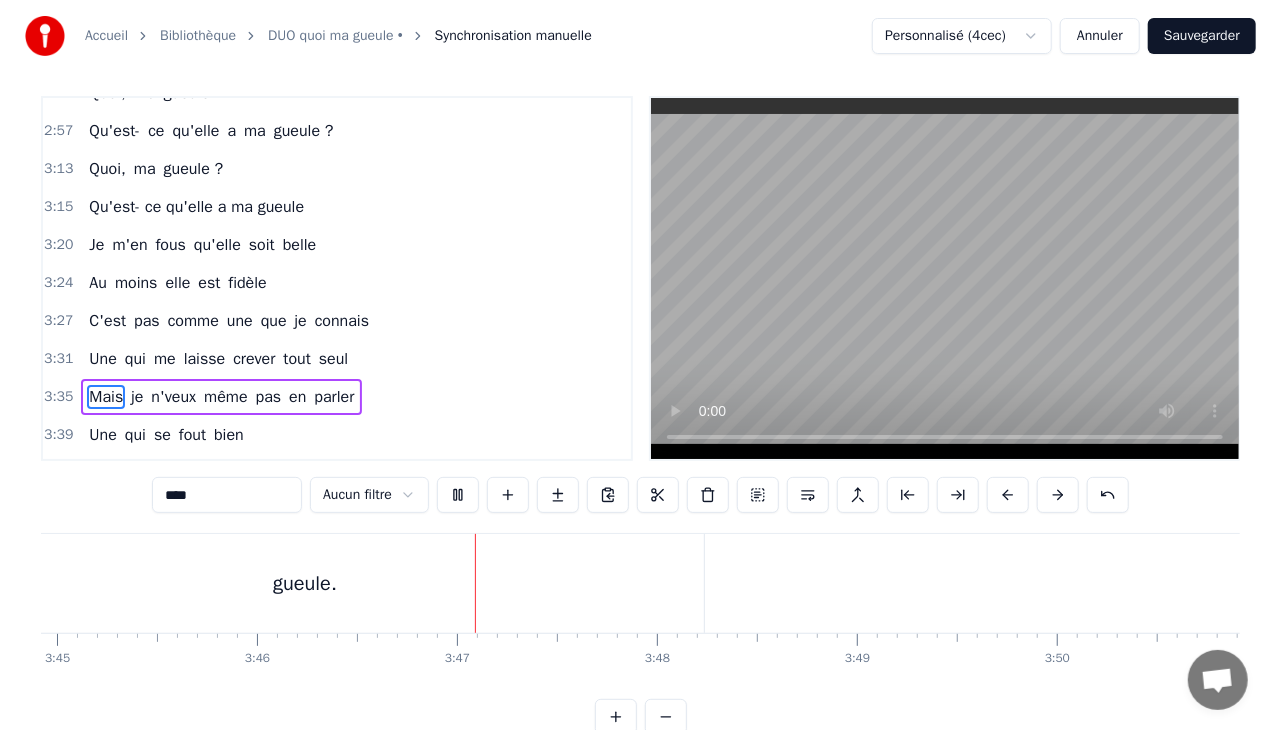 scroll, scrollTop: 0, scrollLeft: 45068, axis: horizontal 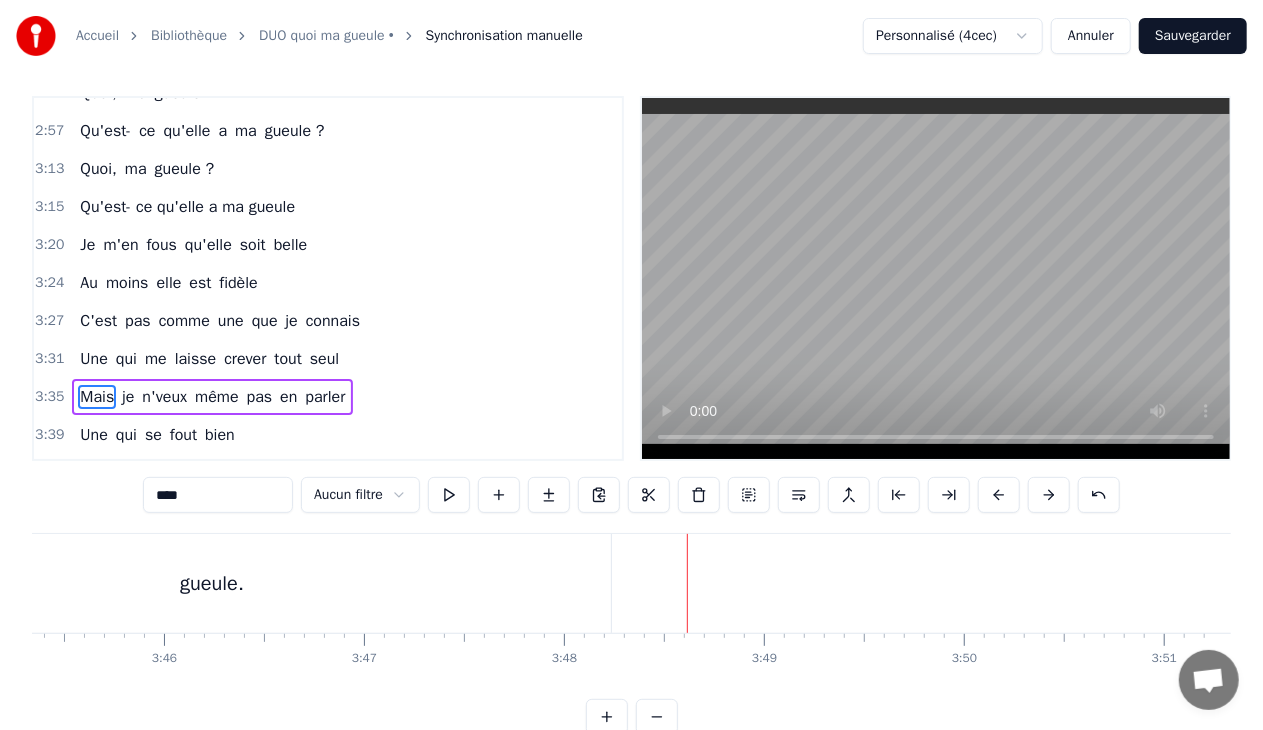 click on "Sauvegarder" at bounding box center [1193, 36] 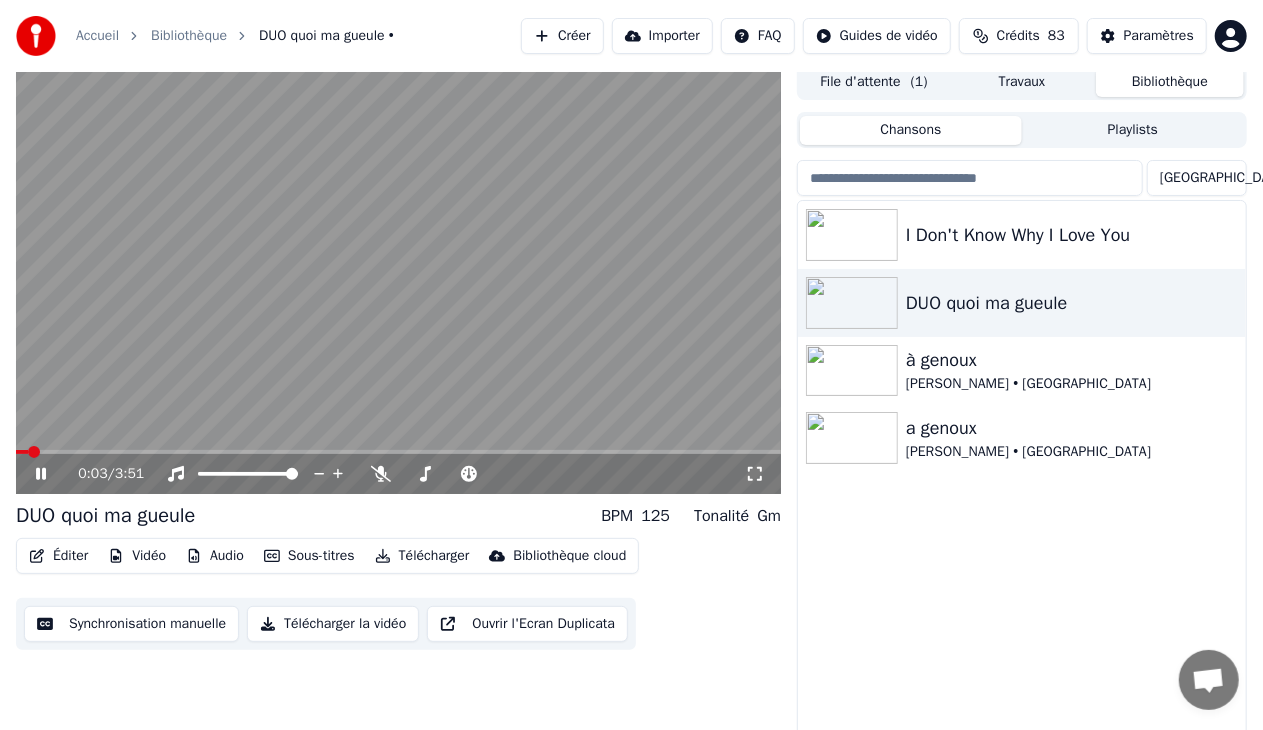 click 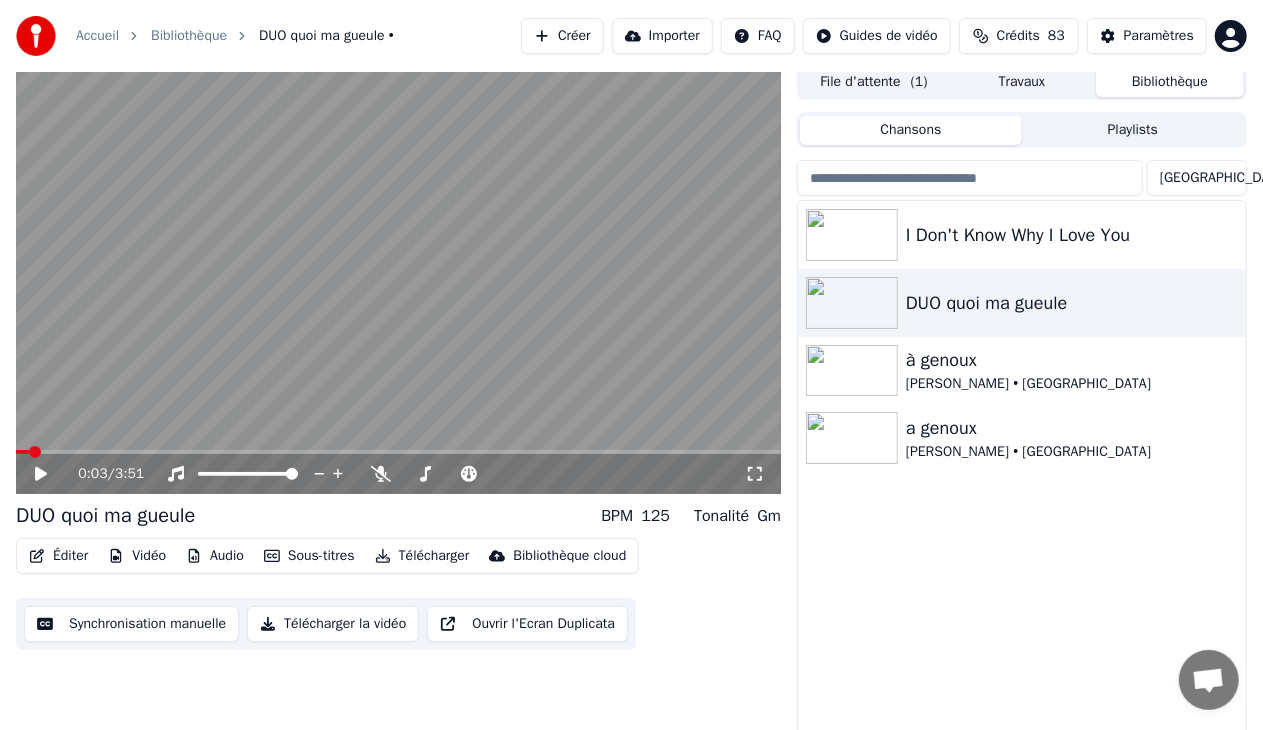click on "Éditer" at bounding box center (58, 556) 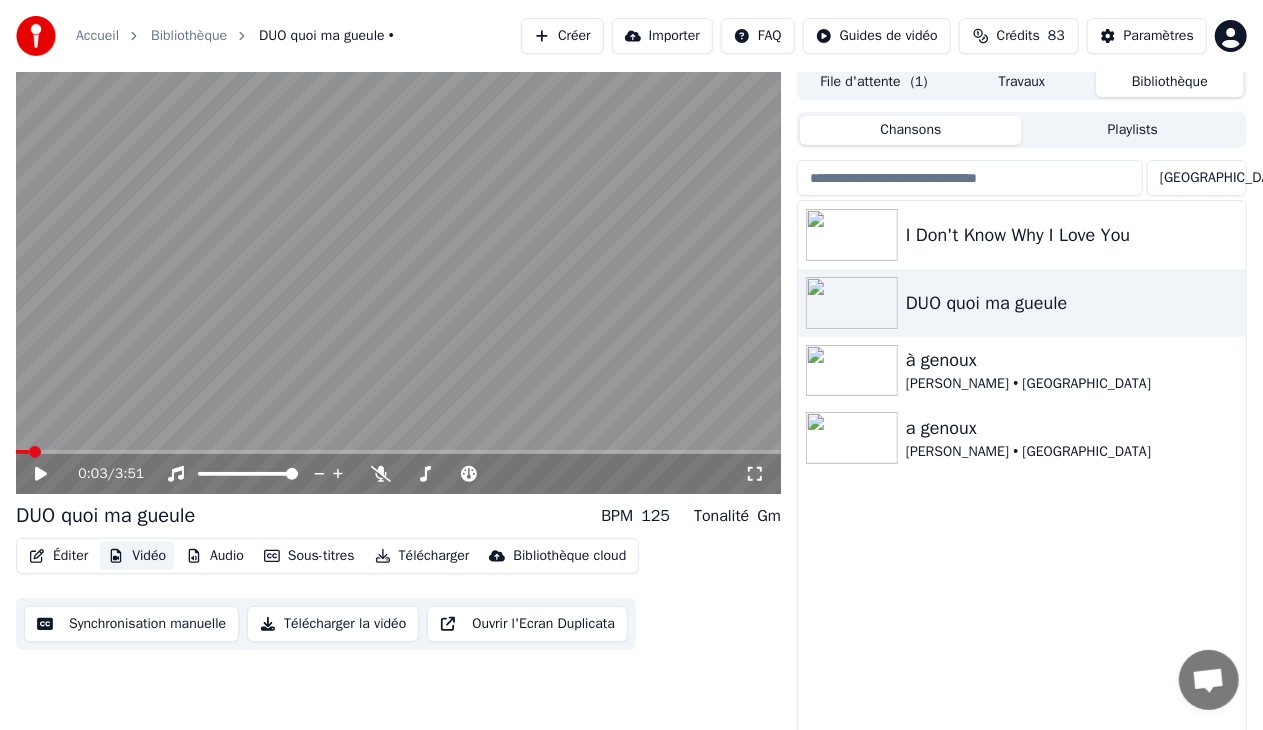 click on "Vidéo" at bounding box center [137, 556] 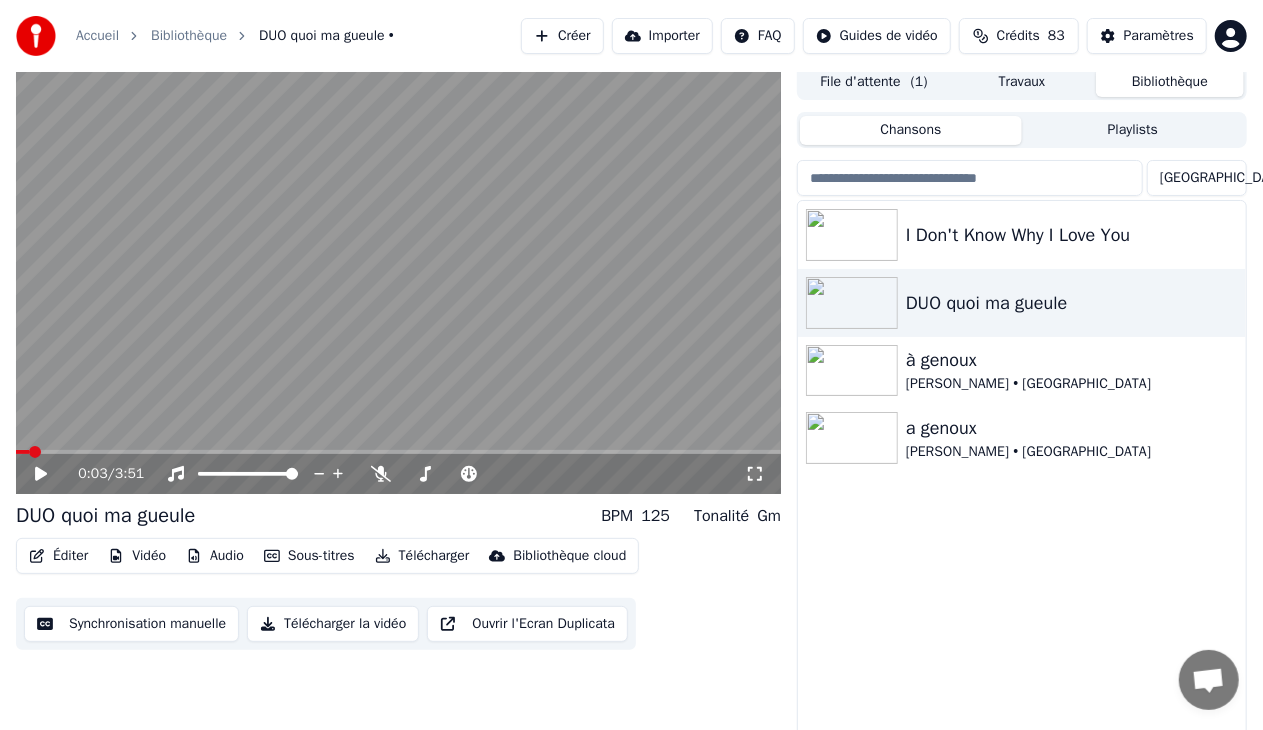 click on "Vidéo" at bounding box center [137, 556] 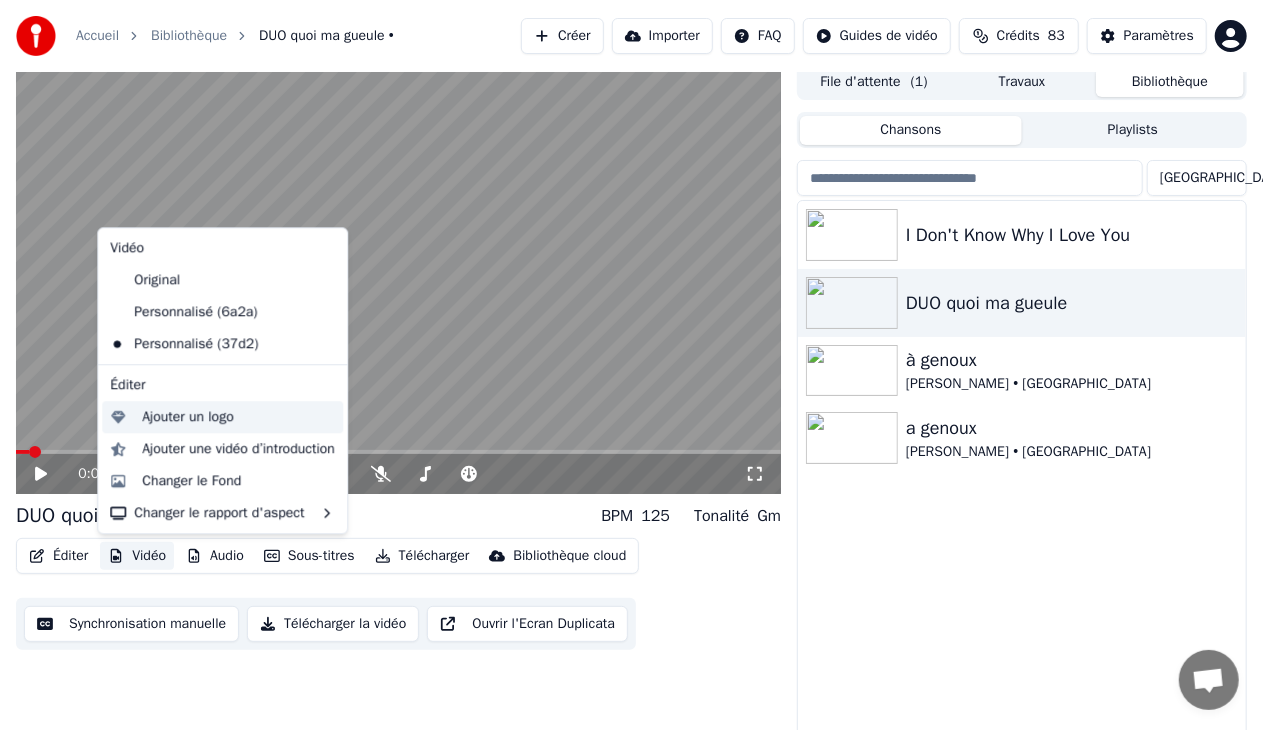 click on "Ajouter un logo" at bounding box center [187, 417] 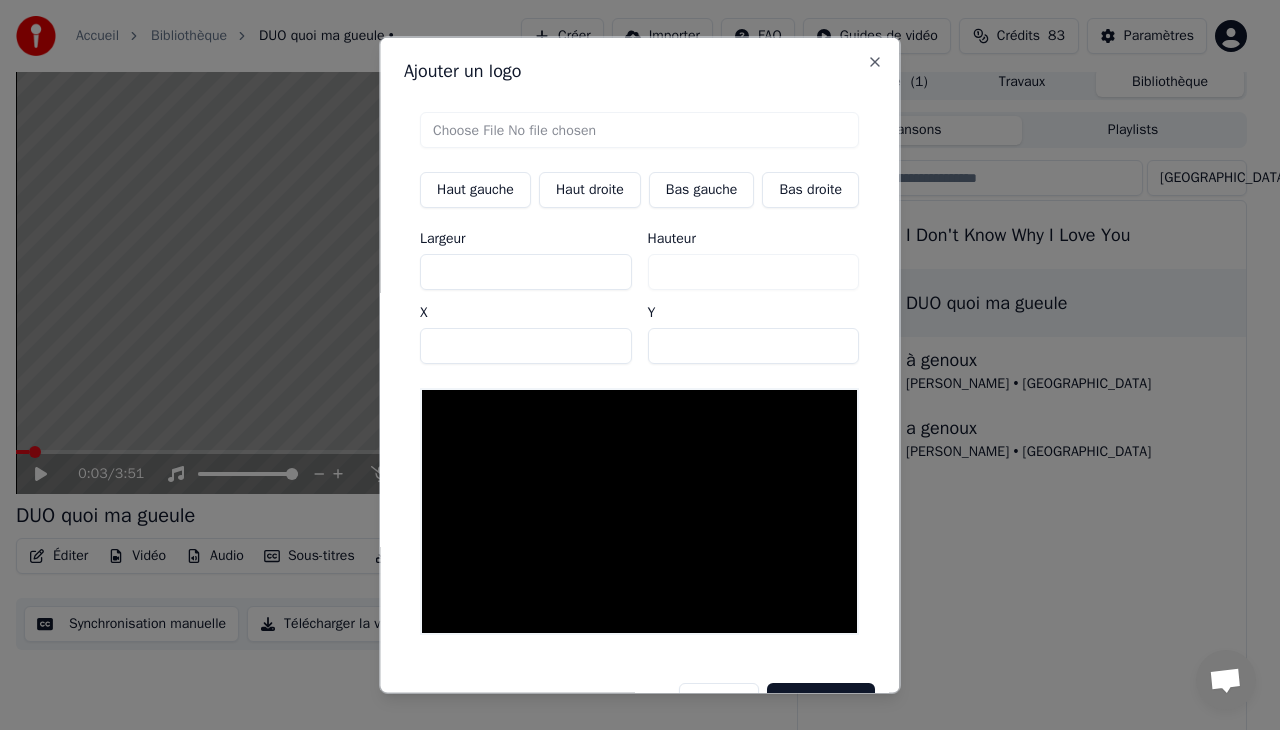 click at bounding box center (639, 130) 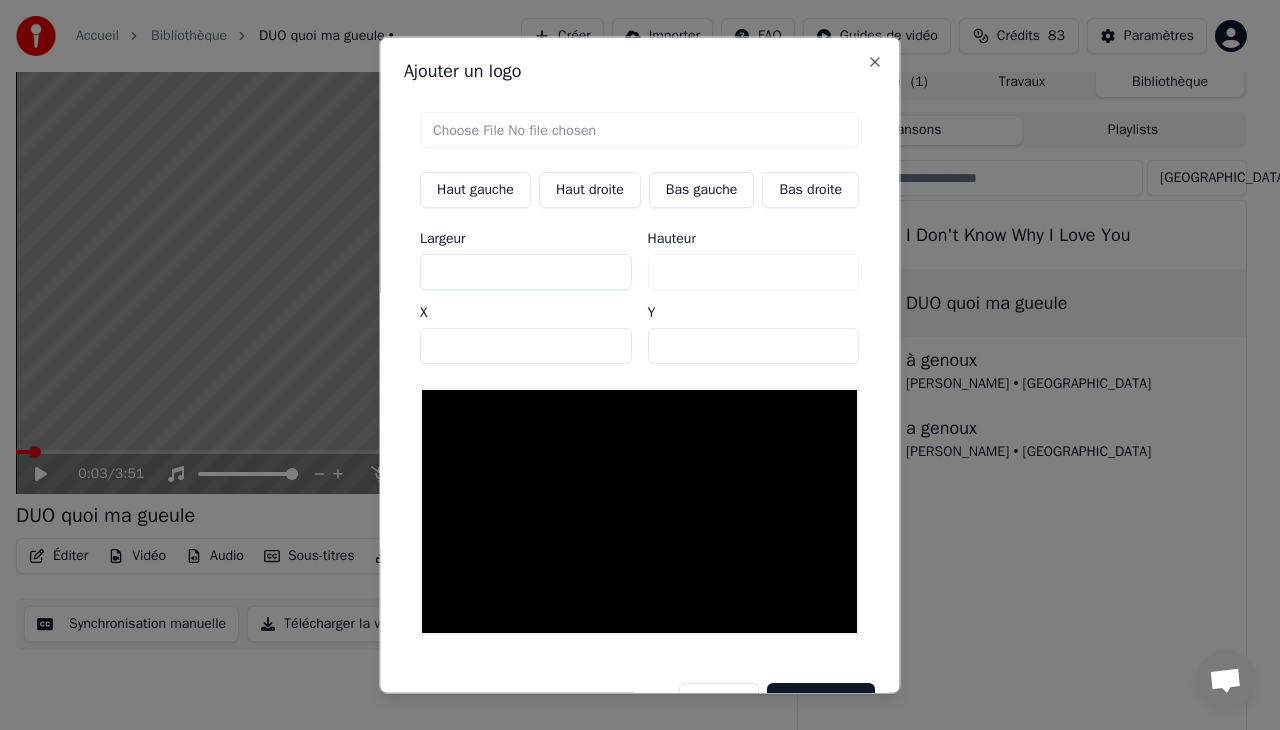 type on "**********" 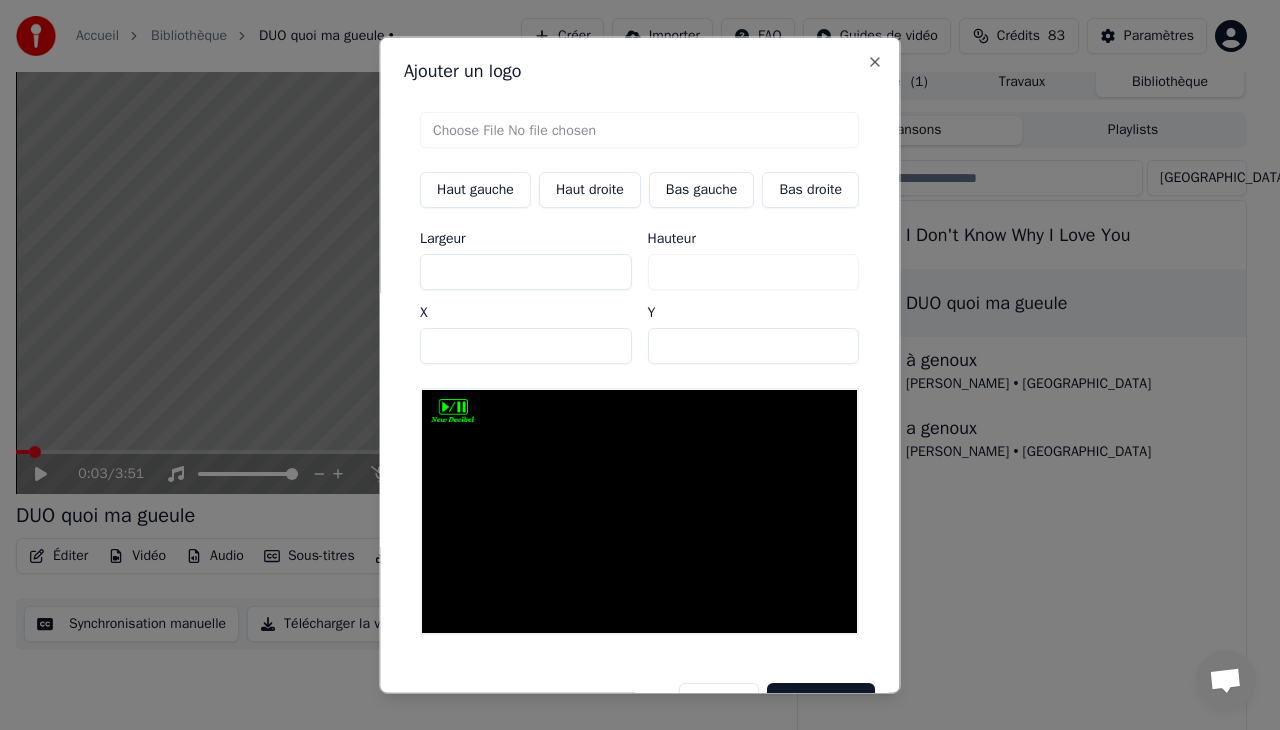 scroll, scrollTop: 52, scrollLeft: 0, axis: vertical 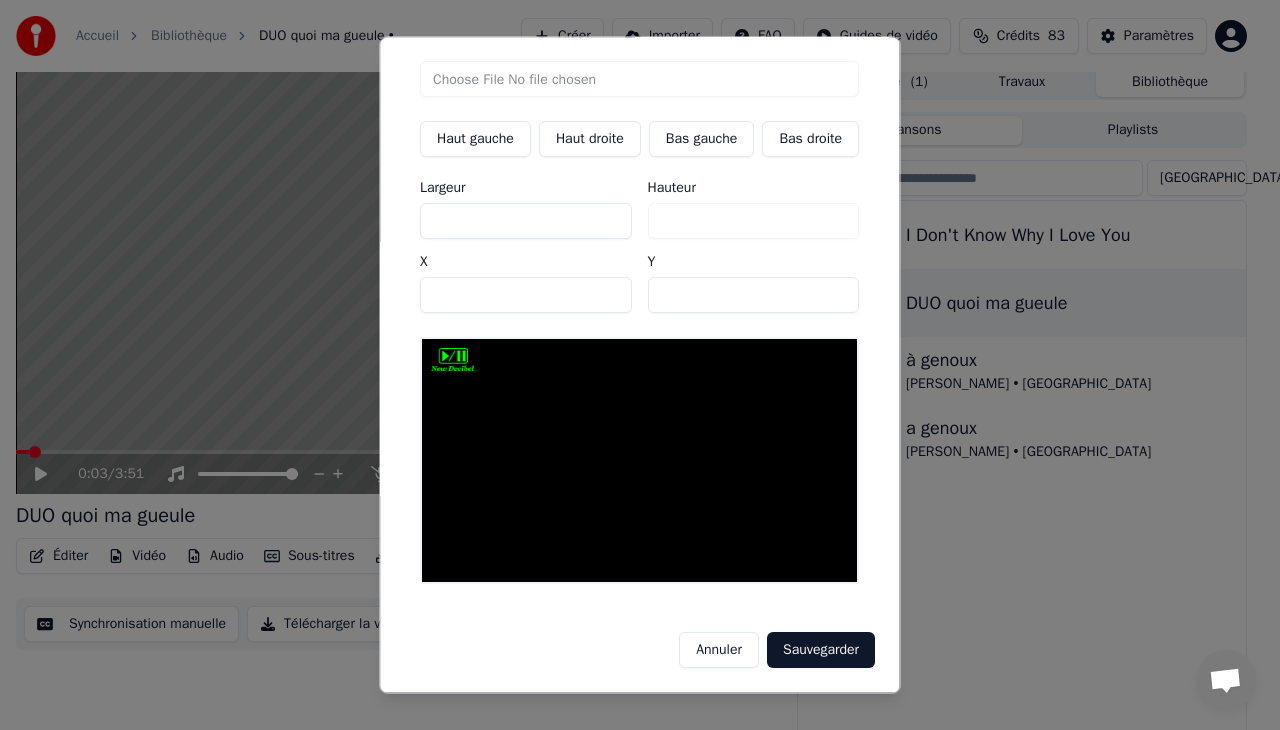 click on "Sauvegarder" at bounding box center (821, 650) 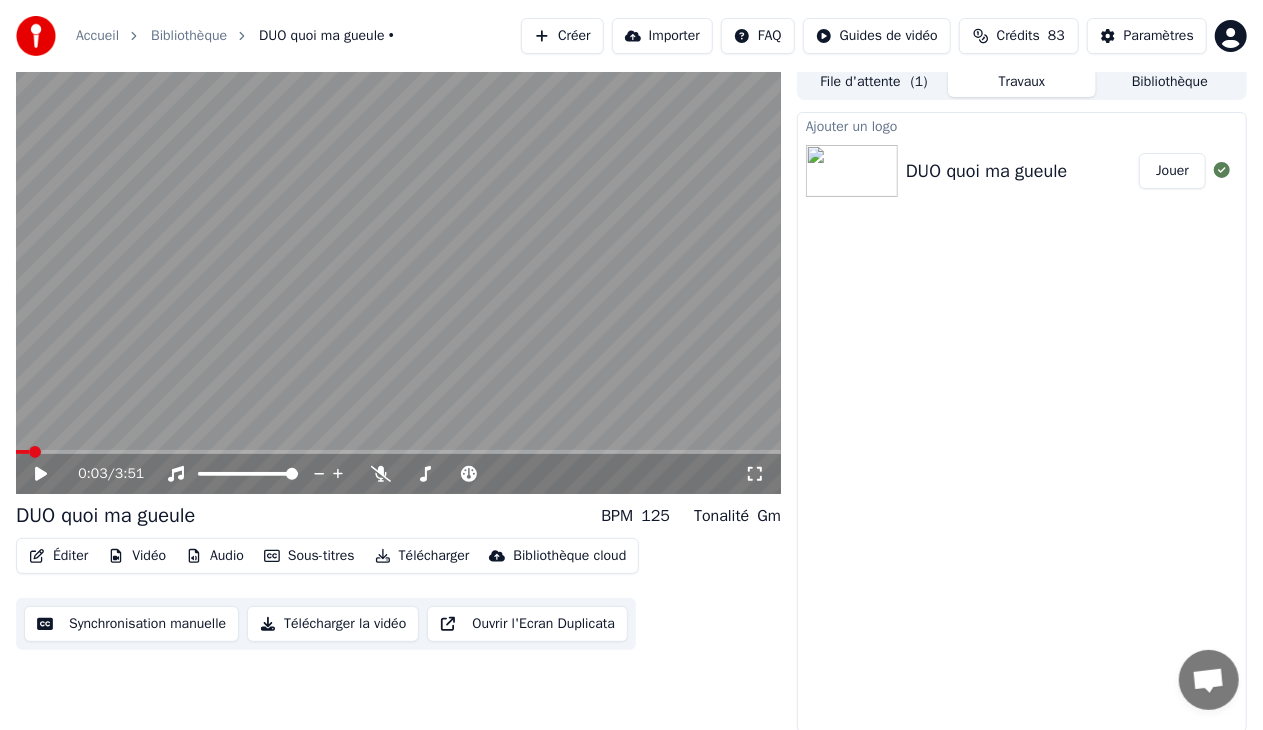 click on "Jouer" at bounding box center [1172, 171] 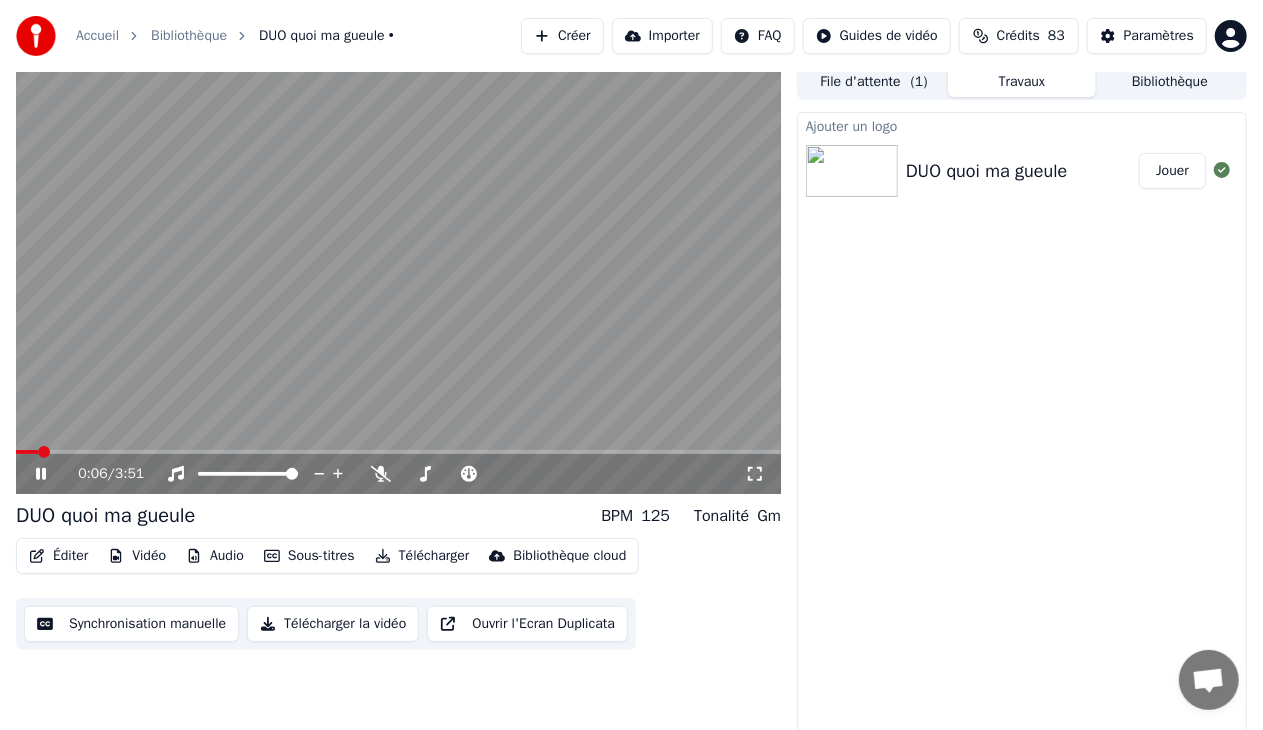 click 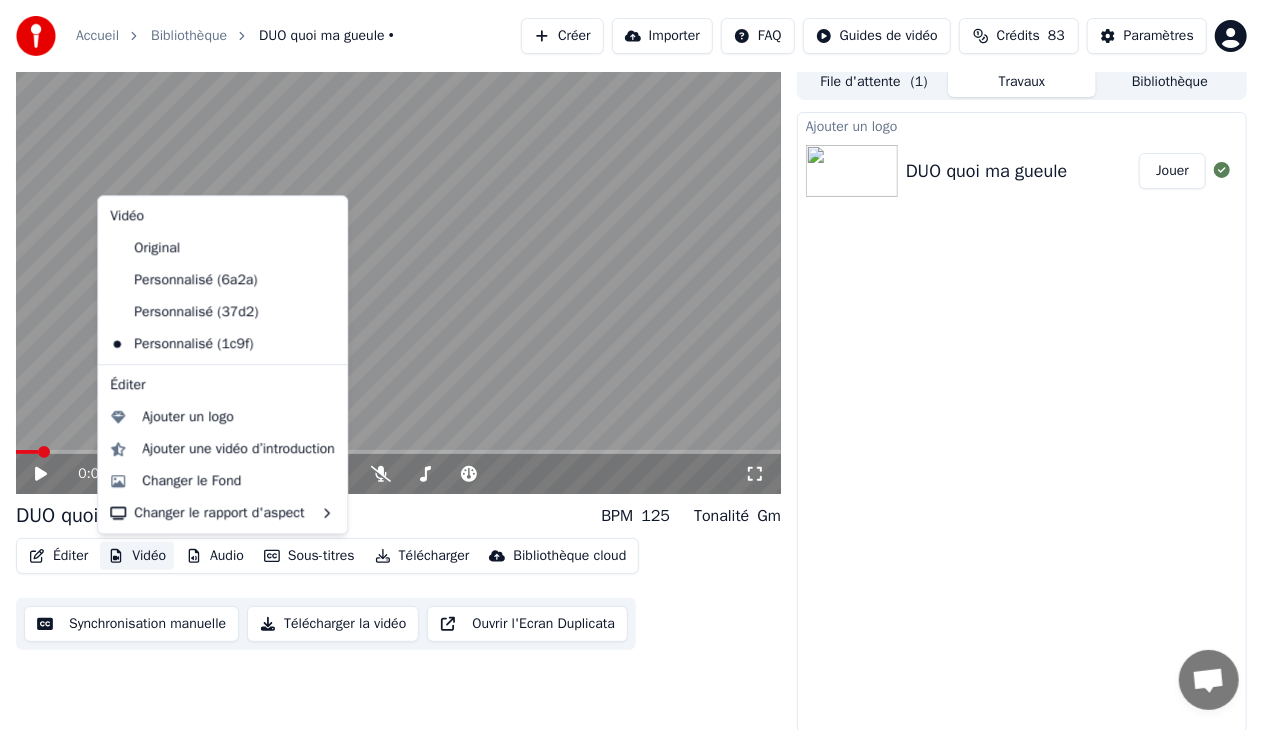 click on "Vidéo" at bounding box center (137, 556) 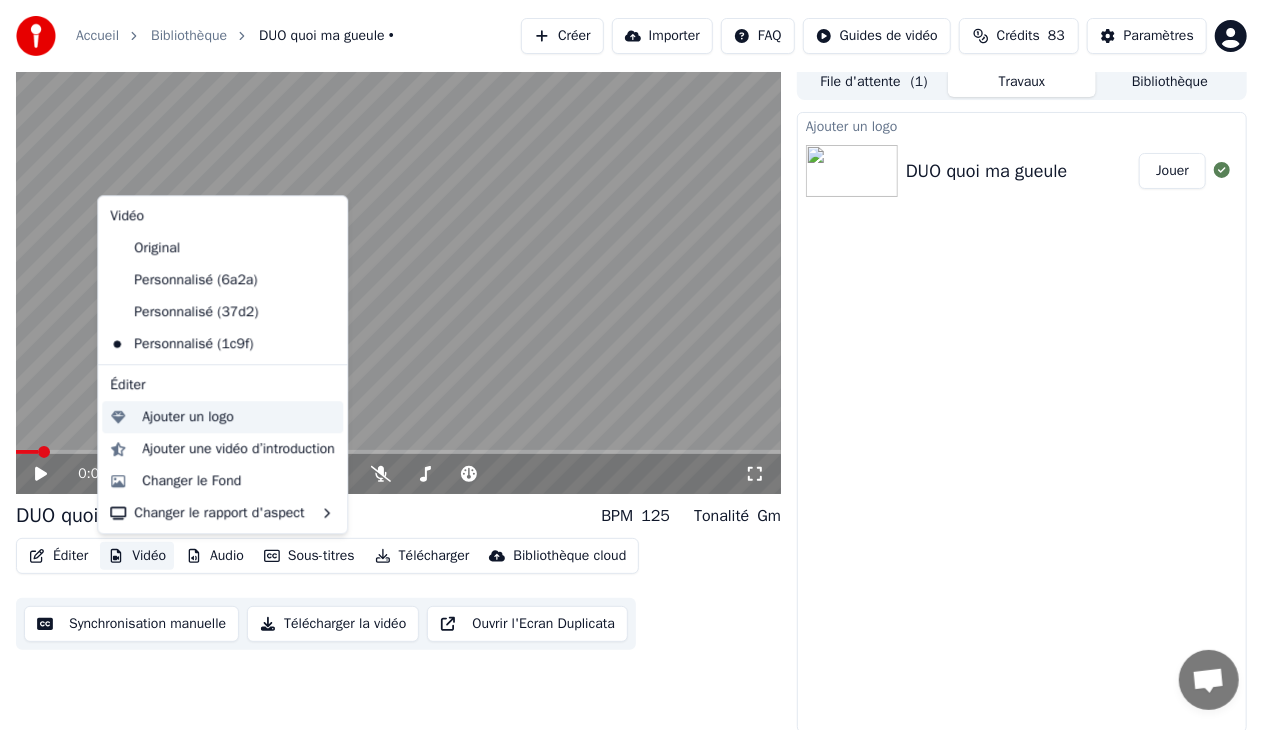 click on "Ajouter un logo" at bounding box center (187, 417) 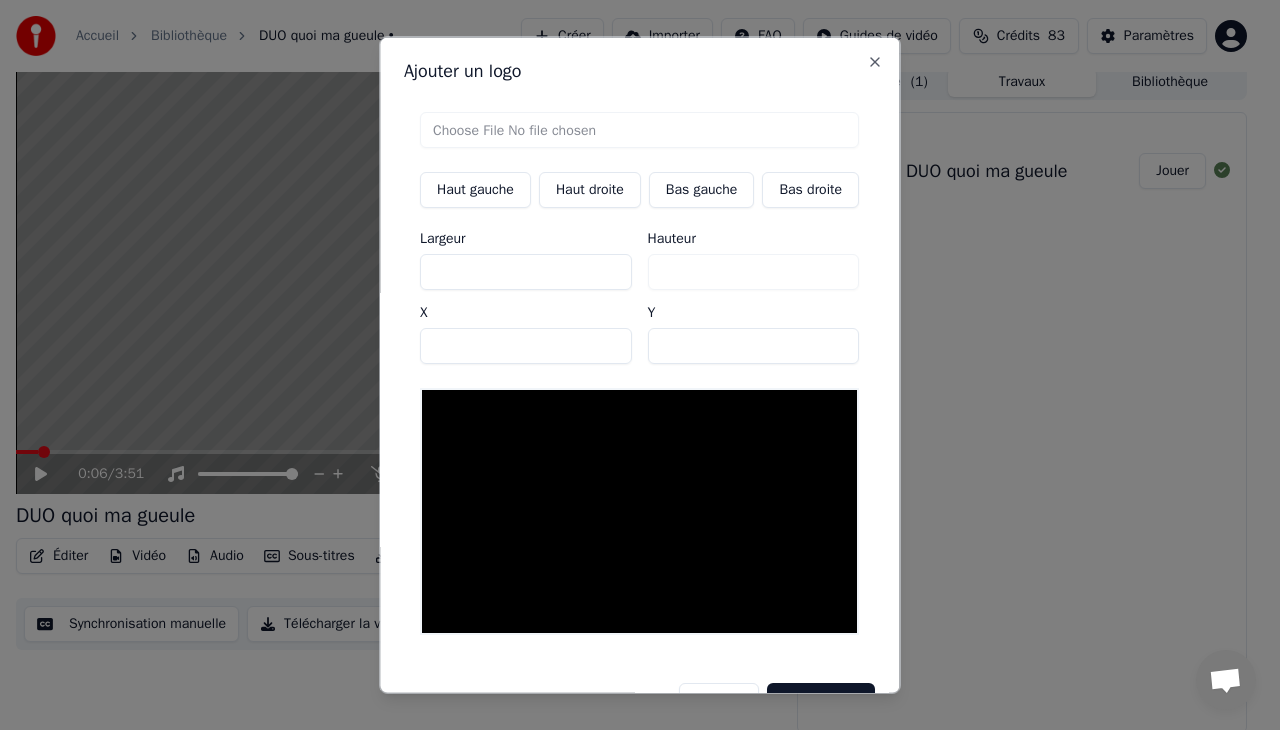 click at bounding box center [639, 130] 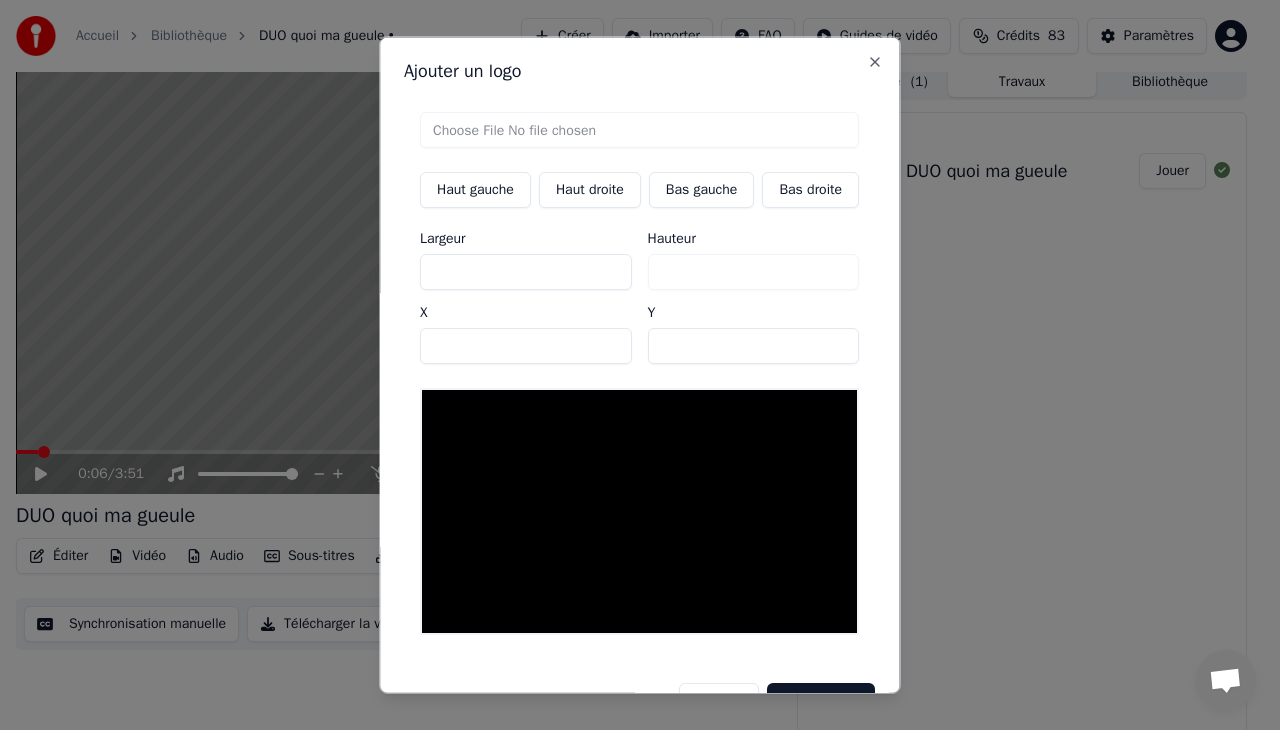 type on "**********" 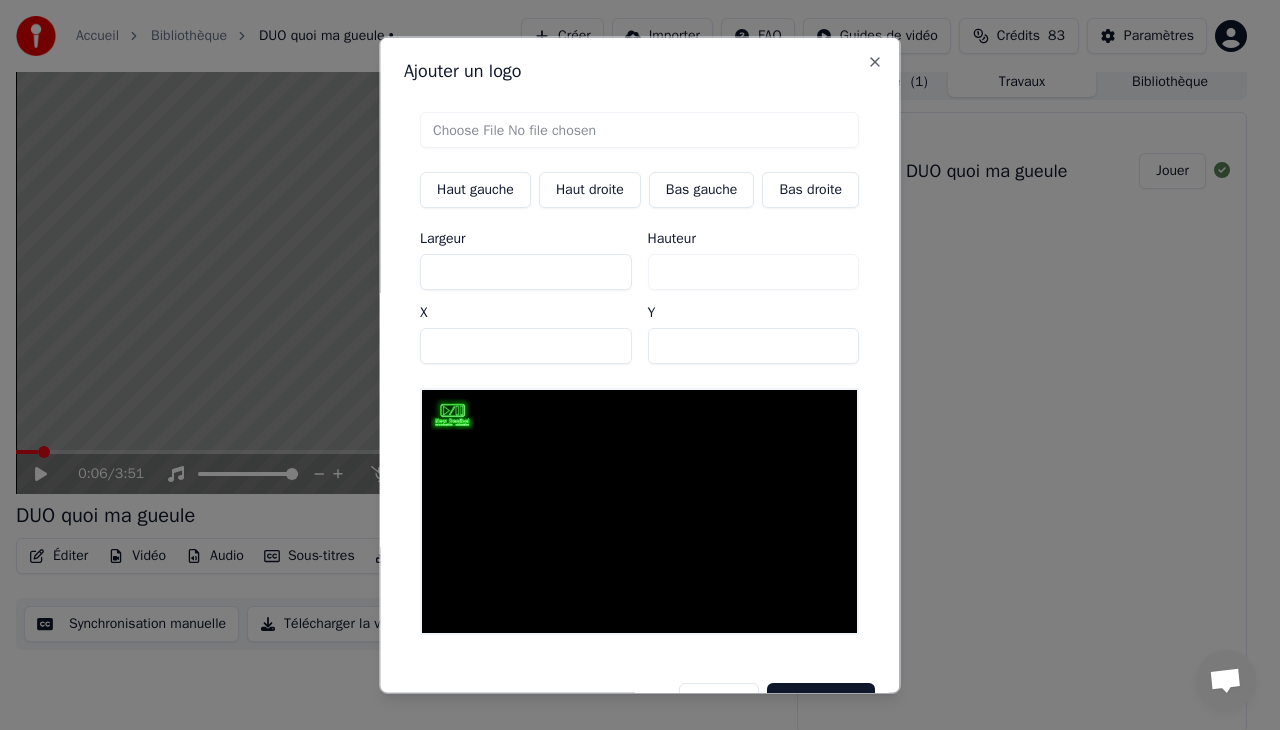 click on "Annuler Sauvegarder" at bounding box center [639, 692] 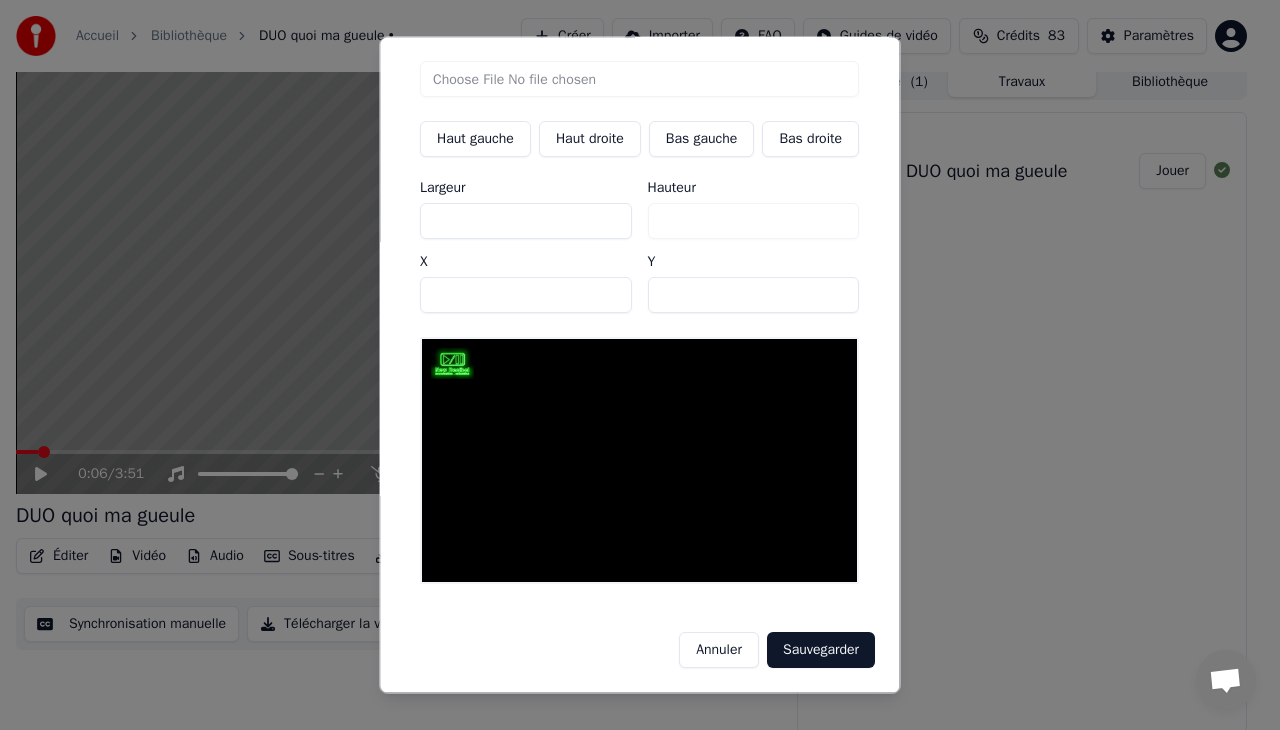 click on "Sauvegarder" at bounding box center (821, 650) 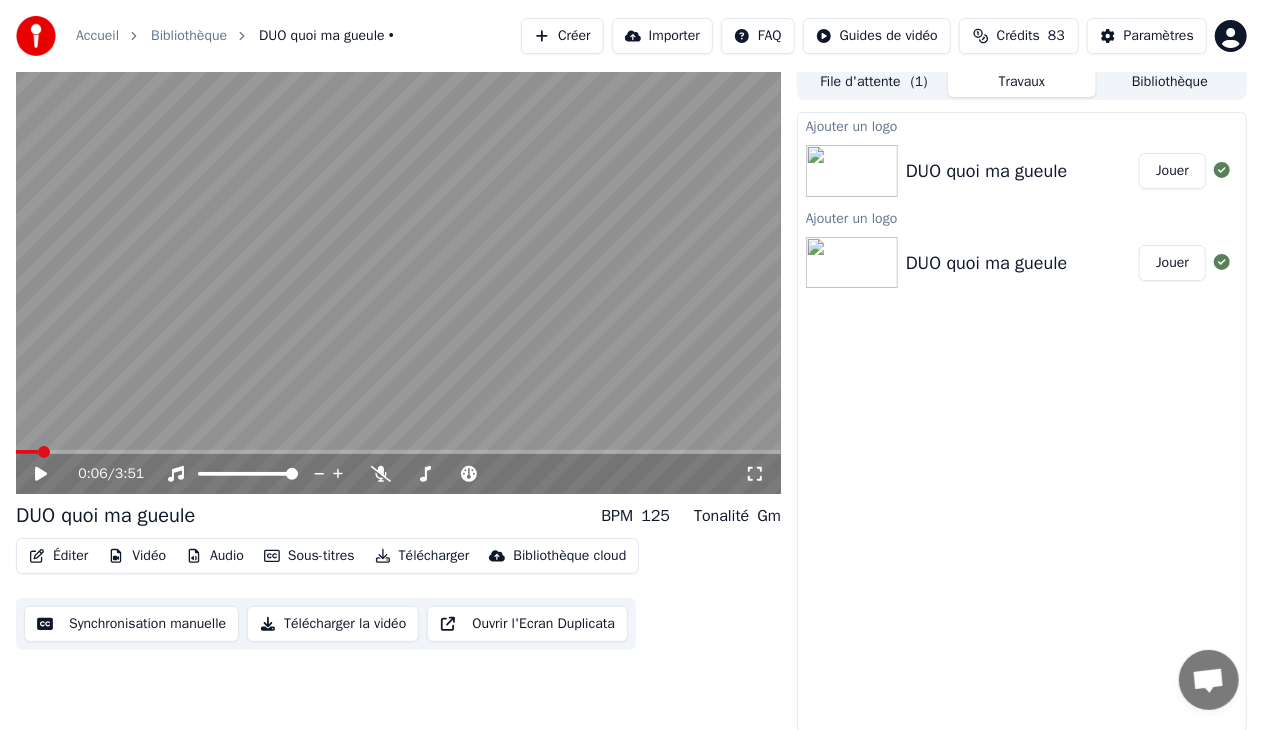 click on "Jouer" at bounding box center (1172, 171) 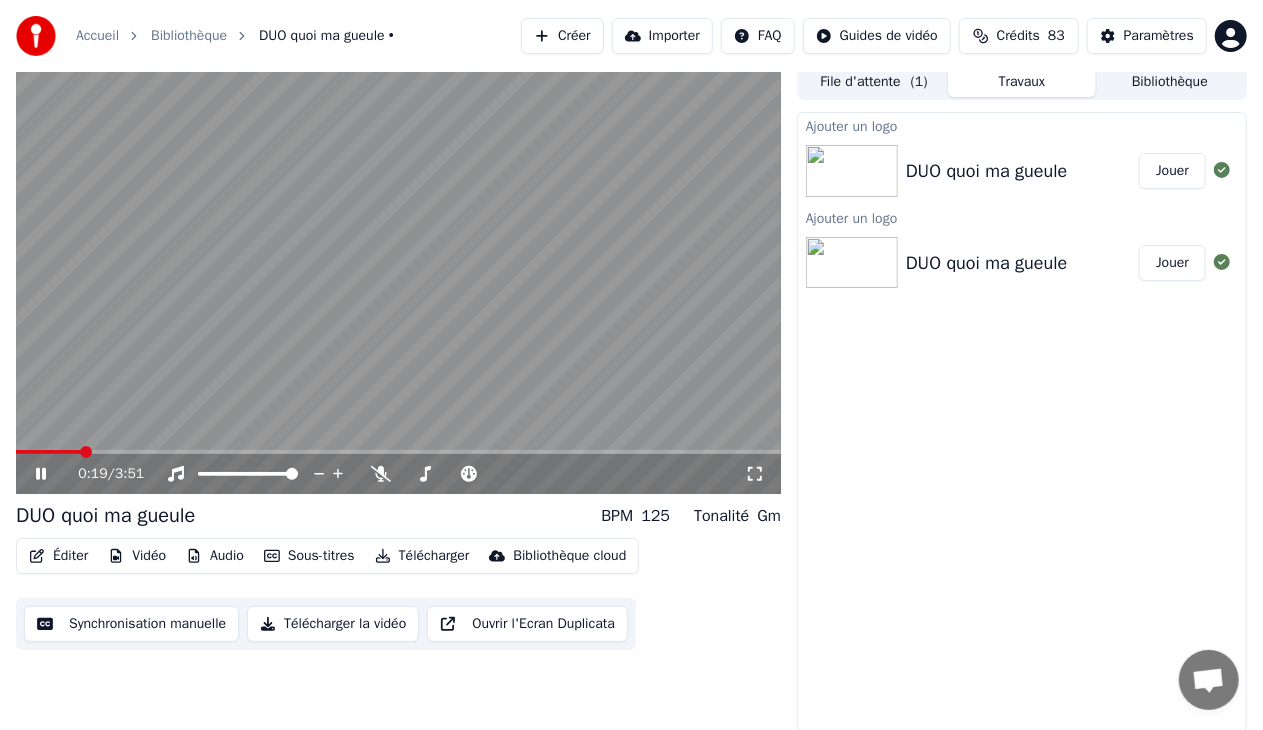 click 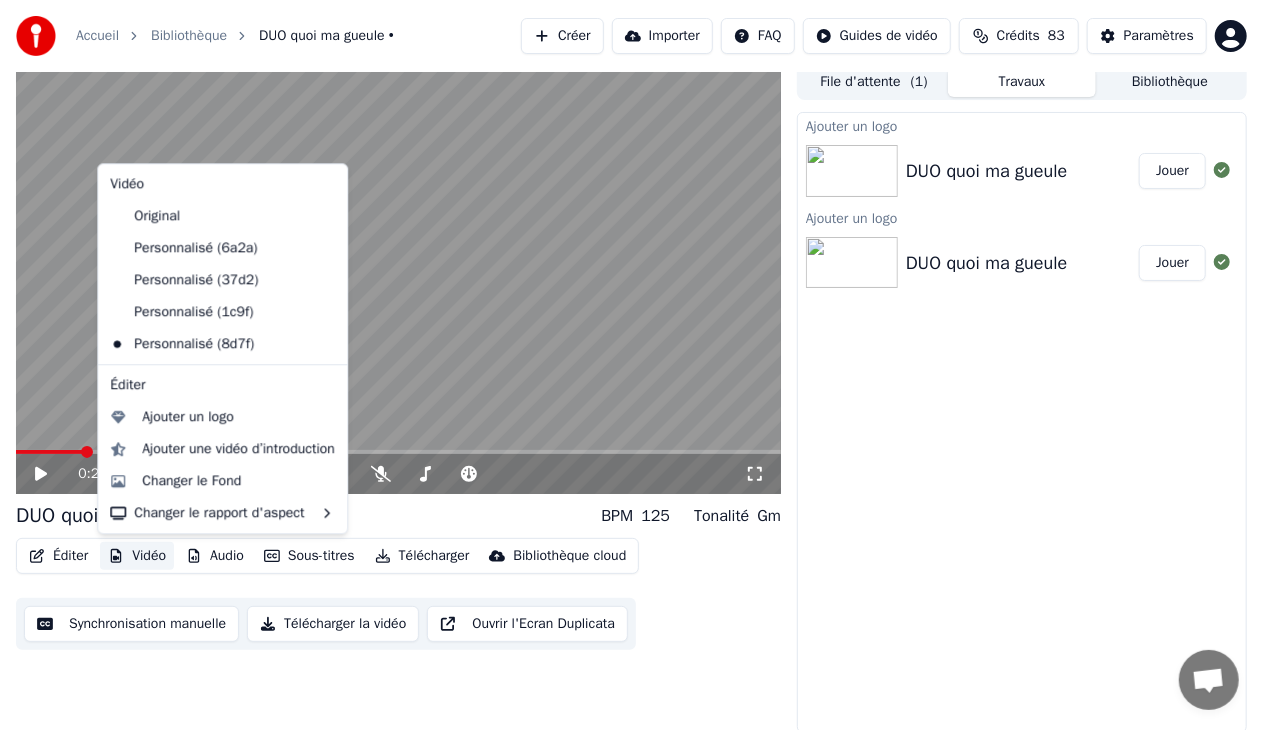 click on "Vidéo" at bounding box center [137, 556] 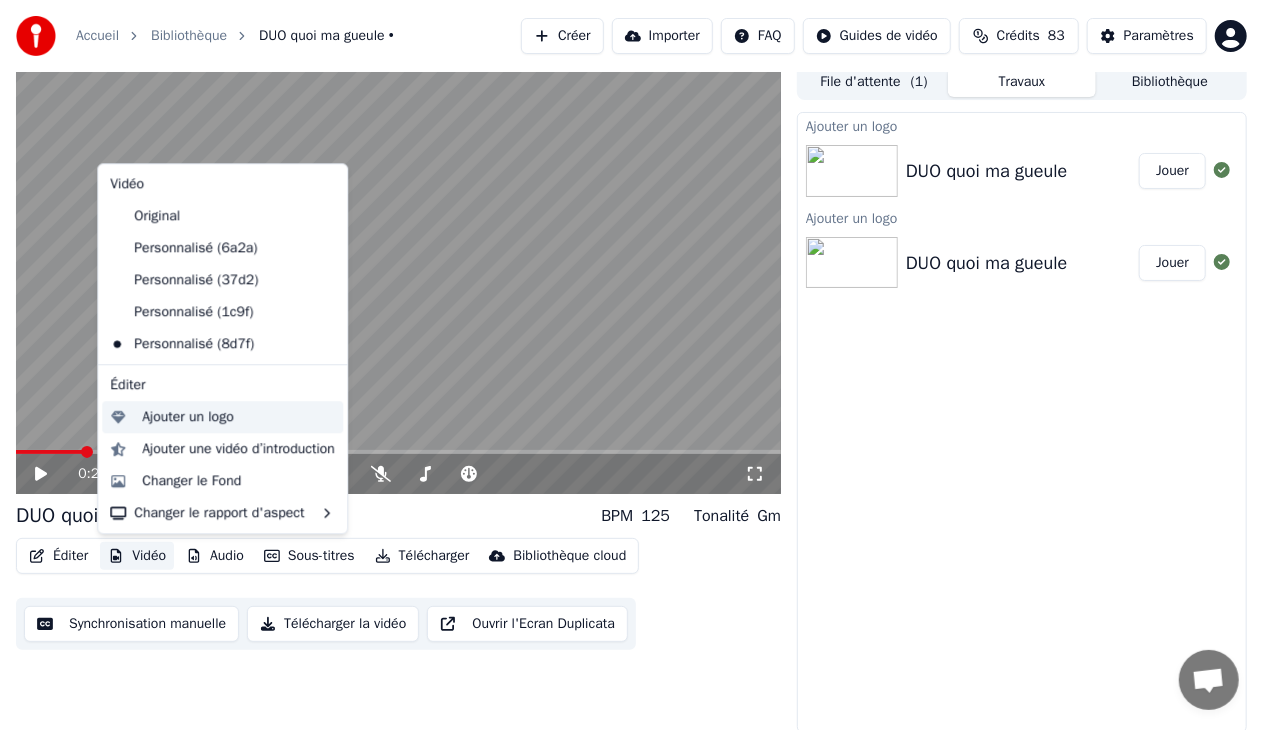 click on "Ajouter un logo" at bounding box center [187, 417] 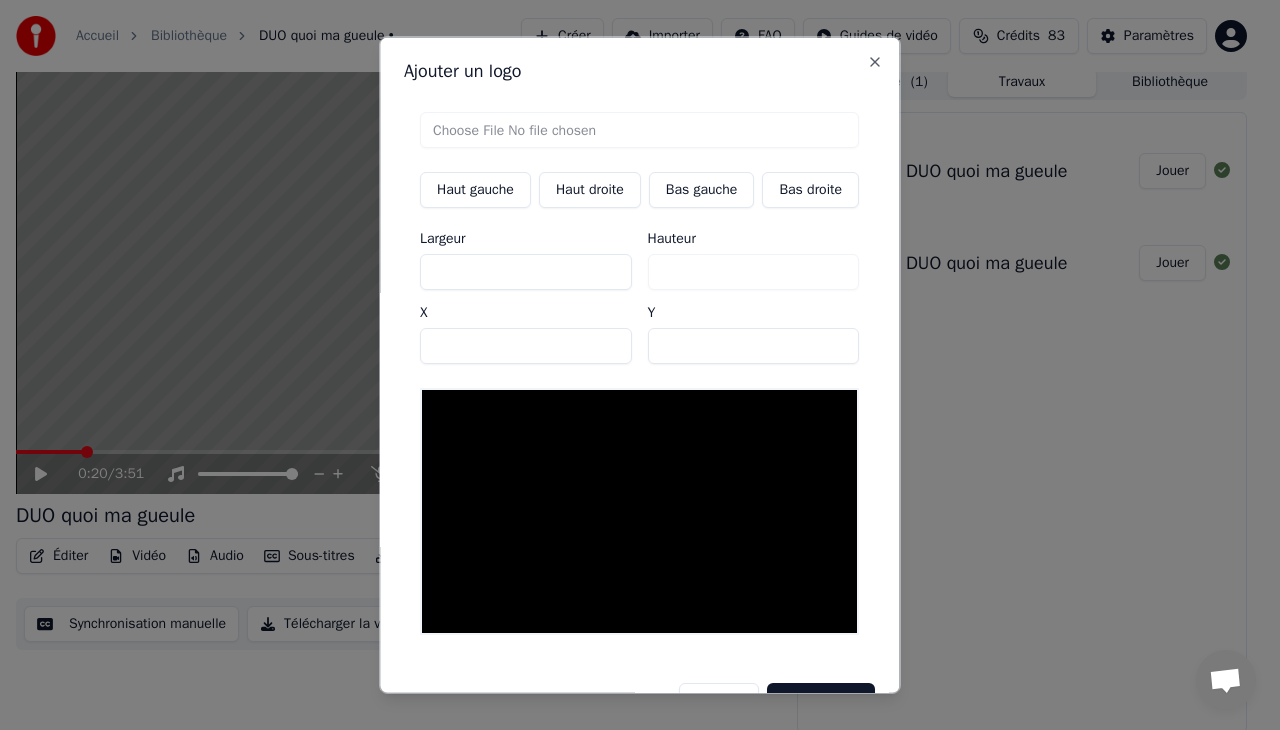 click at bounding box center (639, 130) 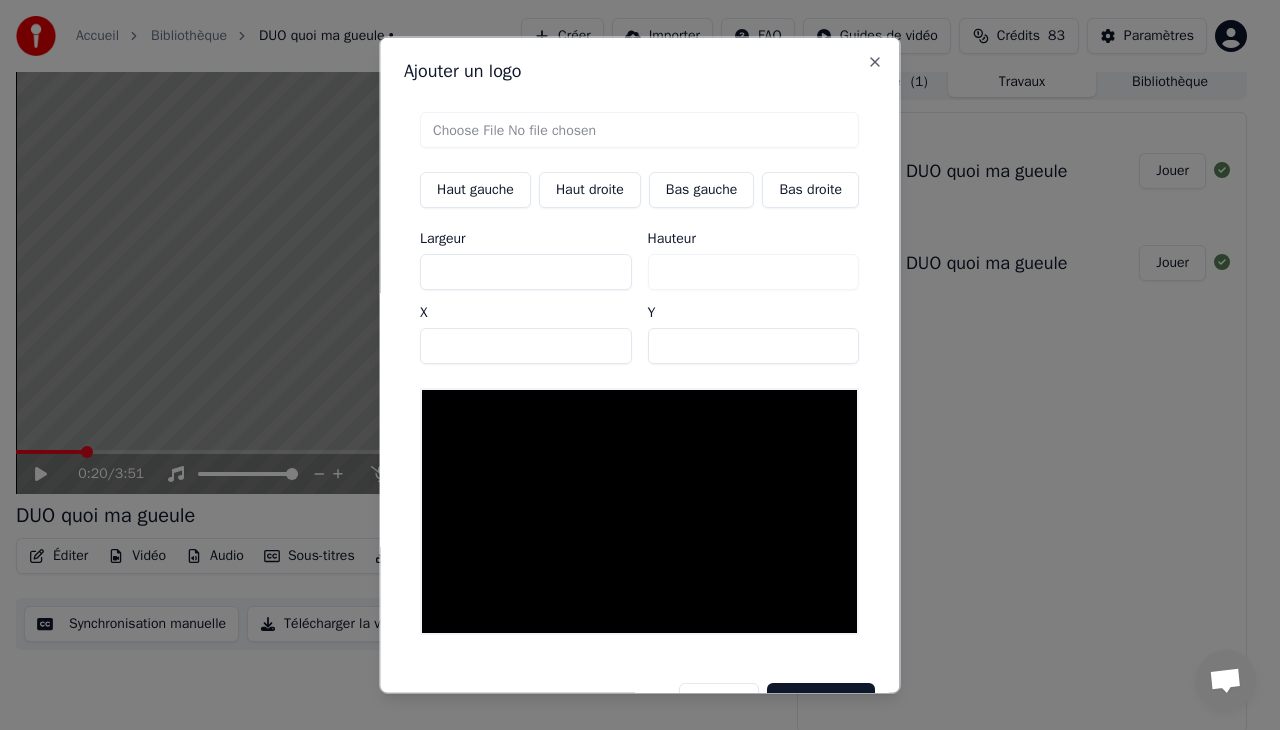 type on "**********" 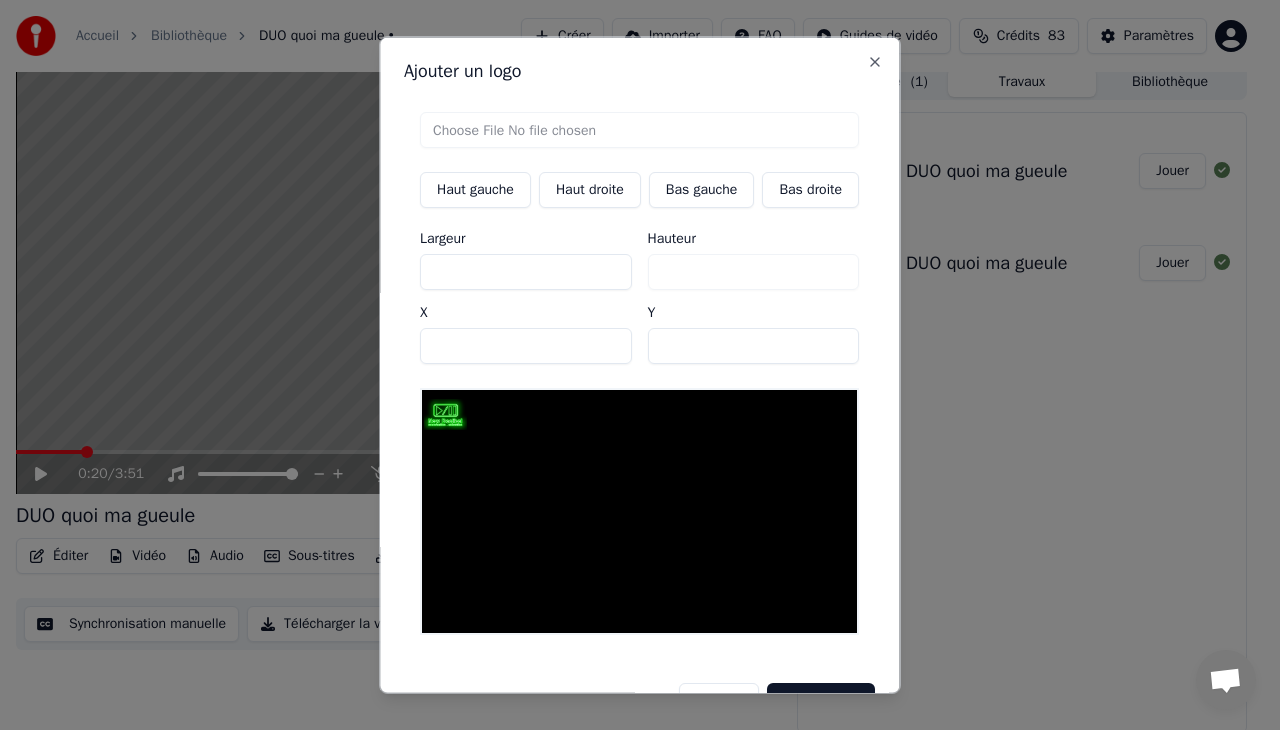 type on "*" 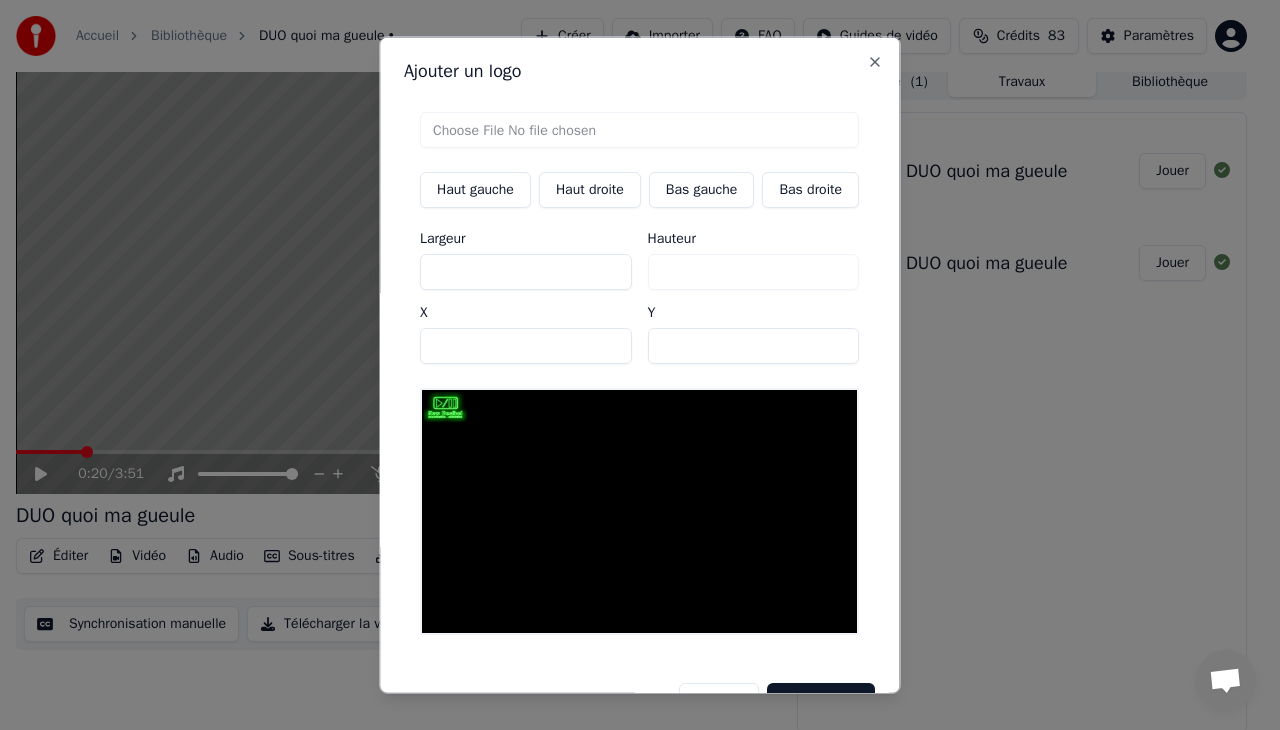 type on "*" 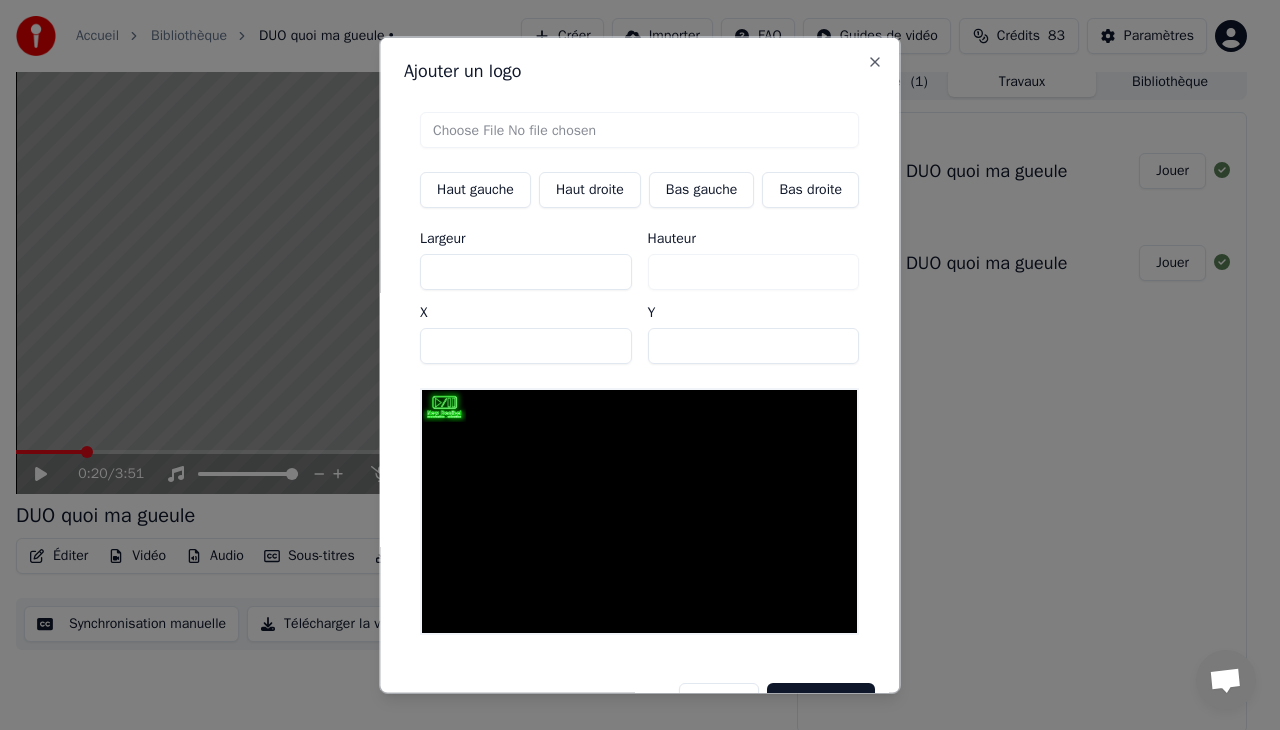 click on "*" at bounding box center (526, 346) 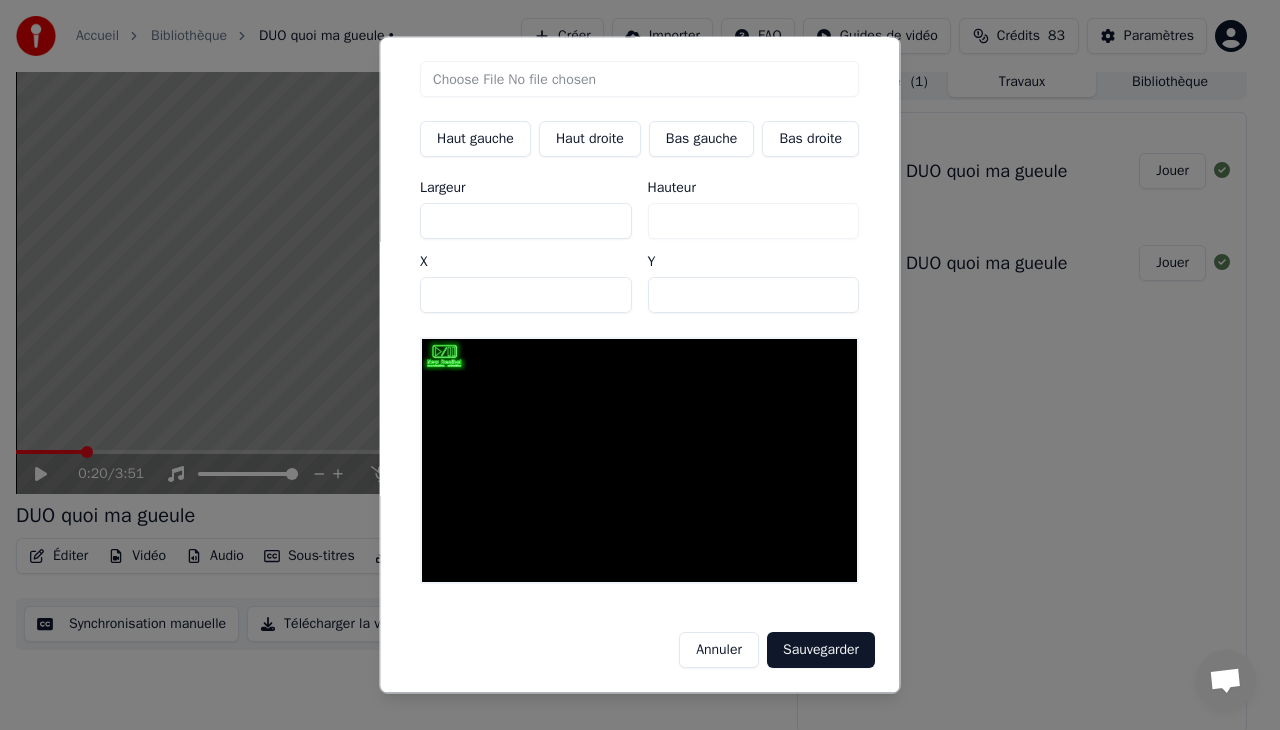 click on "Sauvegarder" at bounding box center [821, 650] 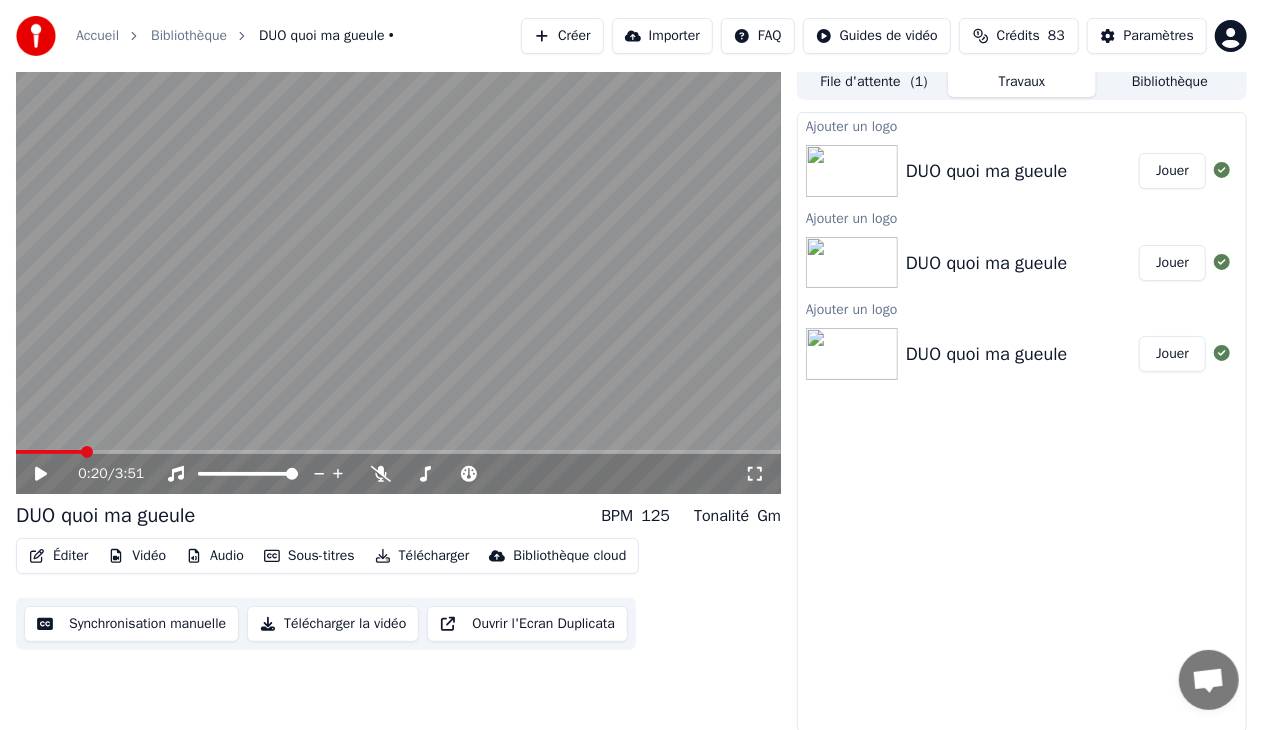 click on "Jouer" at bounding box center [1172, 171] 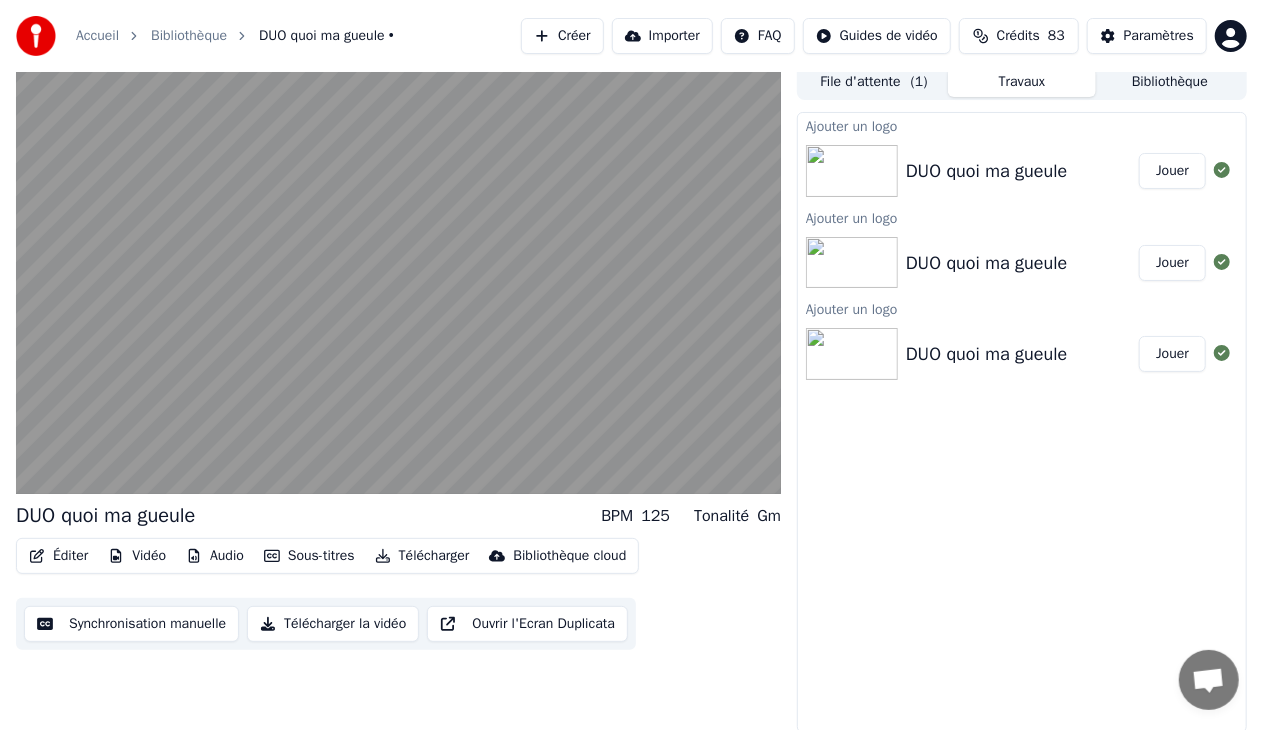 click on "Jouer" at bounding box center (1172, 263) 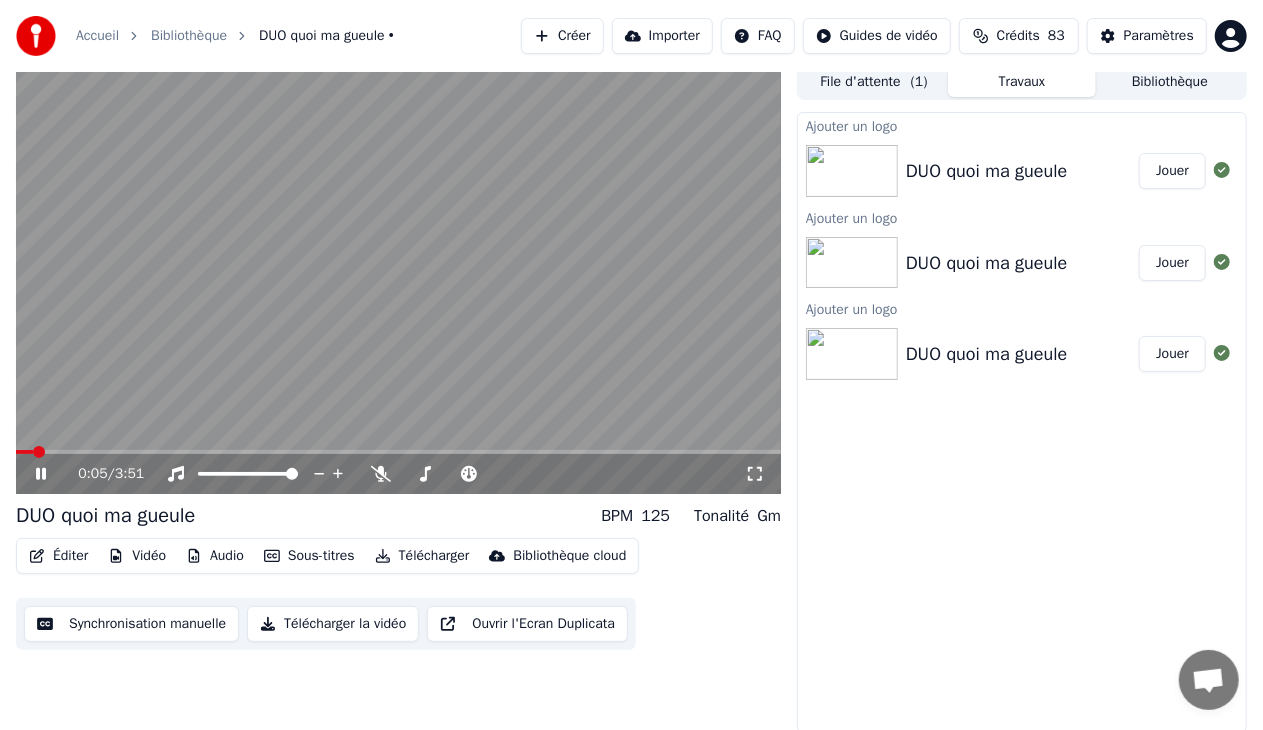 click 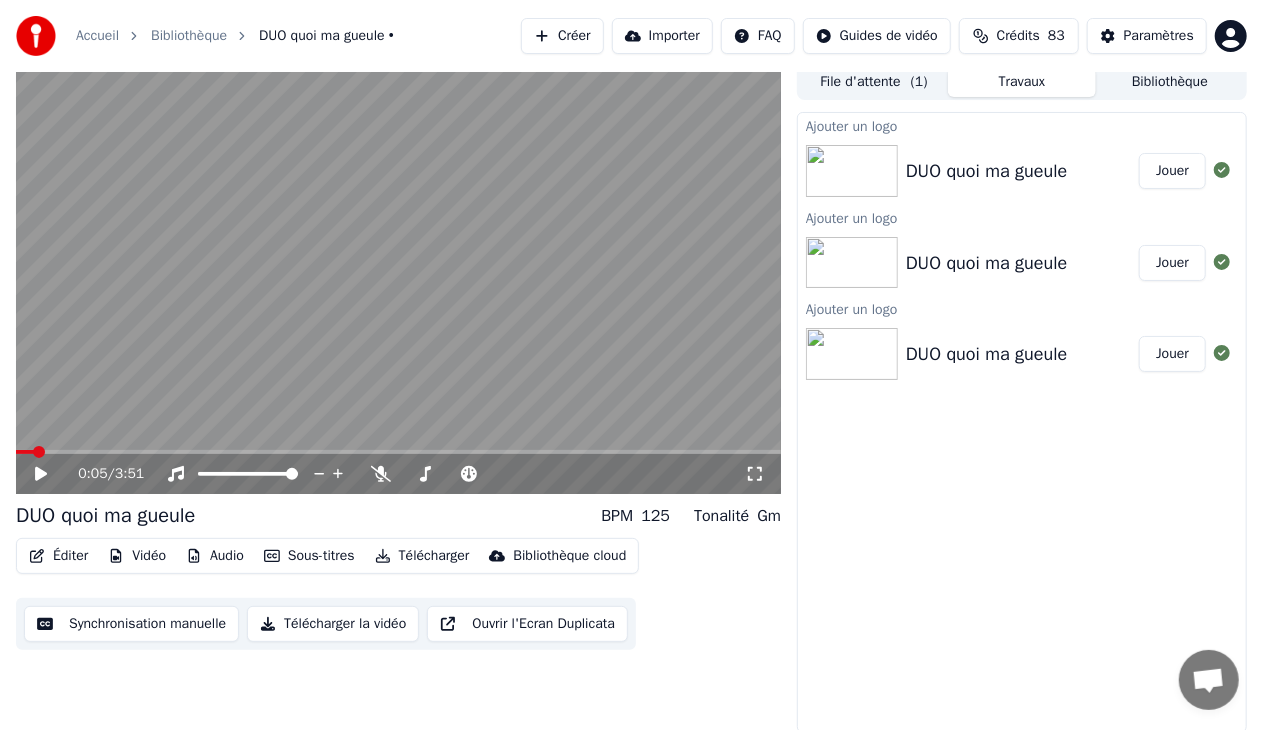 click on "Vidéo" at bounding box center (137, 556) 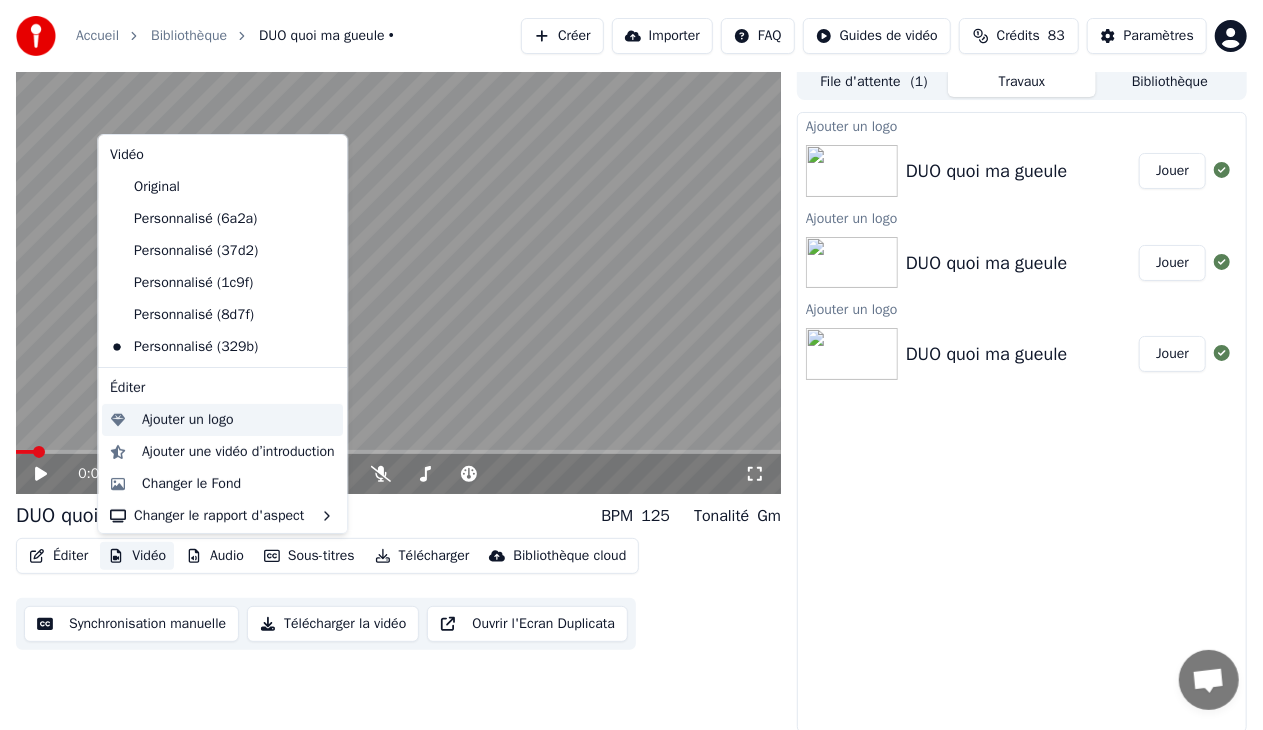 click on "Ajouter un logo" at bounding box center (238, 420) 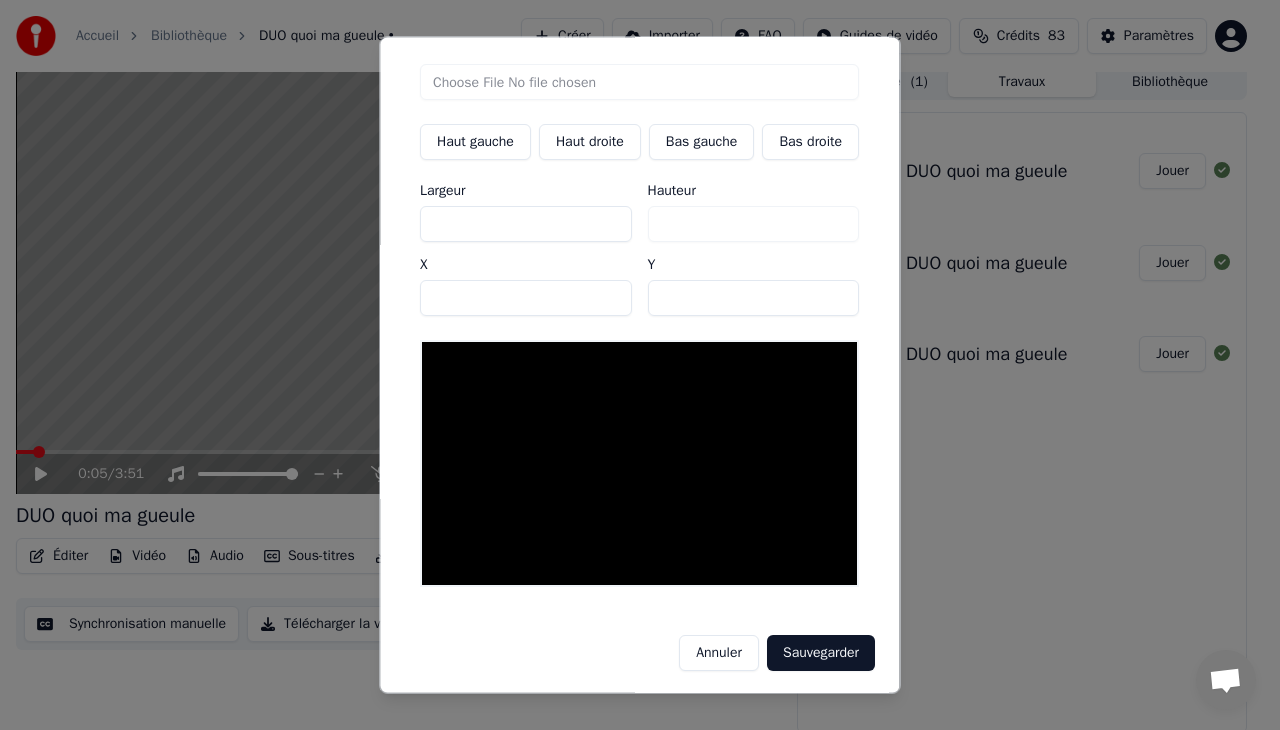 scroll, scrollTop: 52, scrollLeft: 0, axis: vertical 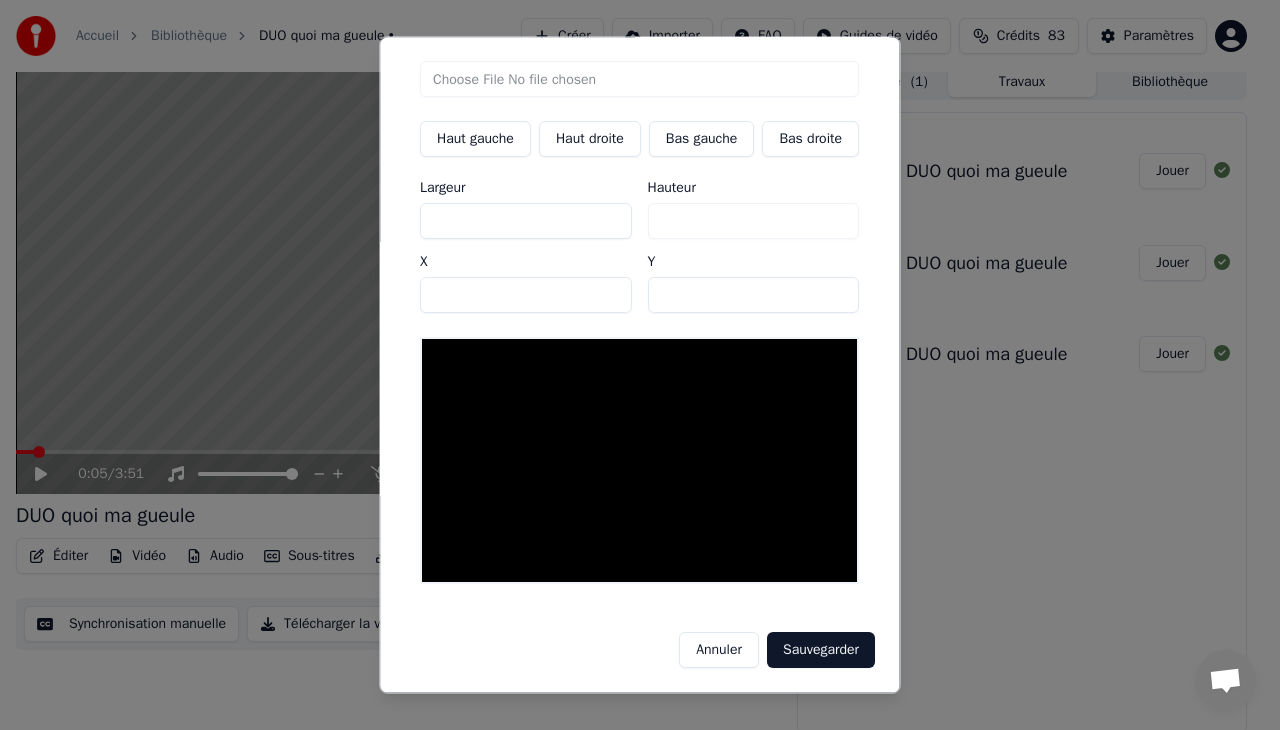 click on "Annuler" at bounding box center (720, 650) 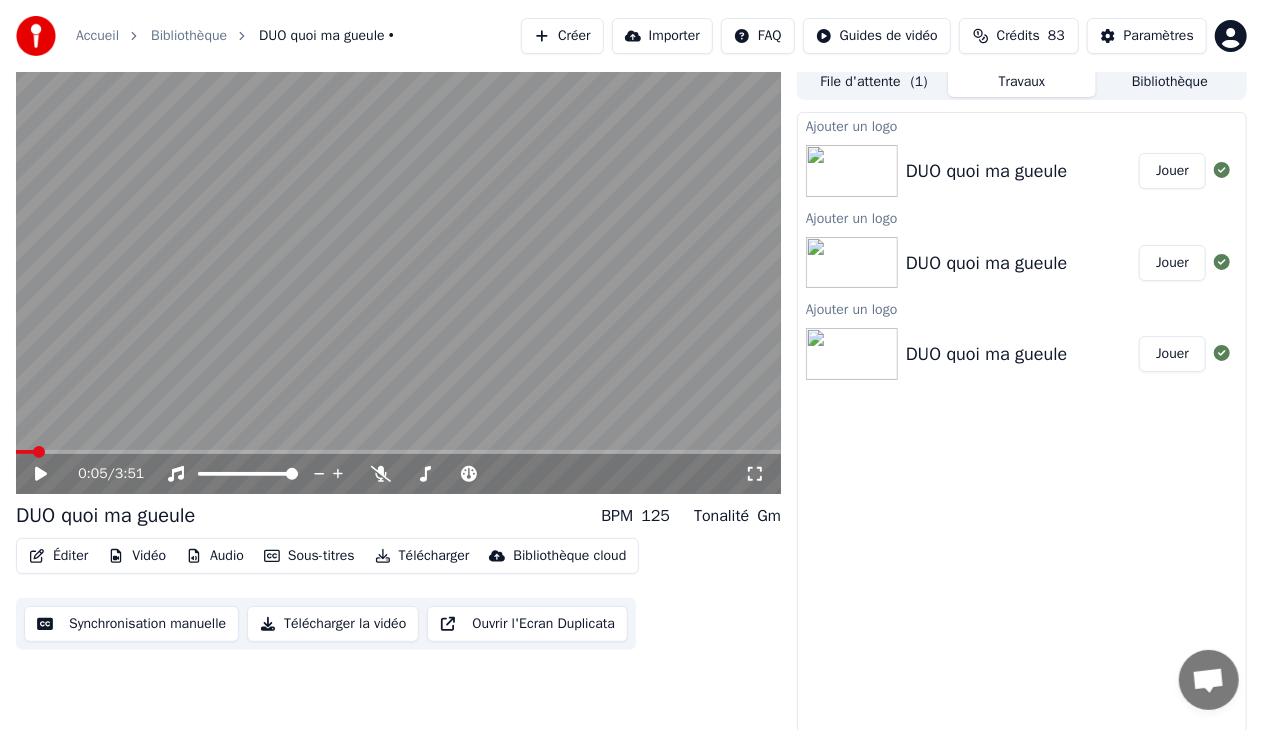 click at bounding box center (398, 279) 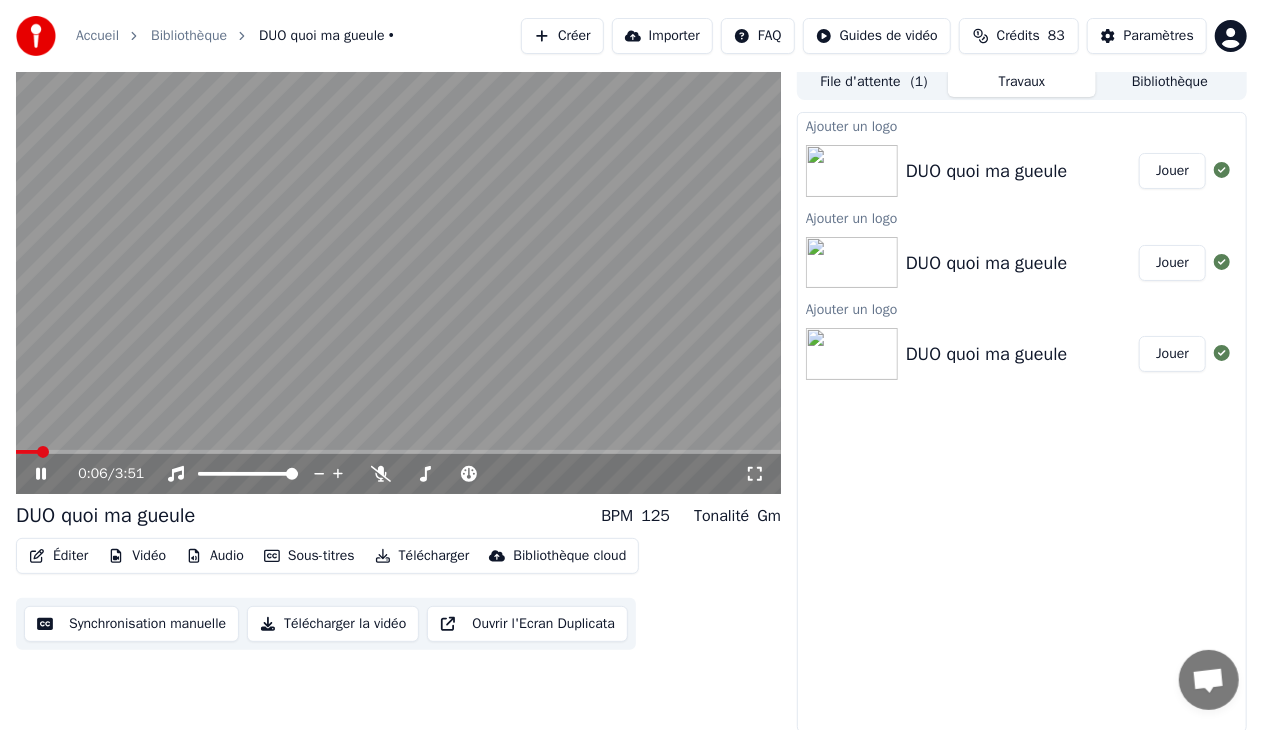 click 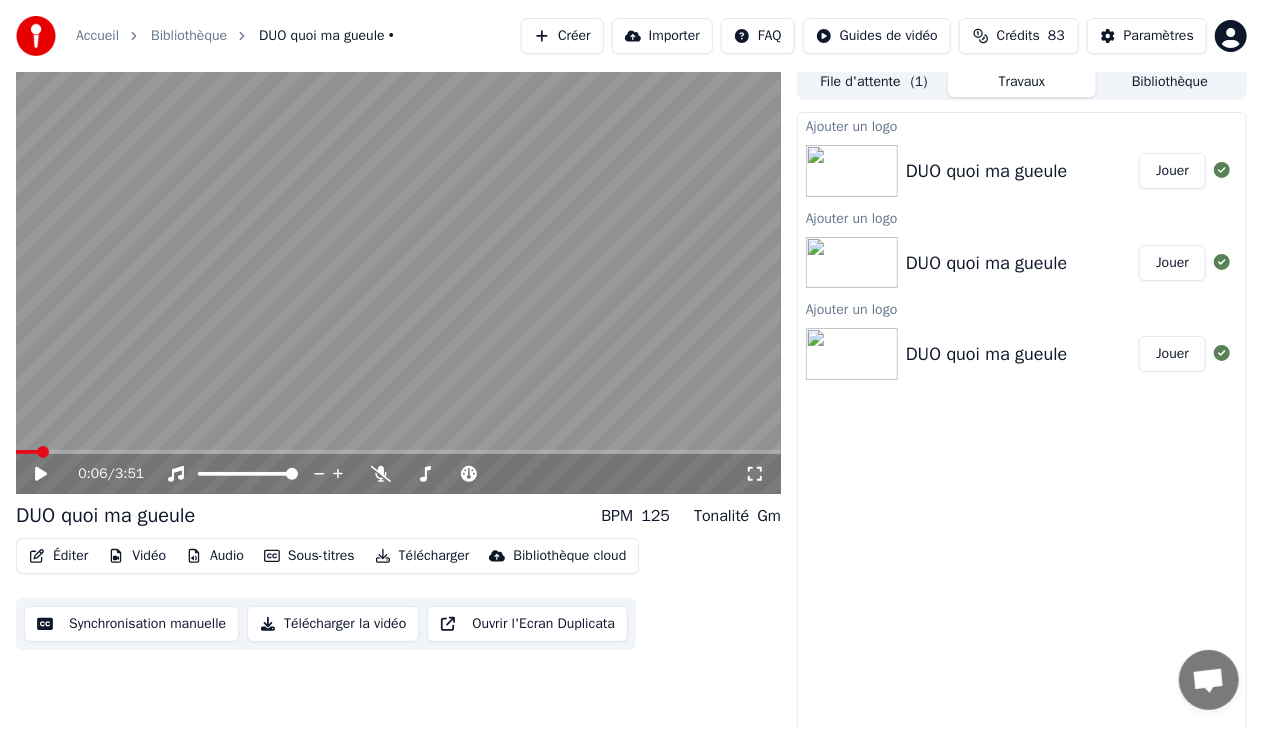 drag, startPoint x: 68, startPoint y: 83, endPoint x: 55, endPoint y: 98, distance: 19.849434 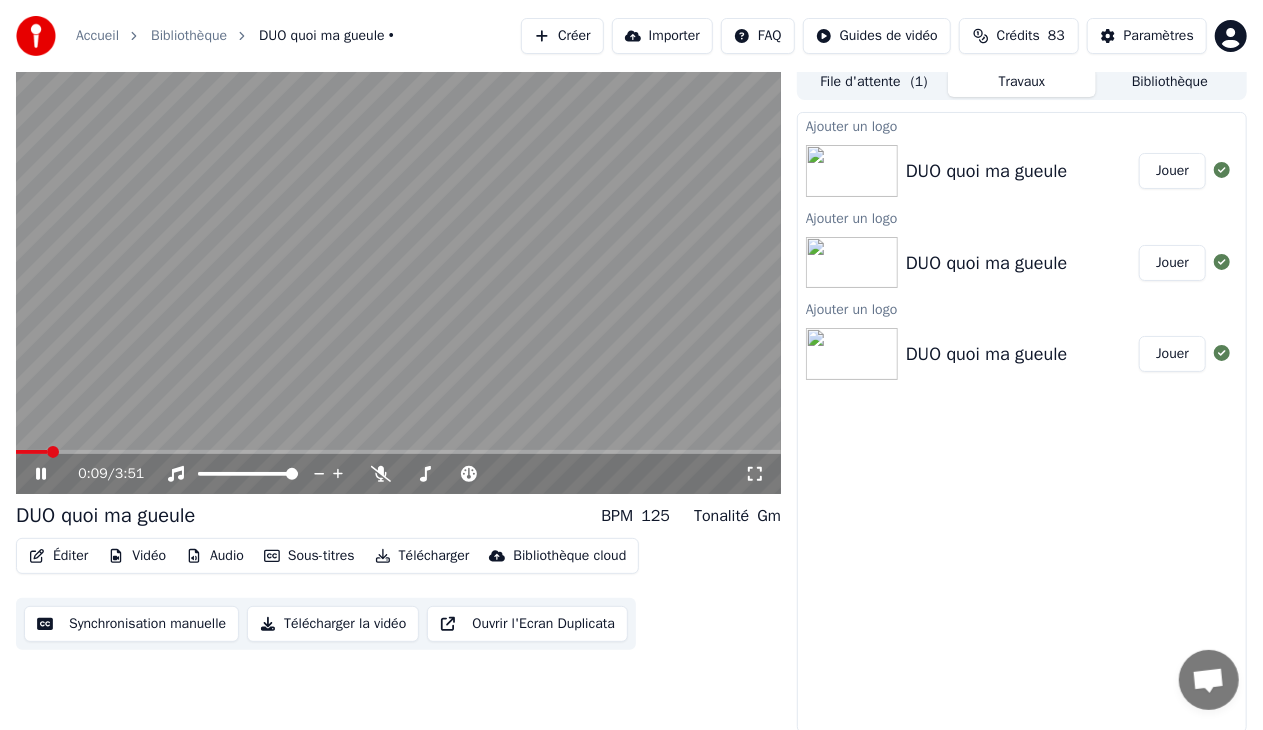 click 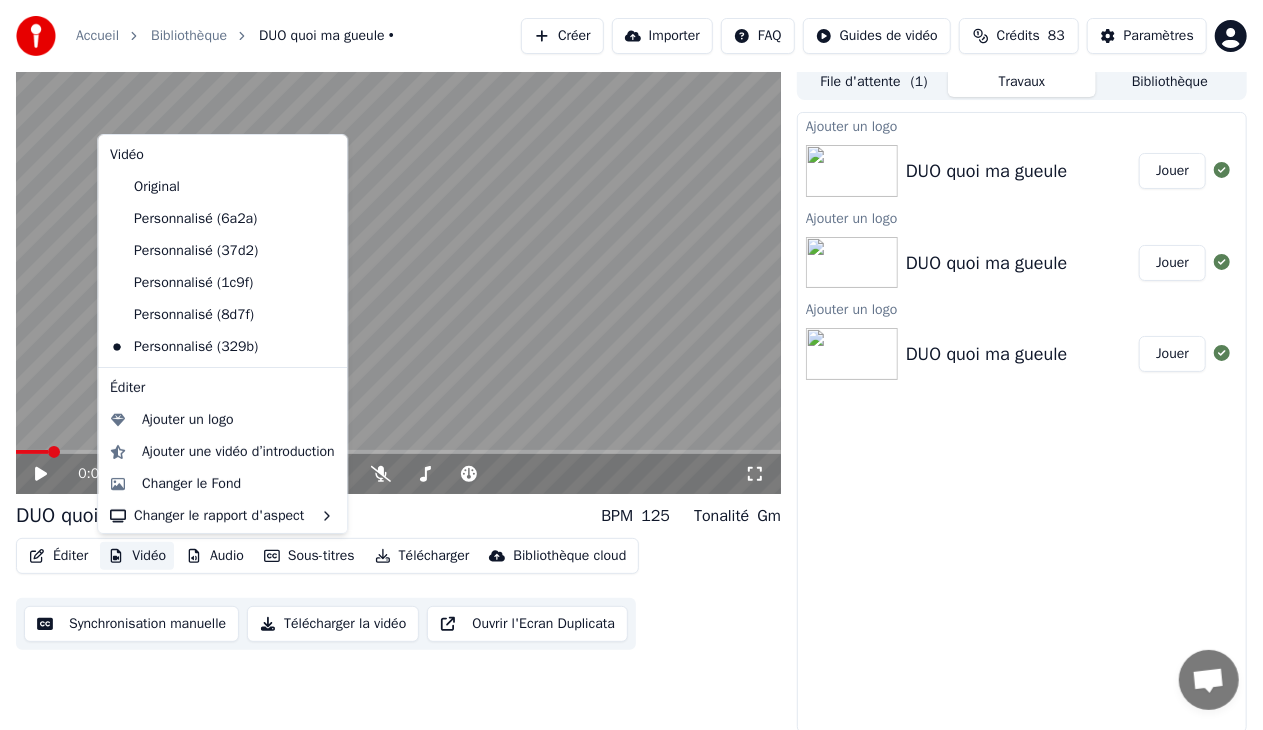 click on "Vidéo" at bounding box center [137, 556] 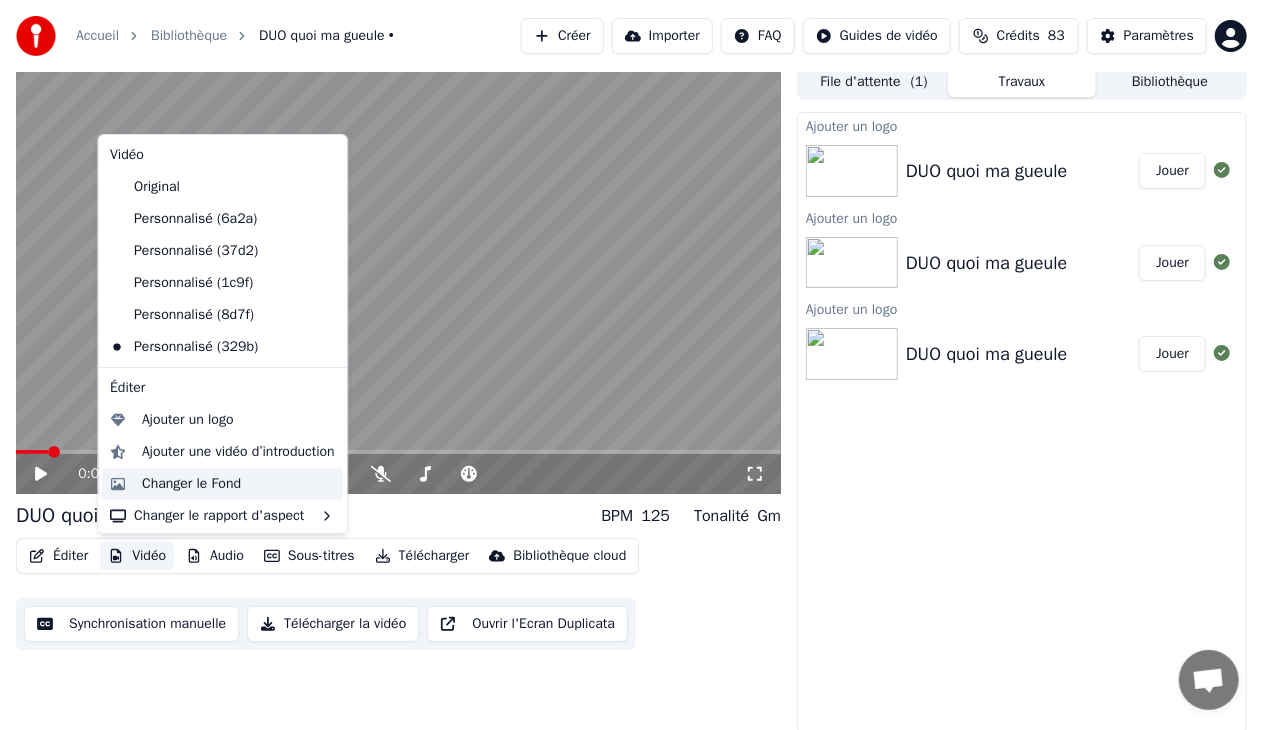 click on "Changer le Fond" at bounding box center [191, 484] 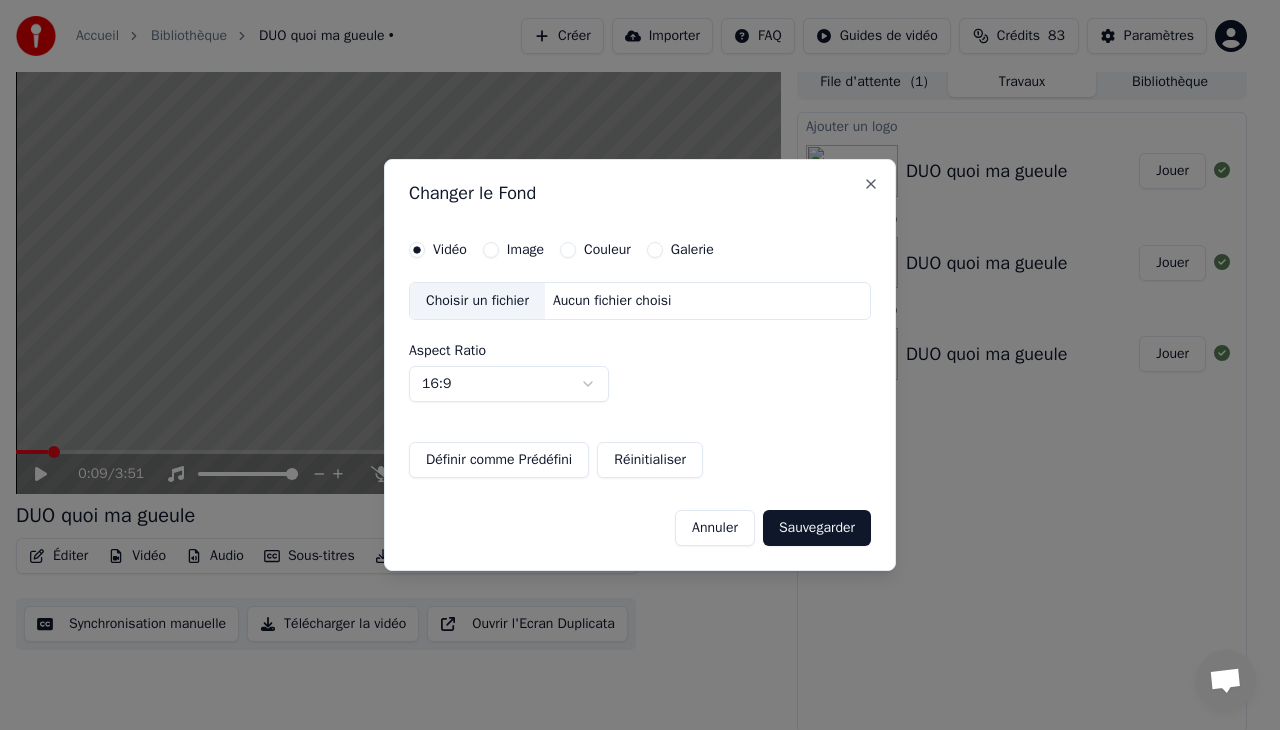 click on "Image" at bounding box center (491, 250) 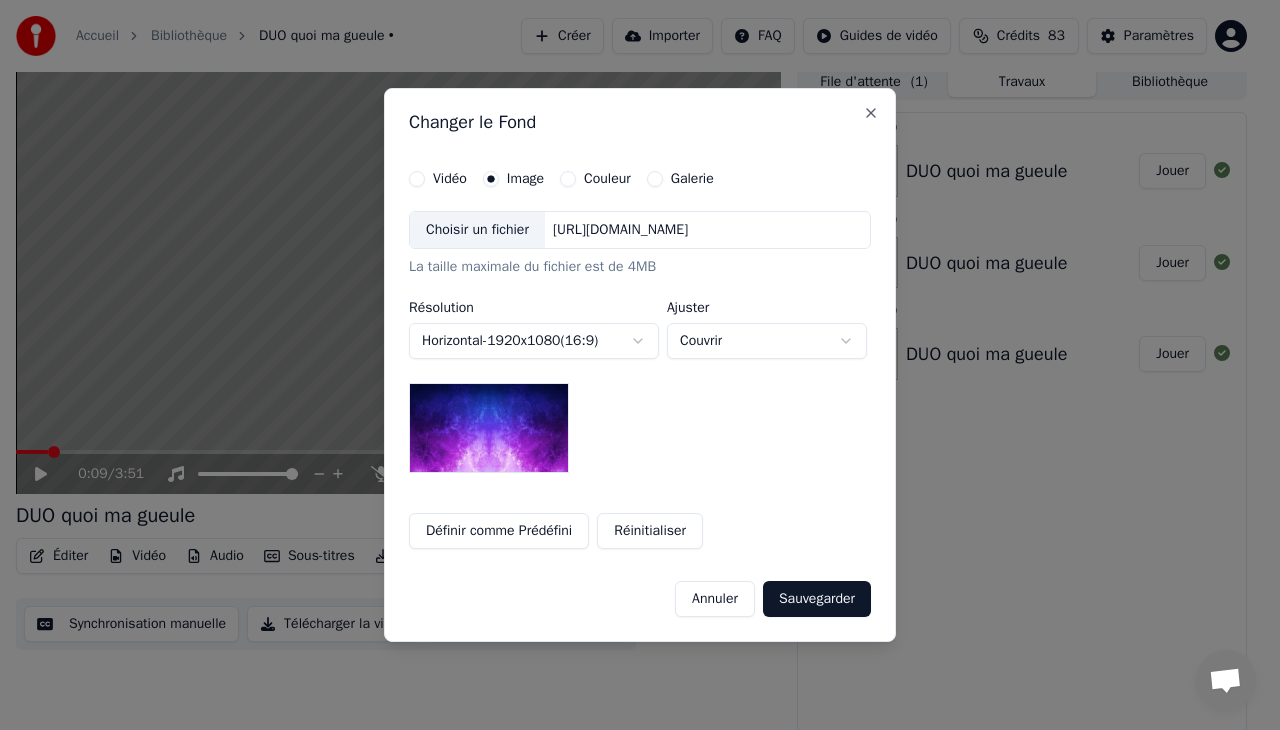 click on "Définir comme Prédéfini" at bounding box center [499, 531] 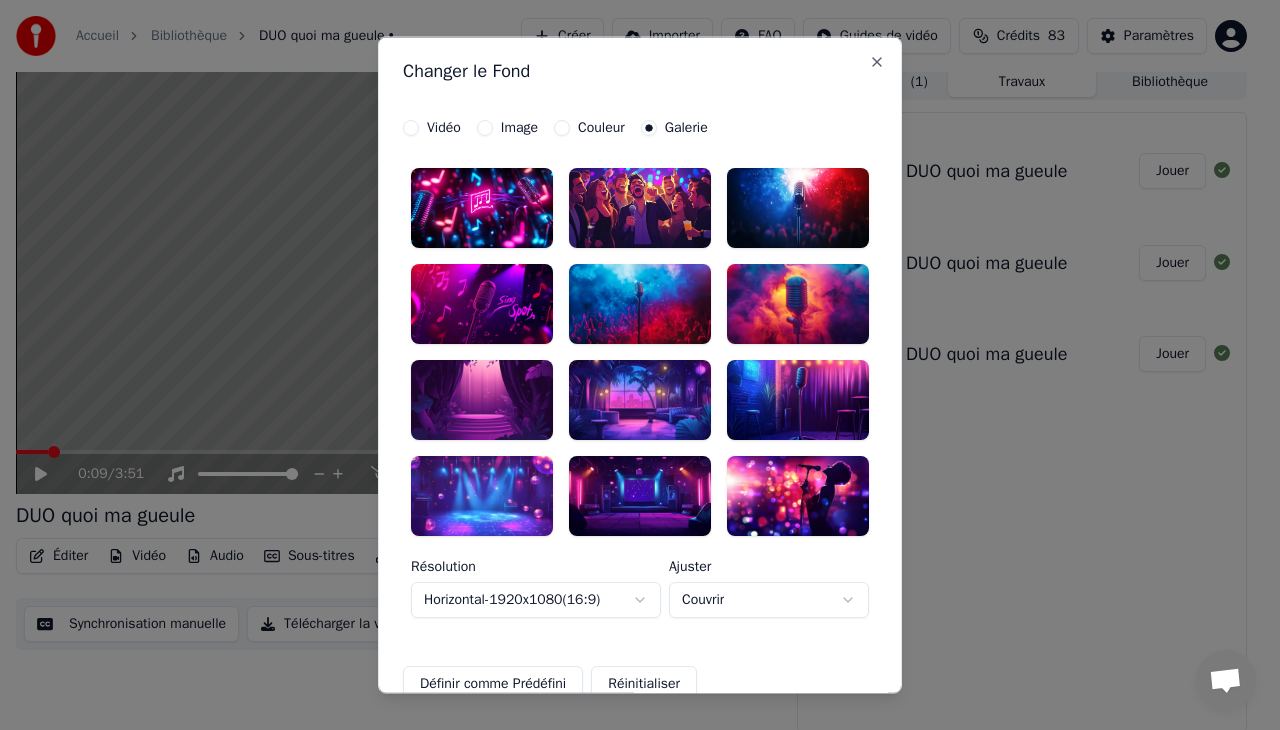 click at bounding box center (640, 208) 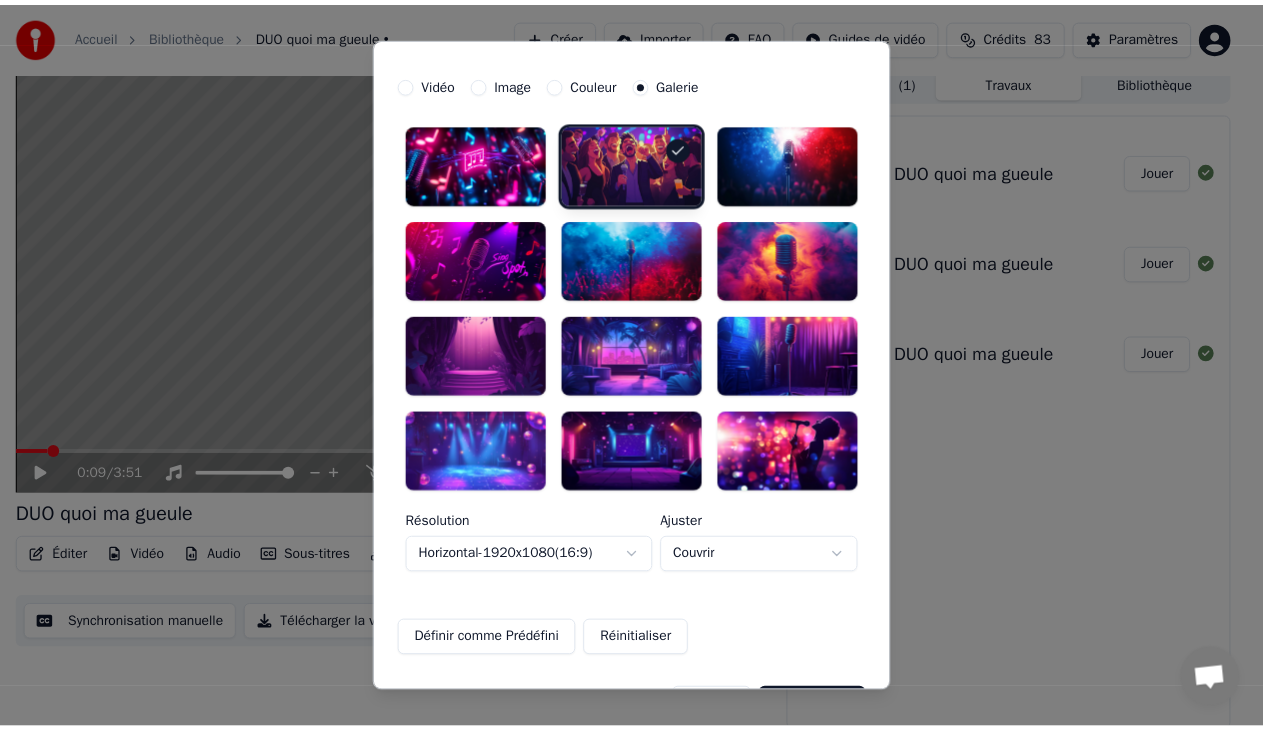 scroll, scrollTop: 99, scrollLeft: 0, axis: vertical 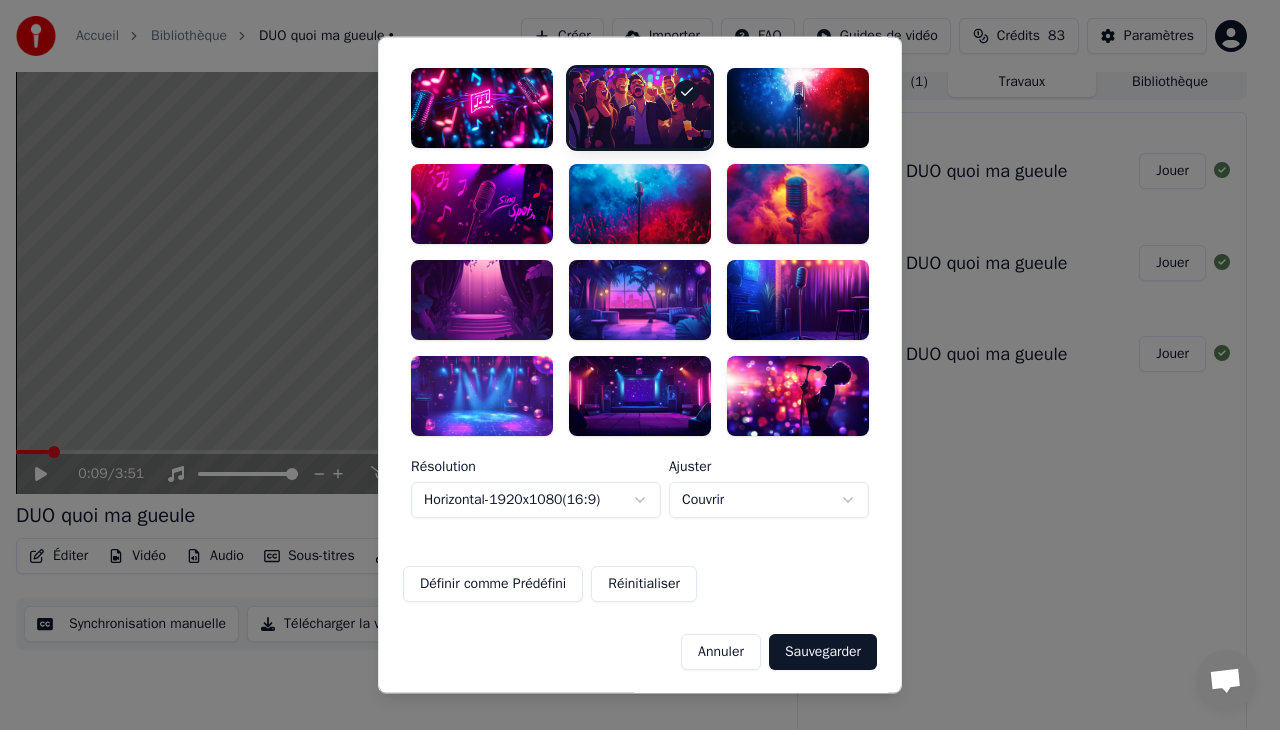 click on "Sauvegarder" at bounding box center [823, 652] 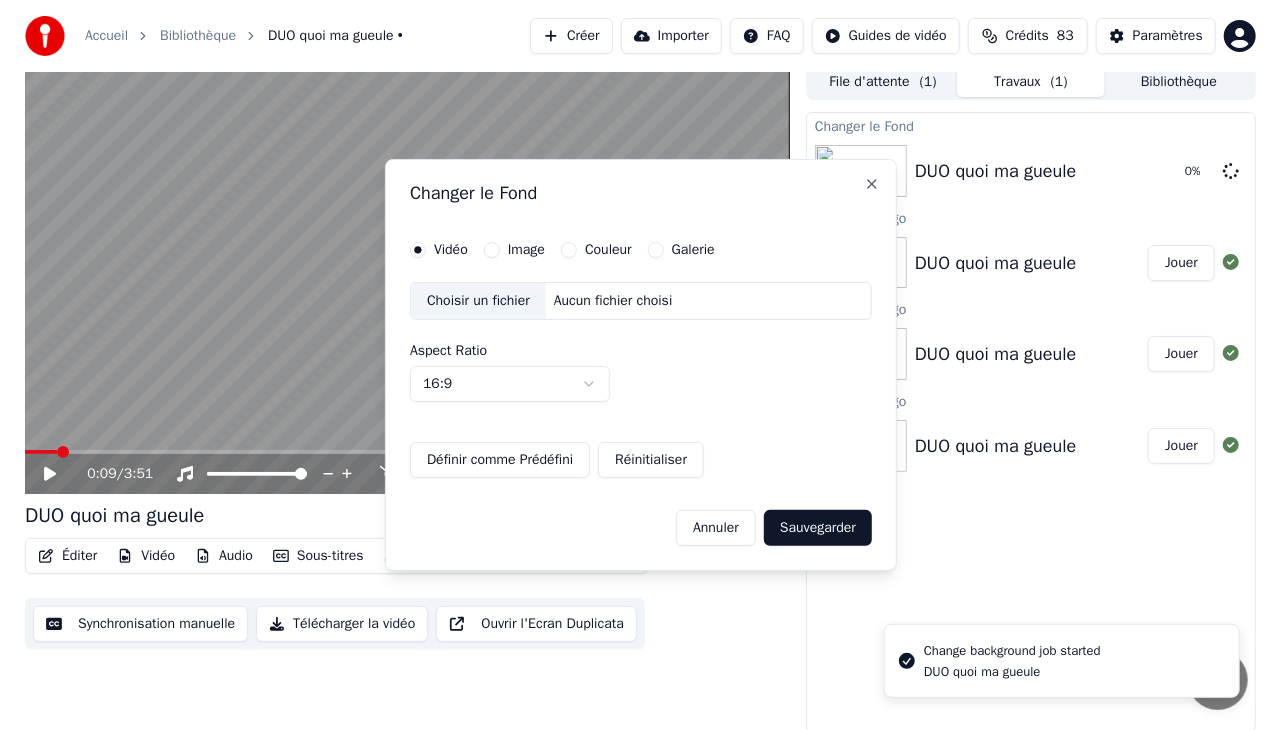 scroll, scrollTop: 0, scrollLeft: 0, axis: both 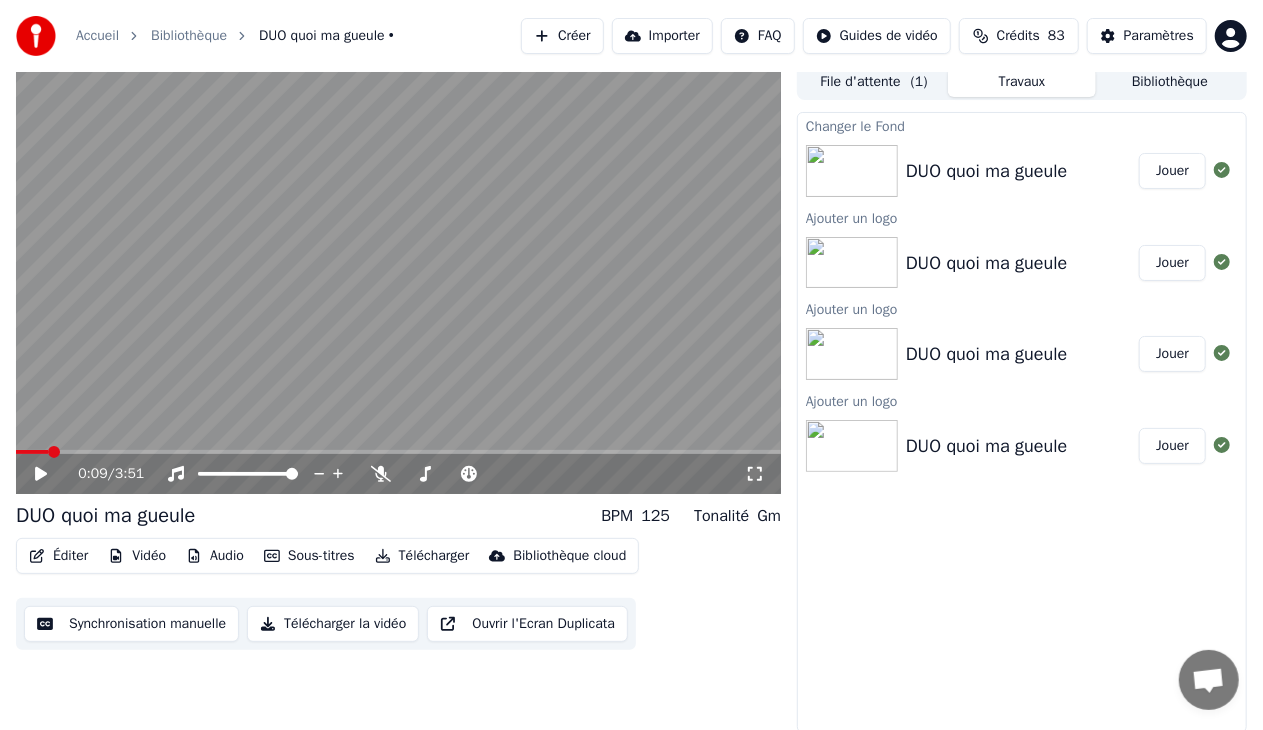 click on "Jouer" at bounding box center [1172, 171] 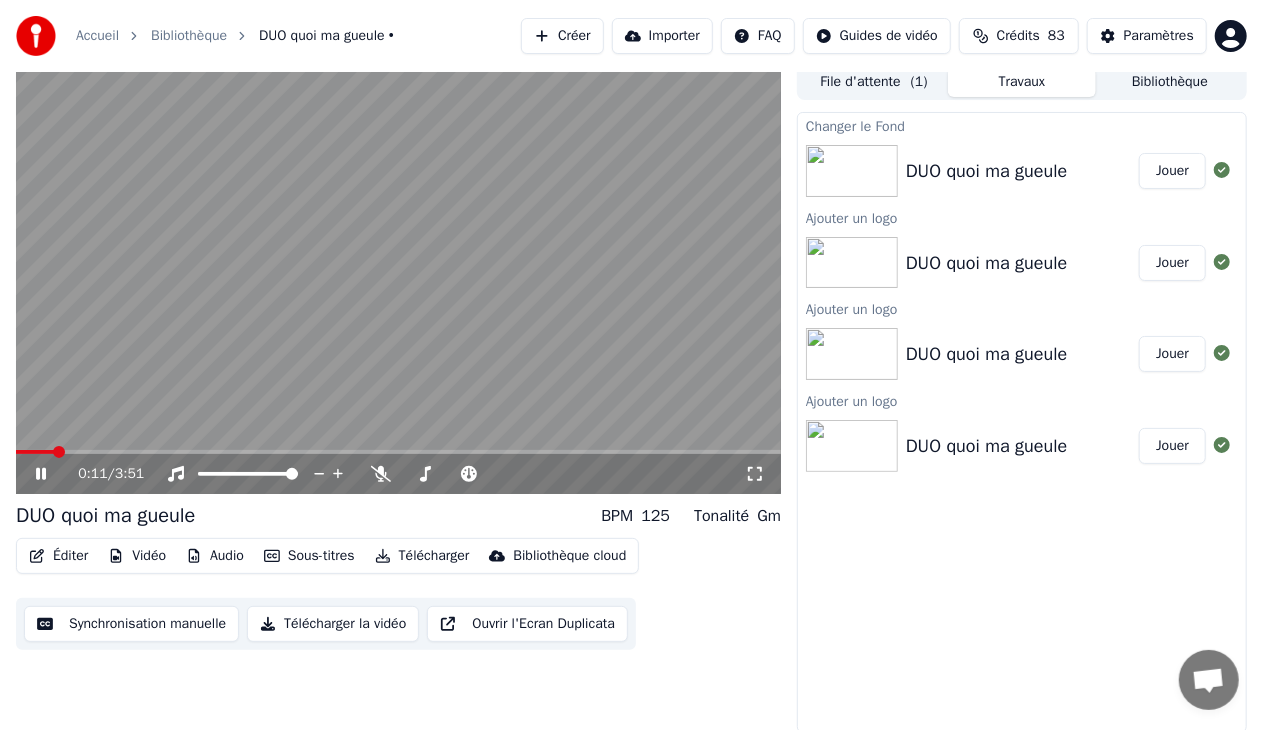 click 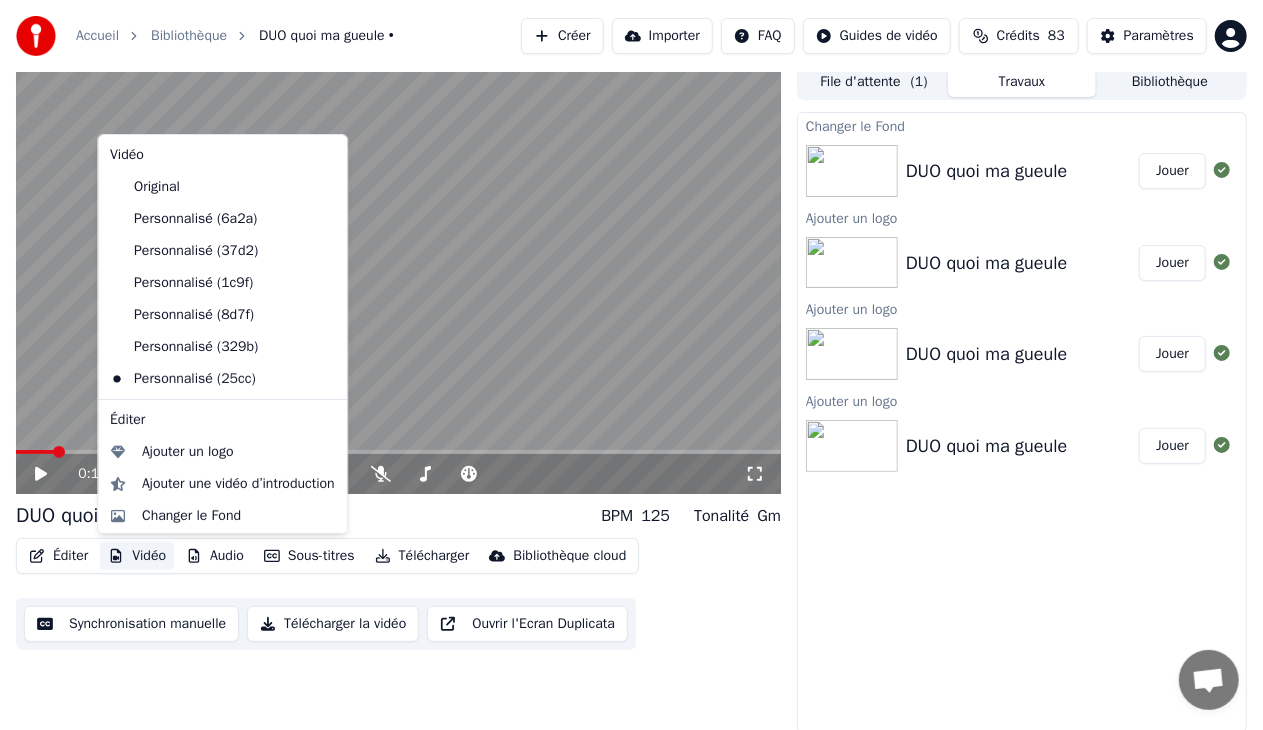 click on "Vidéo" at bounding box center (137, 556) 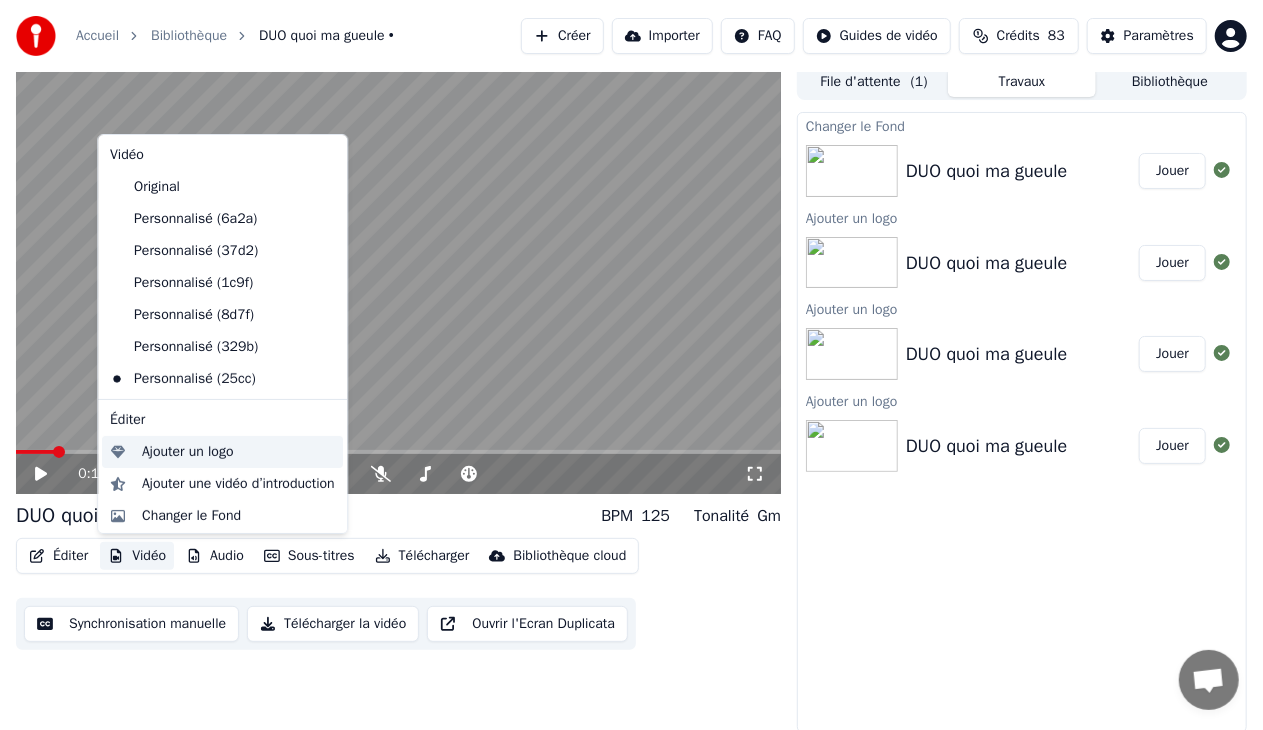click on "Ajouter un logo" at bounding box center (187, 452) 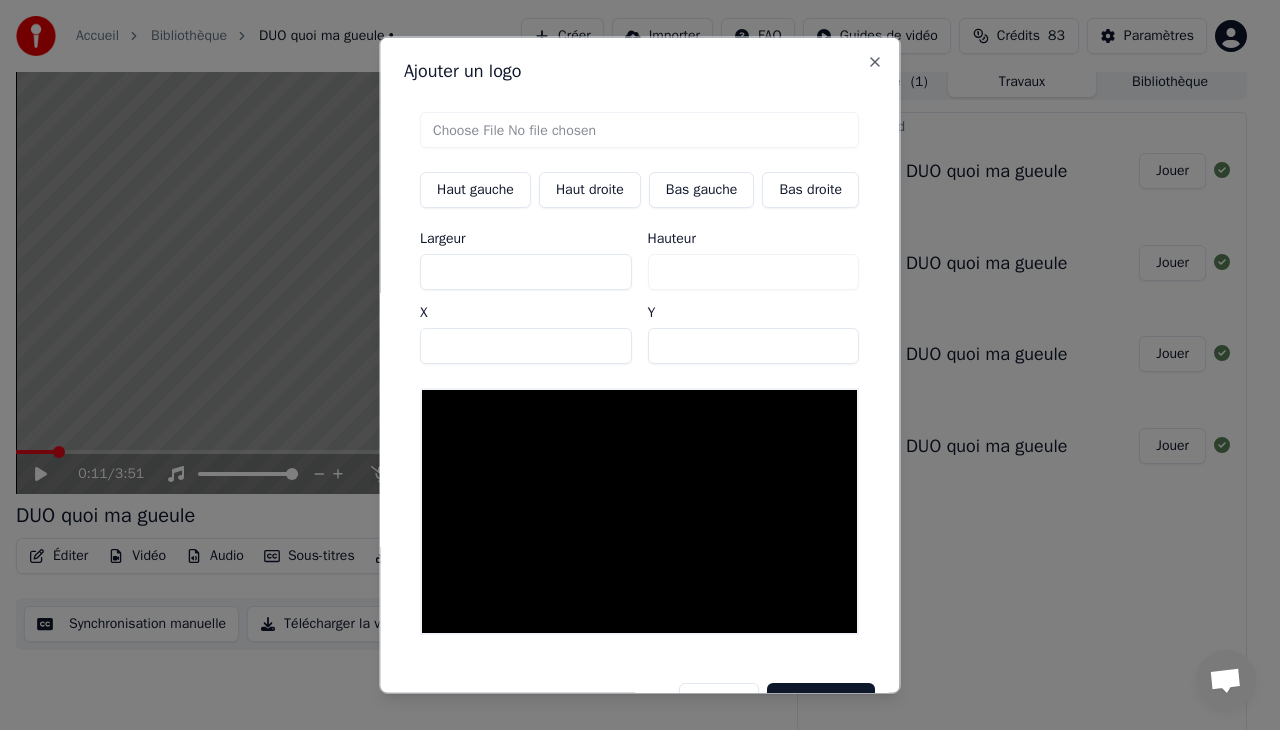 click at bounding box center [639, 130] 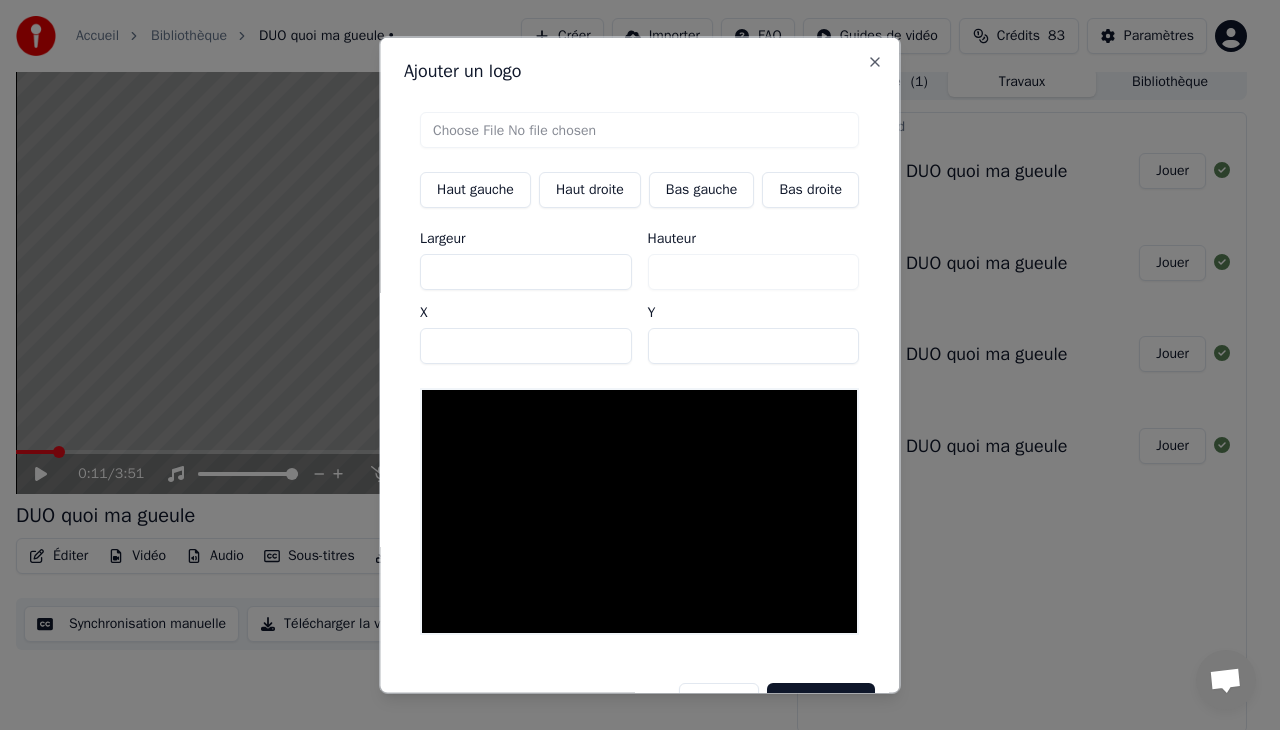 type on "**********" 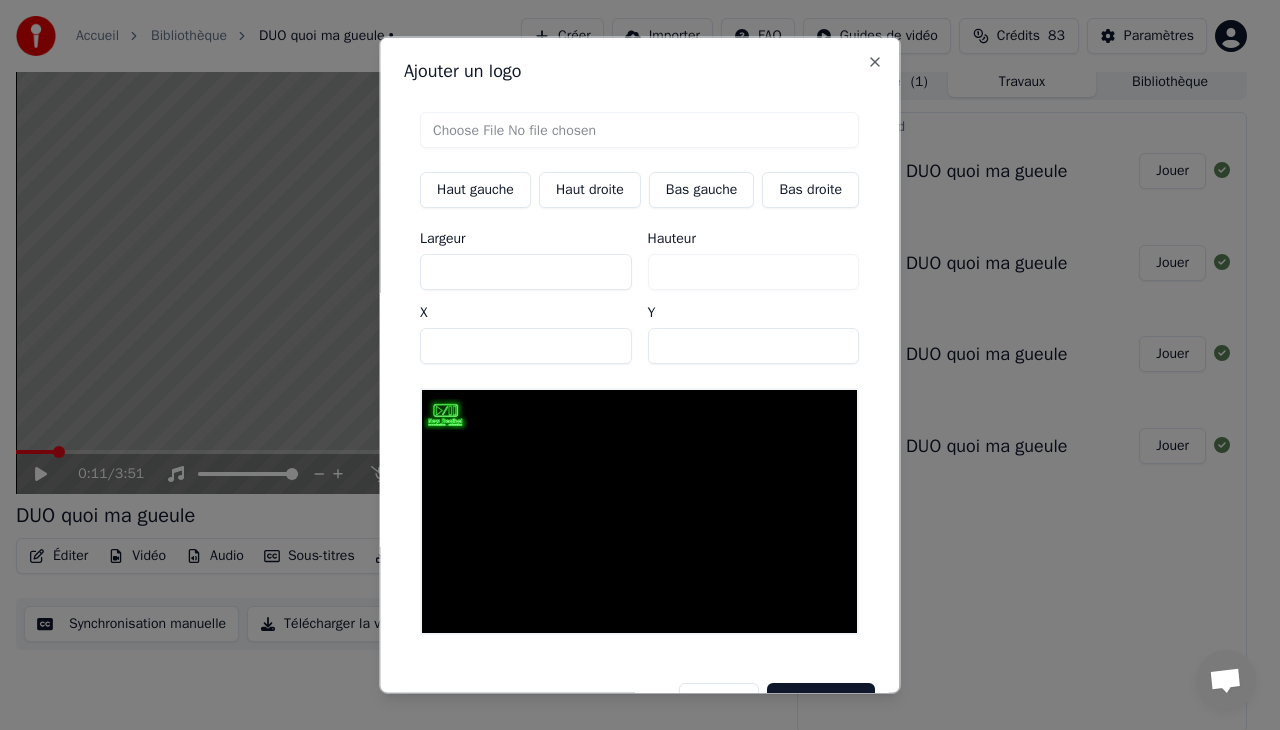 click on "*" at bounding box center [526, 346] 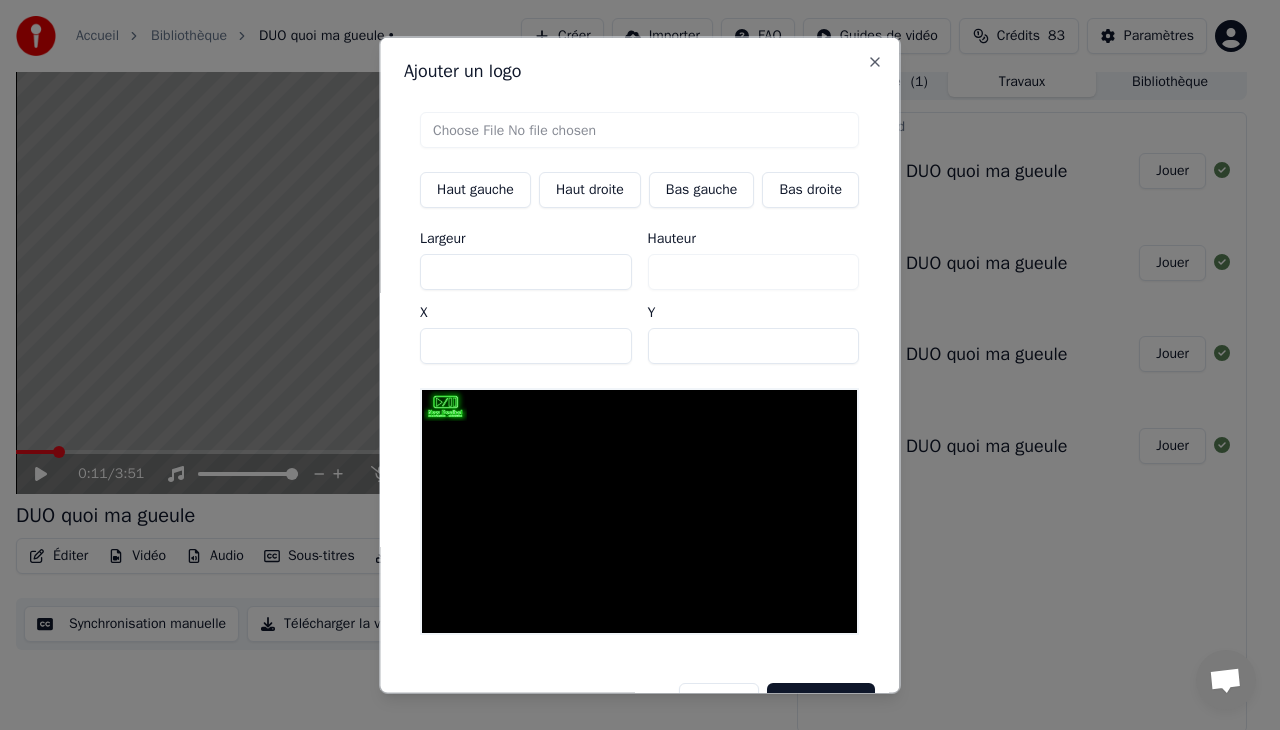 click on "*" at bounding box center (754, 346) 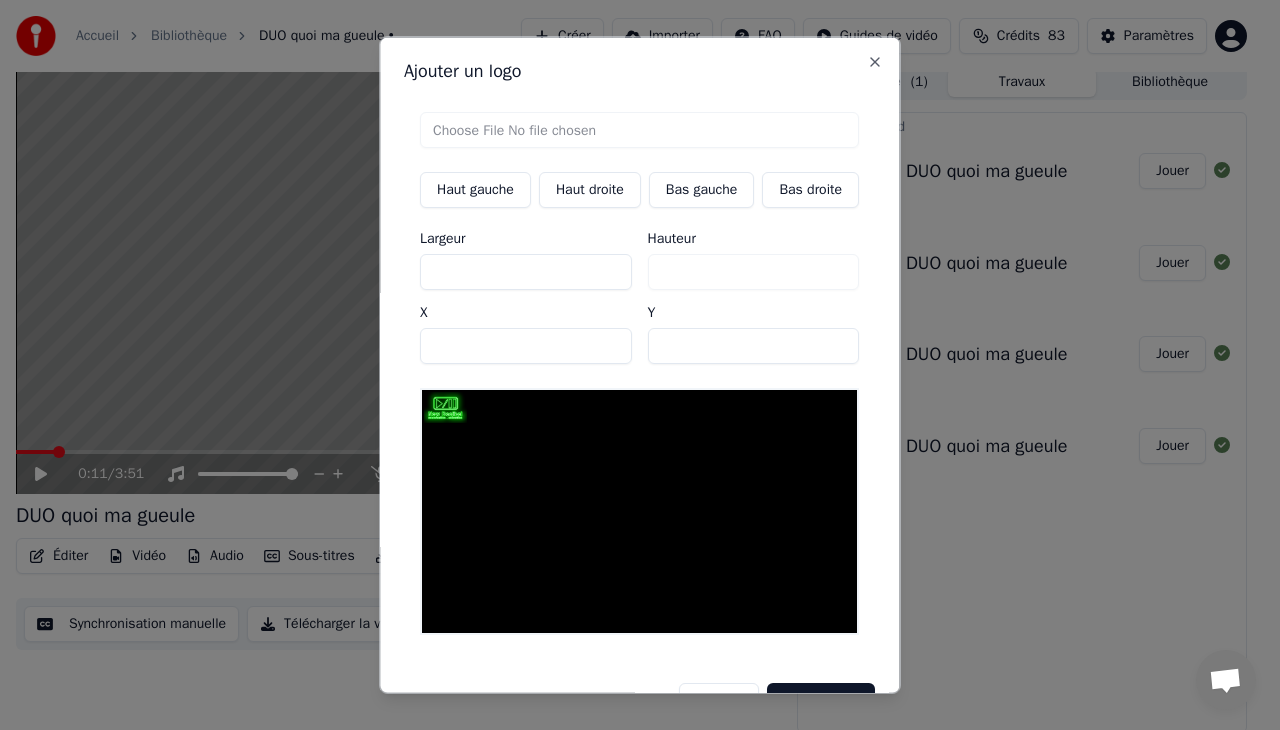 click on "**" at bounding box center (754, 346) 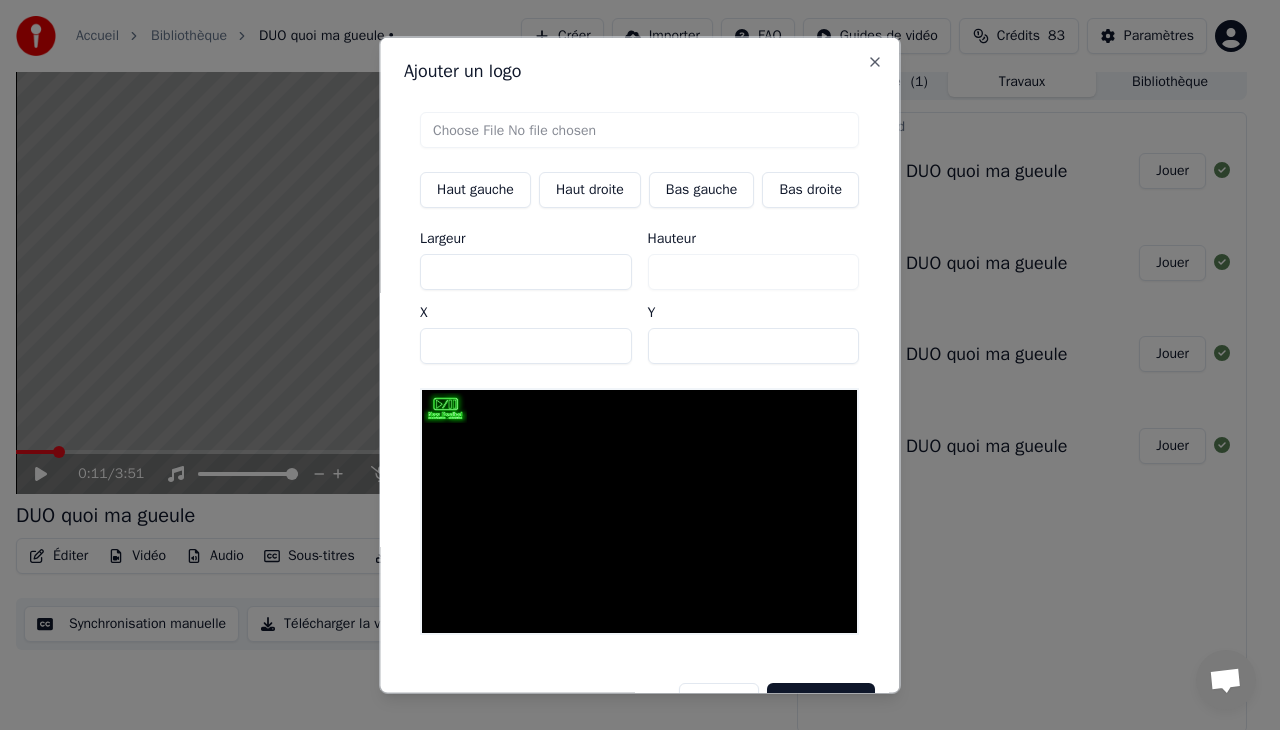 click on "**" at bounding box center [754, 346] 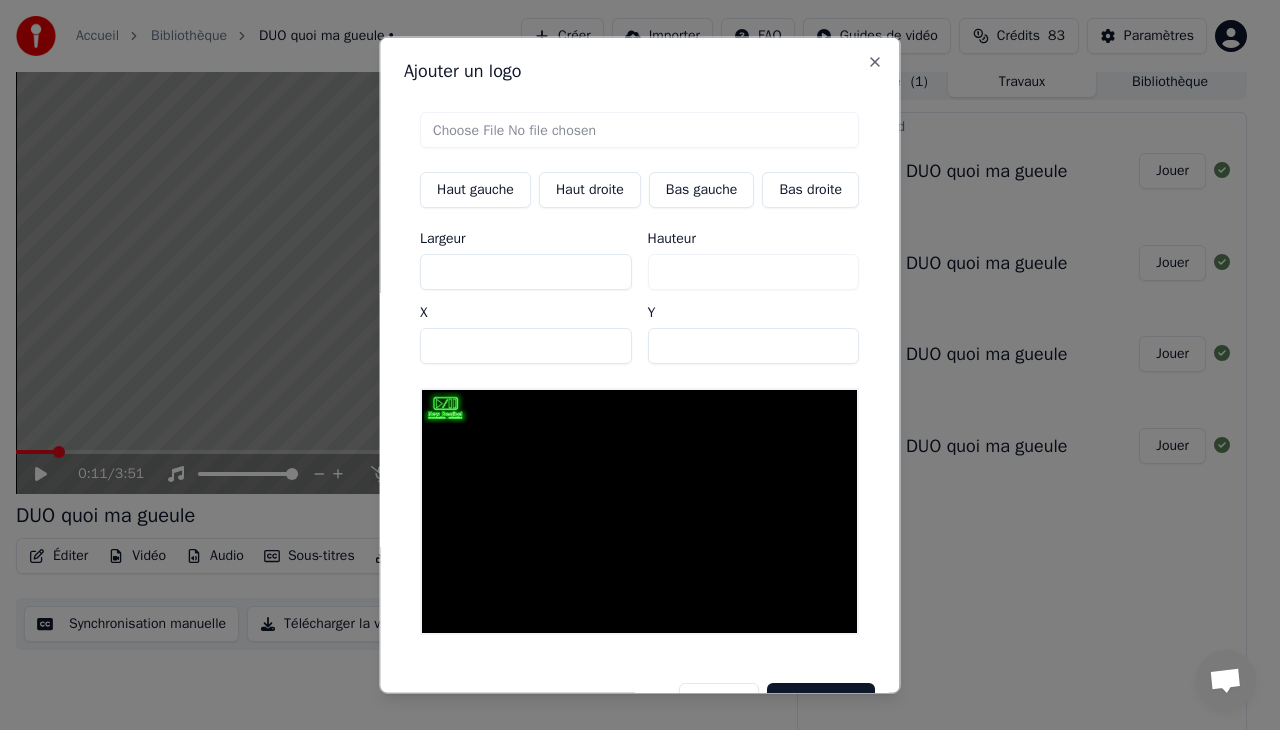click on "**" at bounding box center [754, 346] 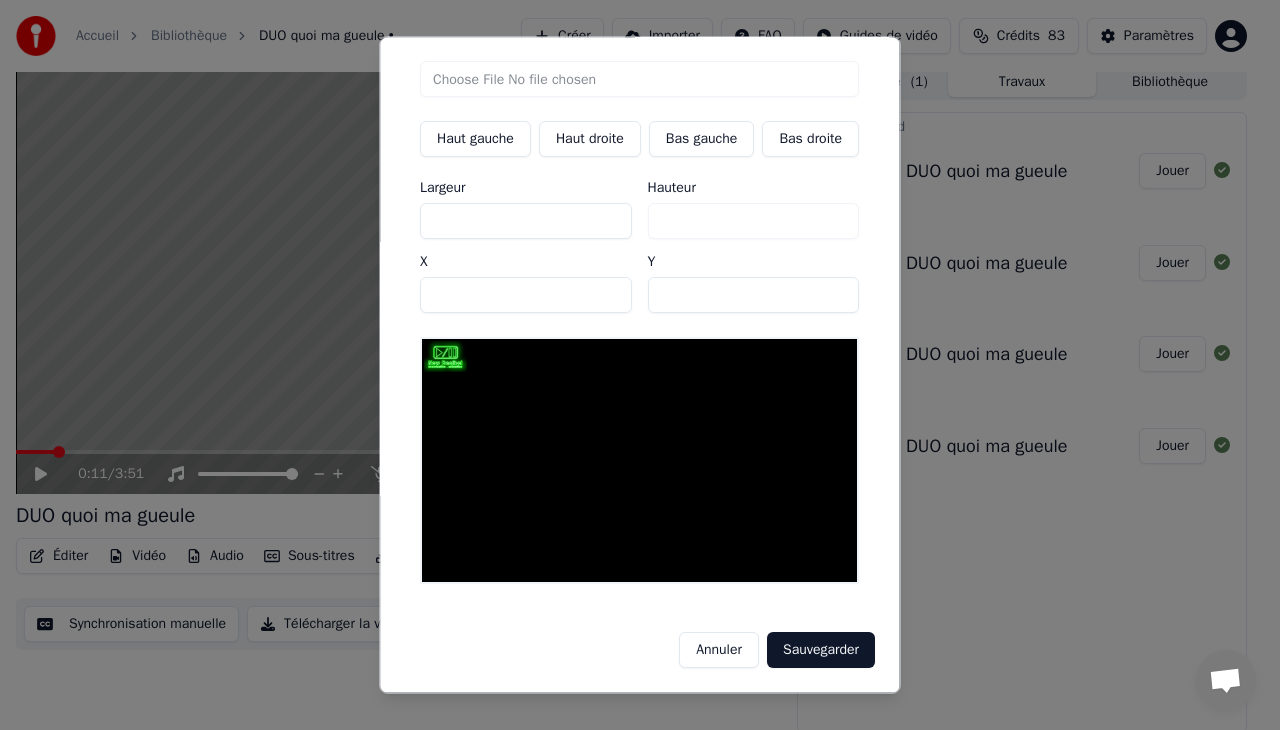 click on "Sauvegarder" at bounding box center [821, 650] 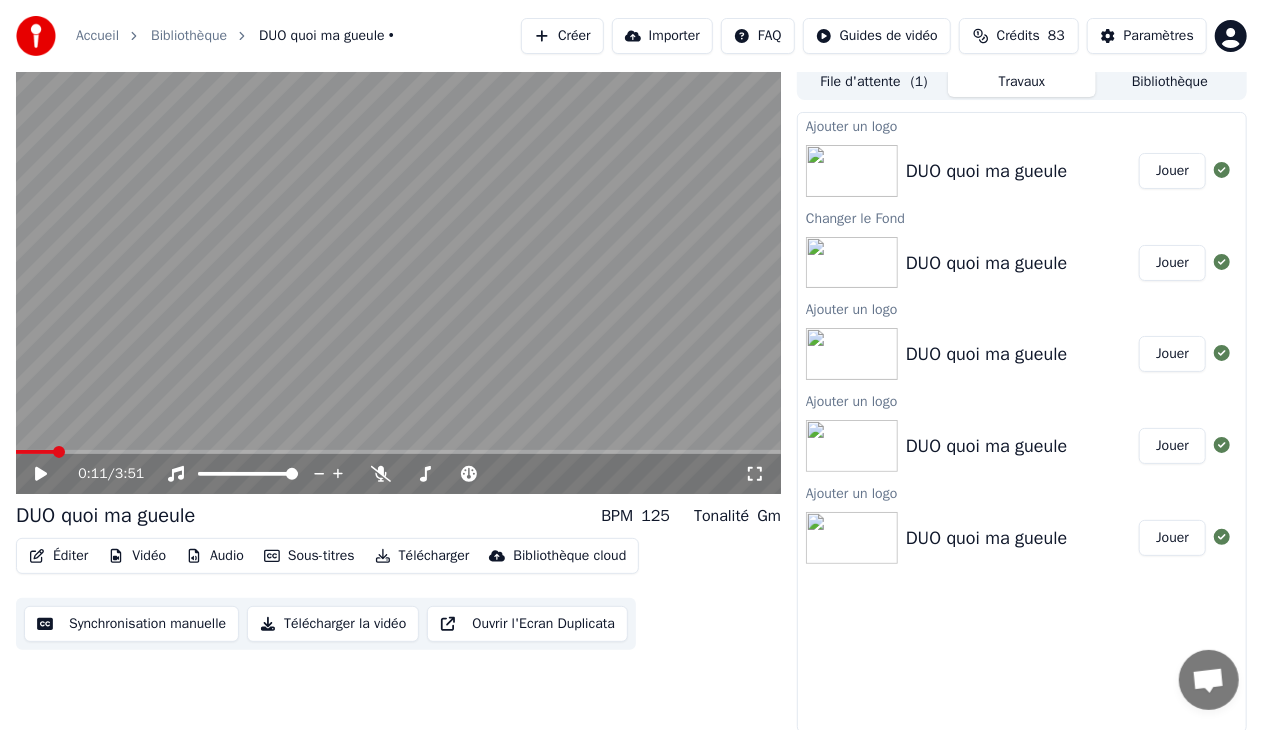 click on "Jouer" at bounding box center (1172, 171) 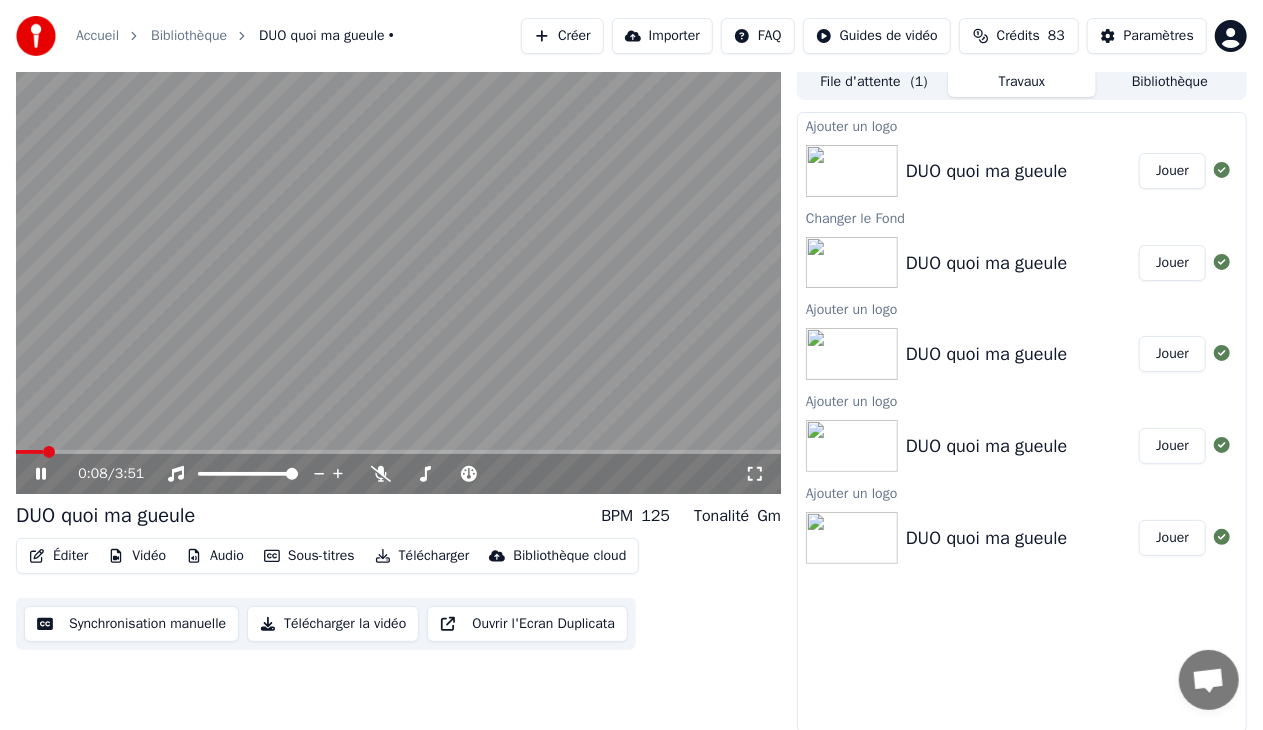click 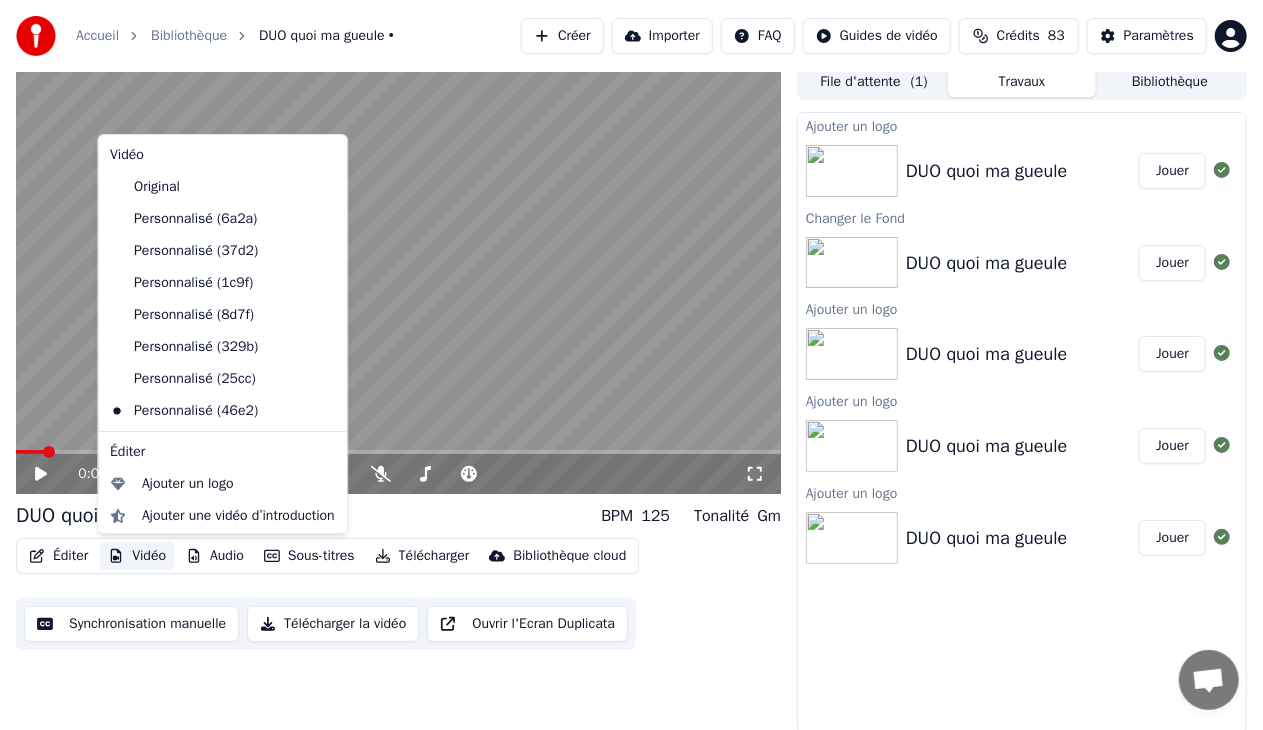 click on "Vidéo" at bounding box center [137, 556] 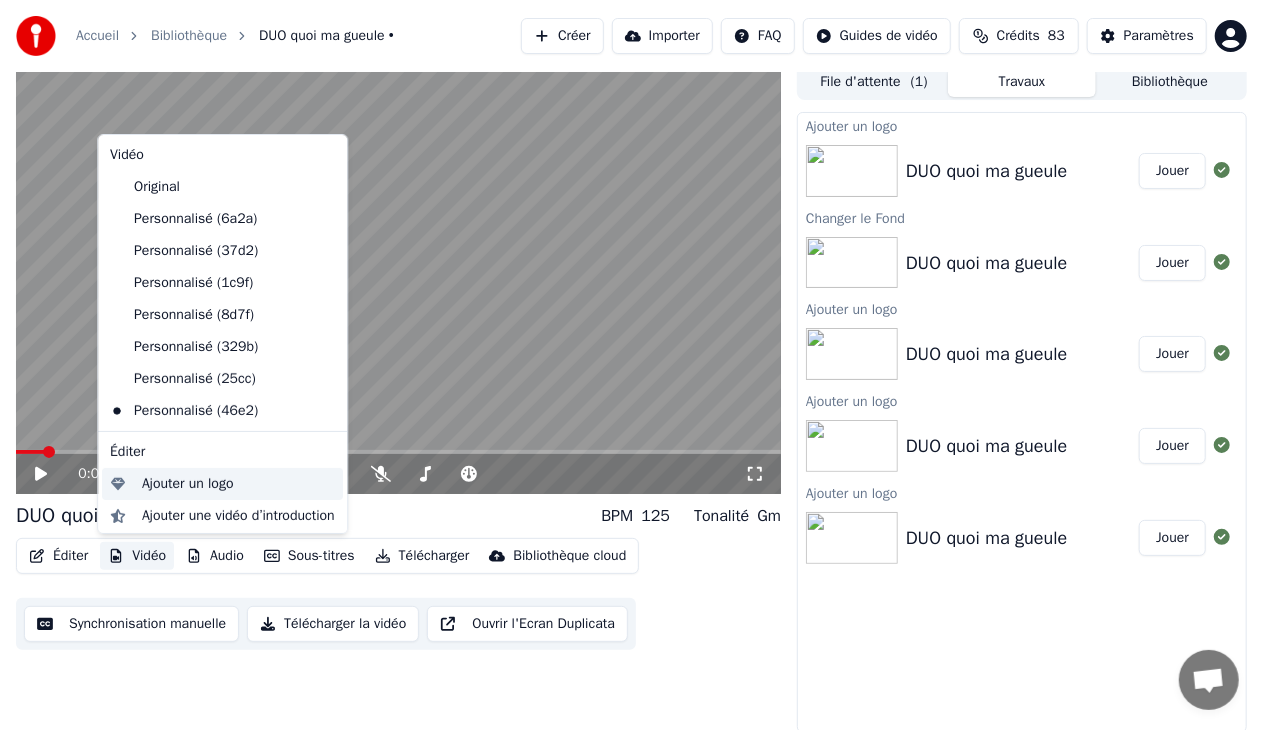 click on "Ajouter un logo" at bounding box center (187, 484) 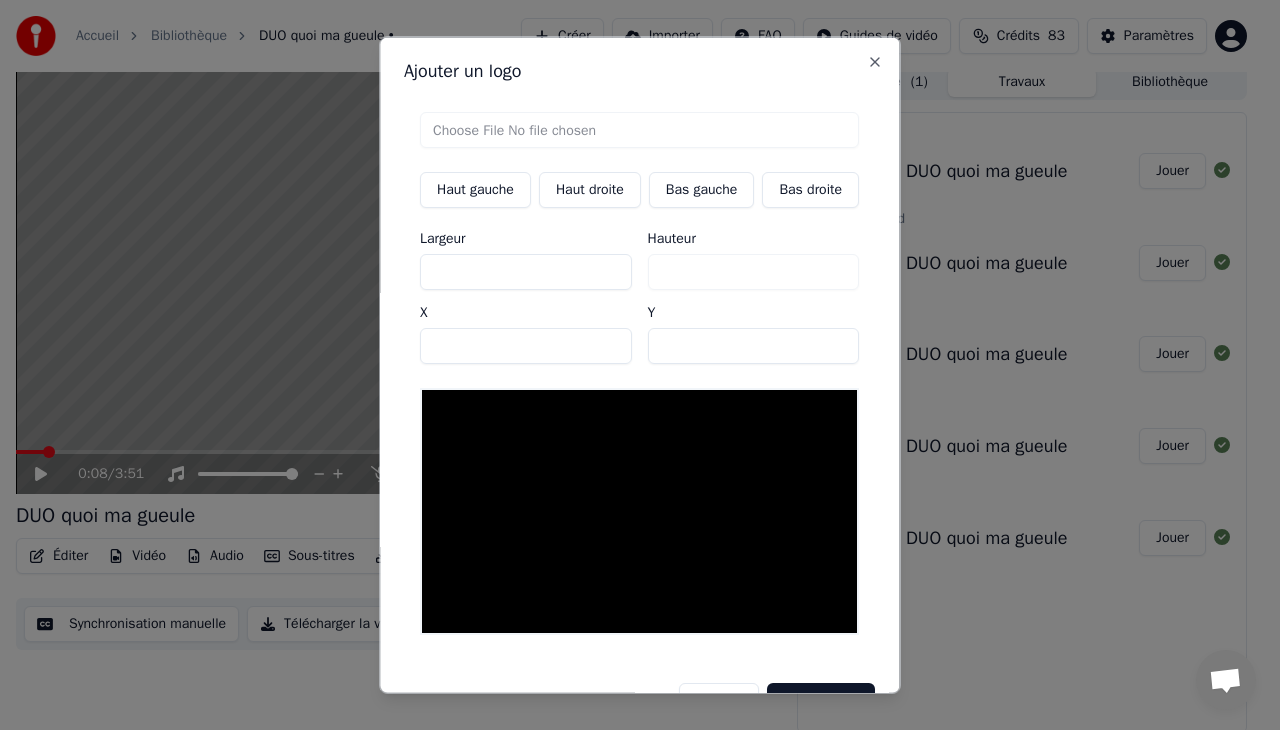click at bounding box center (639, 130) 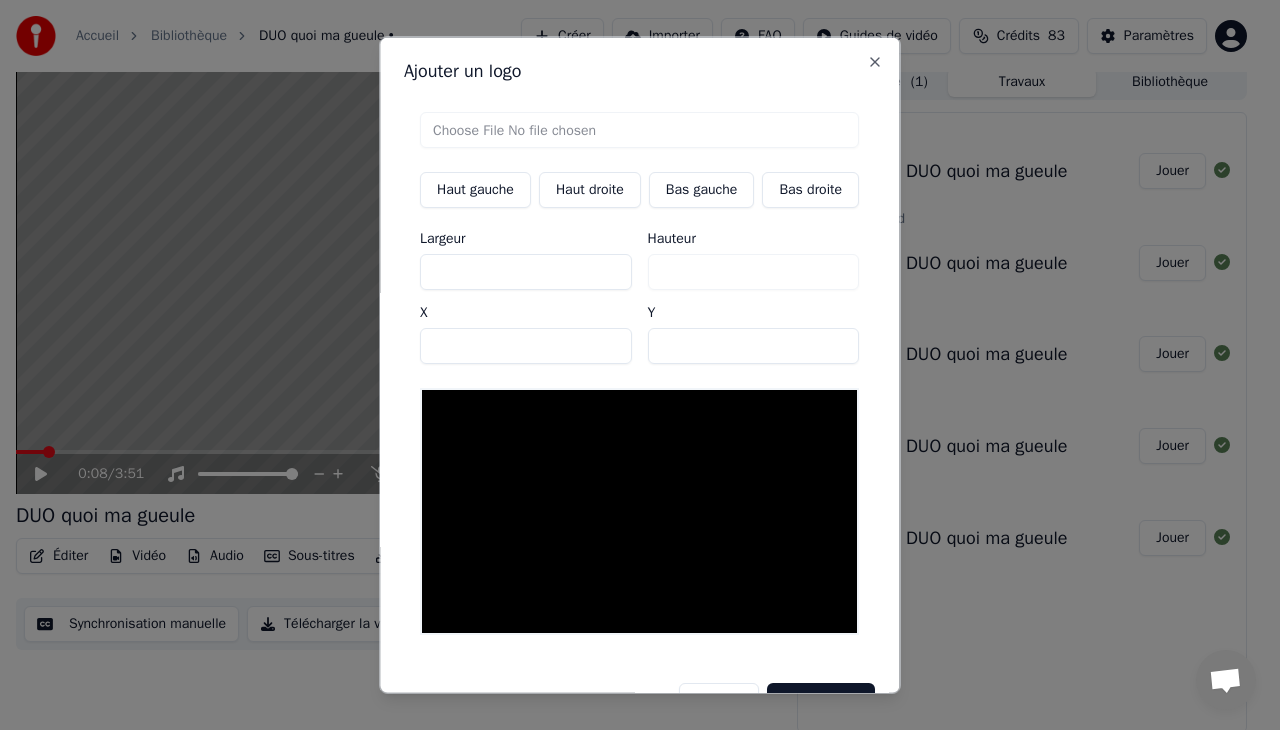 type on "**********" 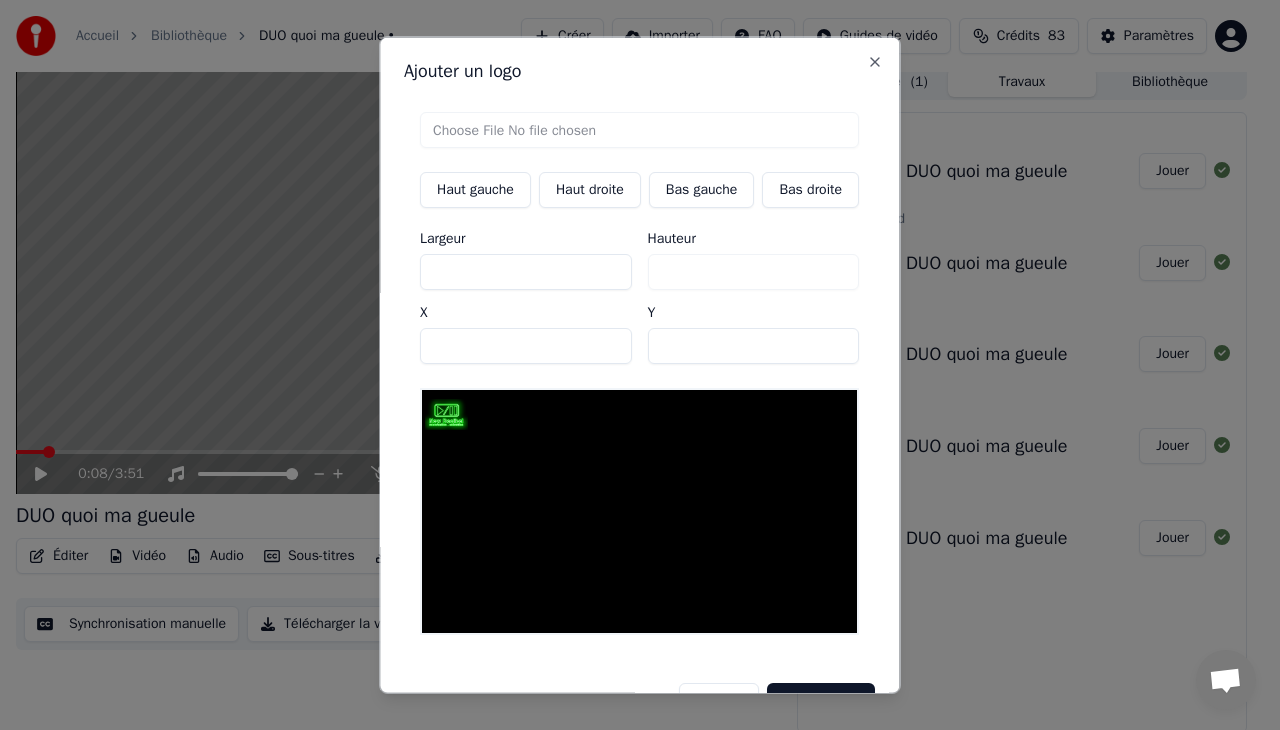 click on "**" at bounding box center [526, 346] 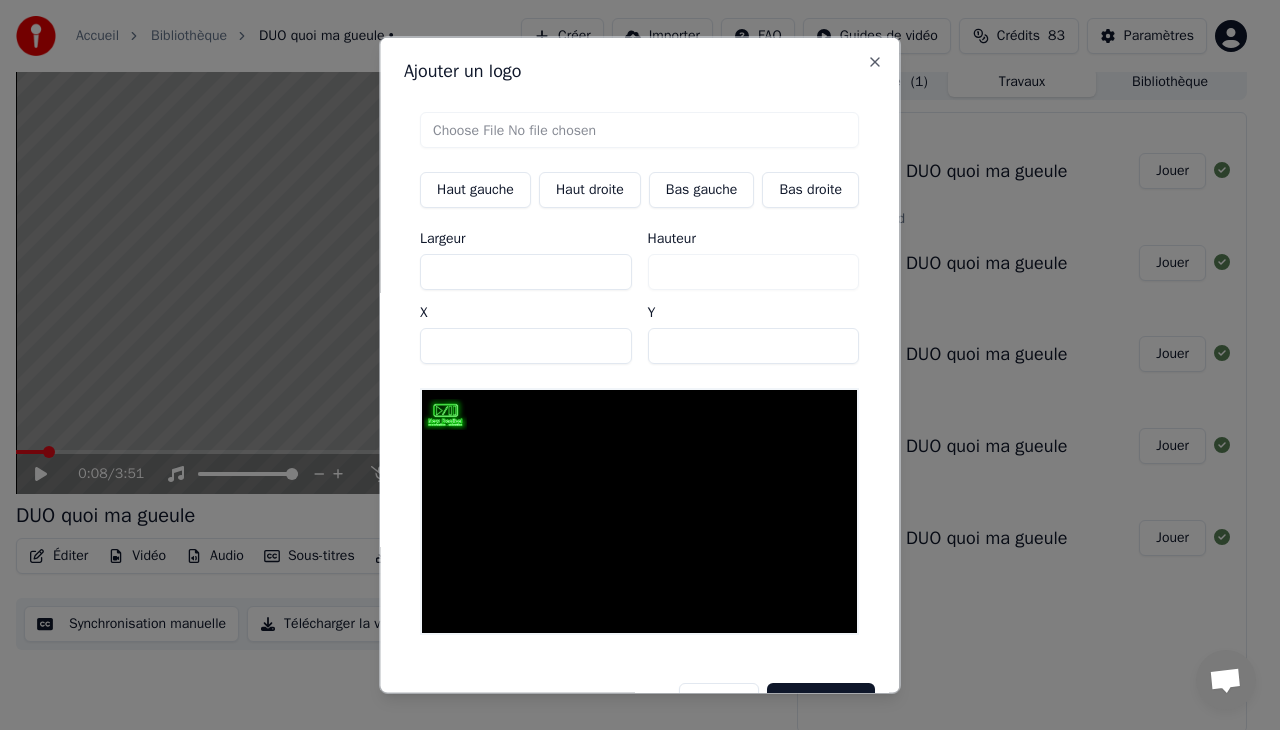 click on "*" at bounding box center [526, 346] 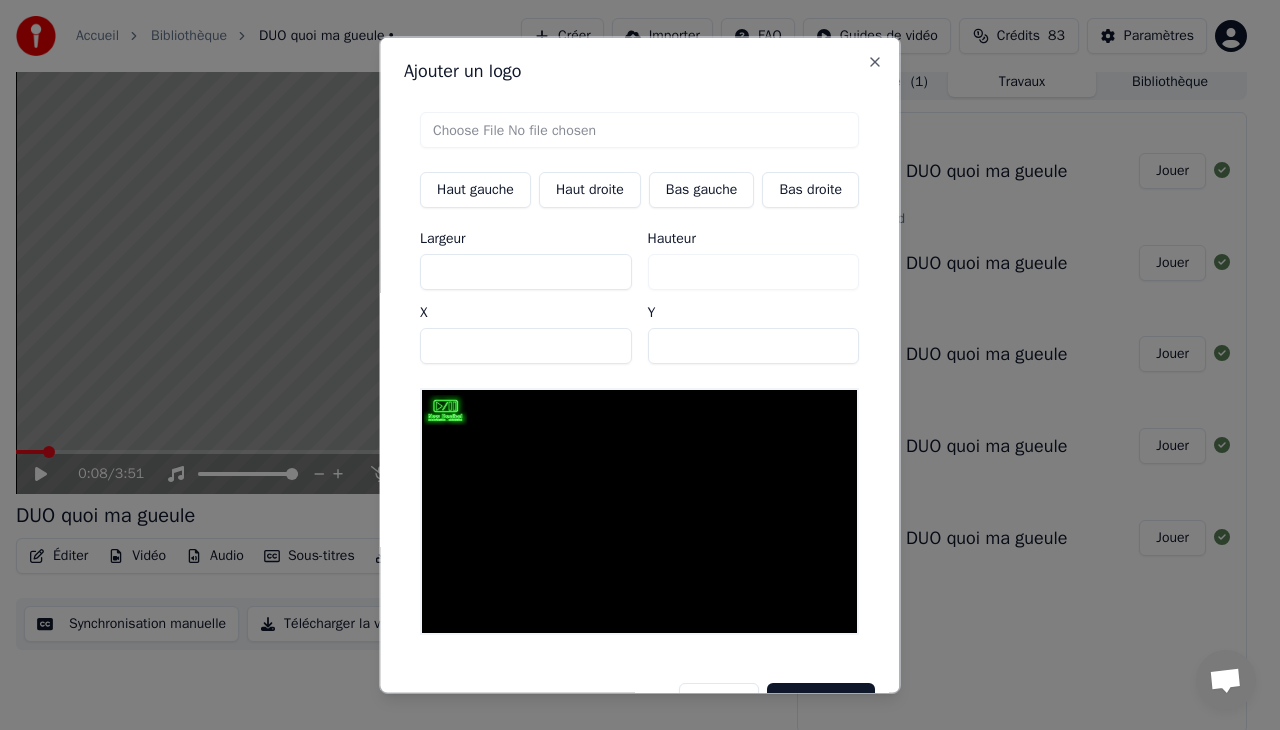 click on "**" at bounding box center (754, 346) 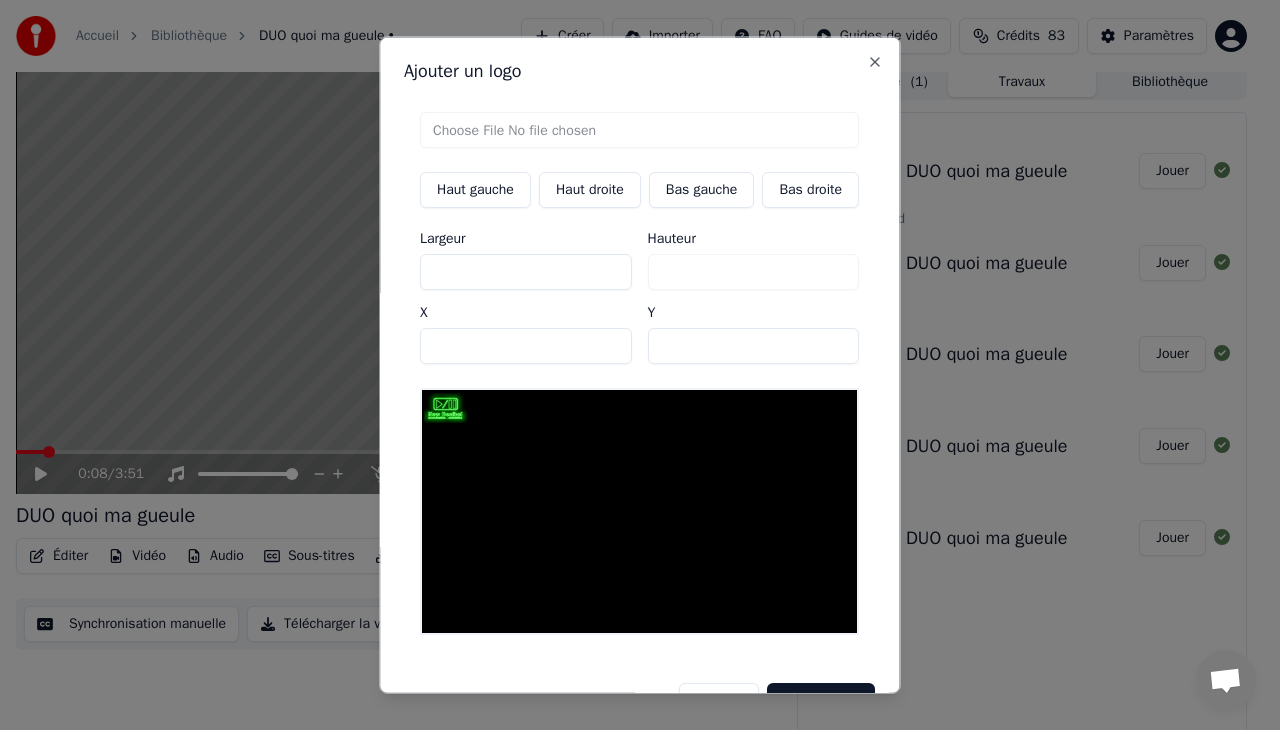 click on "**" at bounding box center (754, 346) 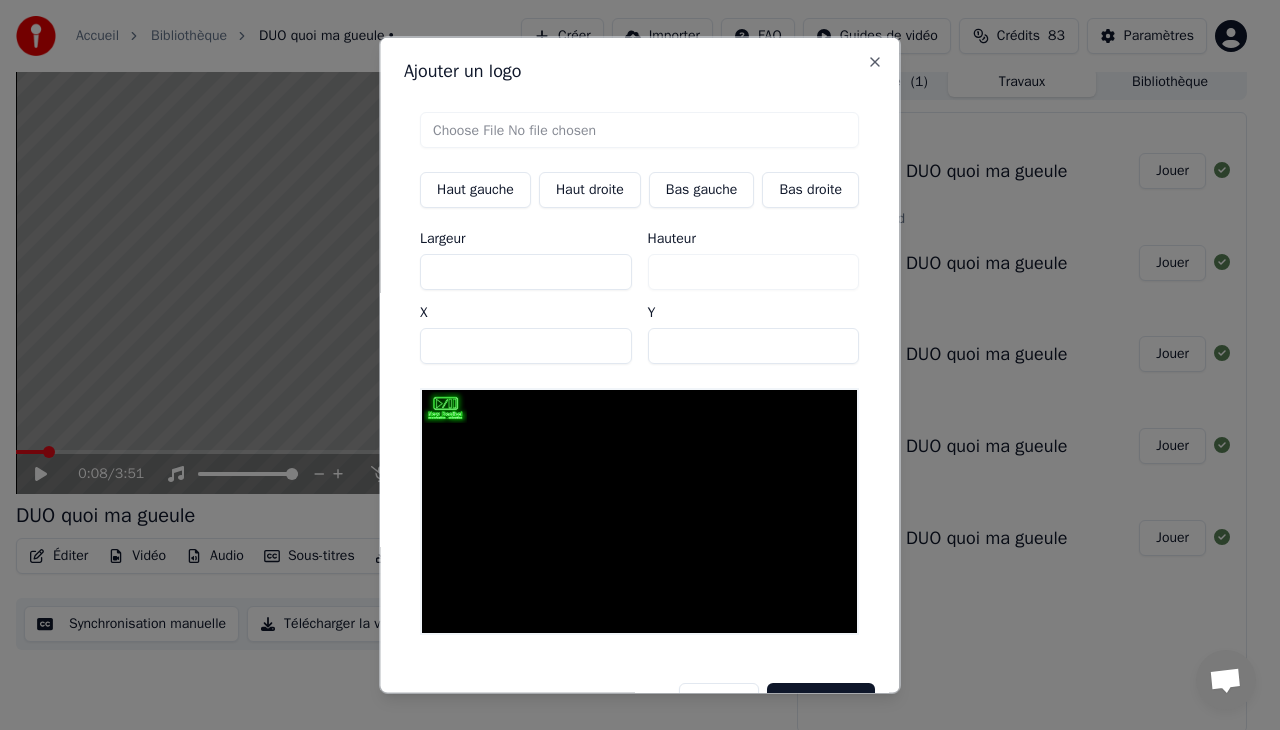 click on "**" at bounding box center (754, 346) 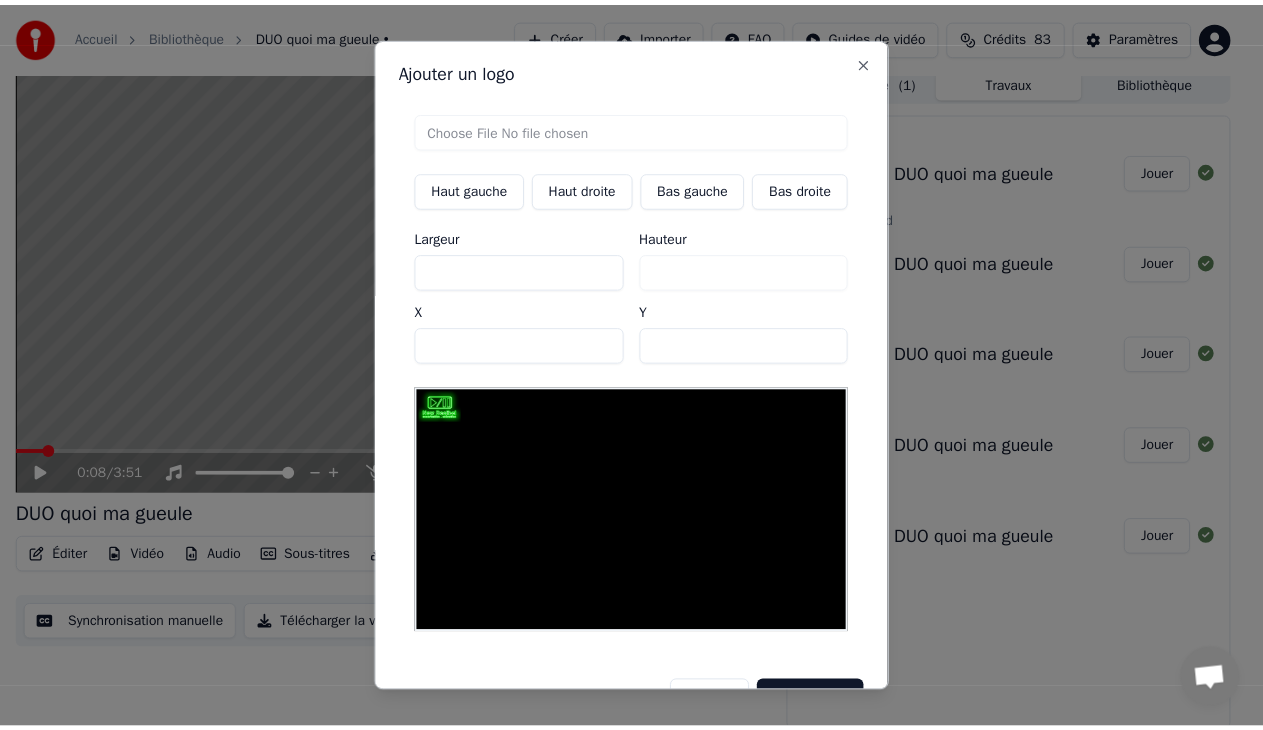 scroll, scrollTop: 52, scrollLeft: 0, axis: vertical 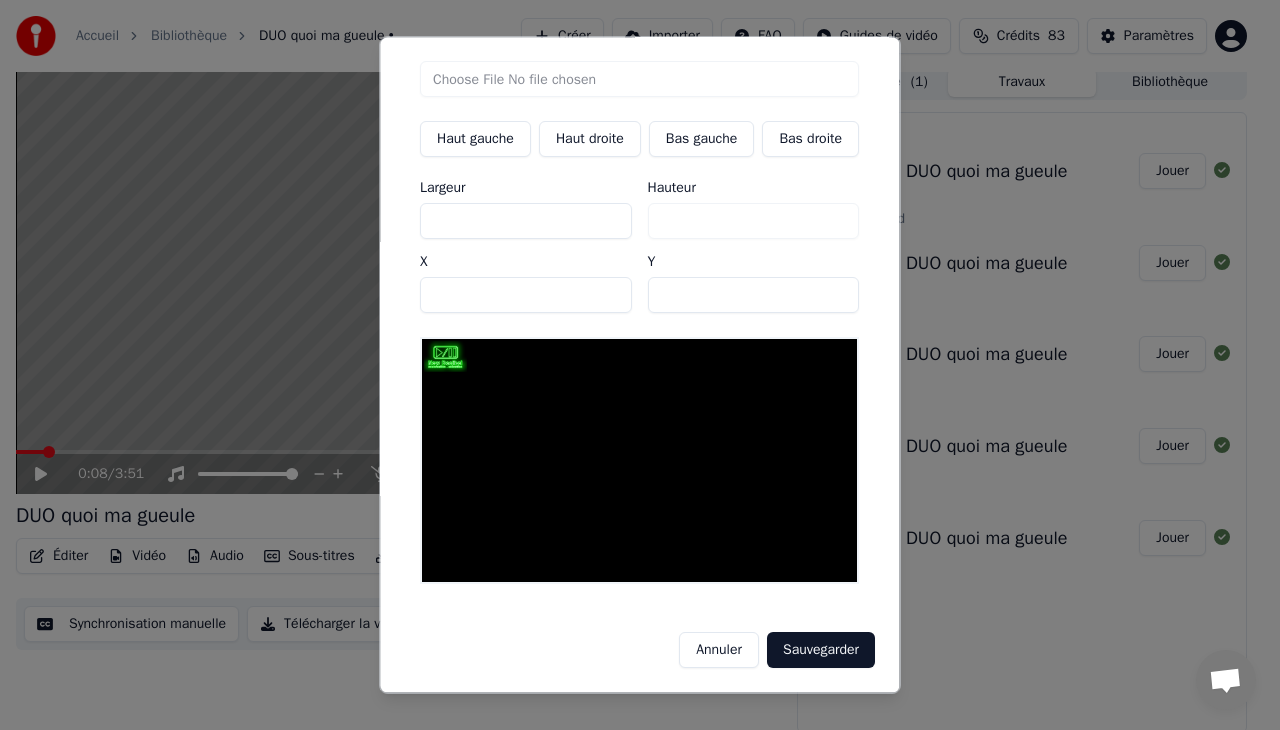 click on "Sauvegarder" at bounding box center (821, 650) 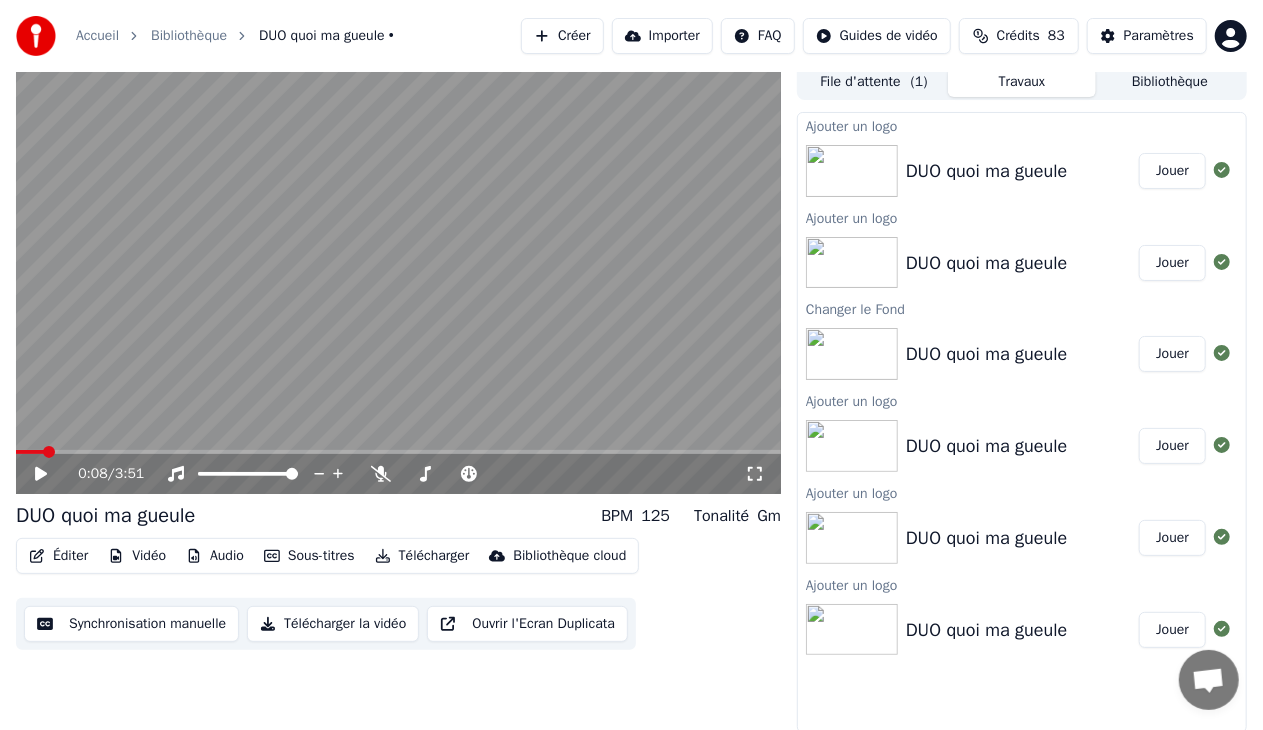 click on "Jouer" at bounding box center [1172, 171] 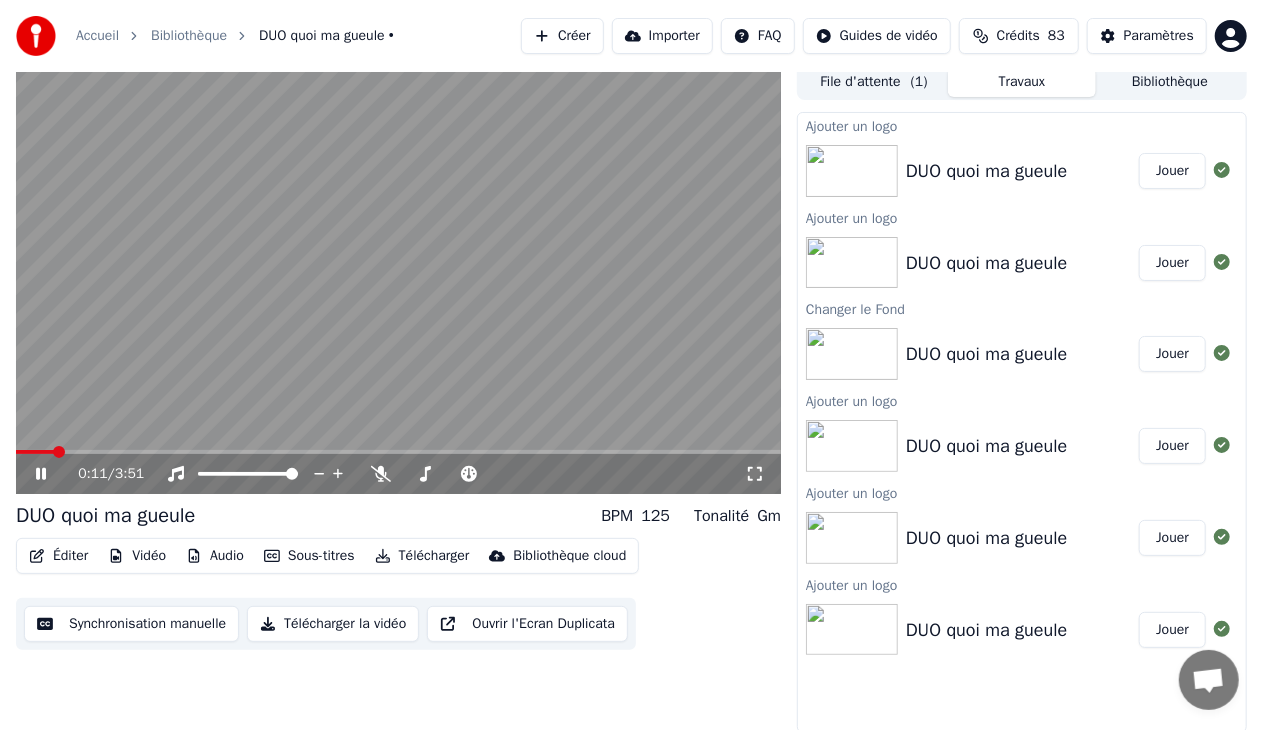 click 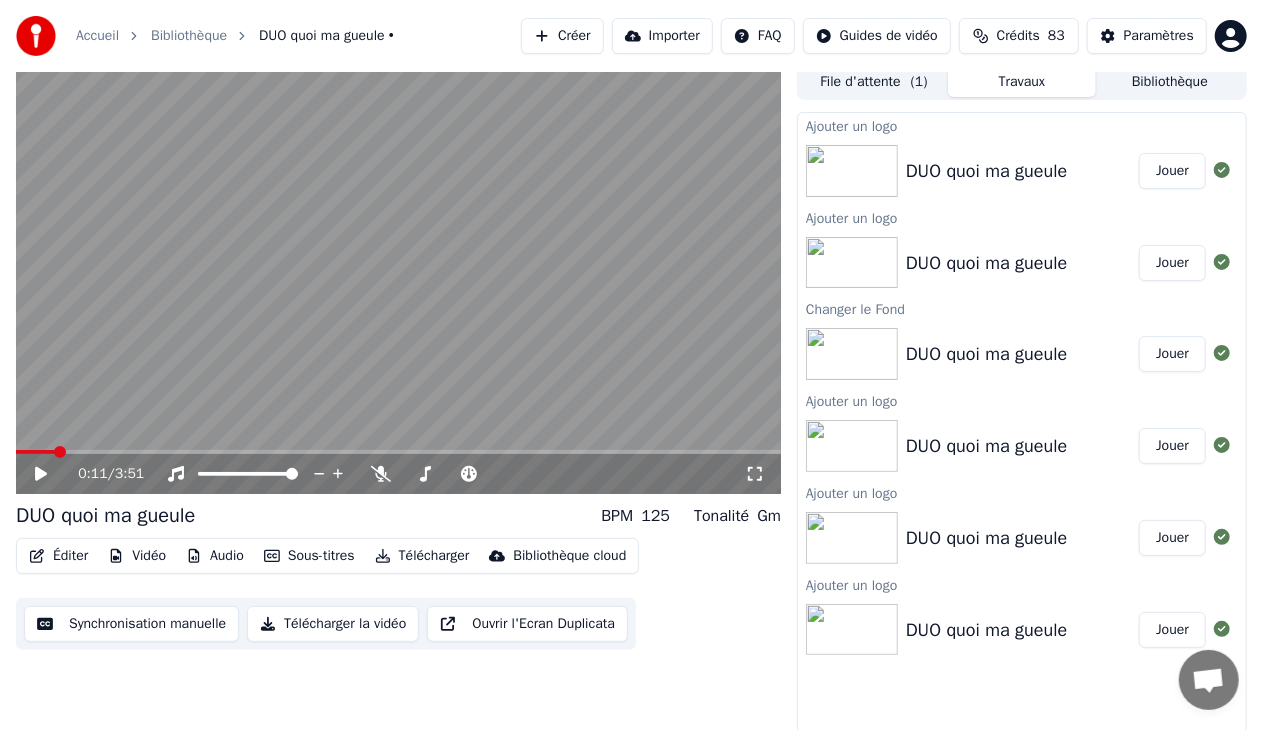 click on "Vidéo" at bounding box center (137, 556) 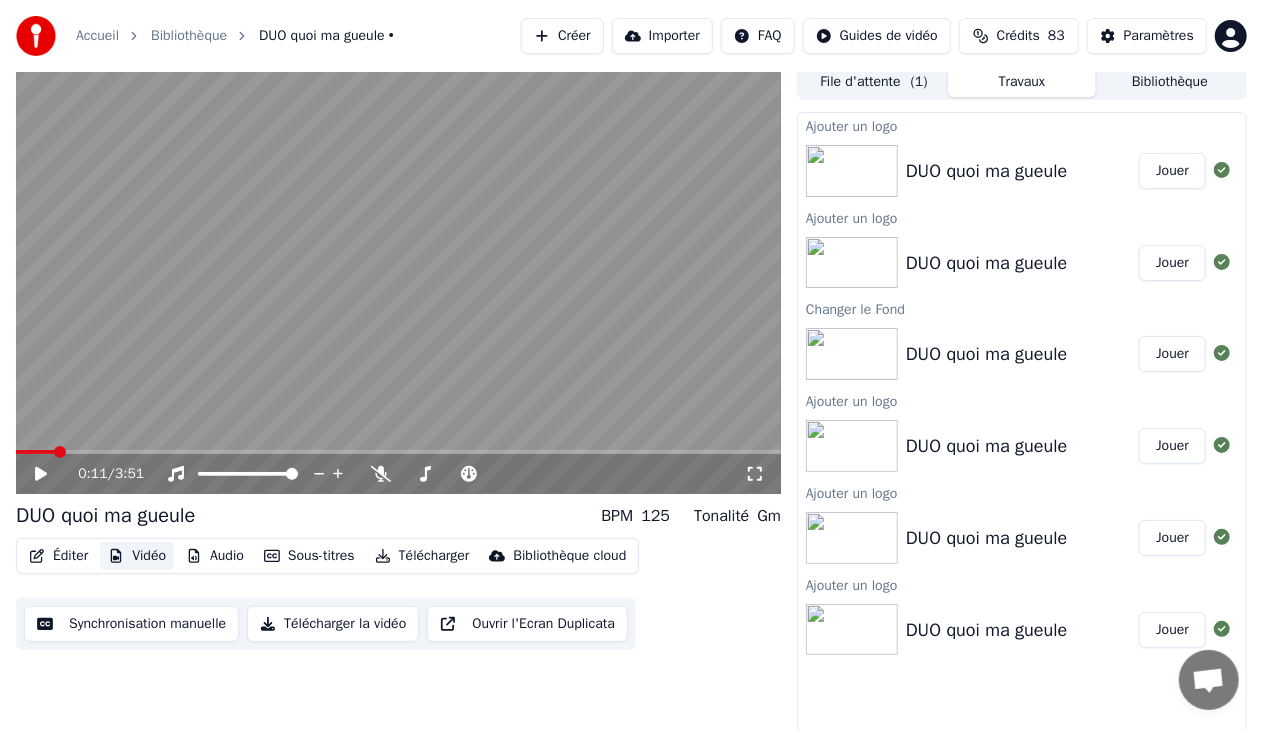 click on "Vidéo" at bounding box center [137, 556] 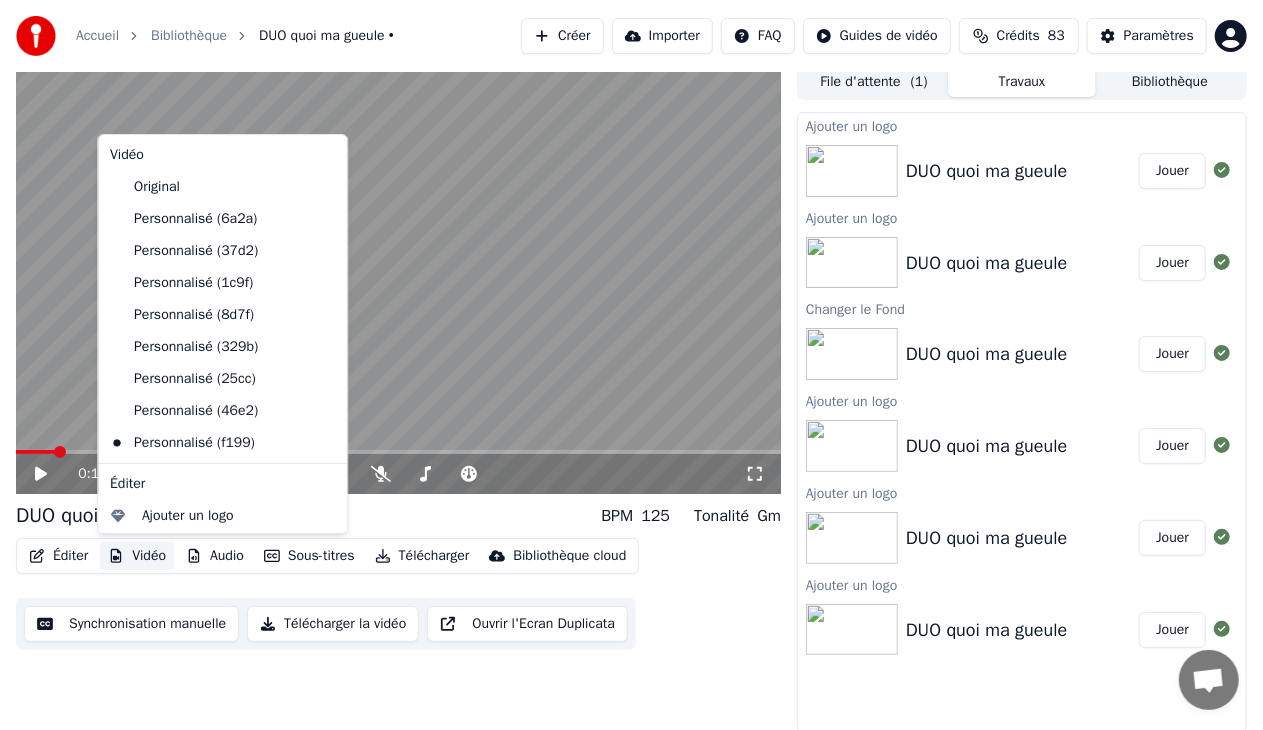 click on "Vidéo" at bounding box center (137, 556) 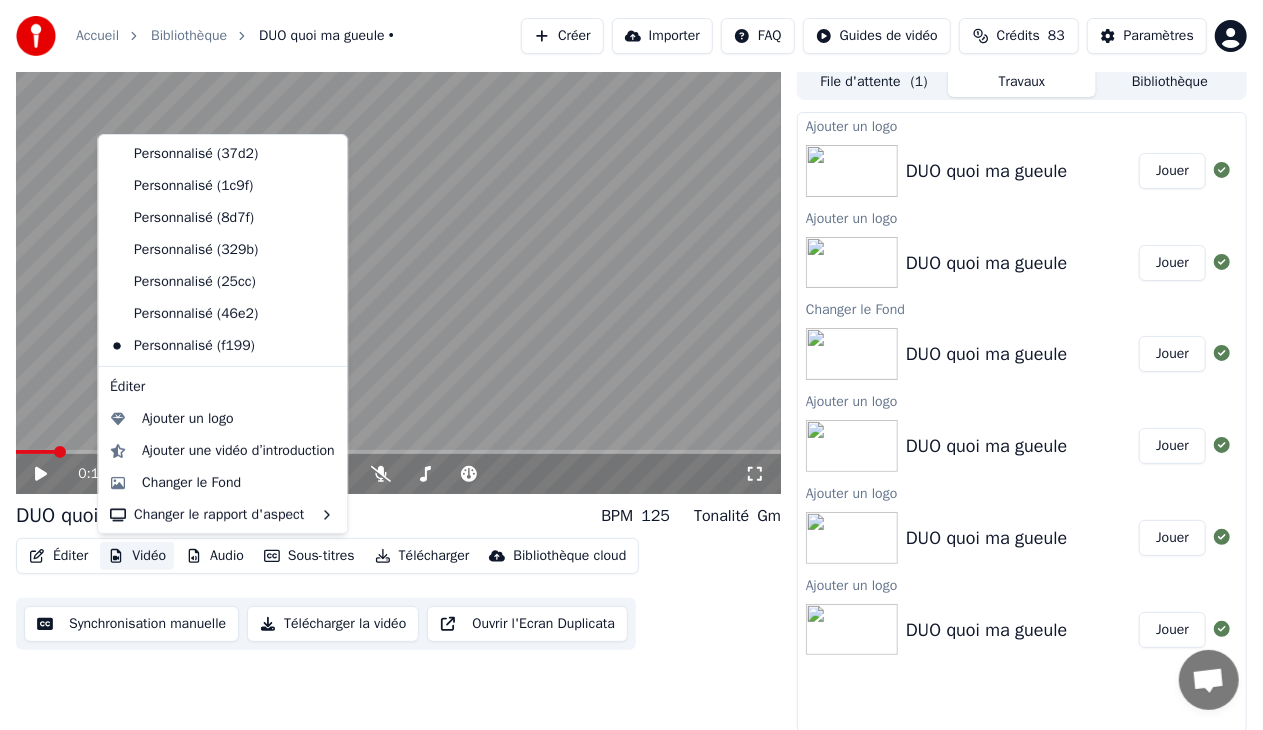 scroll, scrollTop: 98, scrollLeft: 0, axis: vertical 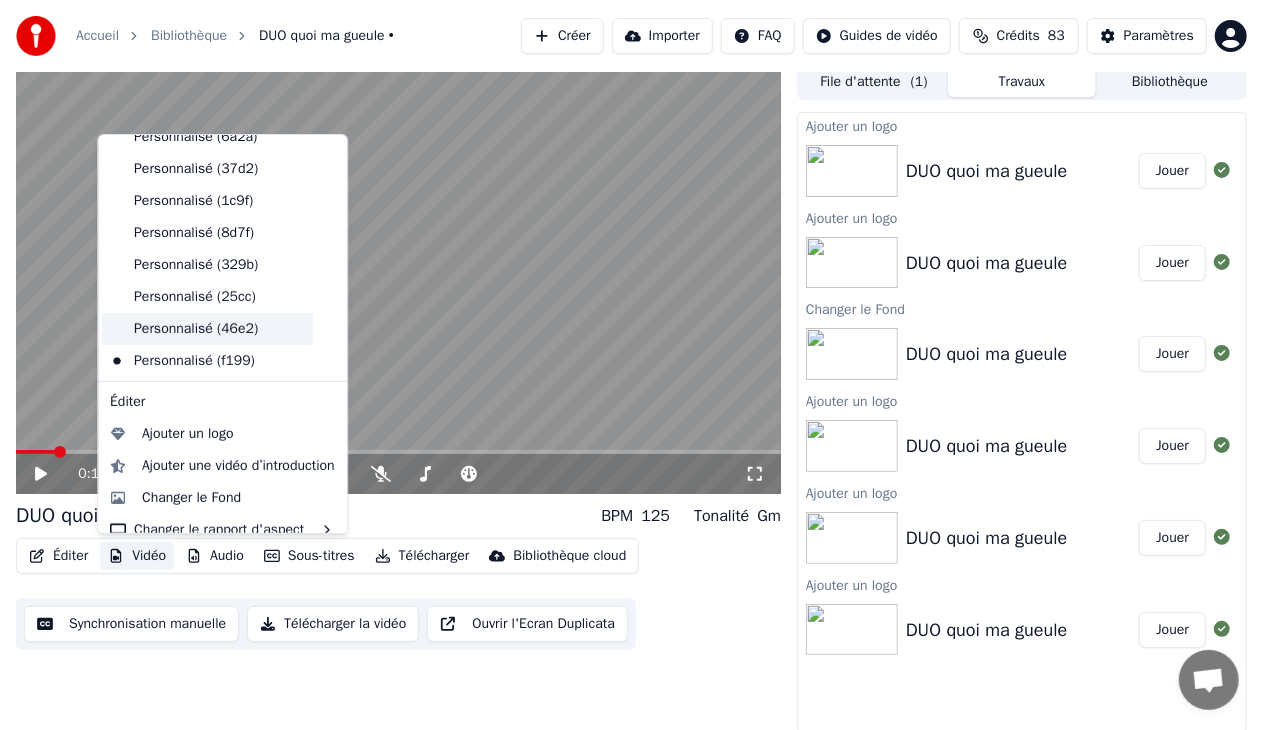 click on "Personnalisé (46e2)" at bounding box center (207, 329) 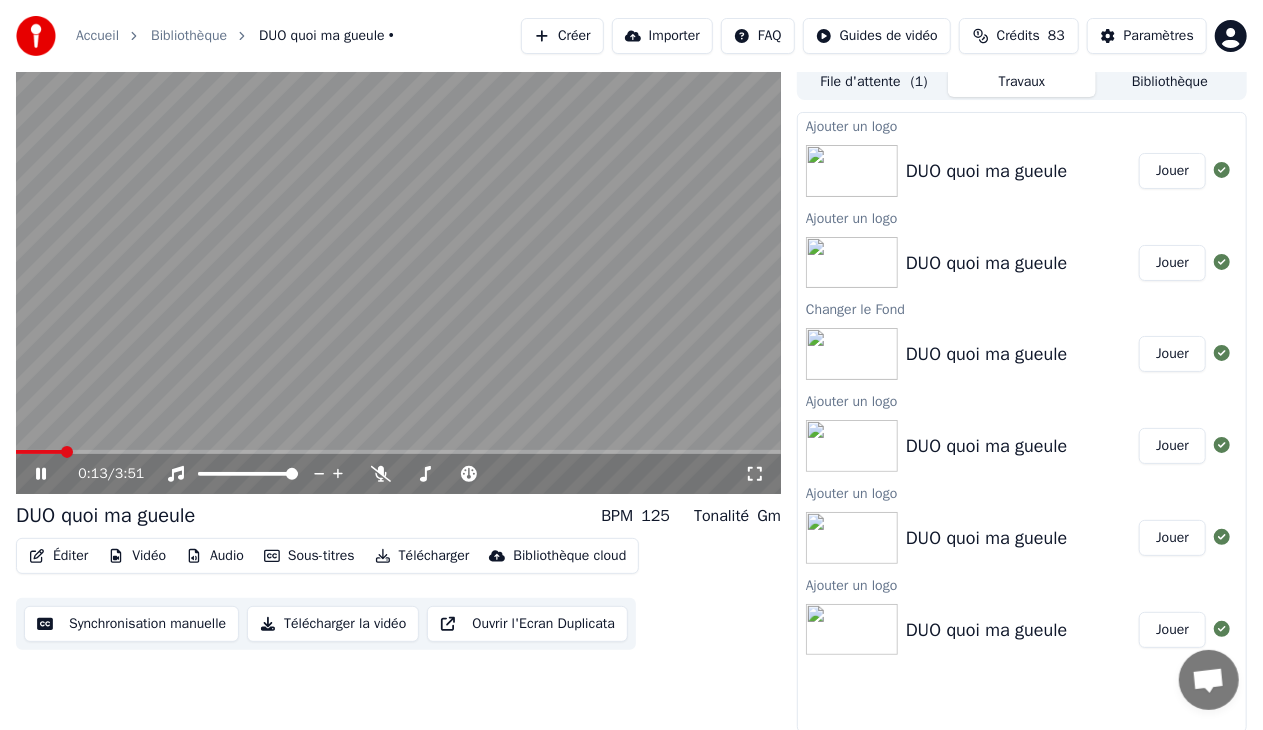 click 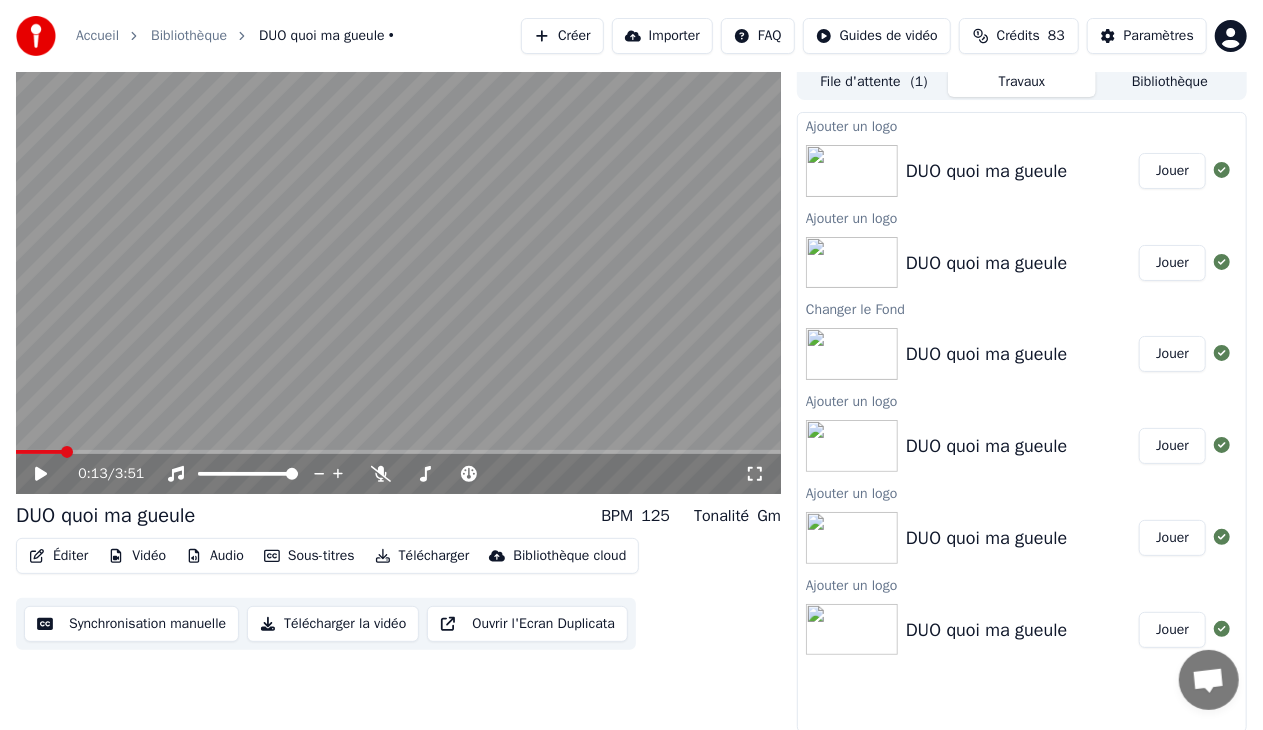 click on "Vidéo" at bounding box center (137, 556) 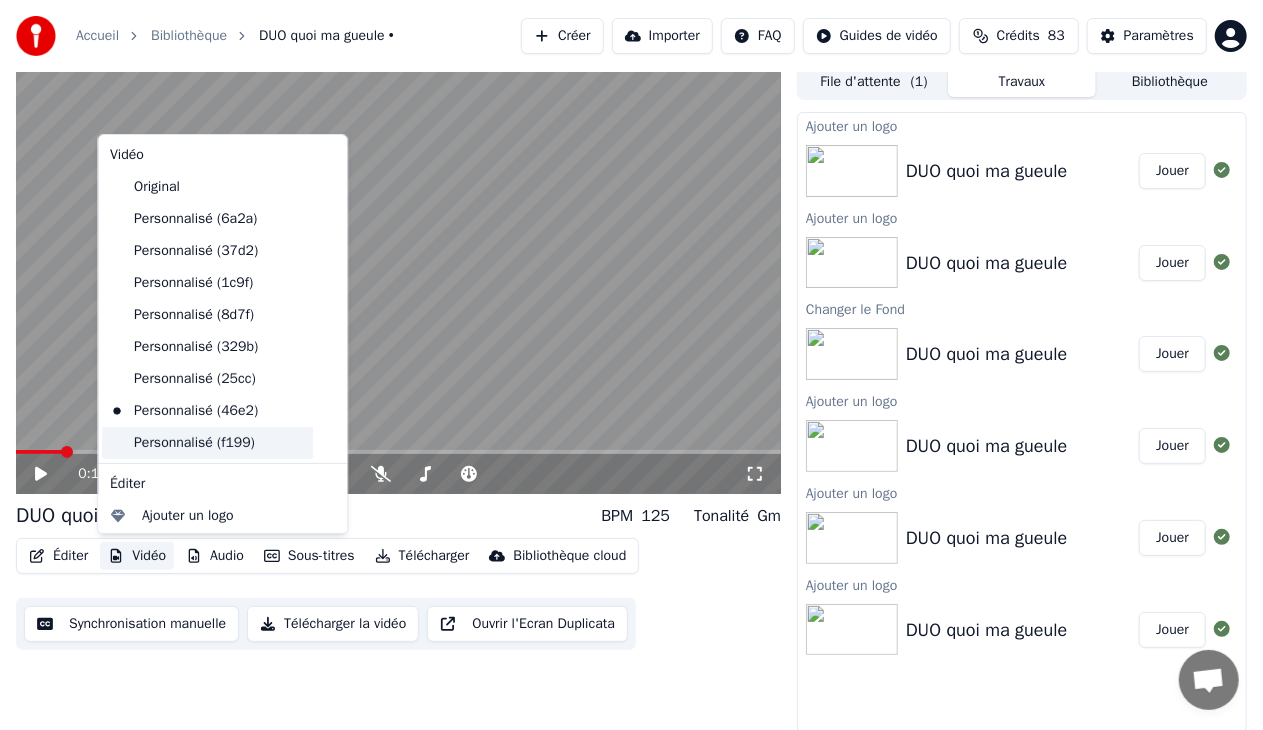 click on "Personnalisé (f199)" at bounding box center [207, 443] 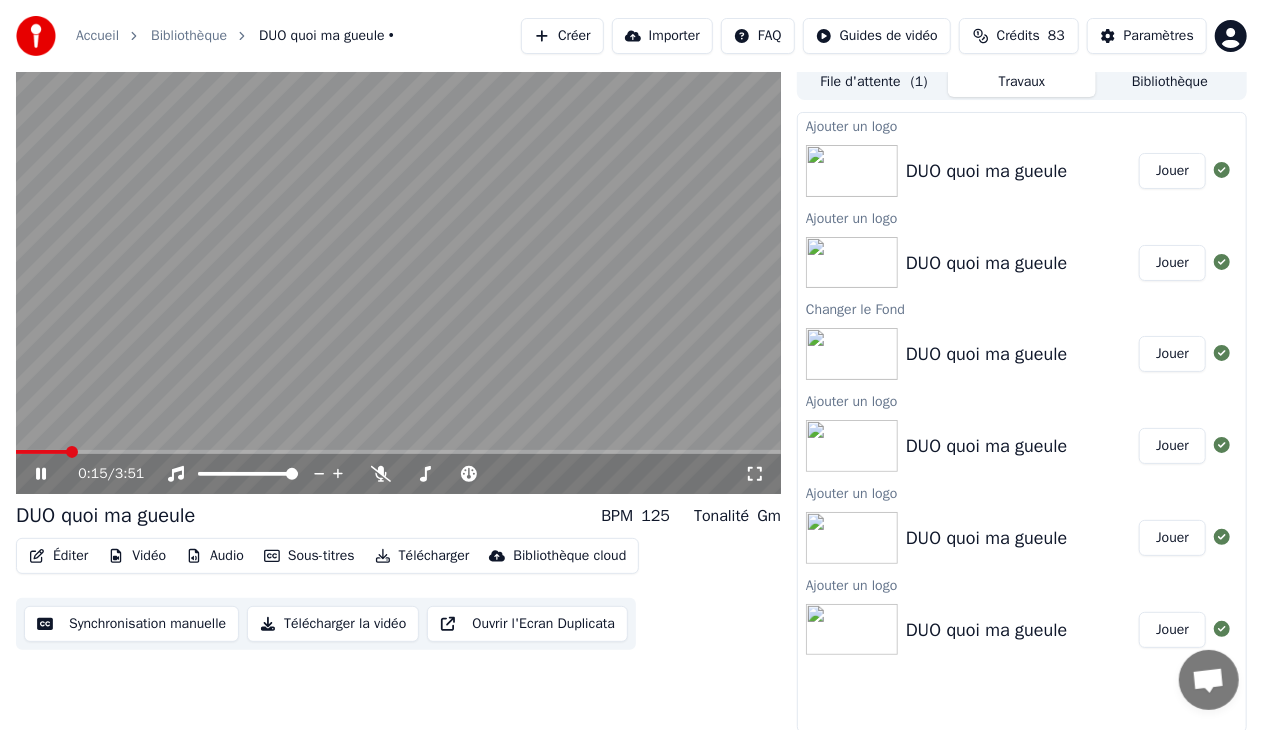 click 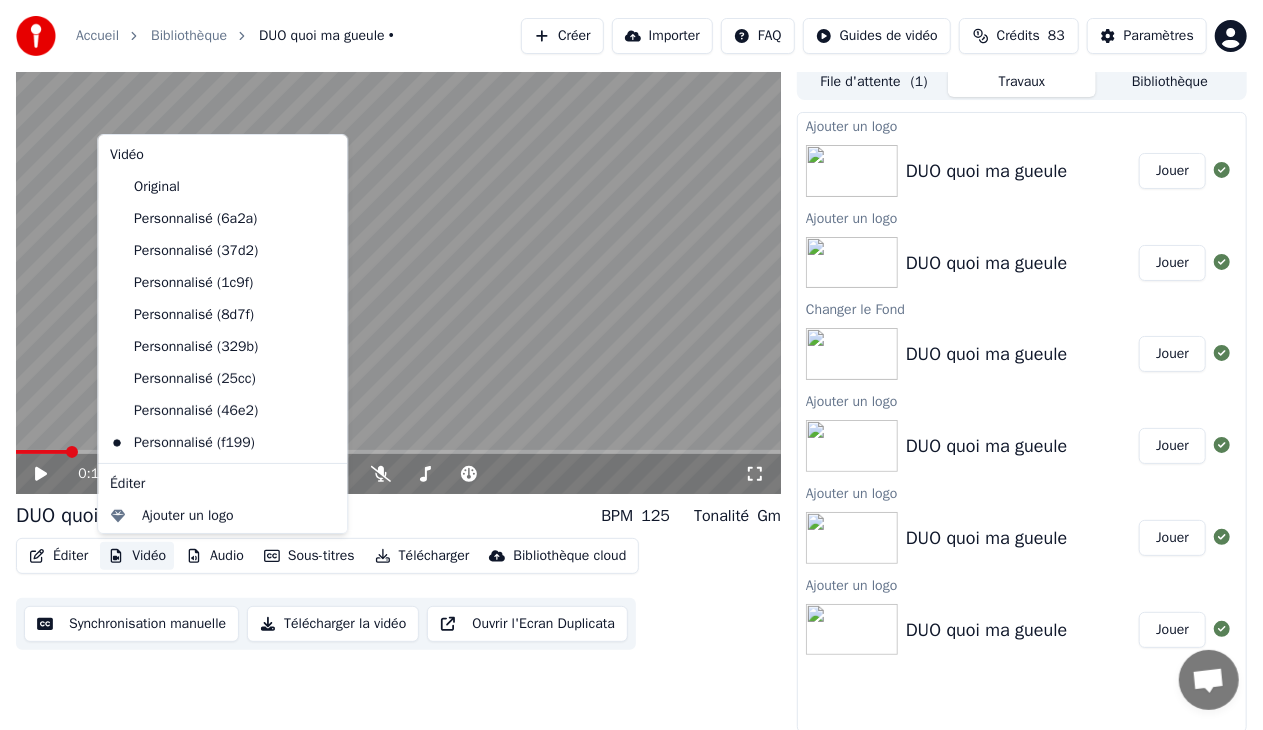 click on "Vidéo" at bounding box center [137, 556] 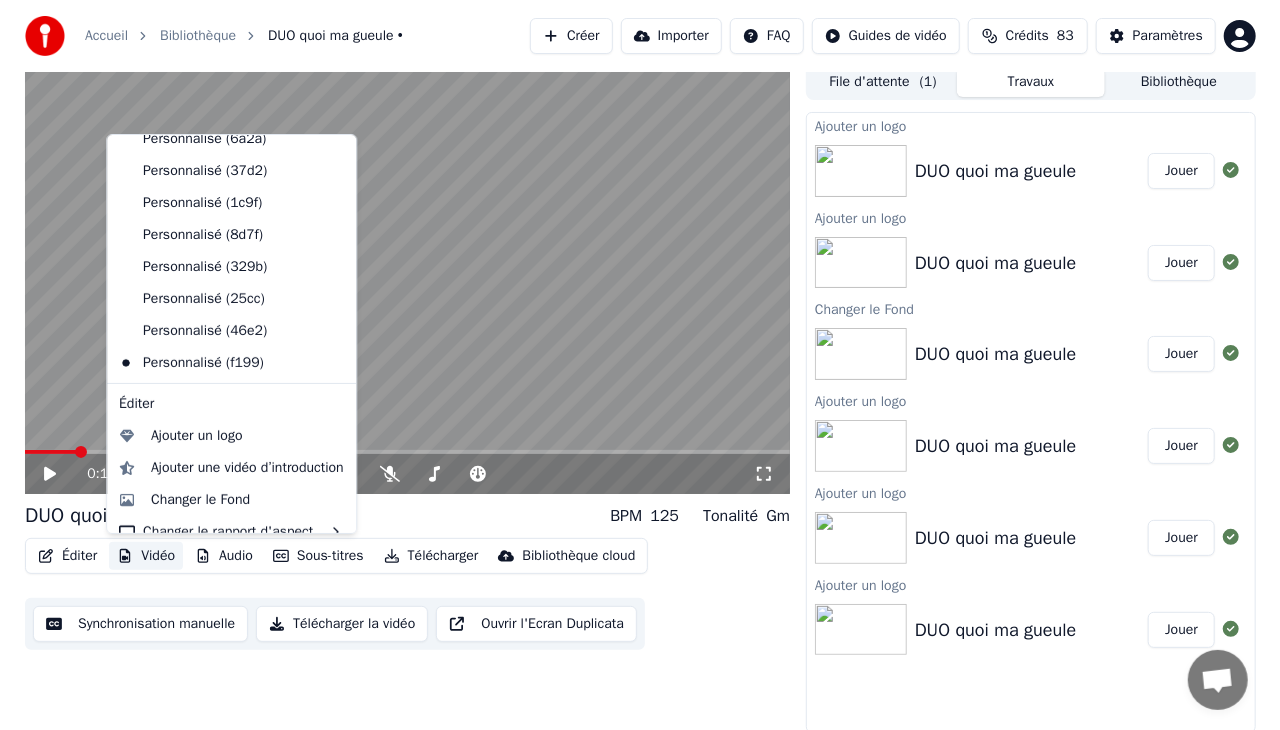 scroll, scrollTop: 98, scrollLeft: 0, axis: vertical 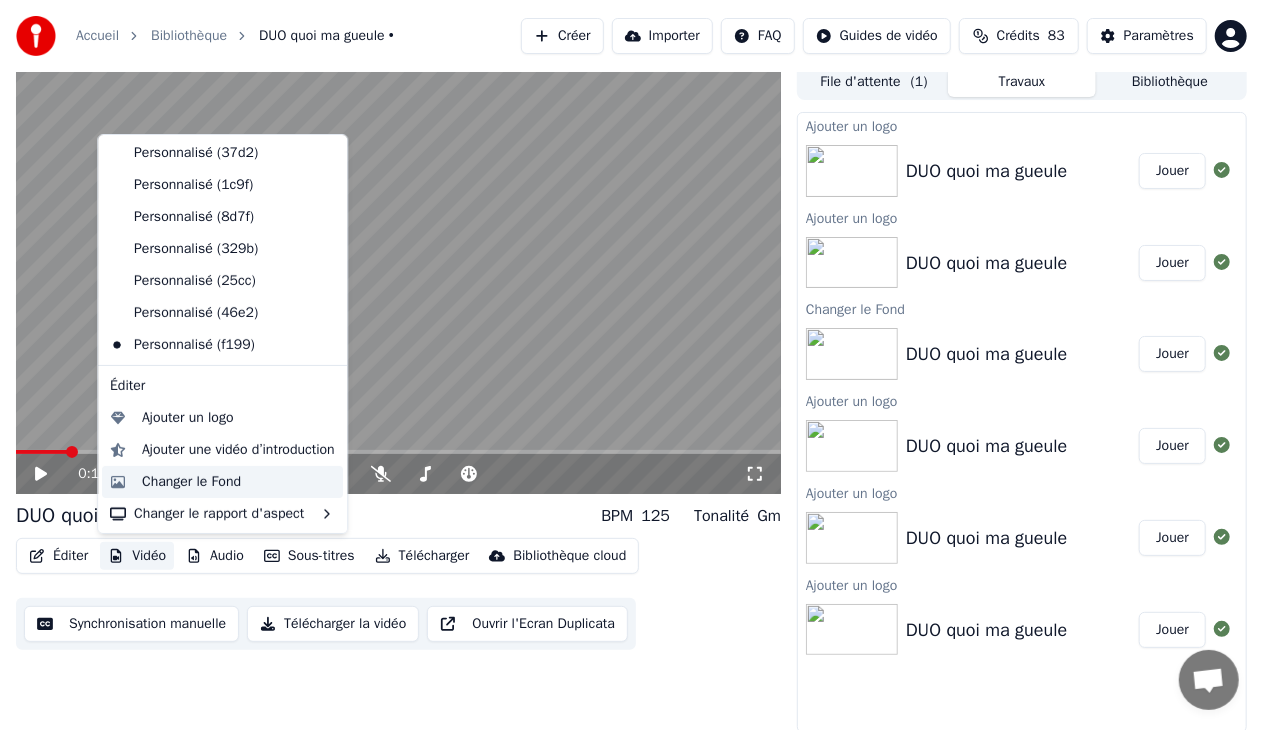 click on "Changer le Fond" at bounding box center [191, 482] 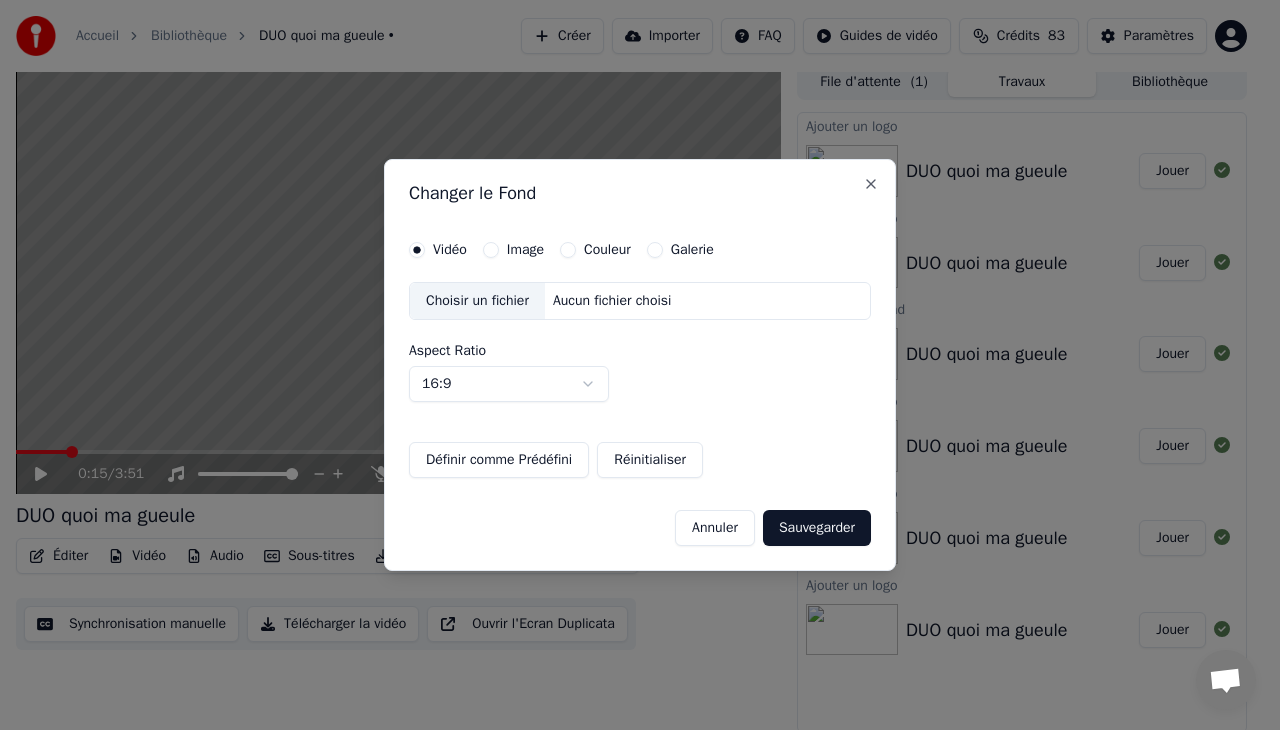 click on "Galerie" at bounding box center (655, 250) 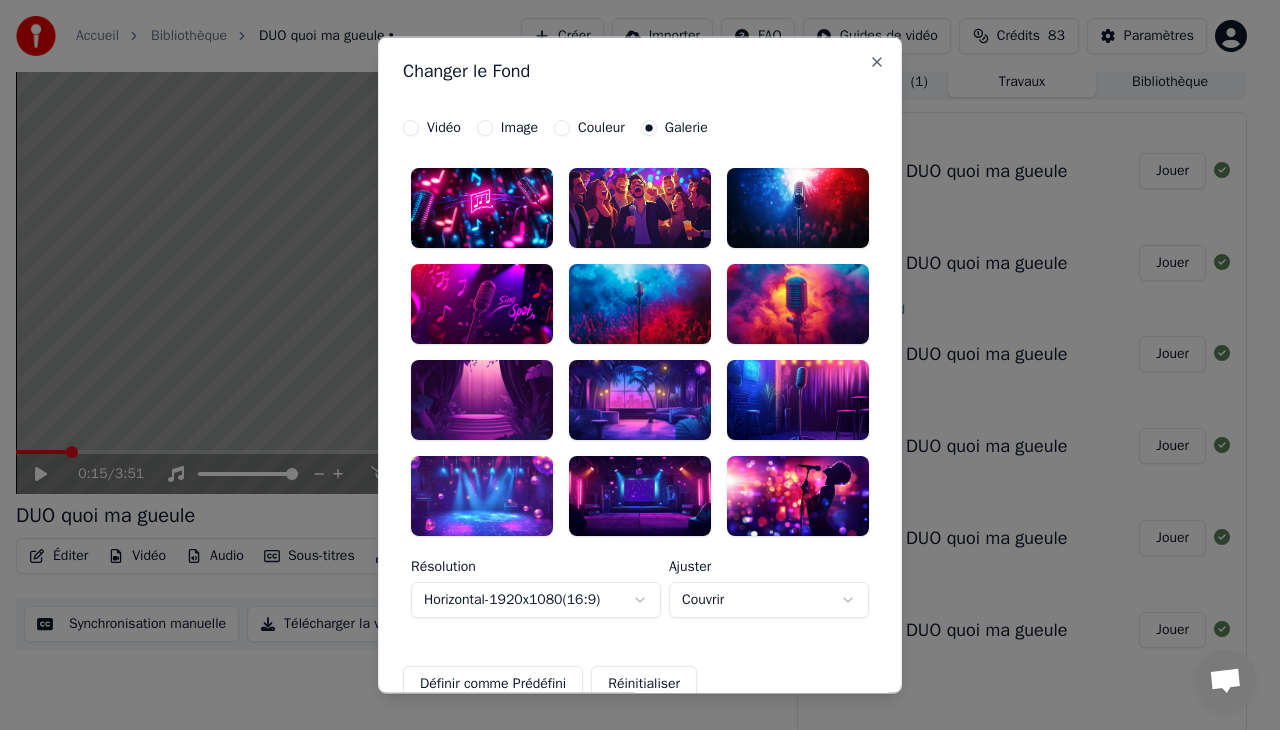 click at bounding box center (640, 208) 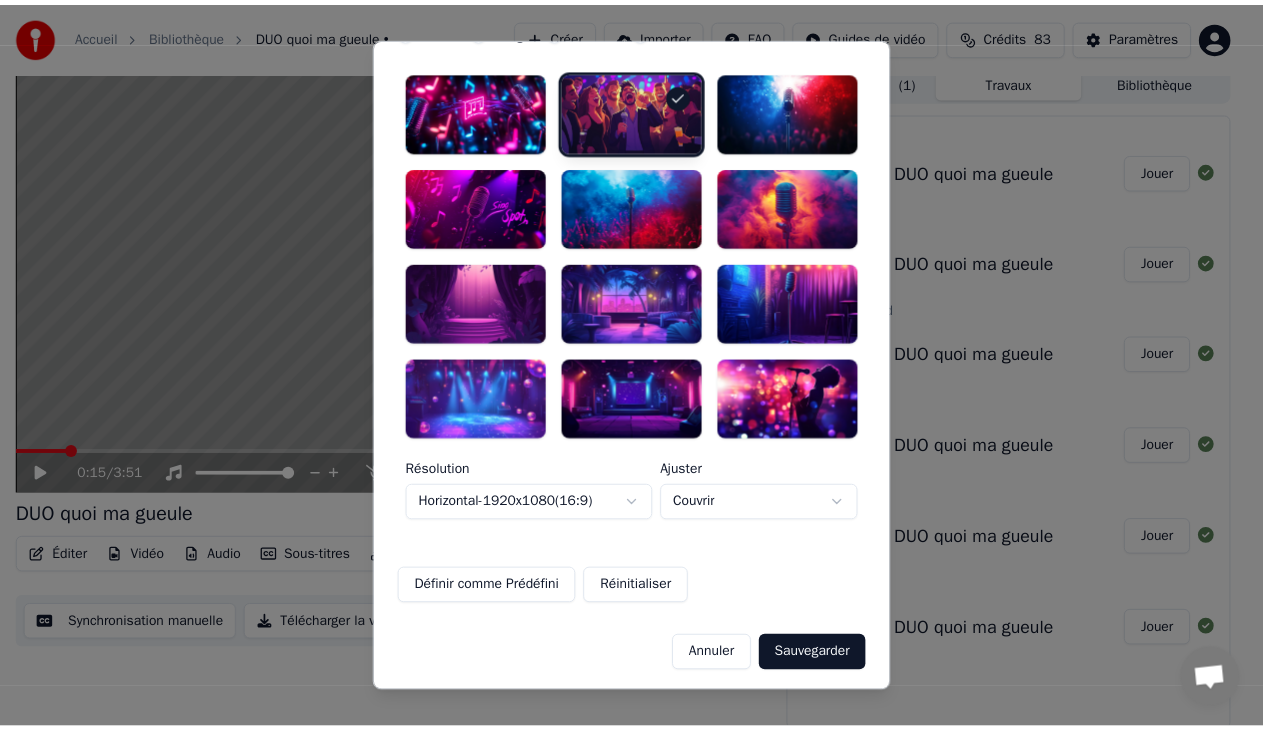 scroll, scrollTop: 99, scrollLeft: 0, axis: vertical 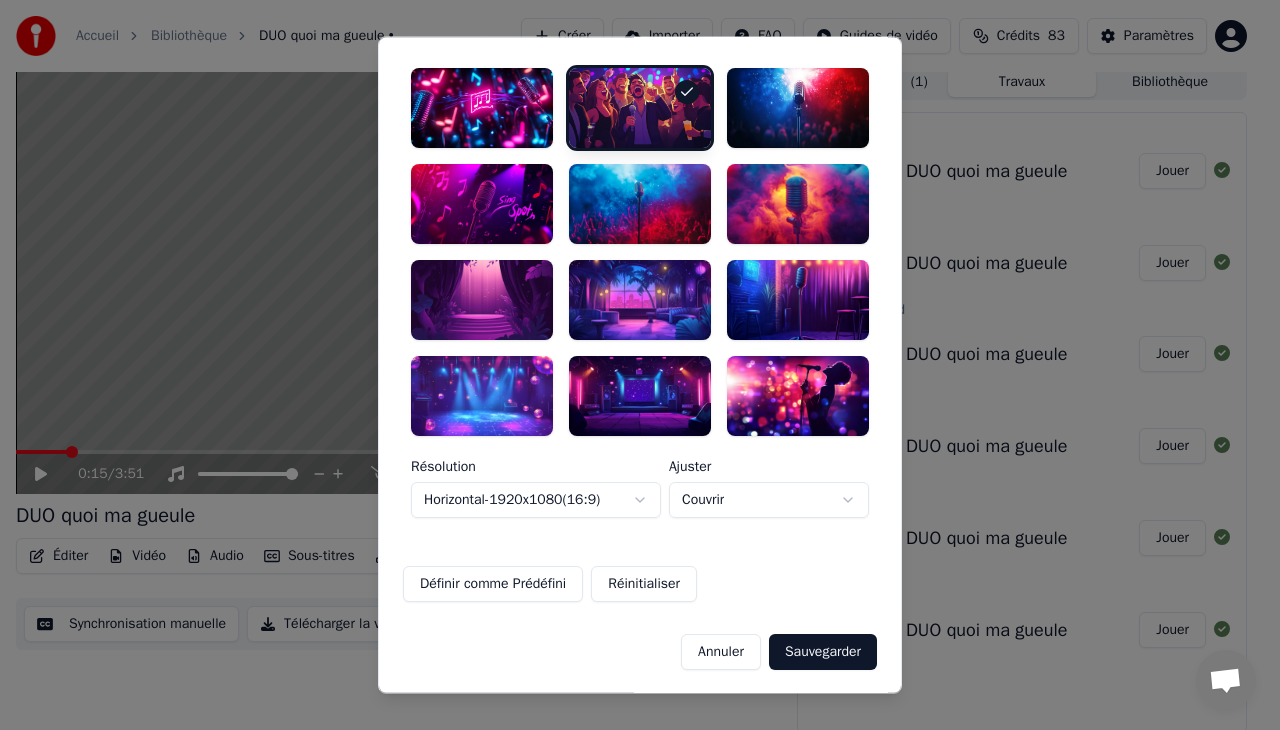 click on "Sauvegarder" at bounding box center [823, 652] 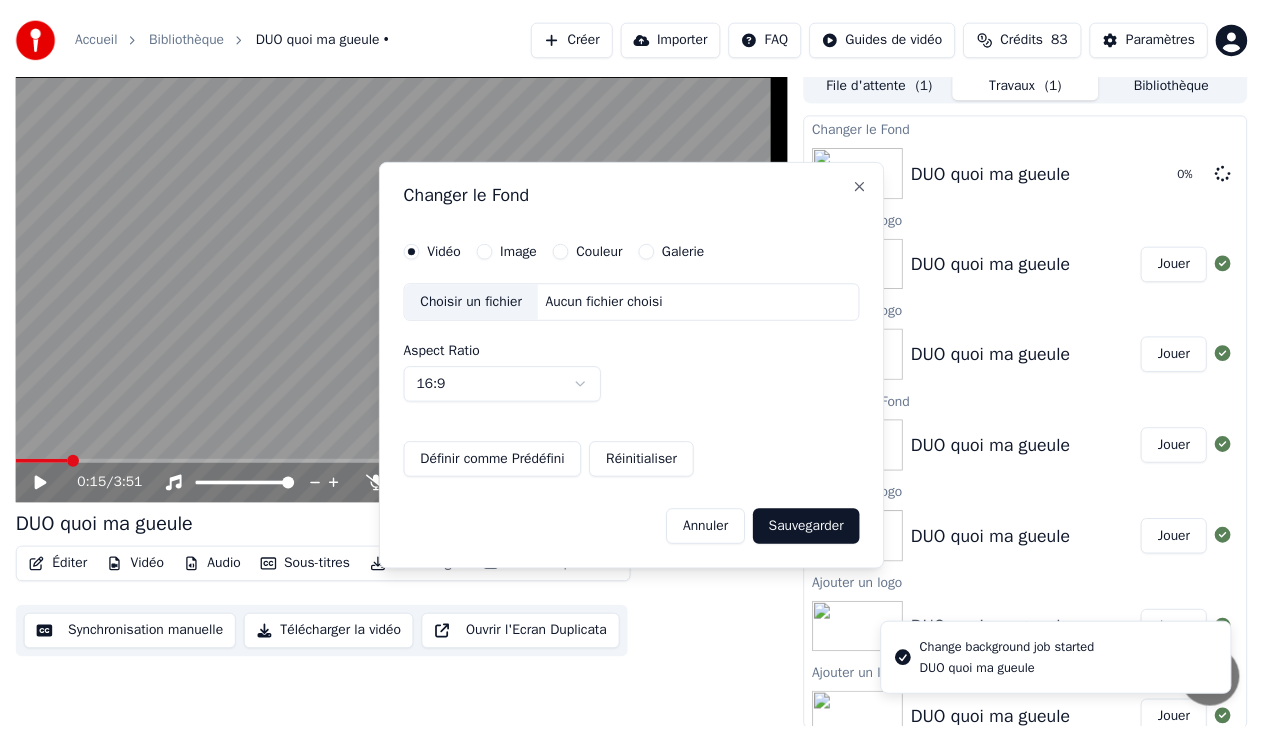 scroll, scrollTop: 0, scrollLeft: 0, axis: both 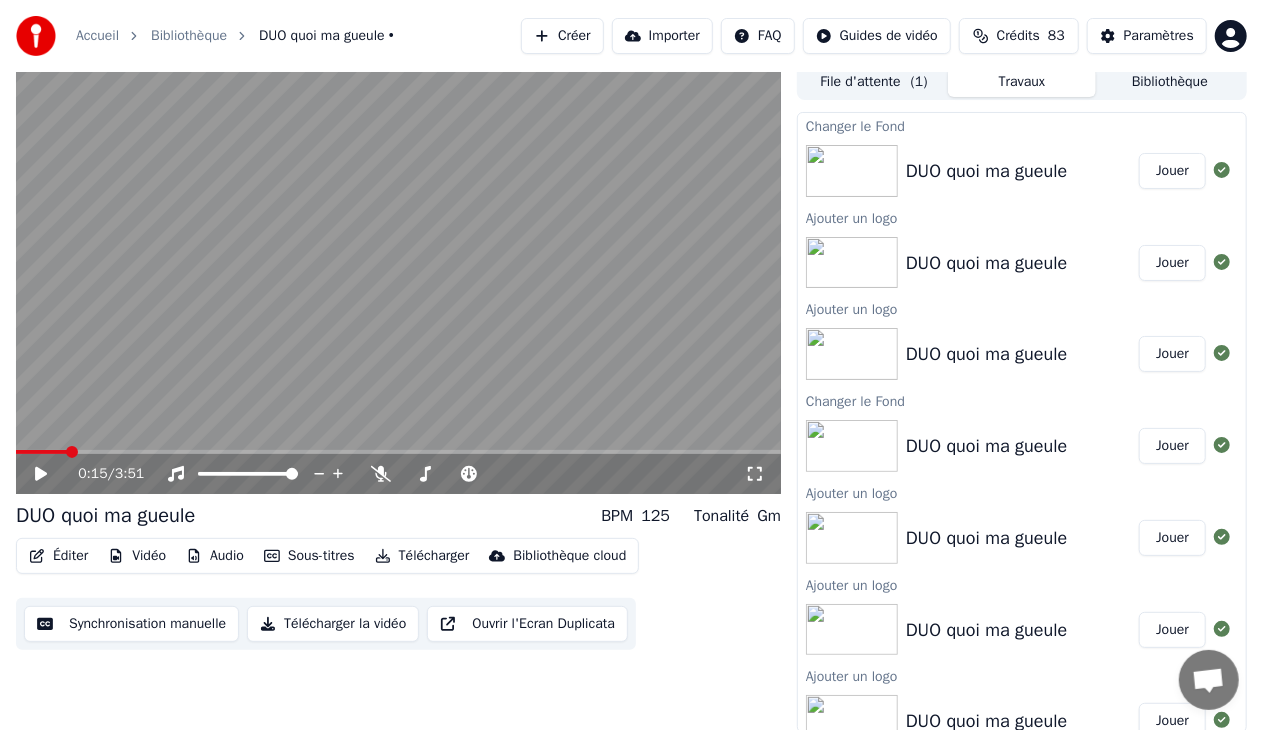 click on "Jouer" at bounding box center [1172, 171] 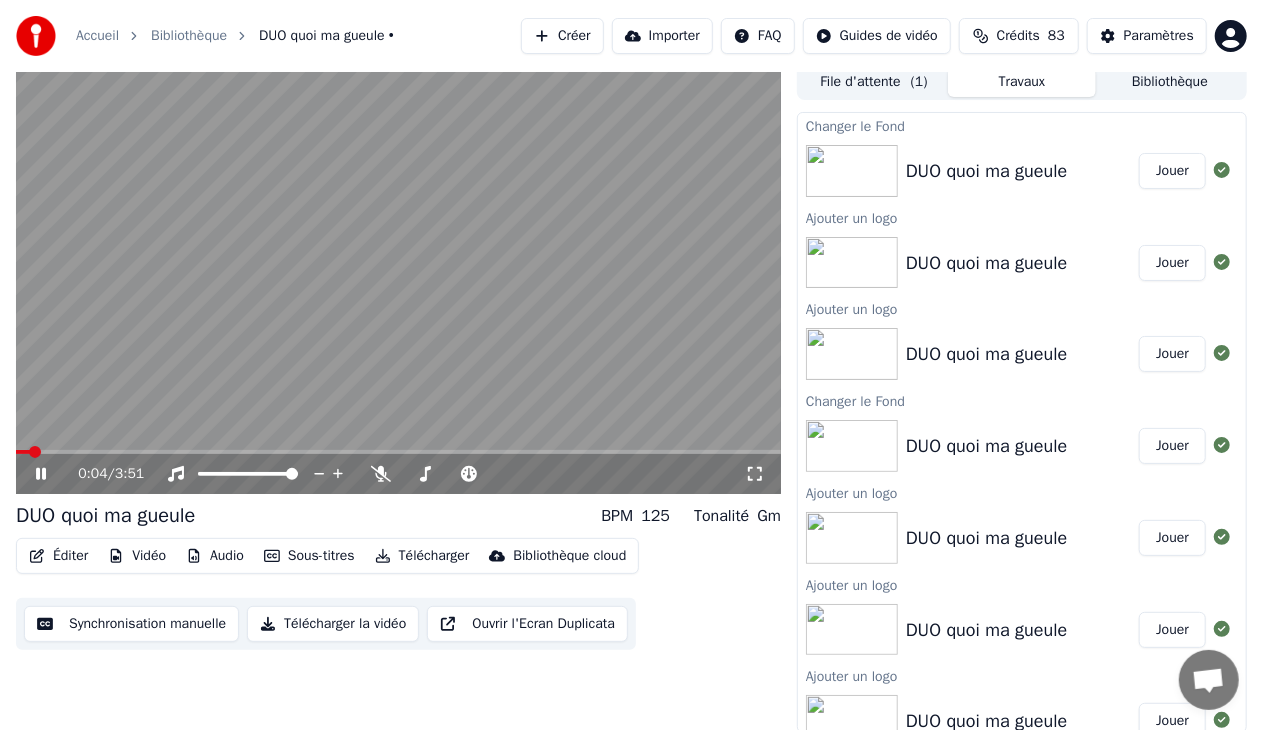 click 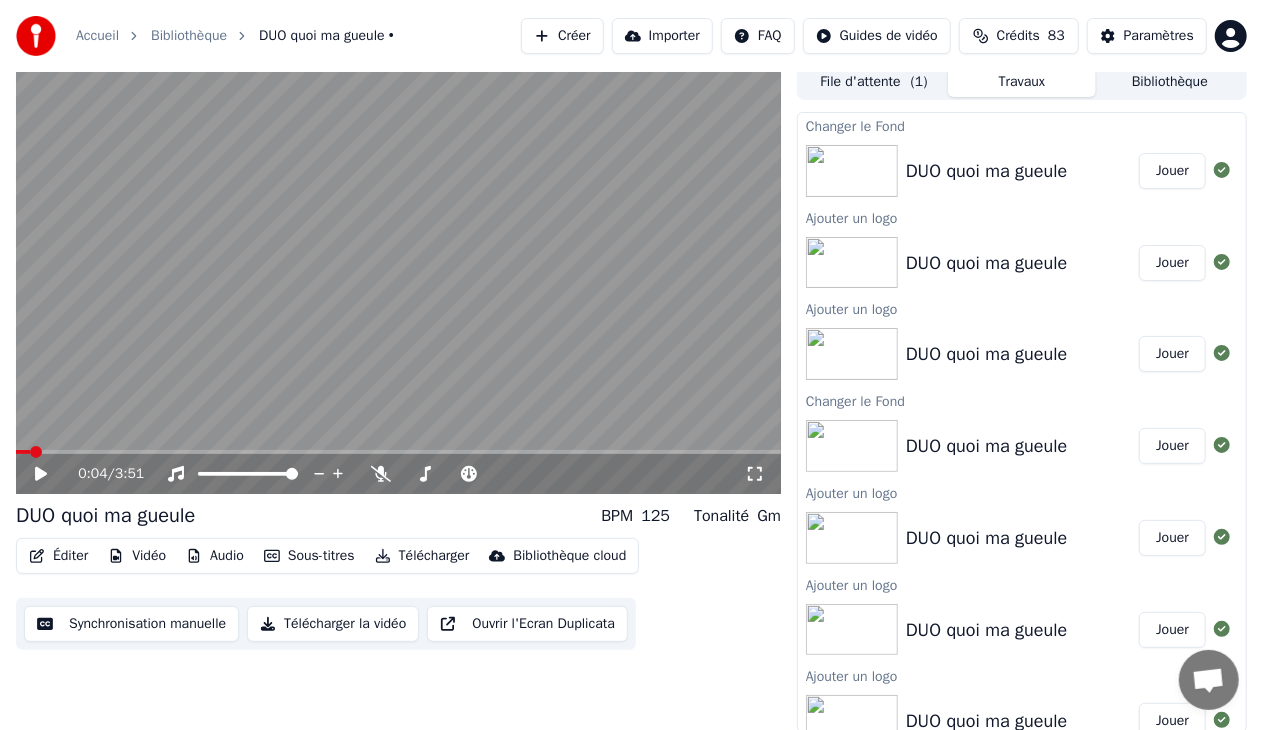 click on "Télécharger la vidéo" at bounding box center (333, 624) 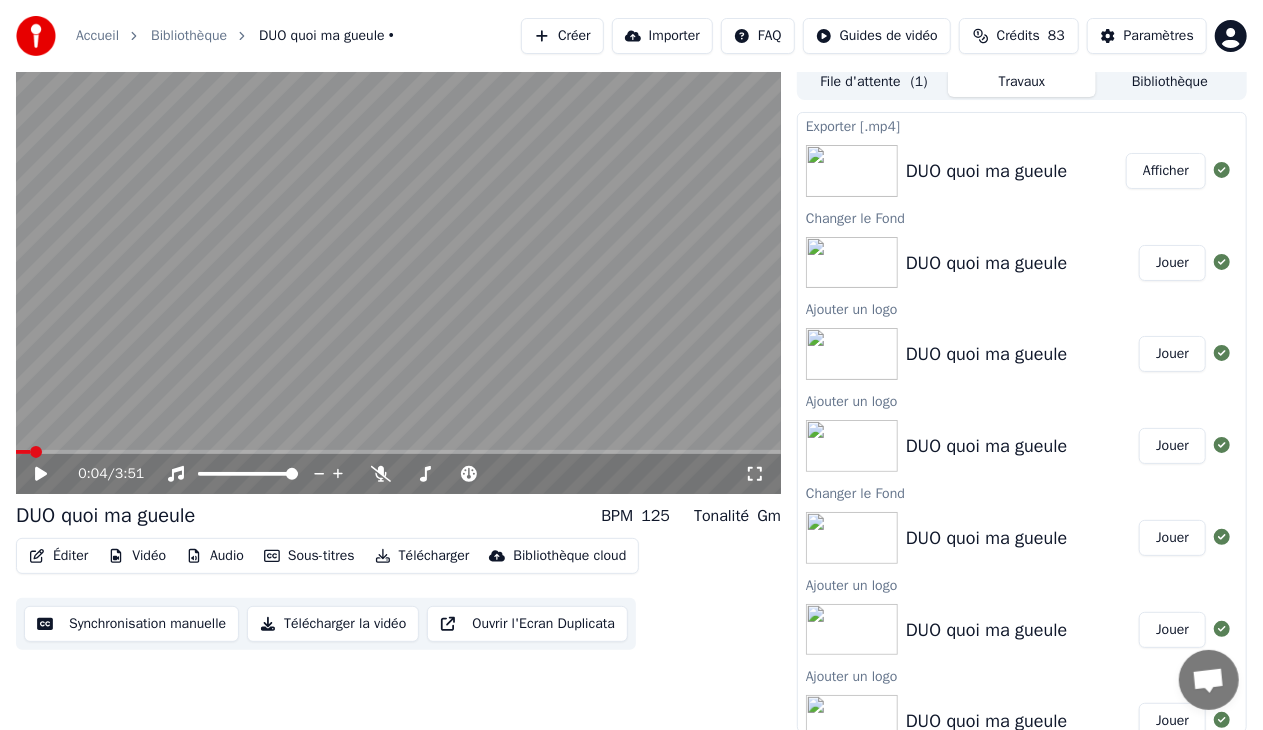 click on "Afficher" at bounding box center (1166, 171) 